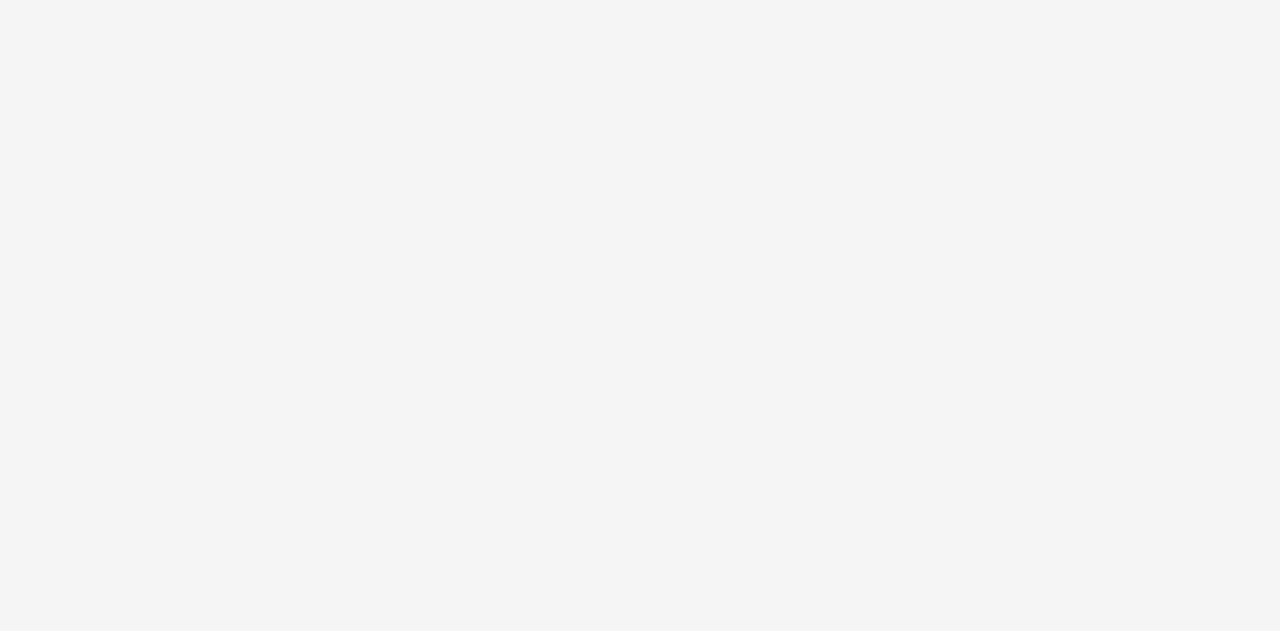 scroll, scrollTop: 0, scrollLeft: 0, axis: both 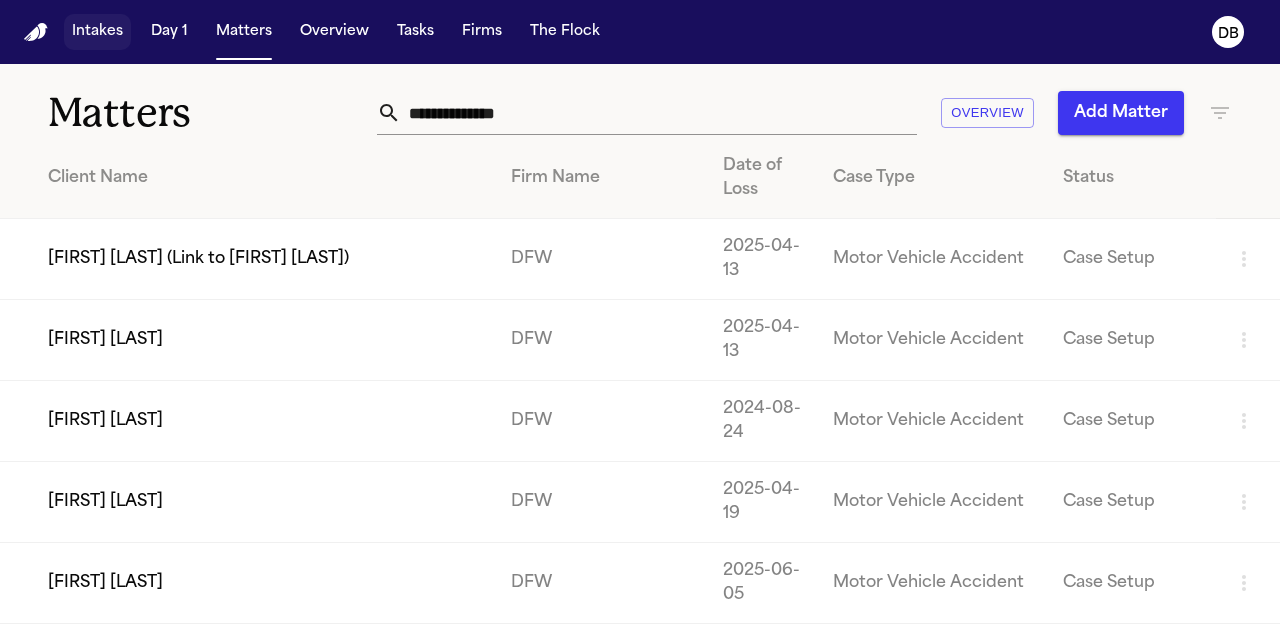 click on "Intakes" at bounding box center [97, 32] 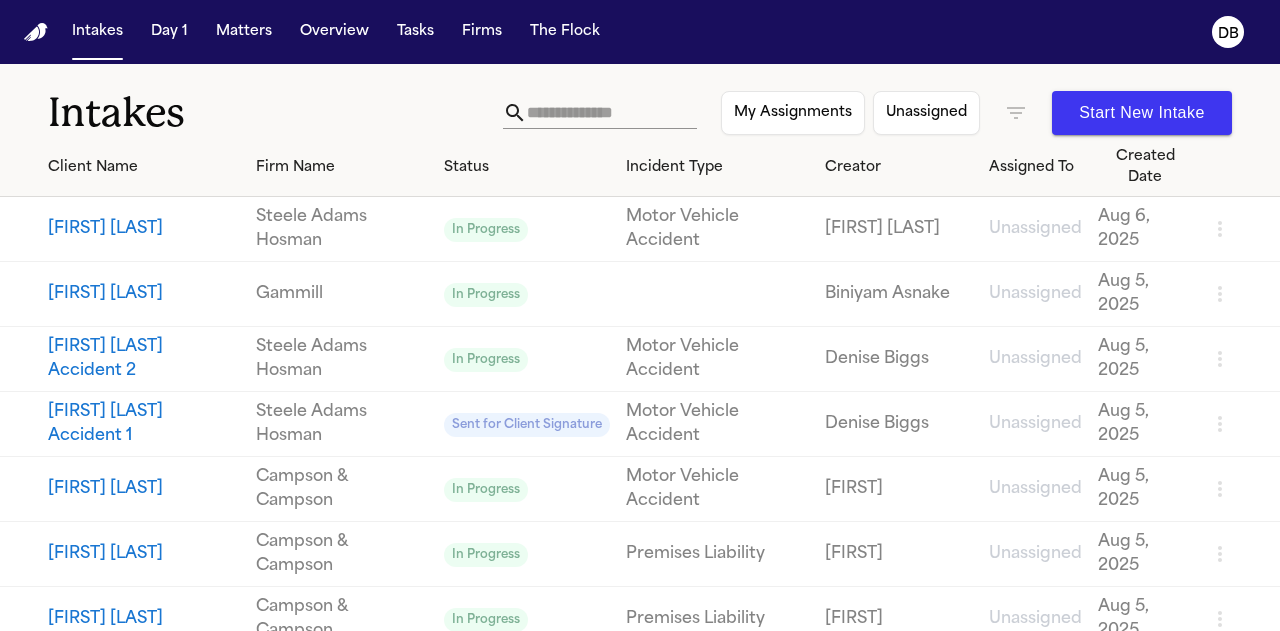 click on "[FIRST] [LAST]" at bounding box center [144, 229] 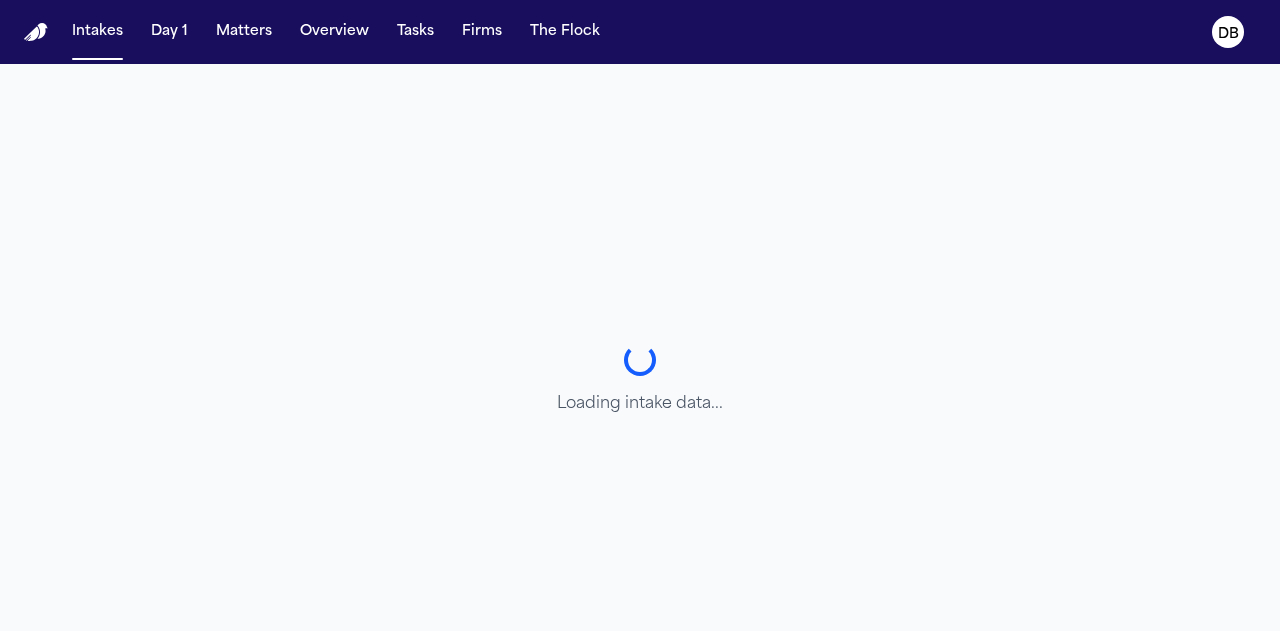 select on "**********" 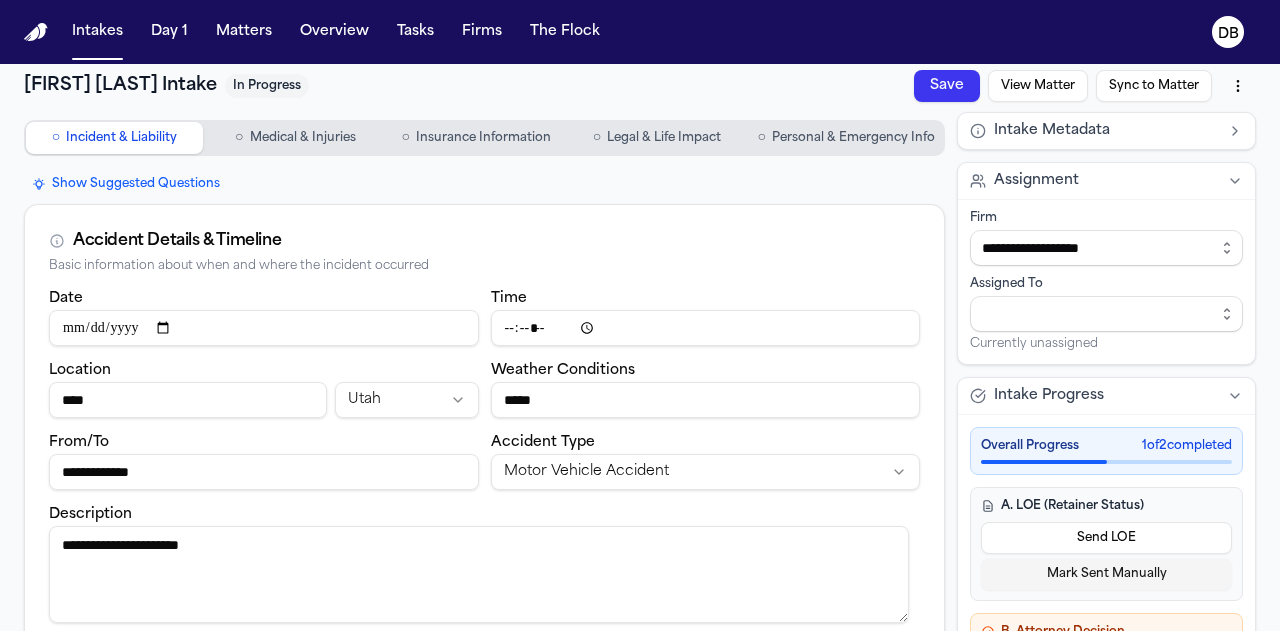 scroll, scrollTop: 0, scrollLeft: 0, axis: both 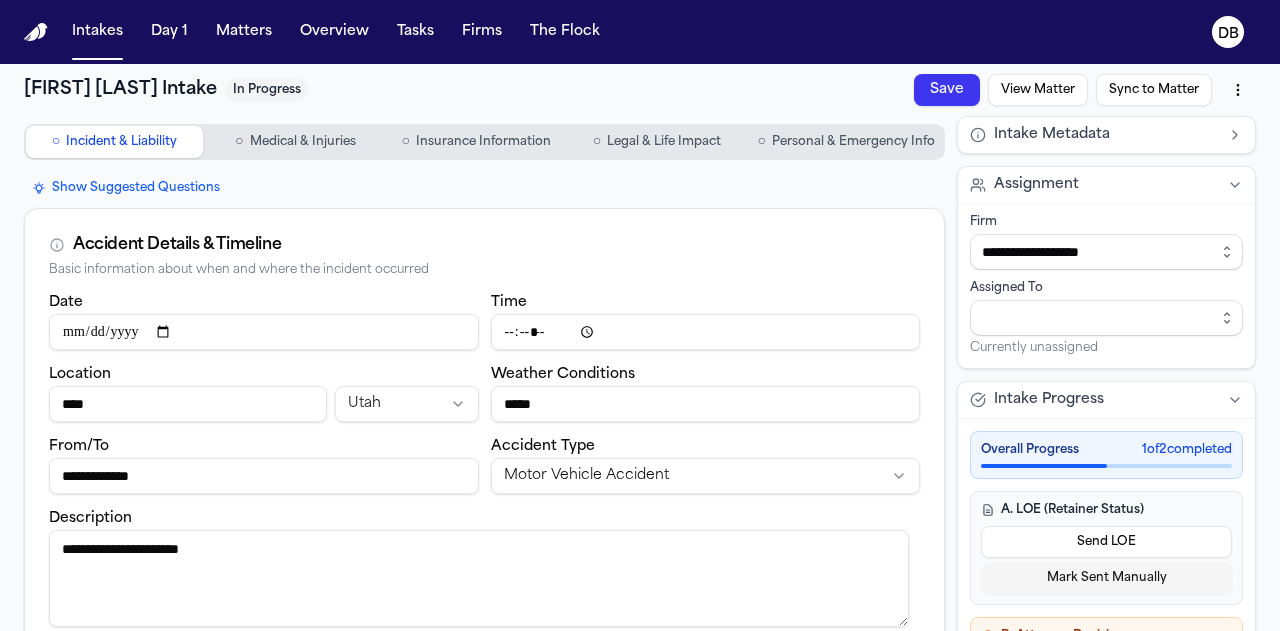 click on "○ Personal & Emergency Info" at bounding box center [846, 142] 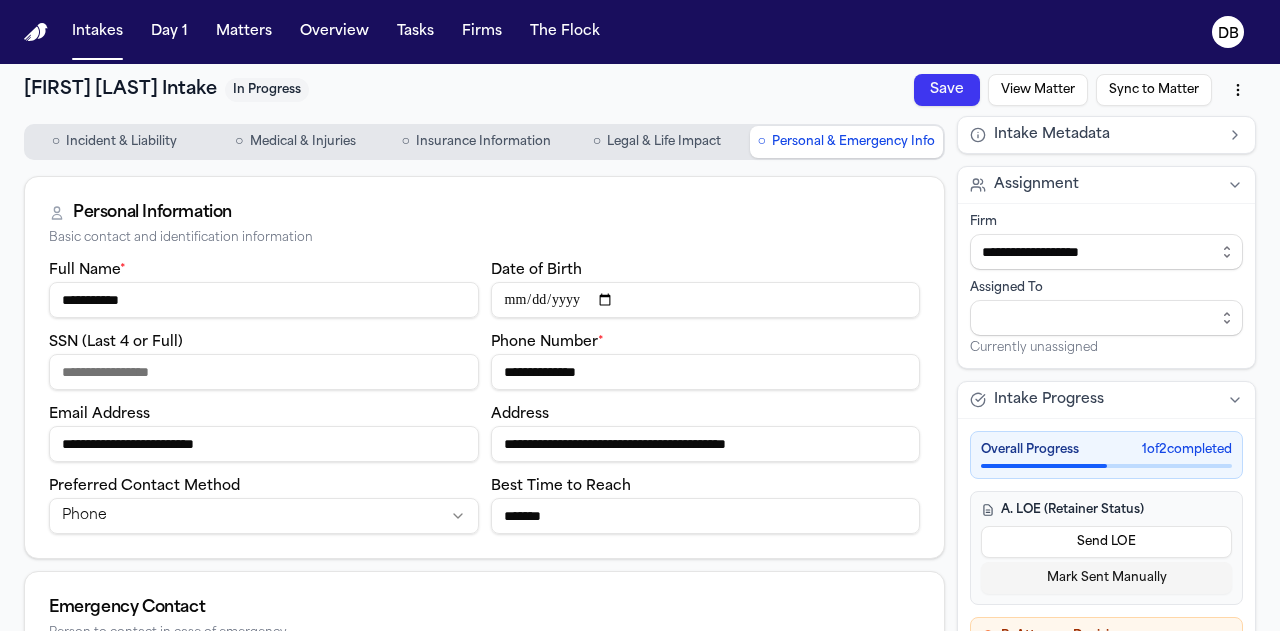 click on "**********" at bounding box center (484, 532) 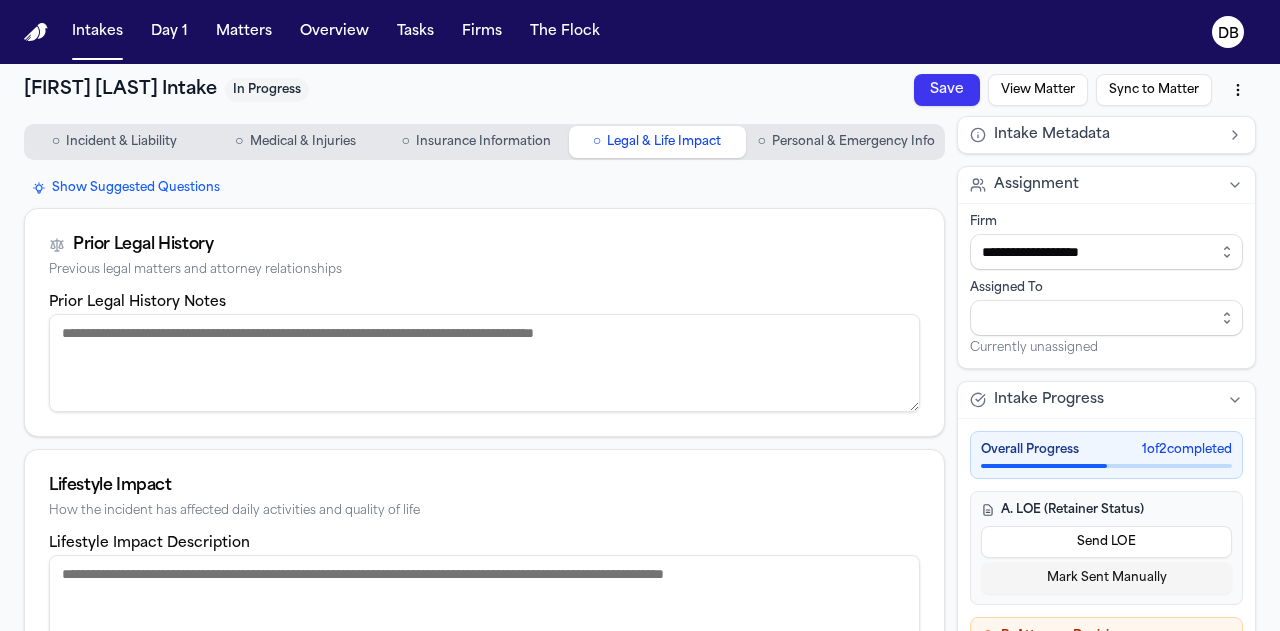 click on "Insurance Information" at bounding box center (483, 142) 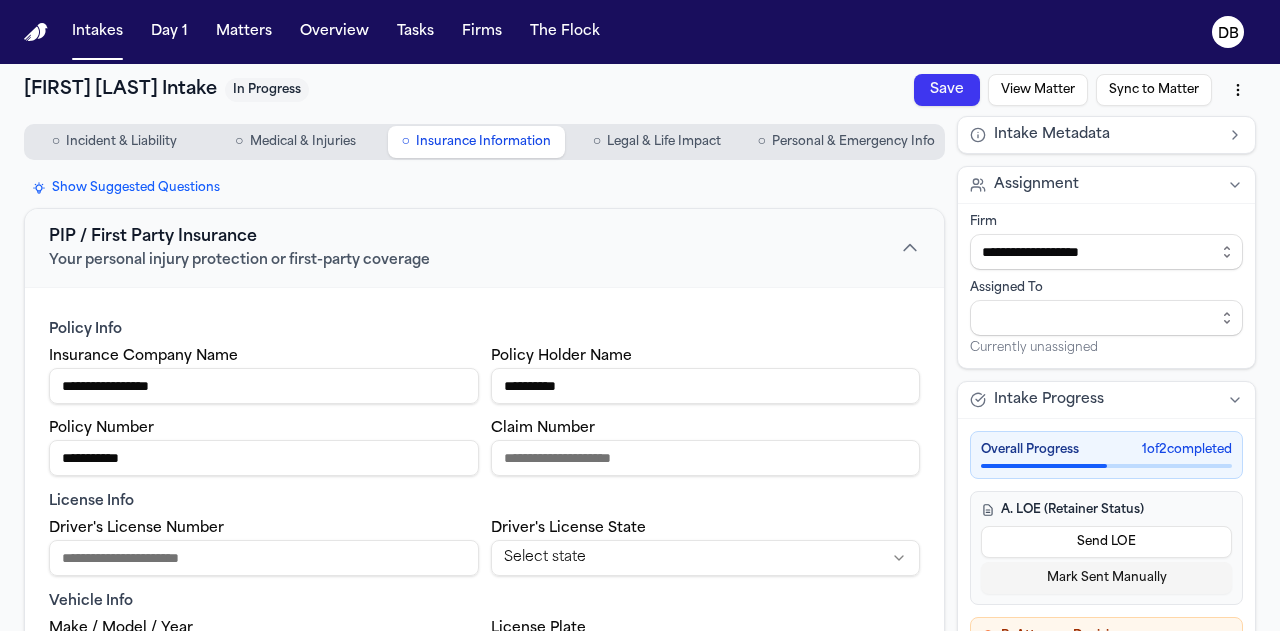 drag, startPoint x: 309, startPoint y: 151, endPoint x: 285, endPoint y: 149, distance: 24.083189 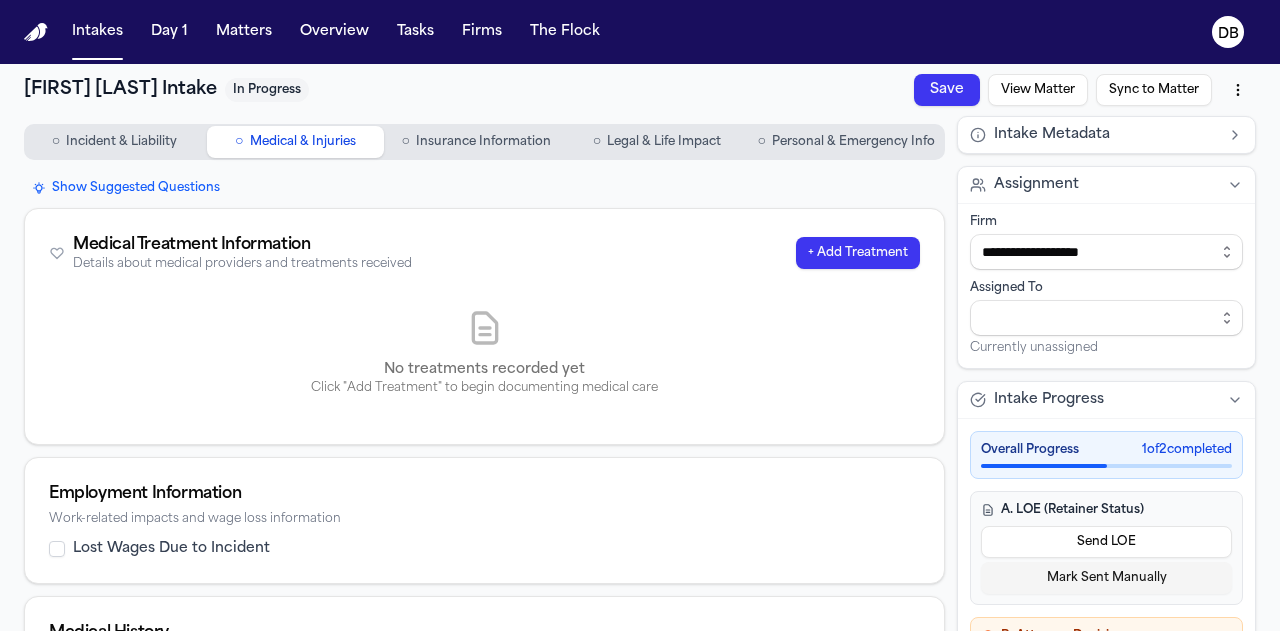 click on "○ Incident & Liability" at bounding box center [114, 142] 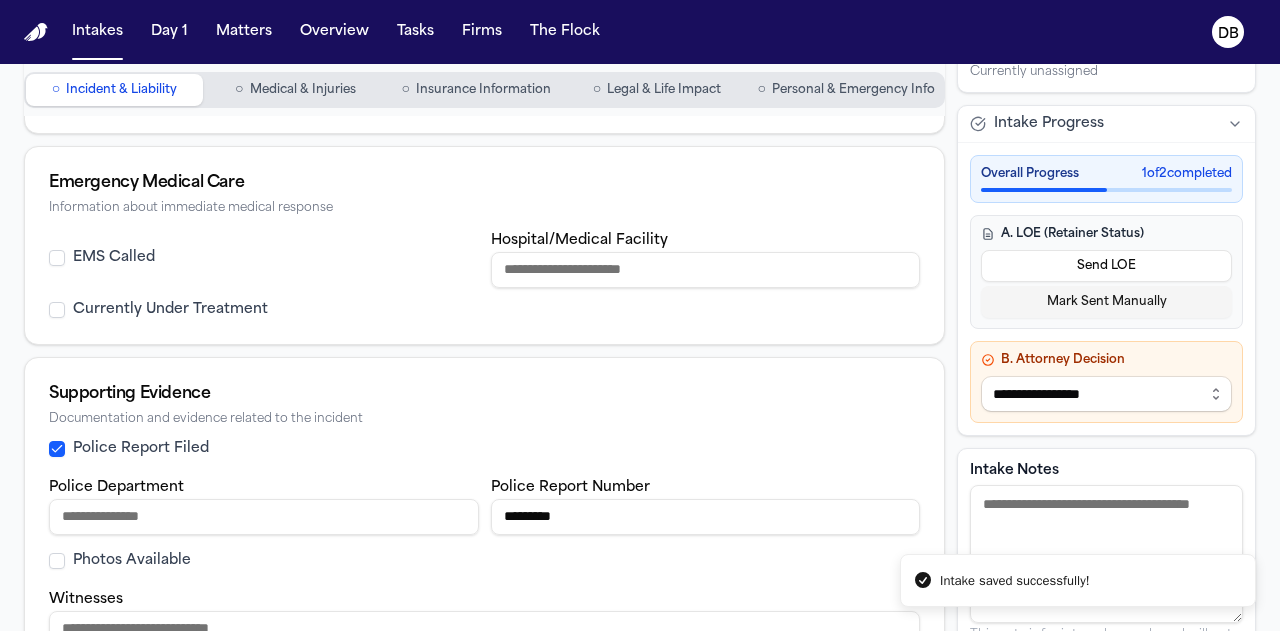 scroll, scrollTop: 804, scrollLeft: 0, axis: vertical 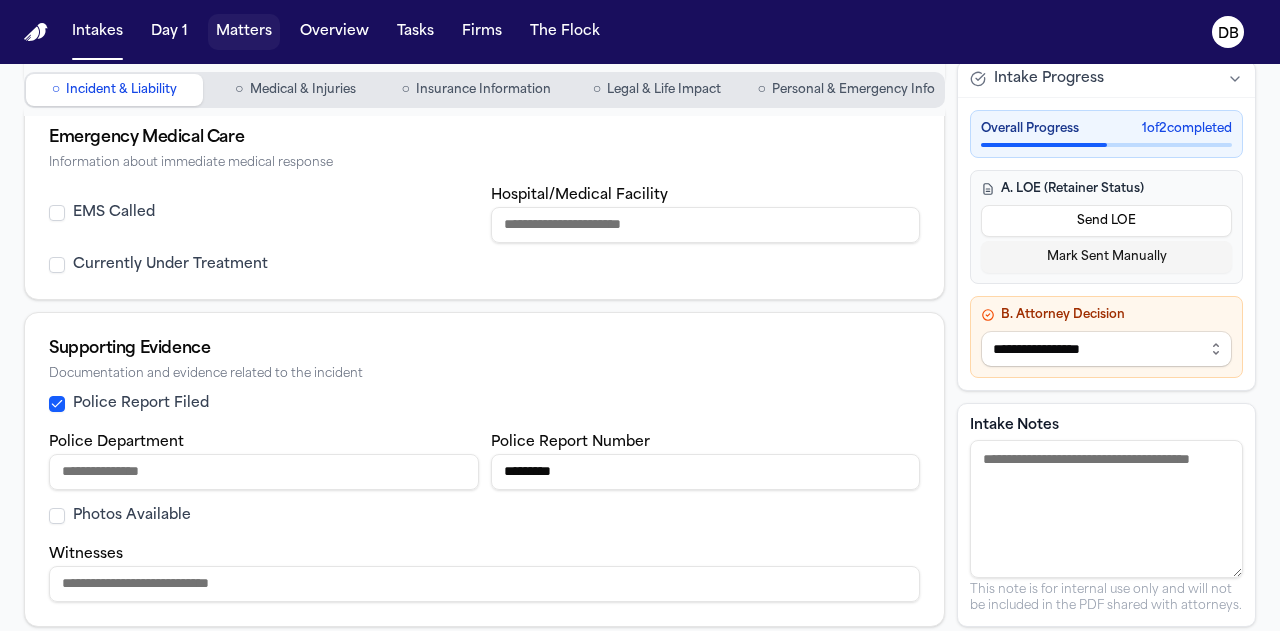 click on "Matters" at bounding box center [244, 32] 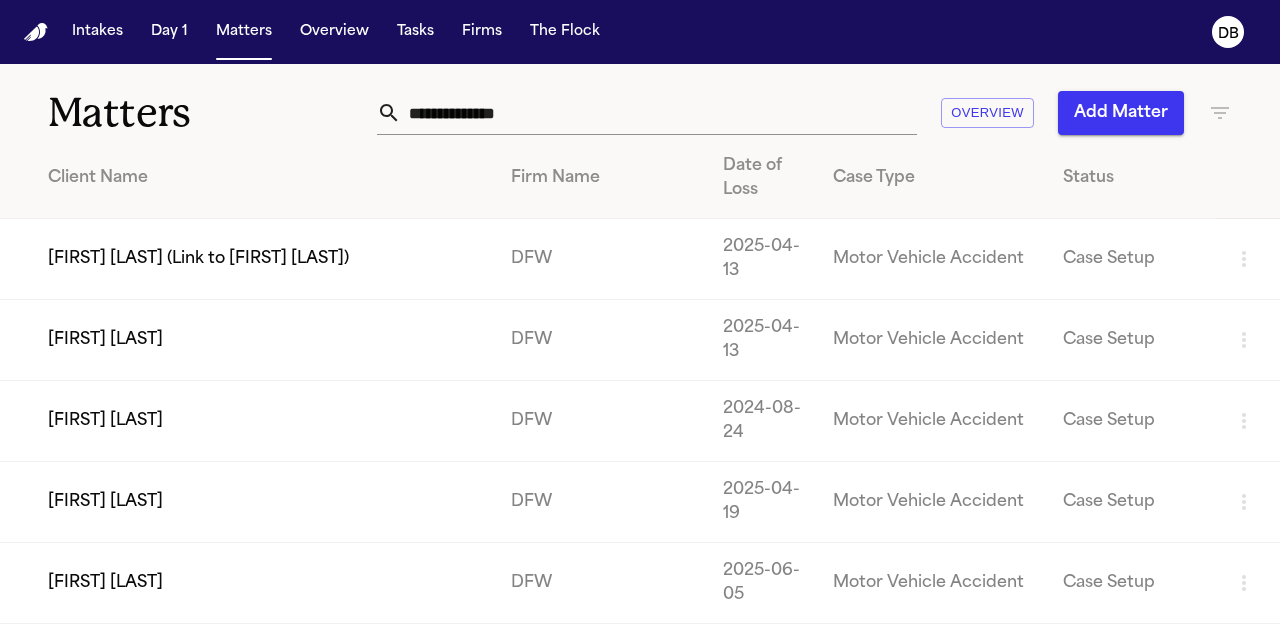 click at bounding box center (659, 113) 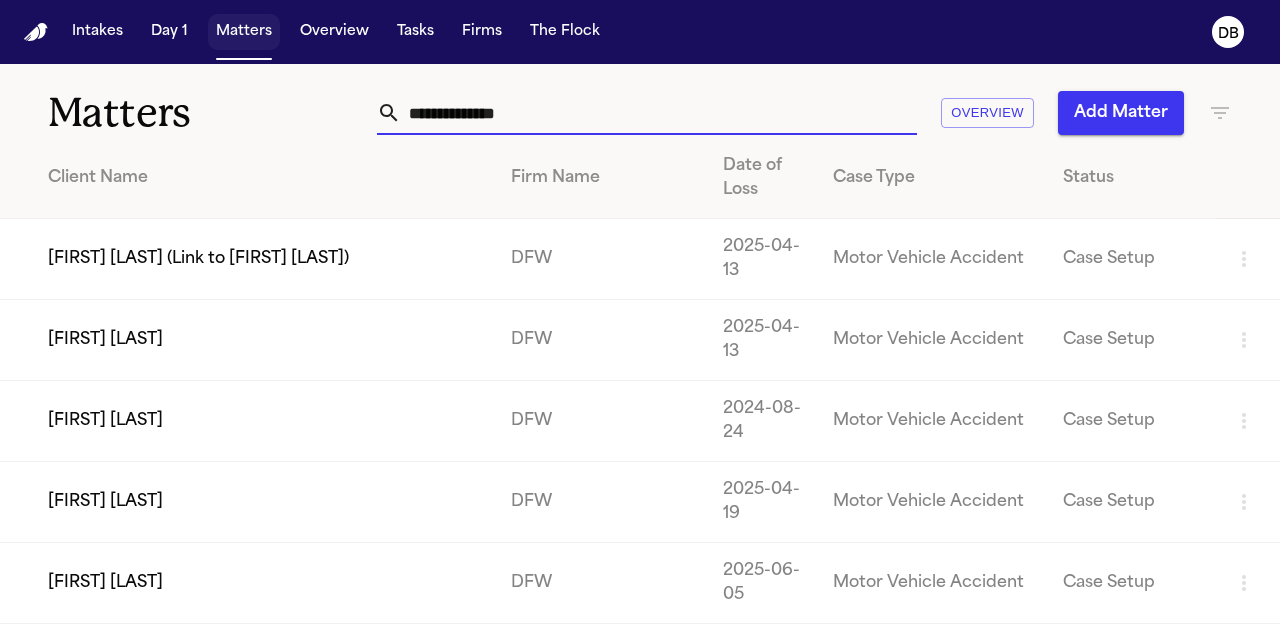 click on "Matters" at bounding box center [244, 32] 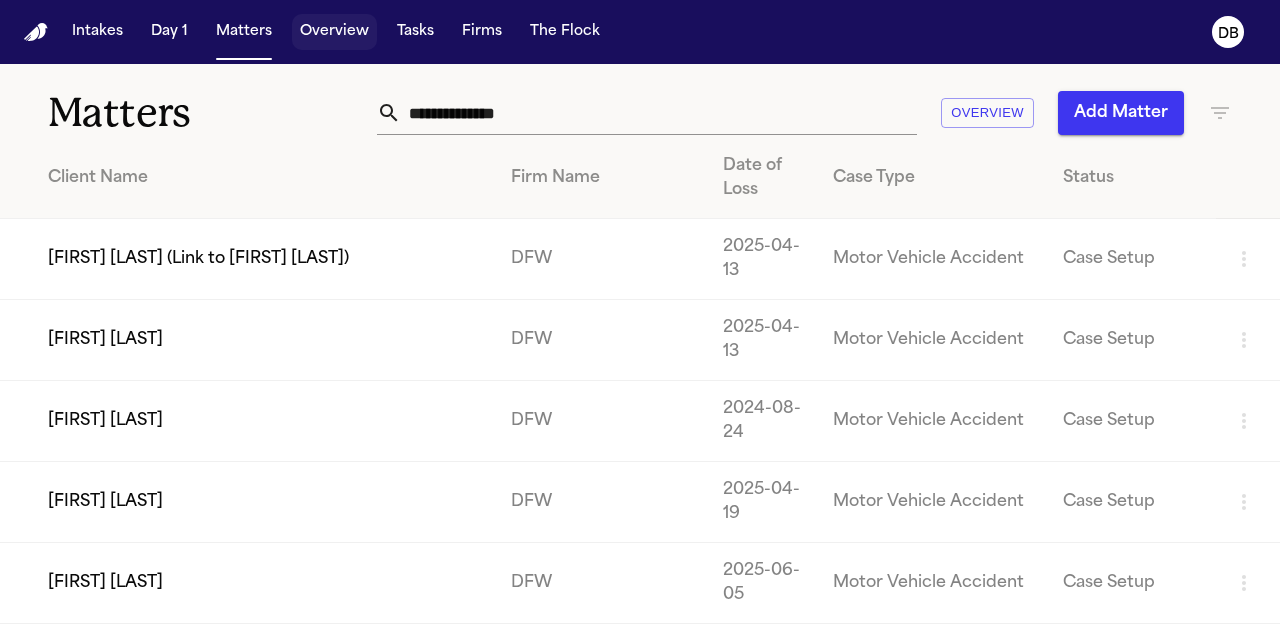 click on "Overview" at bounding box center [334, 32] 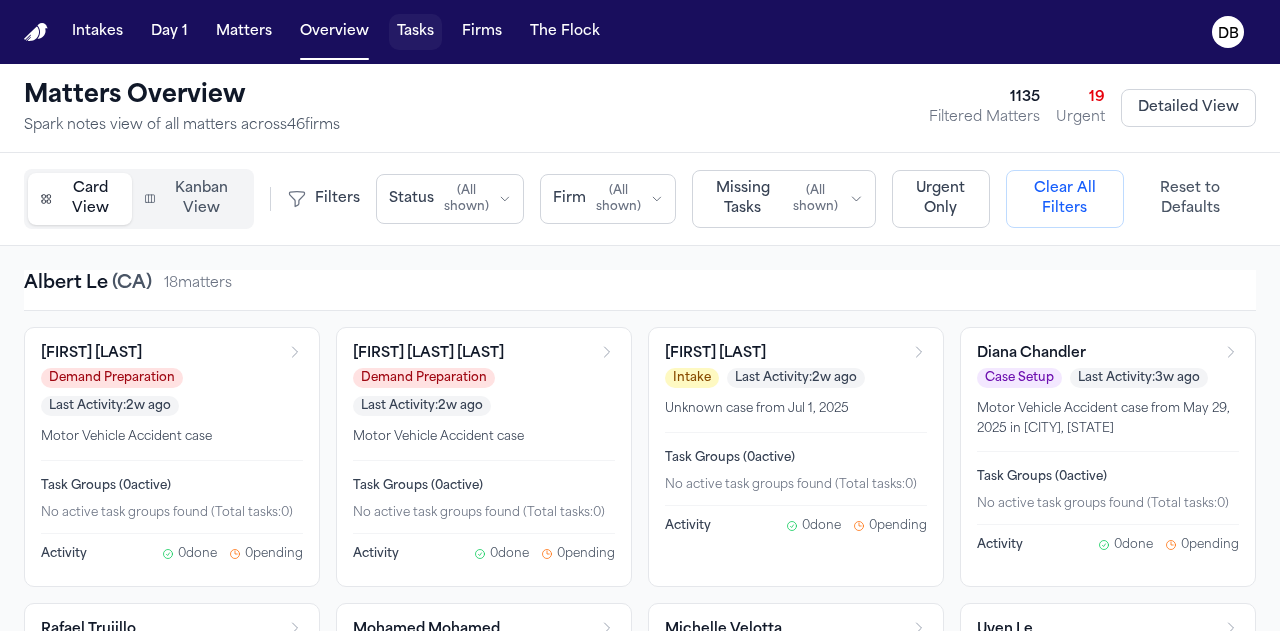 click on "Tasks" at bounding box center [415, 32] 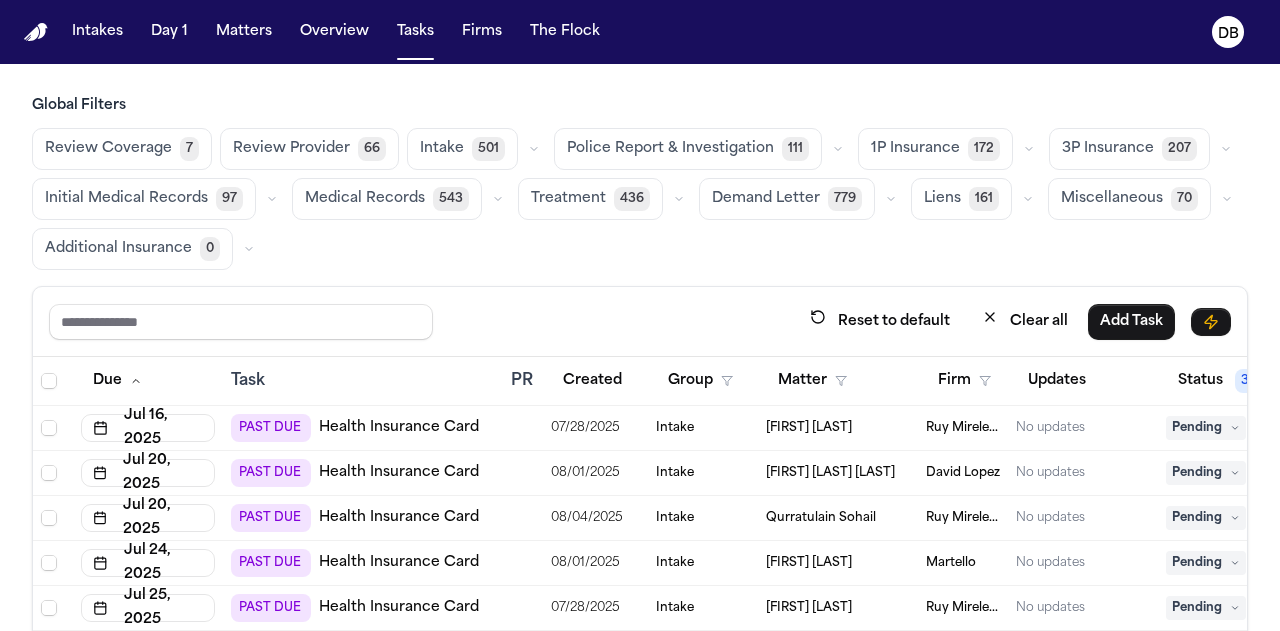 scroll, scrollTop: 100, scrollLeft: 0, axis: vertical 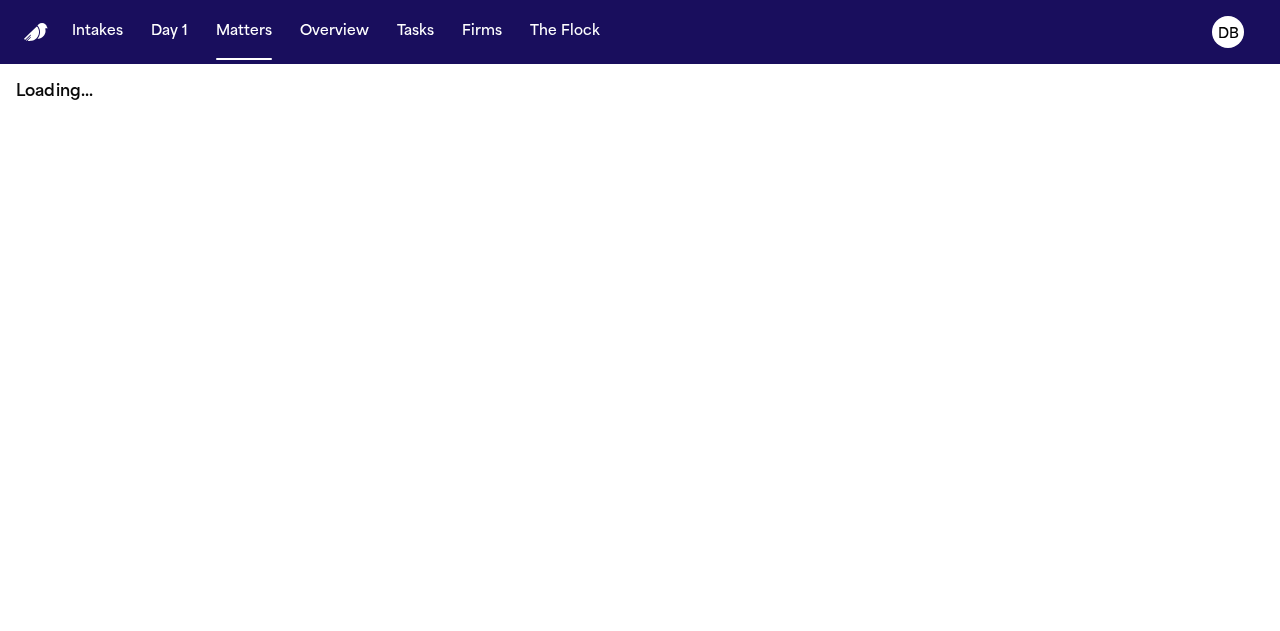 click on "Intakes Day 1 Matters Overview Tasks Firms The Flock DB" at bounding box center [640, 32] 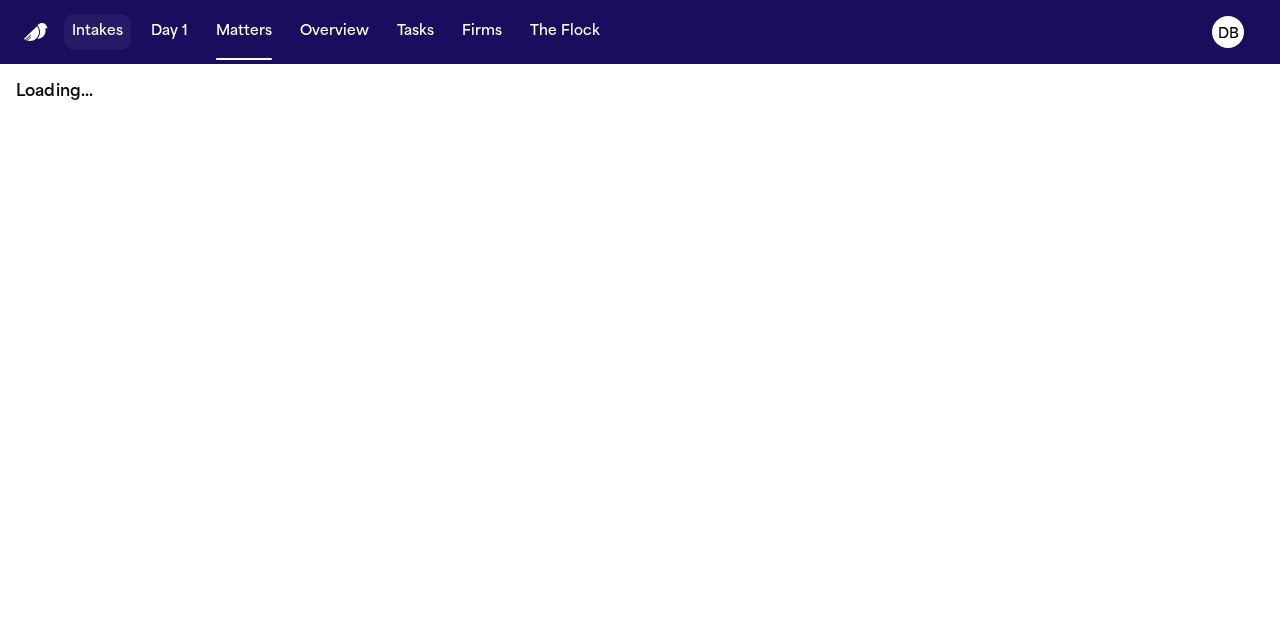 click on "Intakes" at bounding box center (97, 32) 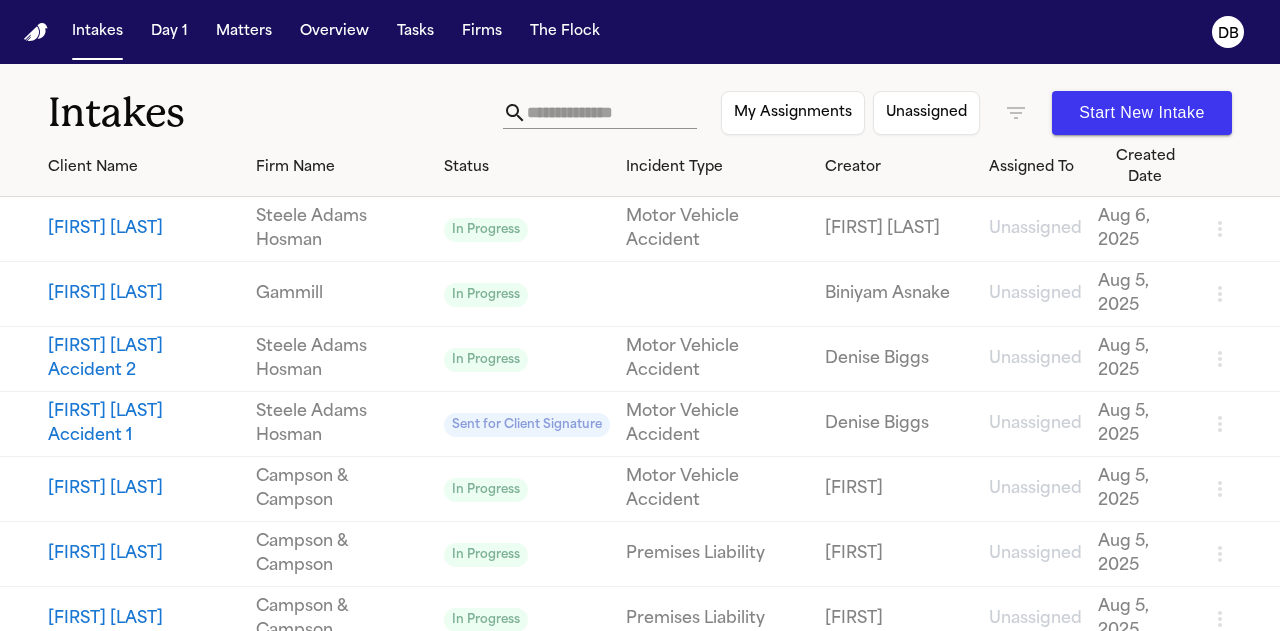 click on "Start New Intake" at bounding box center (1142, 113) 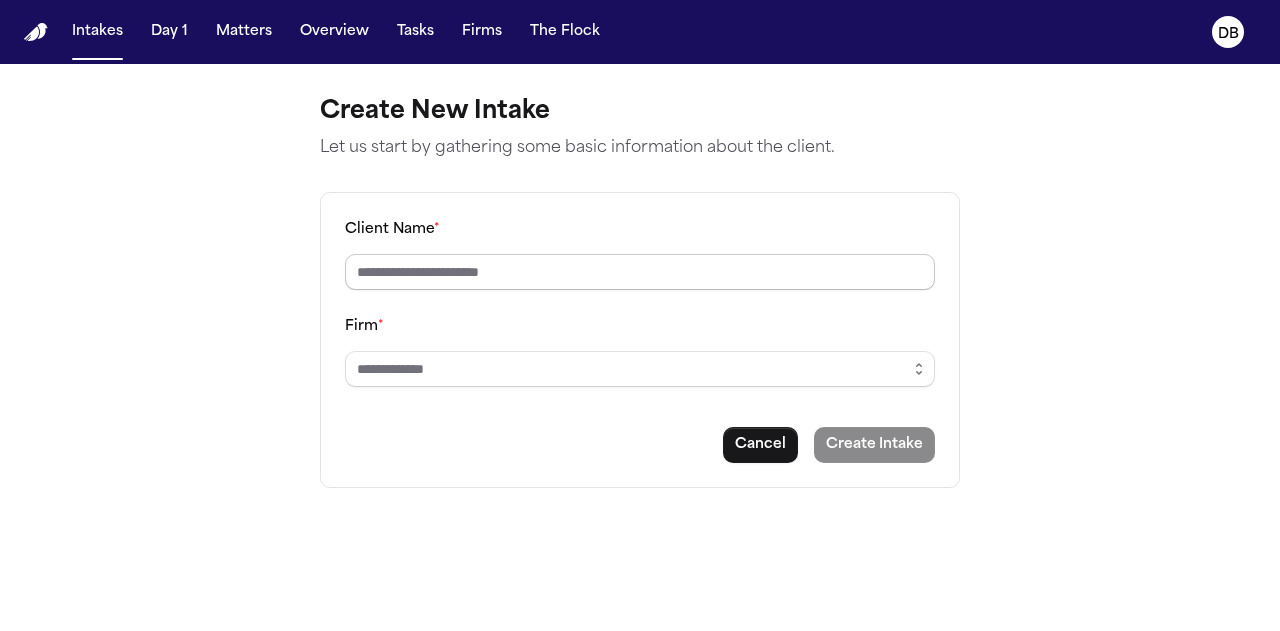 click on "Client Name  *" at bounding box center [640, 272] 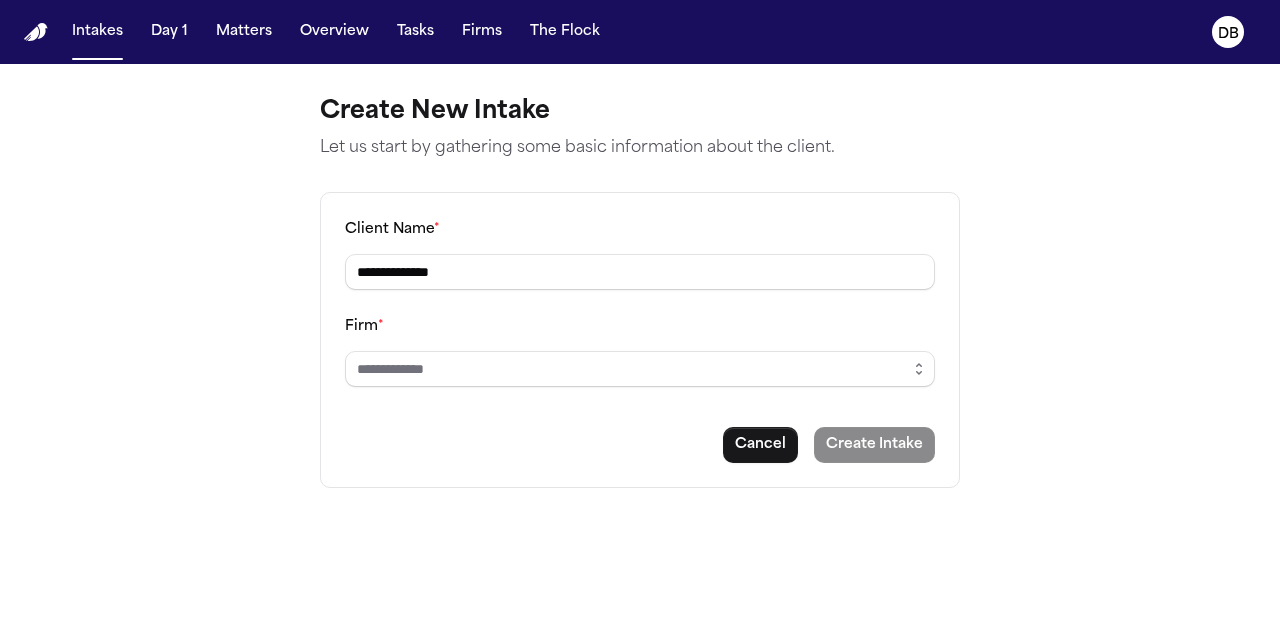 type on "**********" 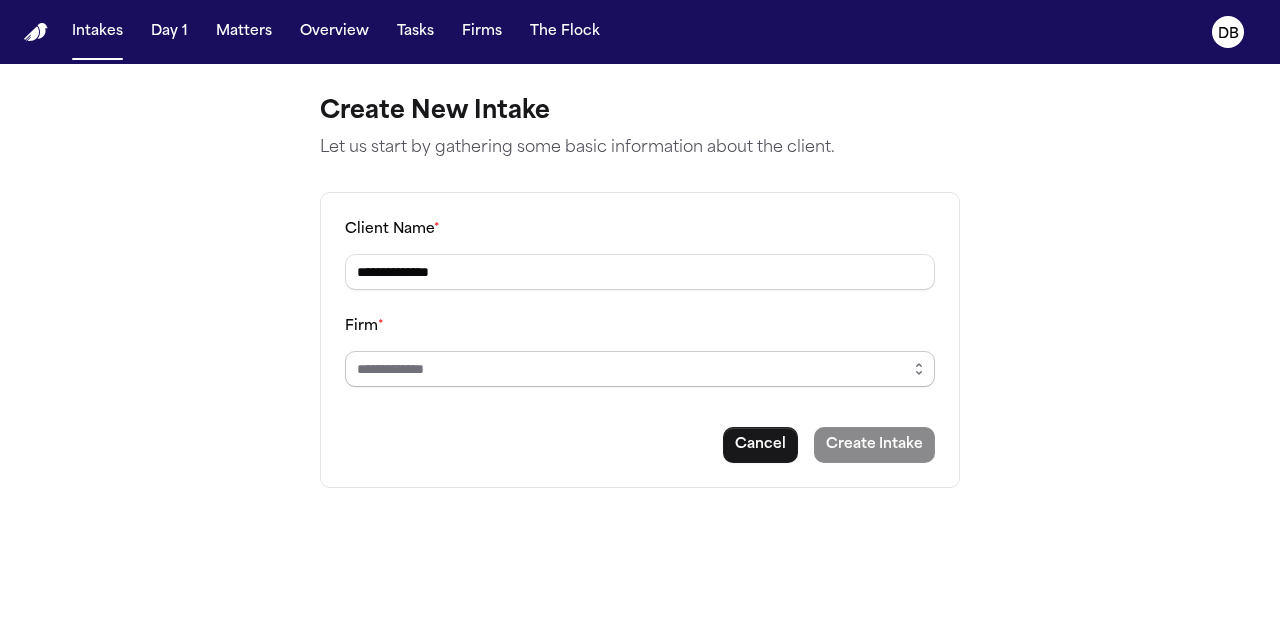 click on "Firm  *" at bounding box center (640, 369) 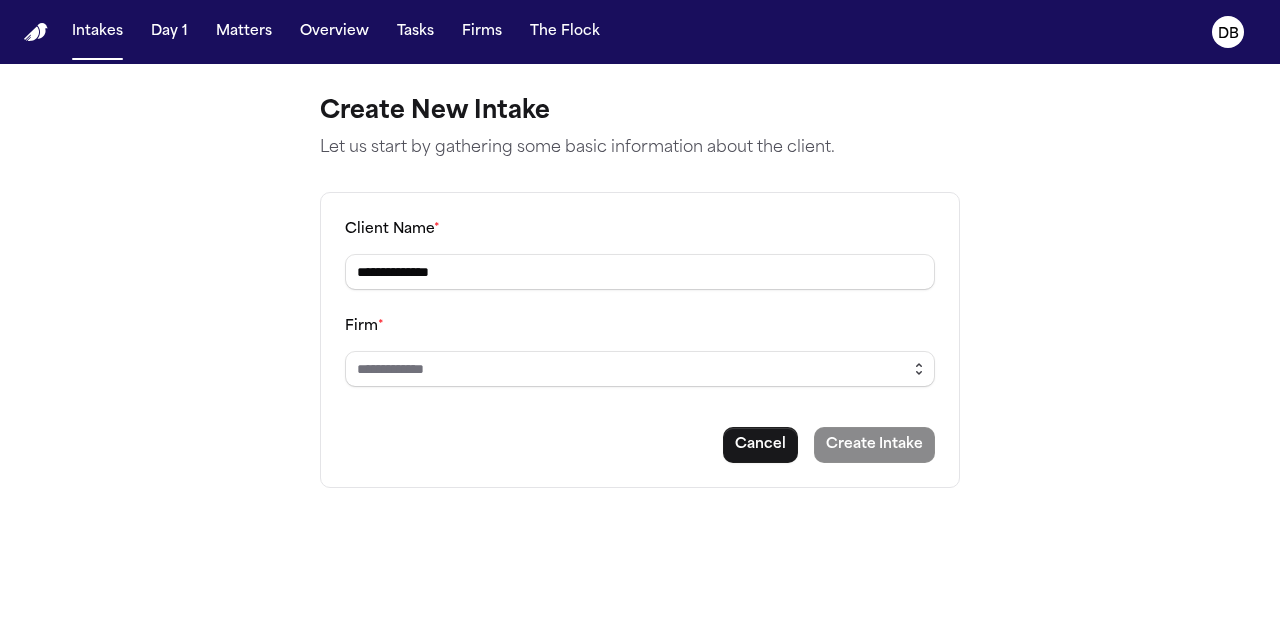 click 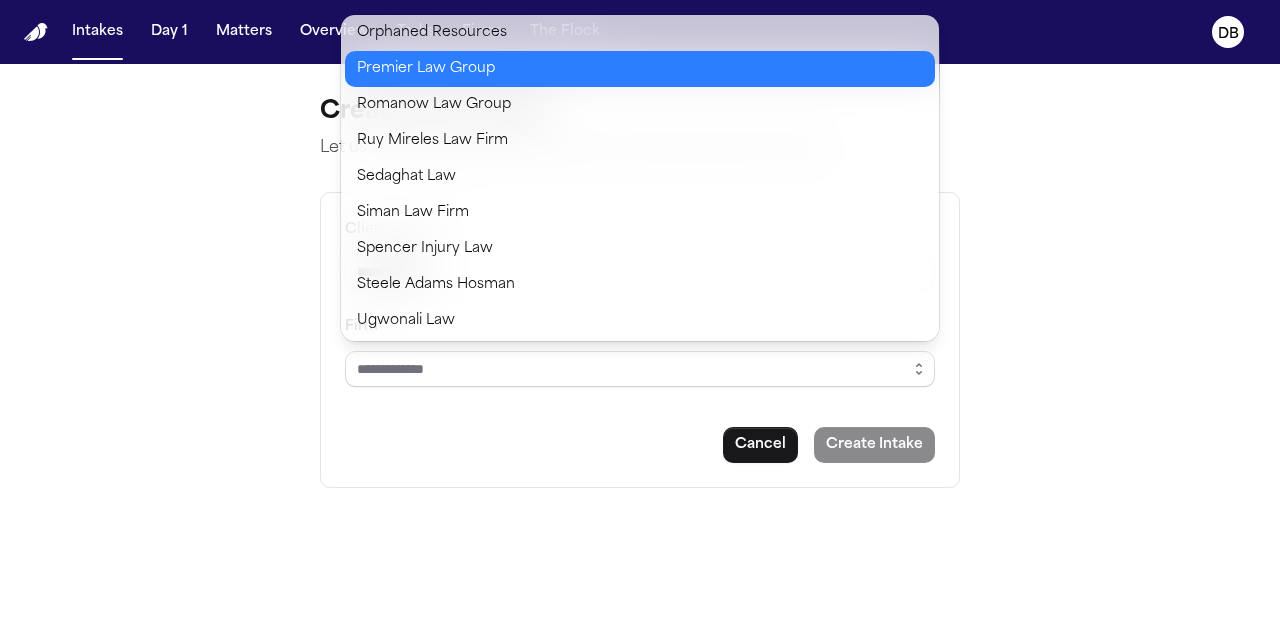 scroll, scrollTop: 1554, scrollLeft: 0, axis: vertical 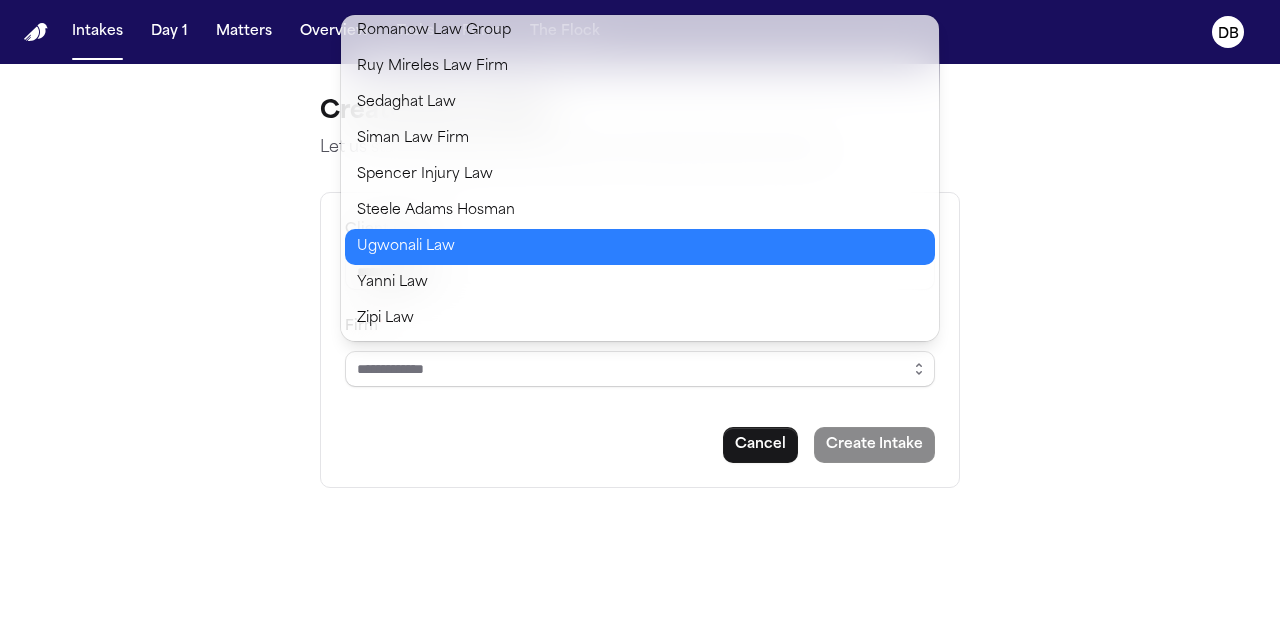 type on "**********" 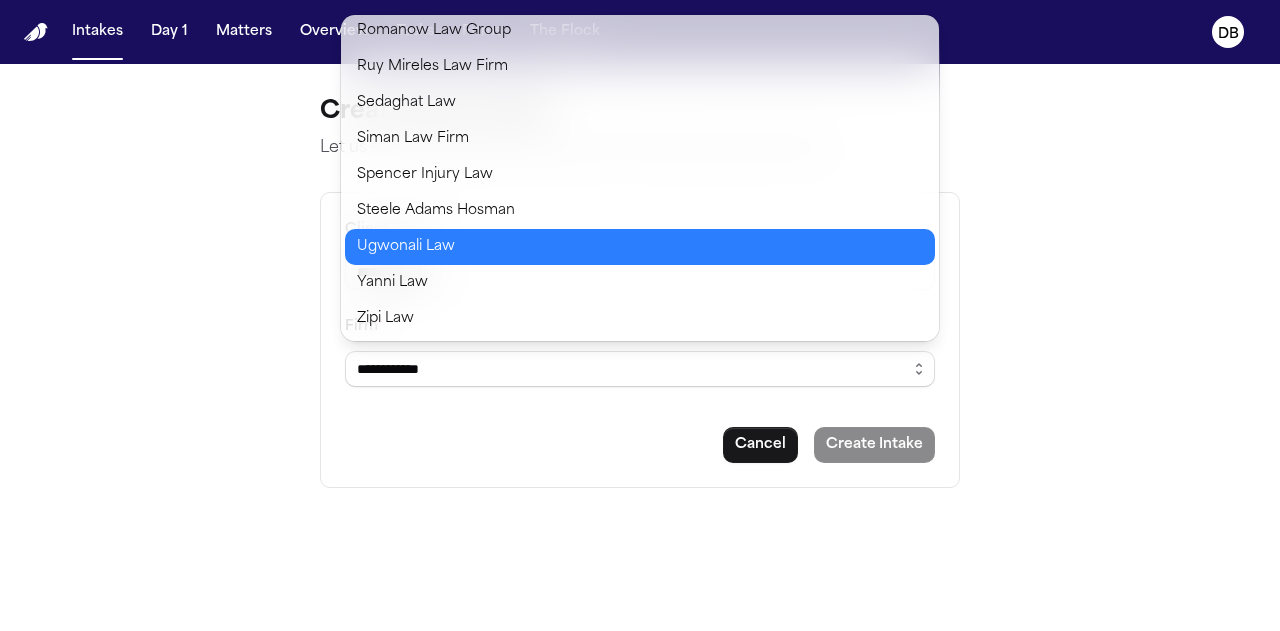 drag, startPoint x: 498, startPoint y: 247, endPoint x: 654, endPoint y: 409, distance: 224.89998 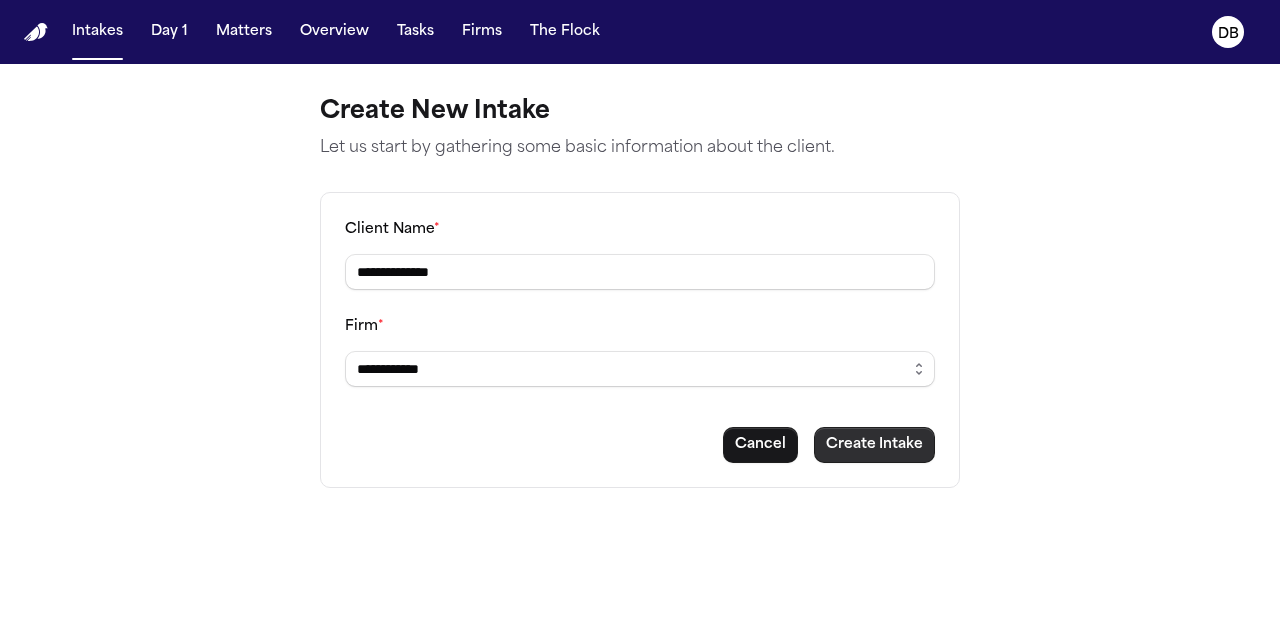 click on "Create Intake" at bounding box center (874, 445) 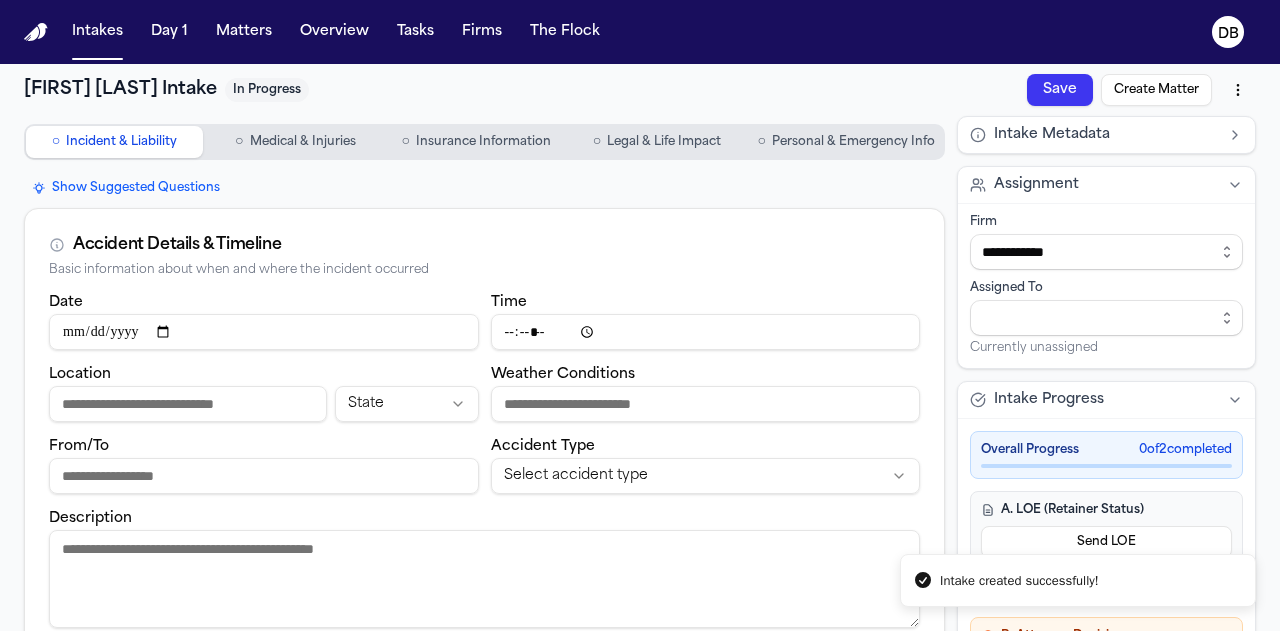 click on "Personal & Emergency Info" at bounding box center (853, 142) 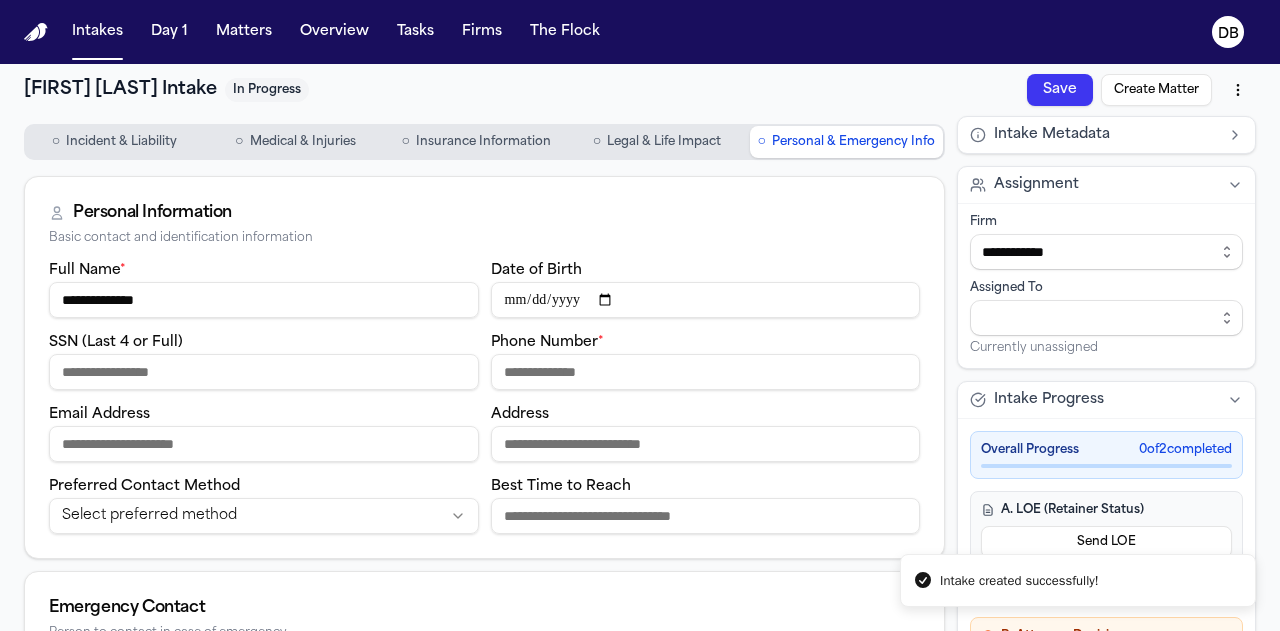 click on "Date of Birth" at bounding box center [706, 300] 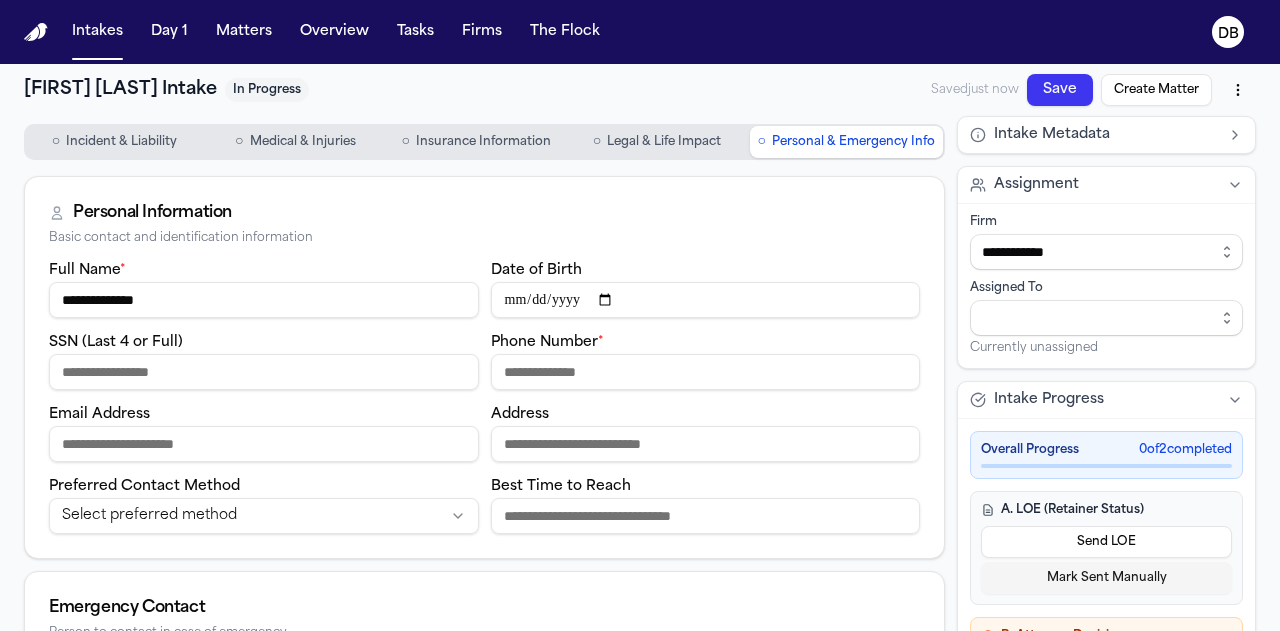 drag, startPoint x: 240, startPoint y: 295, endPoint x: 0, endPoint y: 323, distance: 241.6278 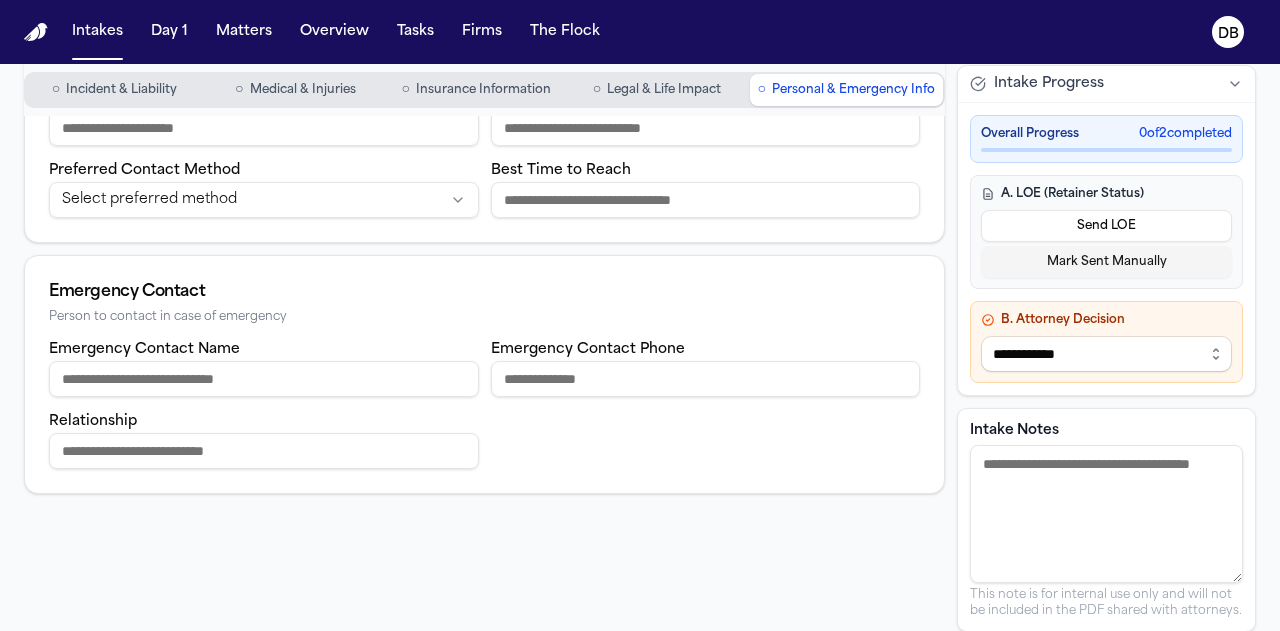 scroll, scrollTop: 316, scrollLeft: 0, axis: vertical 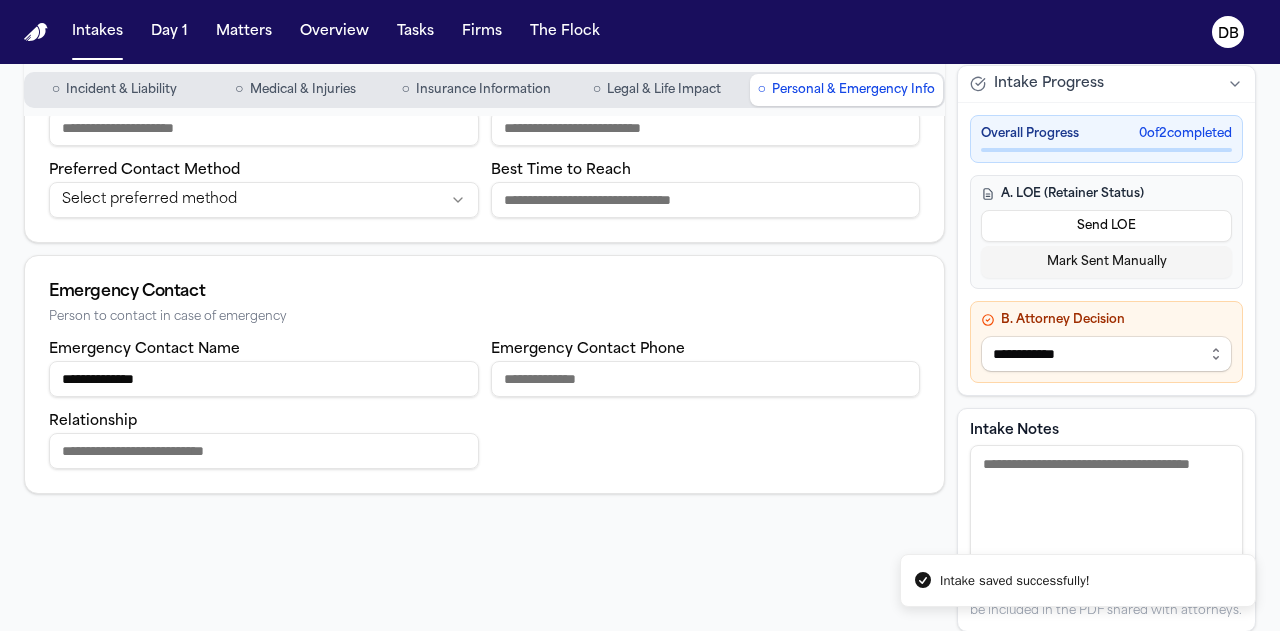 type on "**********" 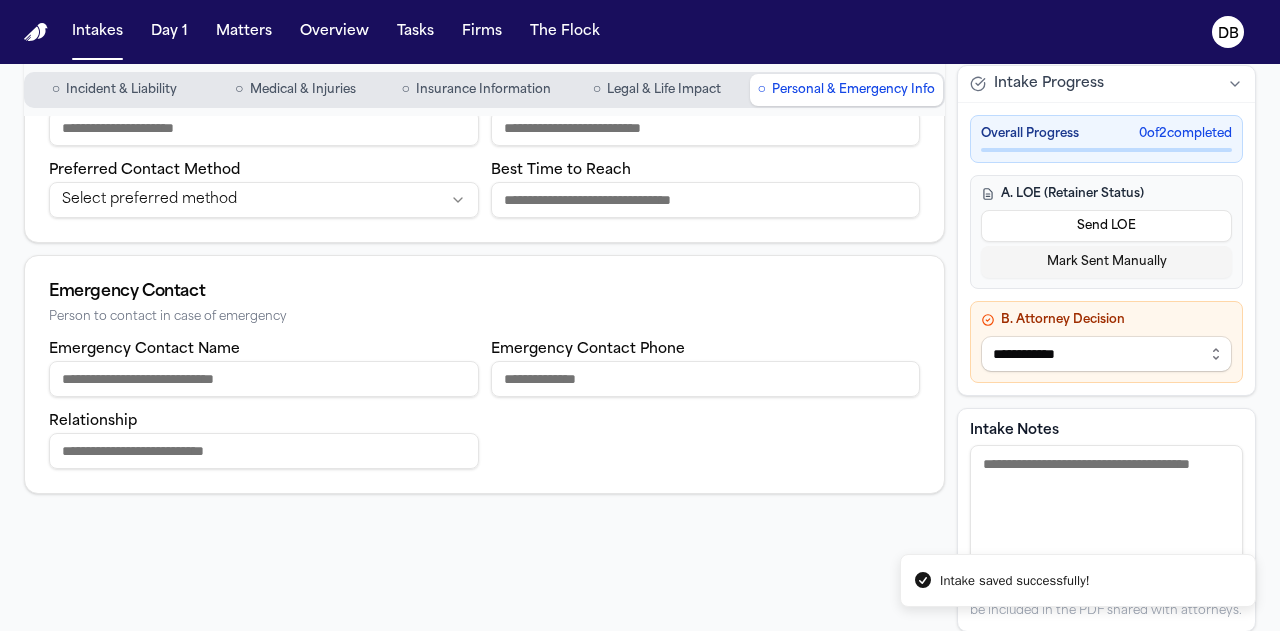 click on "Emergency Contact Name" at bounding box center (264, 379) 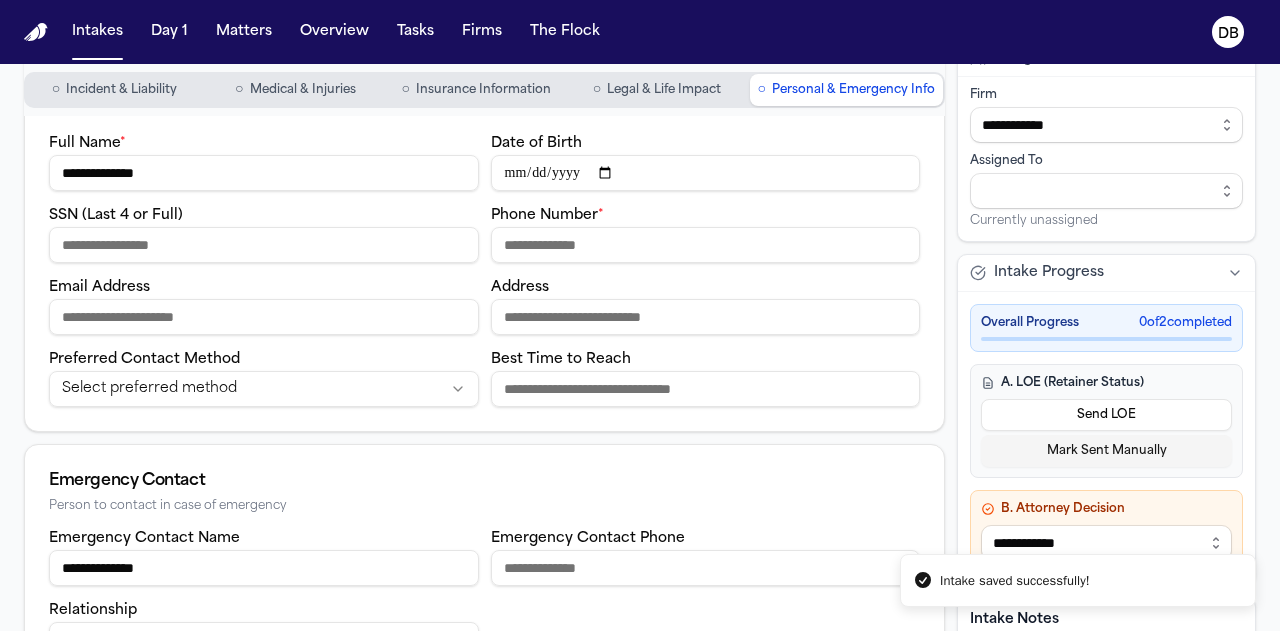 scroll, scrollTop: 0, scrollLeft: 0, axis: both 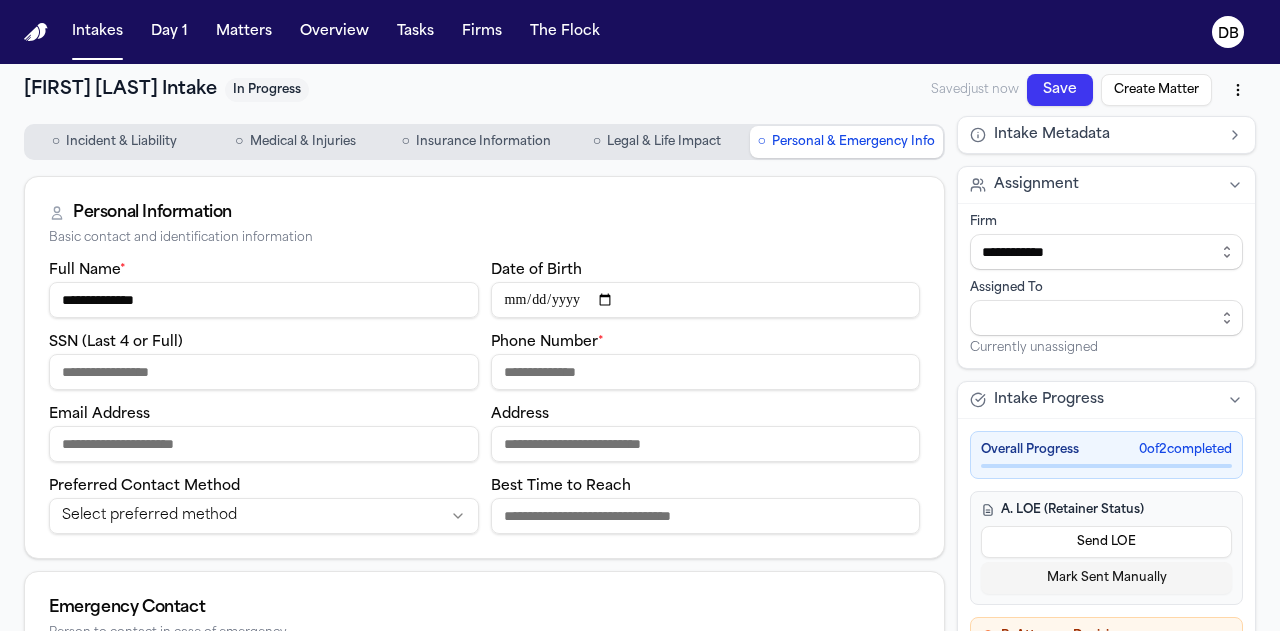 type on "**********" 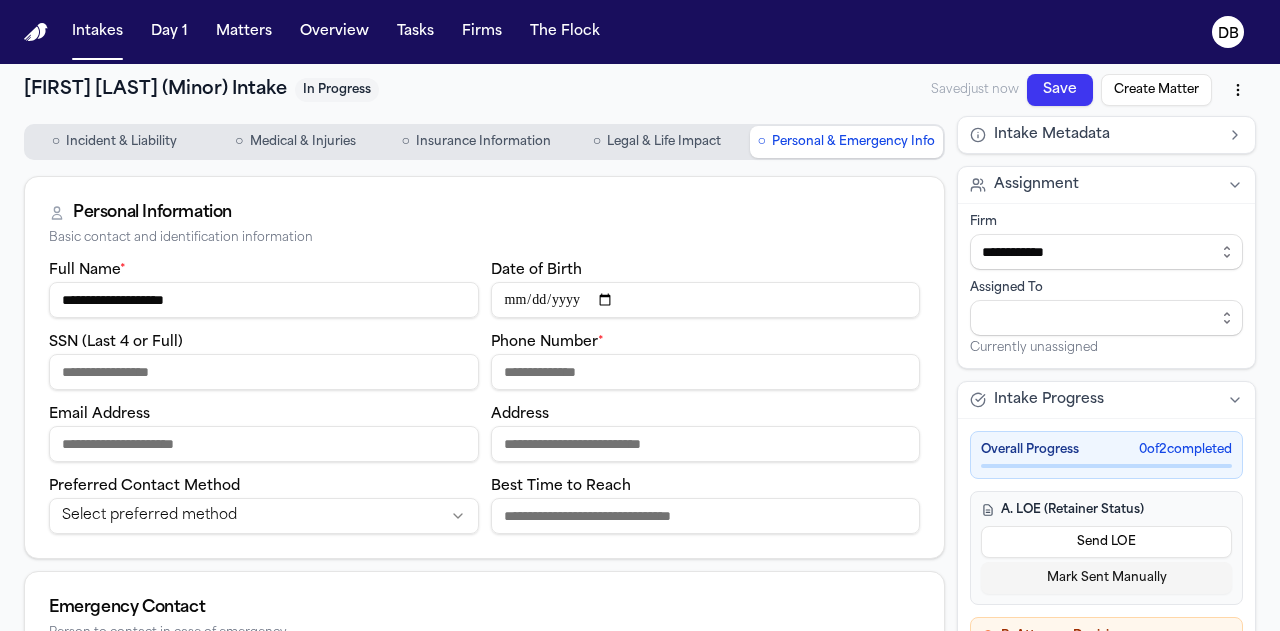 type on "**********" 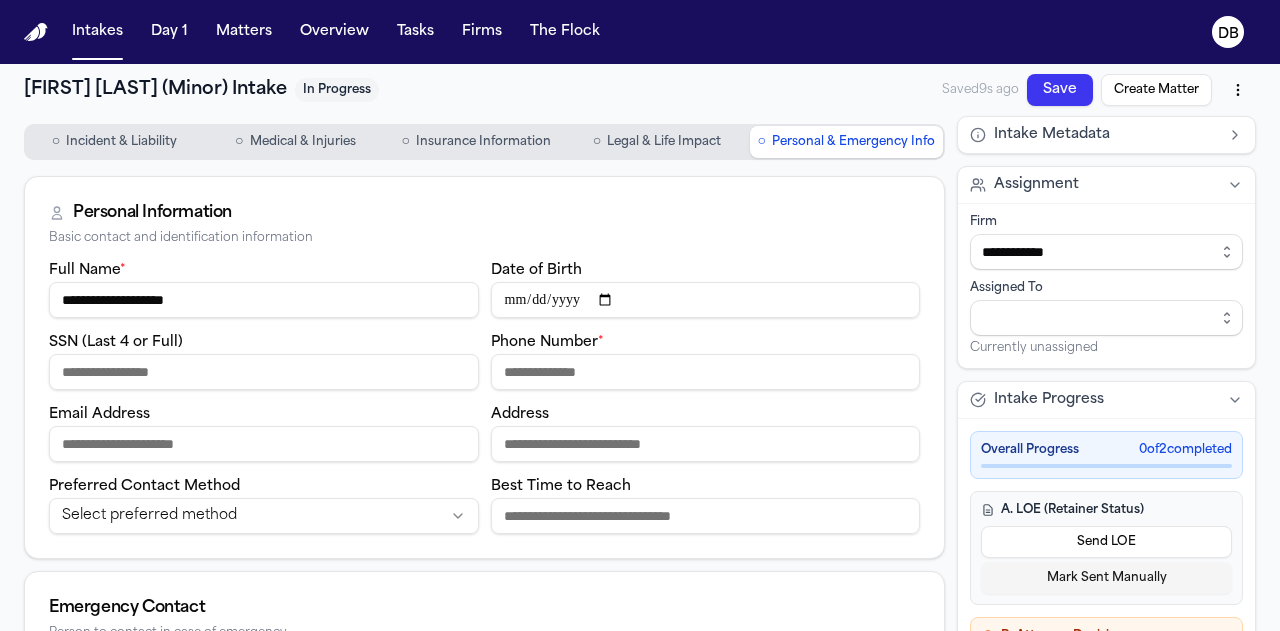 type on "**********" 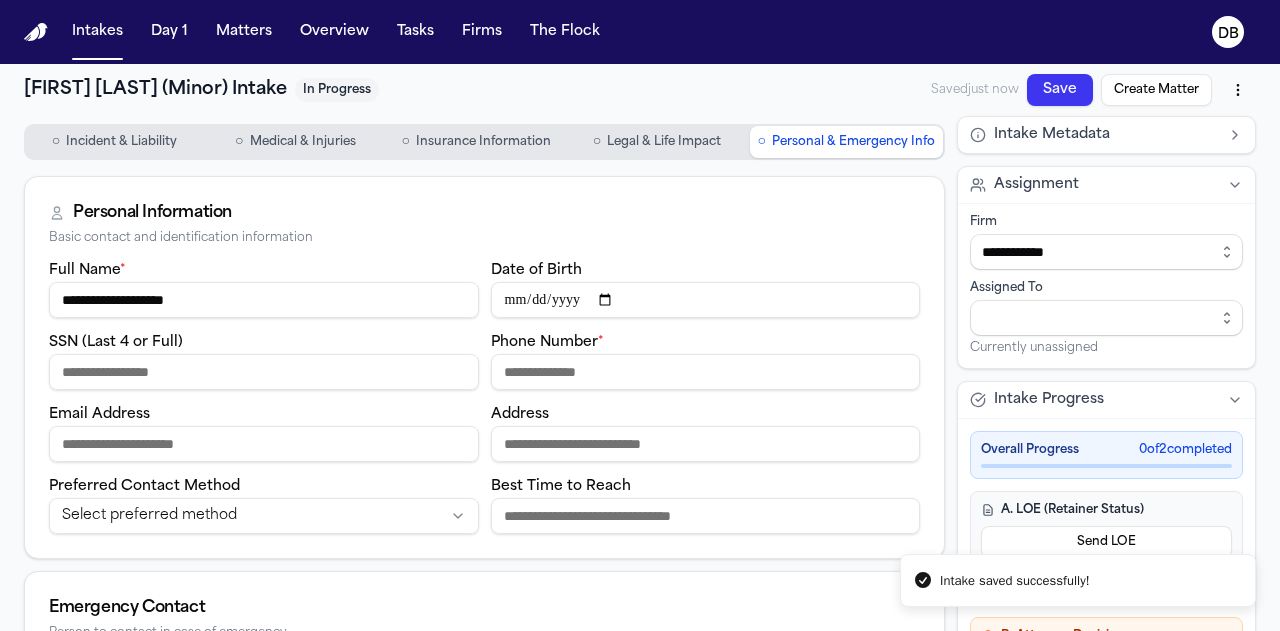 click on "Basic contact and identification information" at bounding box center [484, 238] 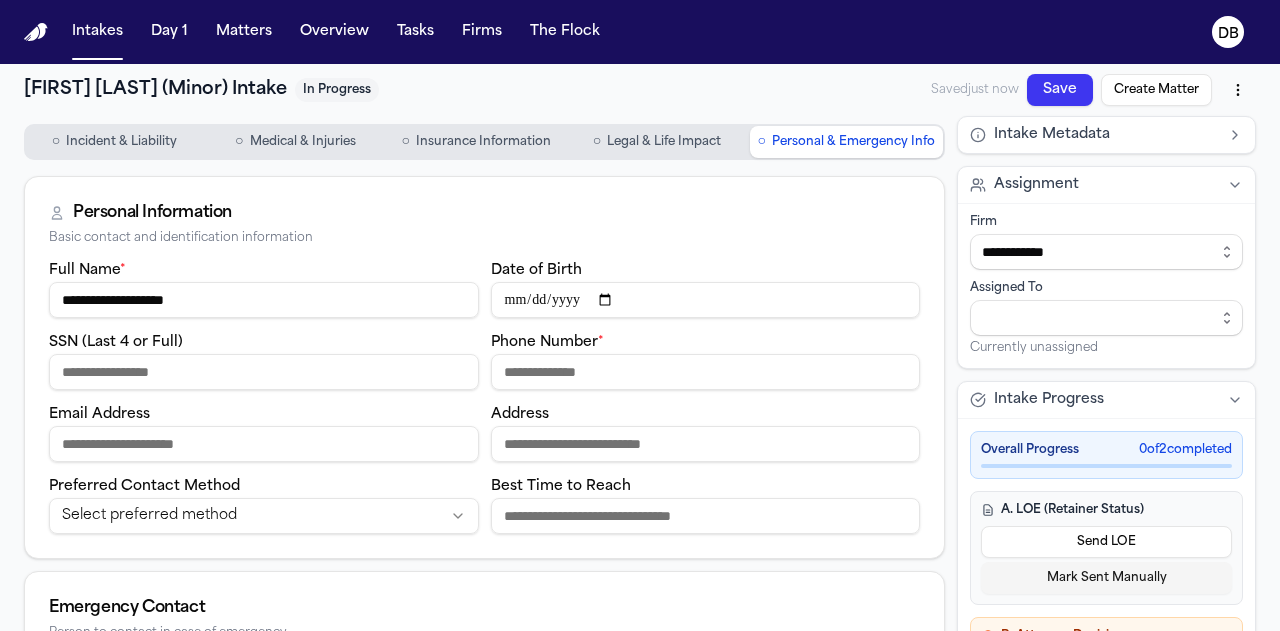 click on "Phone Number  *" at bounding box center (706, 372) 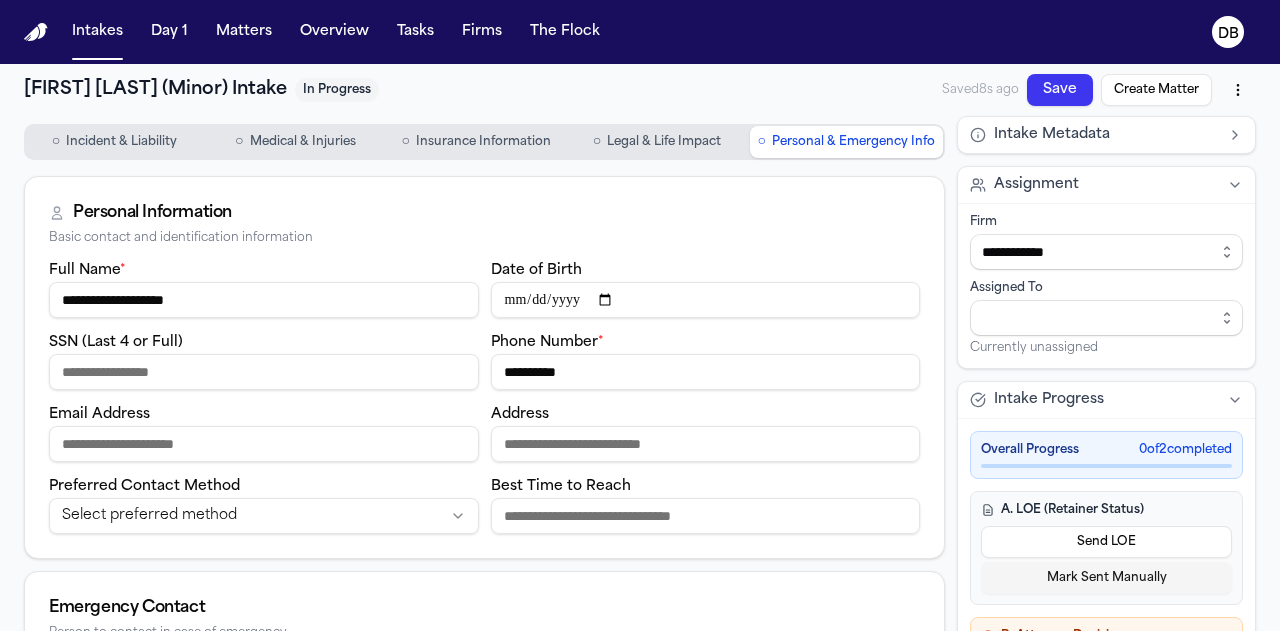 type on "**********" 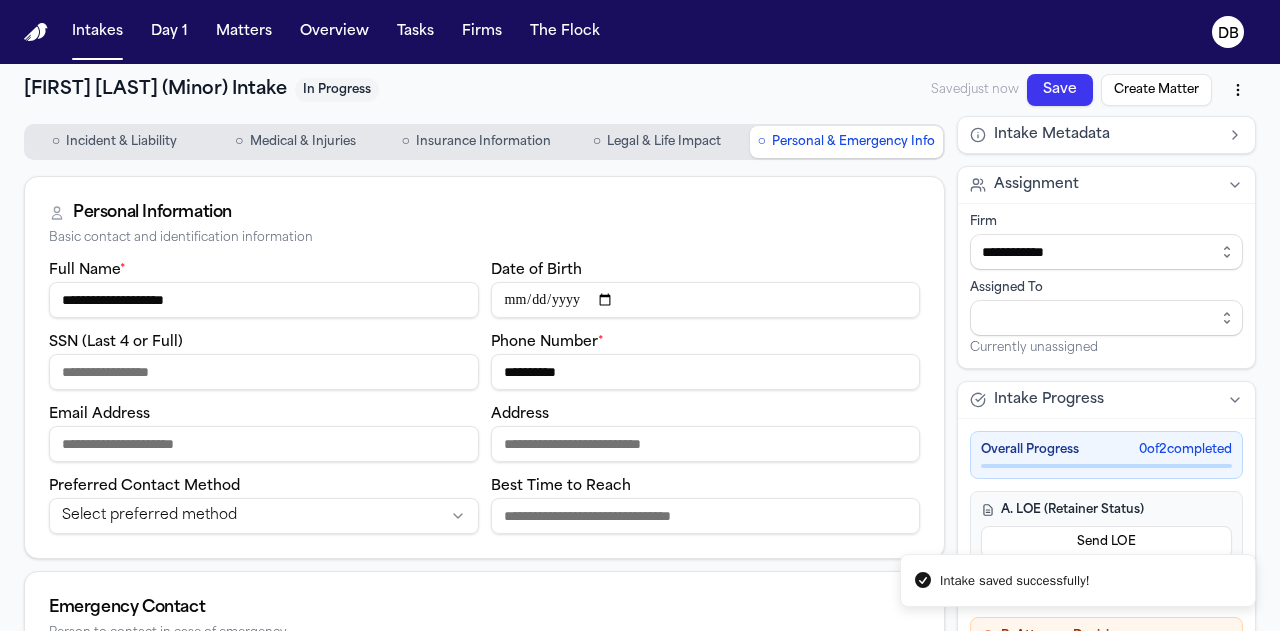 click on "Email Address" at bounding box center (264, 444) 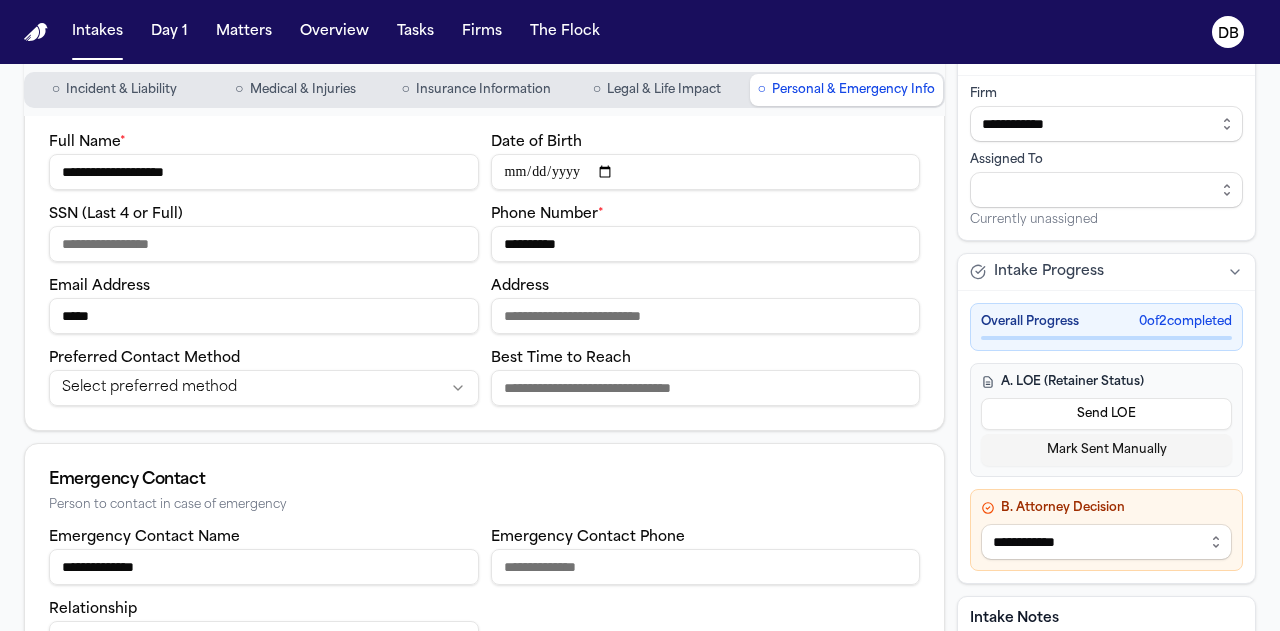 scroll, scrollTop: 200, scrollLeft: 0, axis: vertical 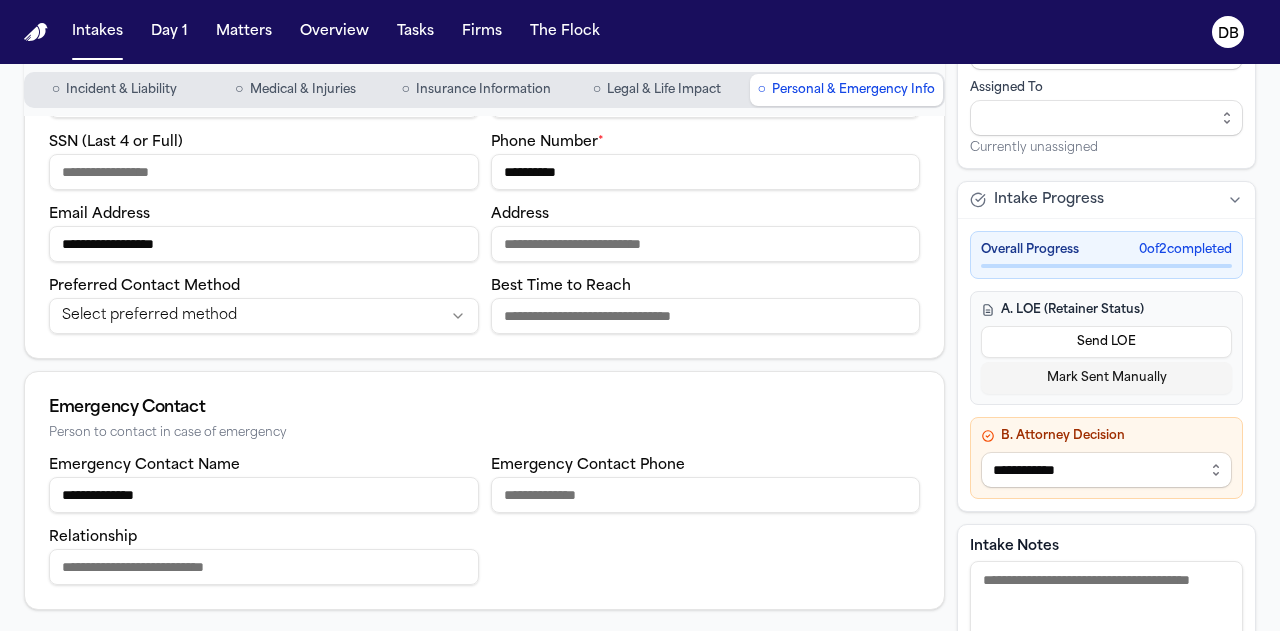 type on "**********" 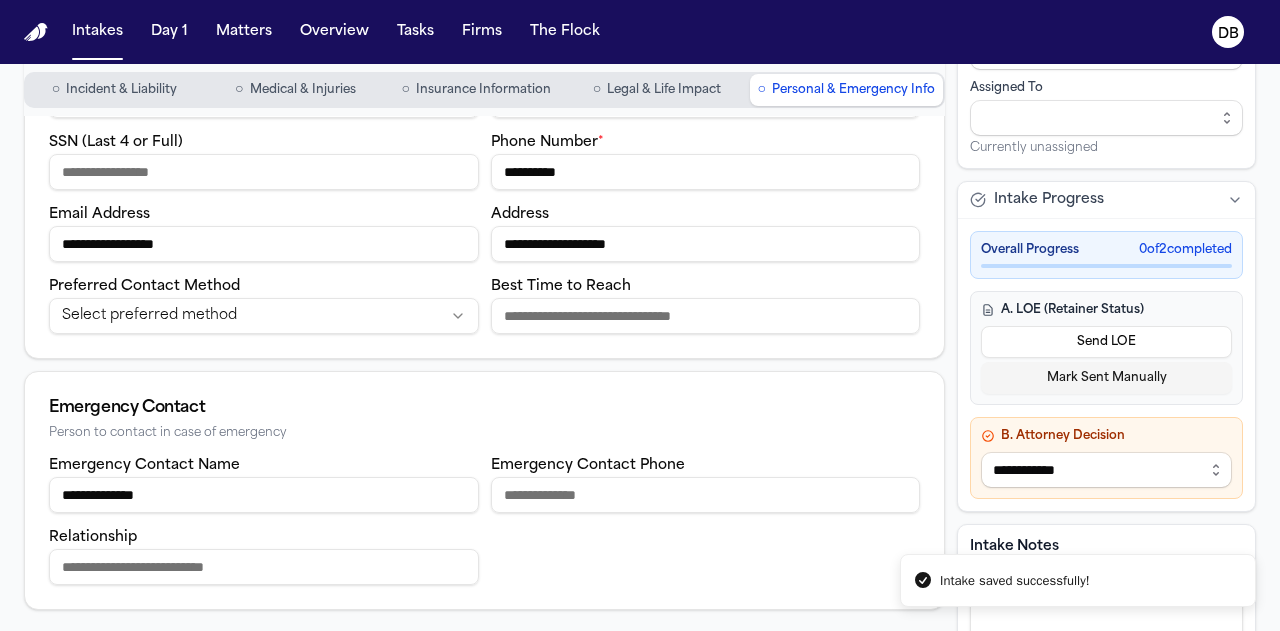 drag, startPoint x: 644, startPoint y: 229, endPoint x: 544, endPoint y: 220, distance: 100.40418 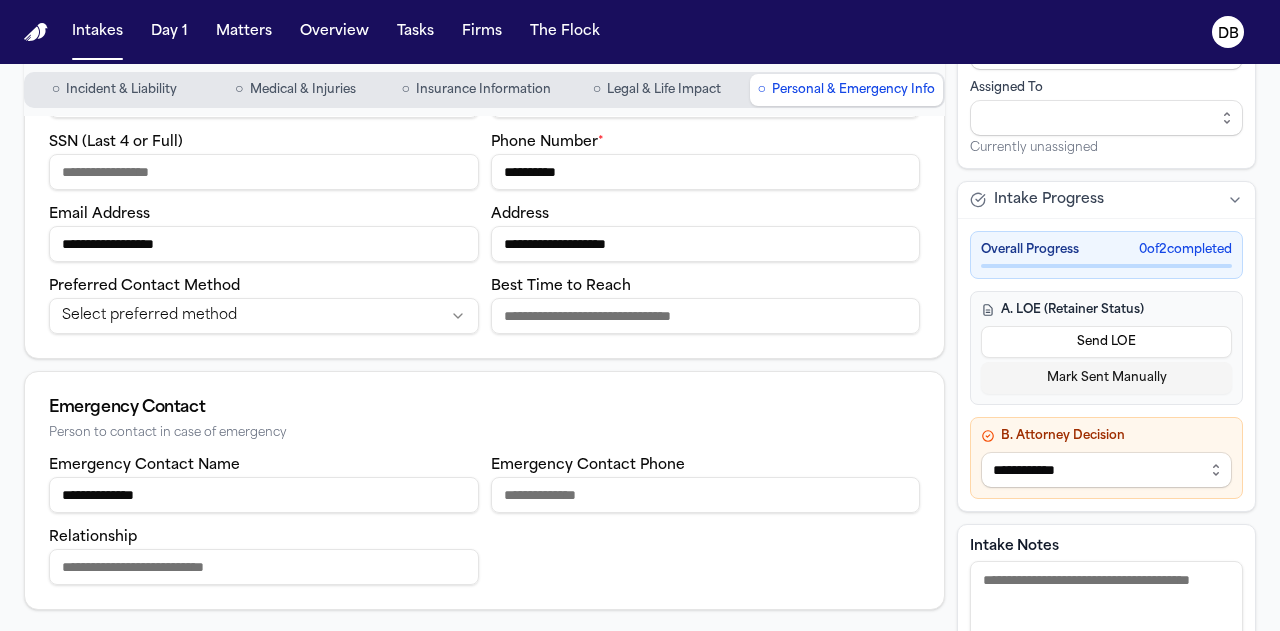 type on "**********" 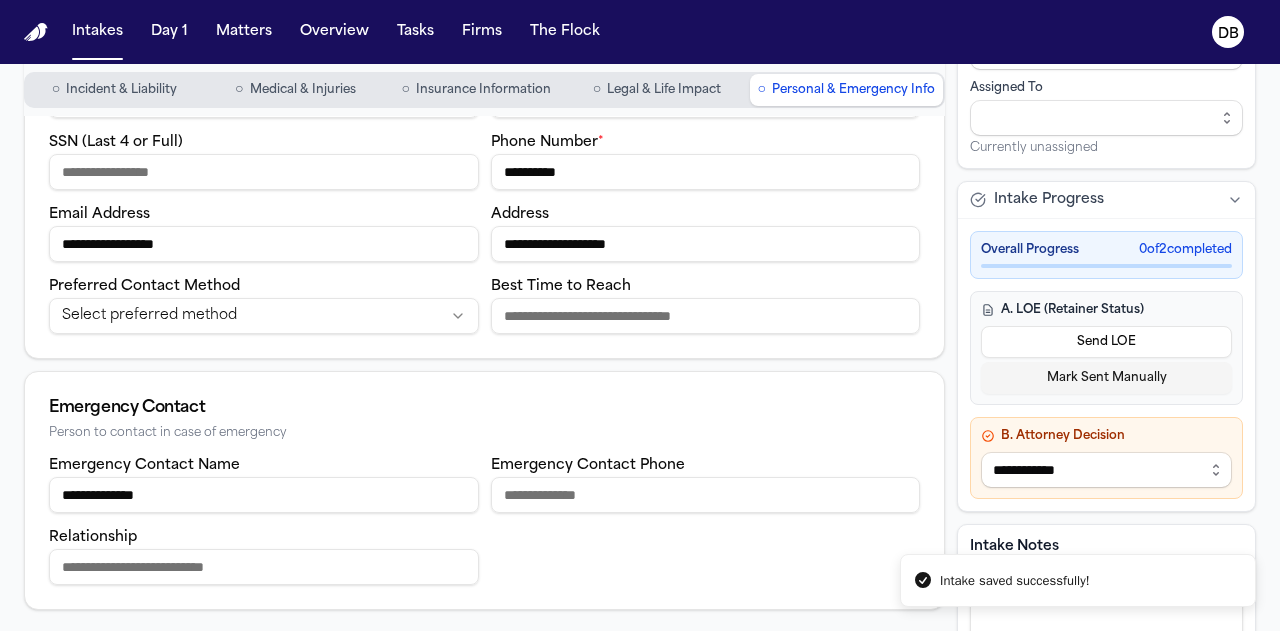 click on "SSN (Last 4 or Full)" at bounding box center (264, 172) 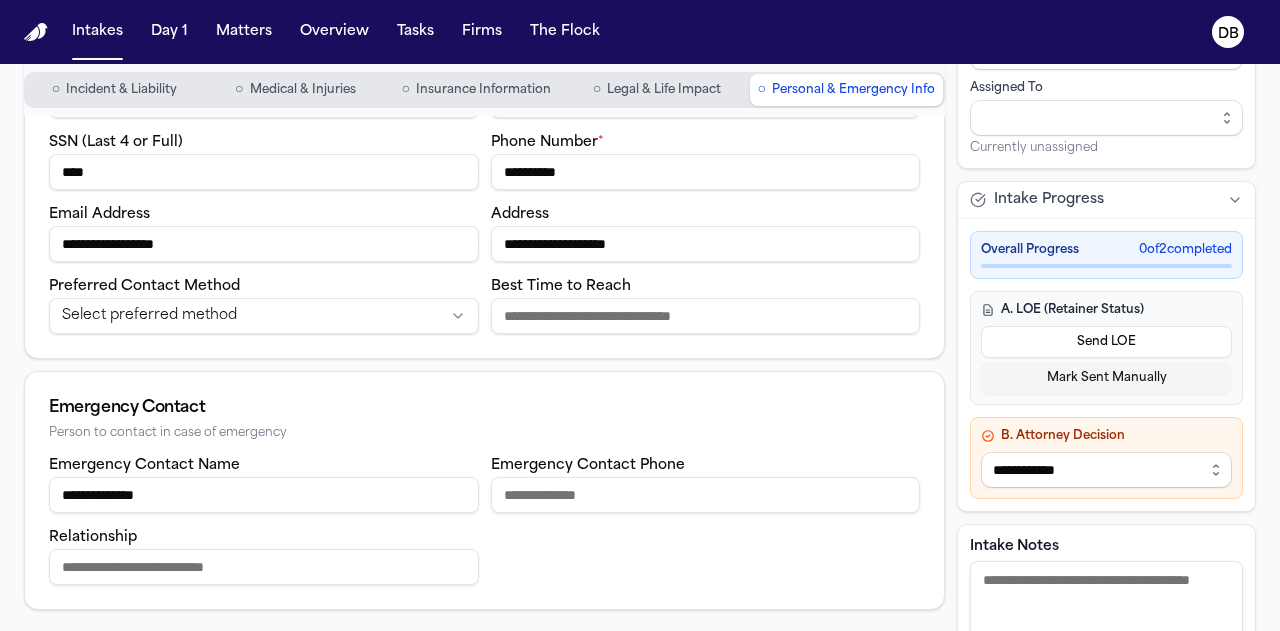 type on "****" 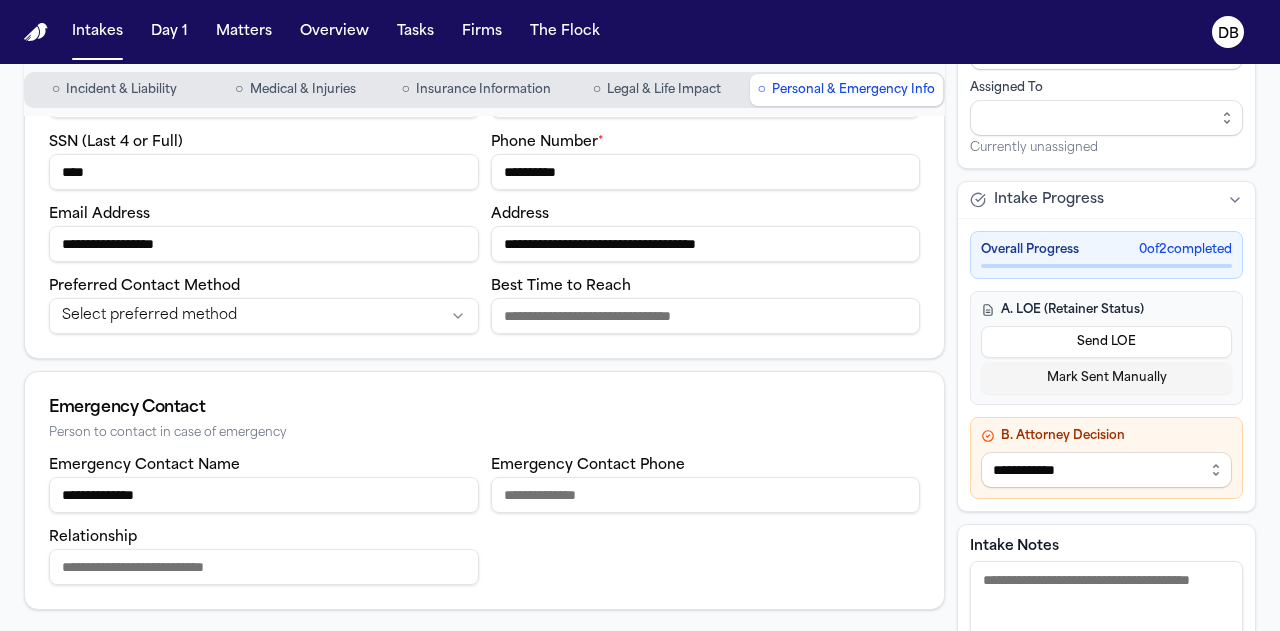 type on "**********" 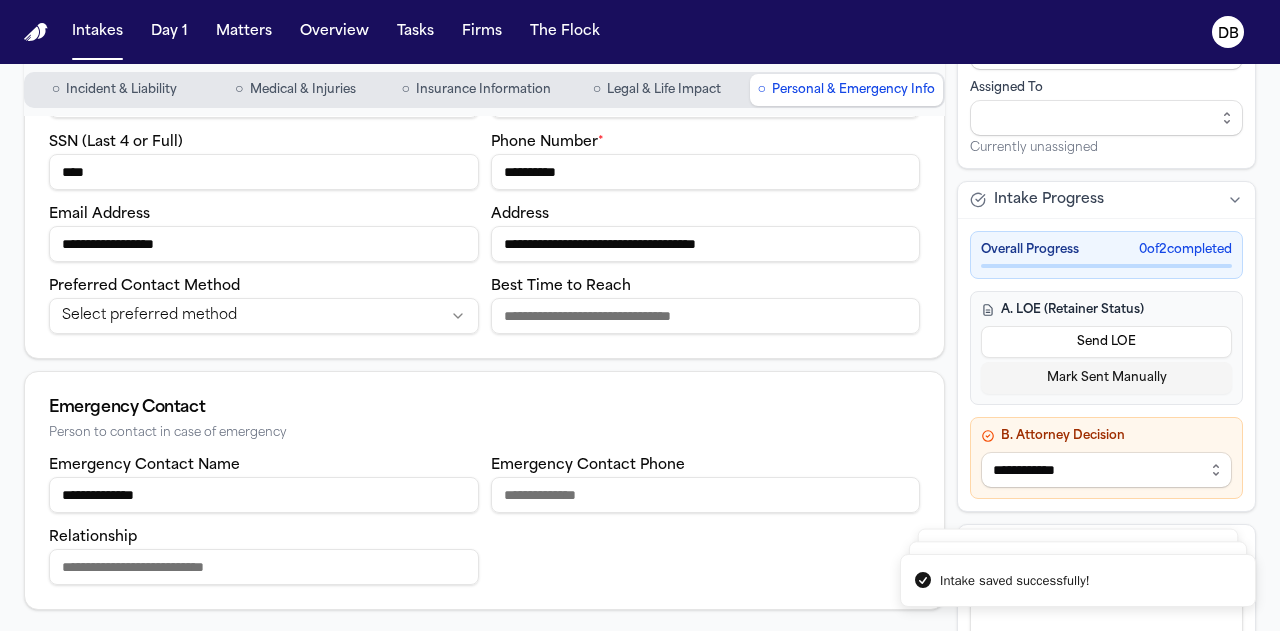 click on "Incident & Liability" at bounding box center (121, 90) 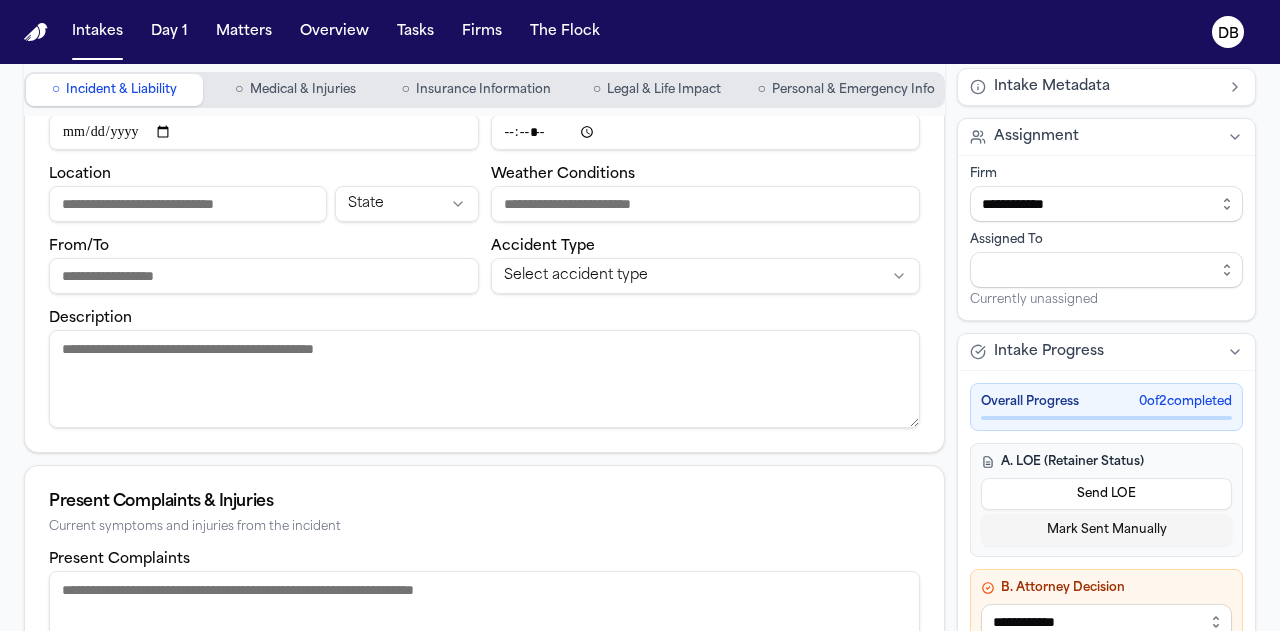 click on "○ Personal & Emergency Info" at bounding box center (846, 90) 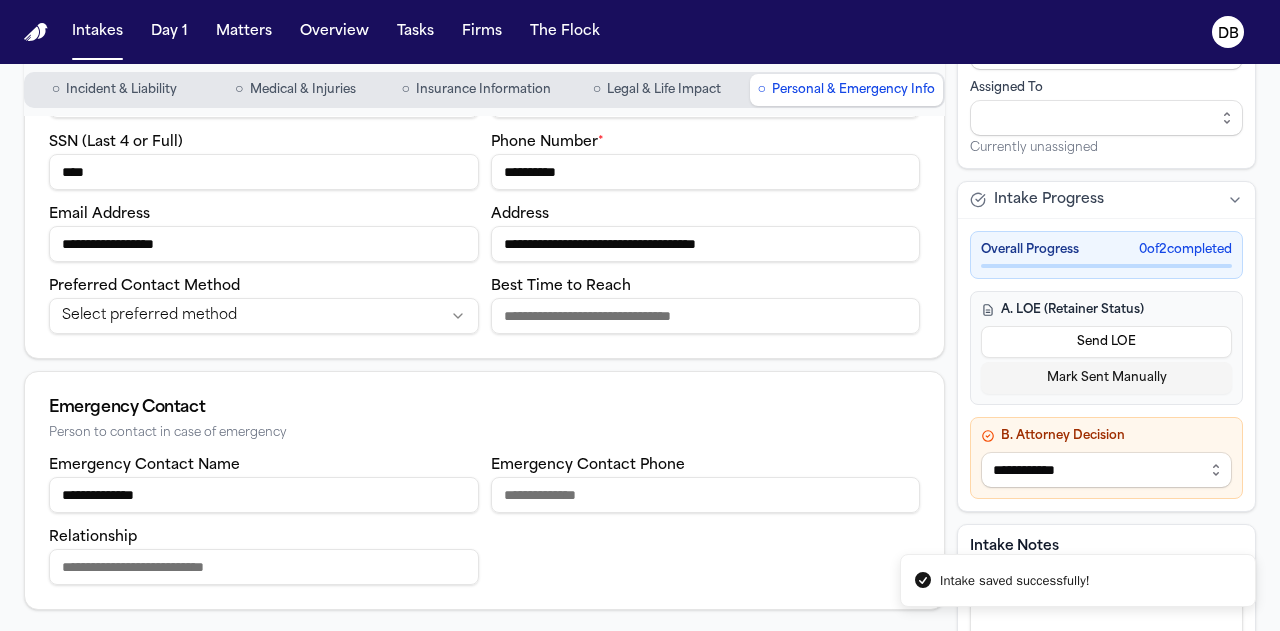 drag, startPoint x: 732, startPoint y: 159, endPoint x: 382, endPoint y: 130, distance: 351.19937 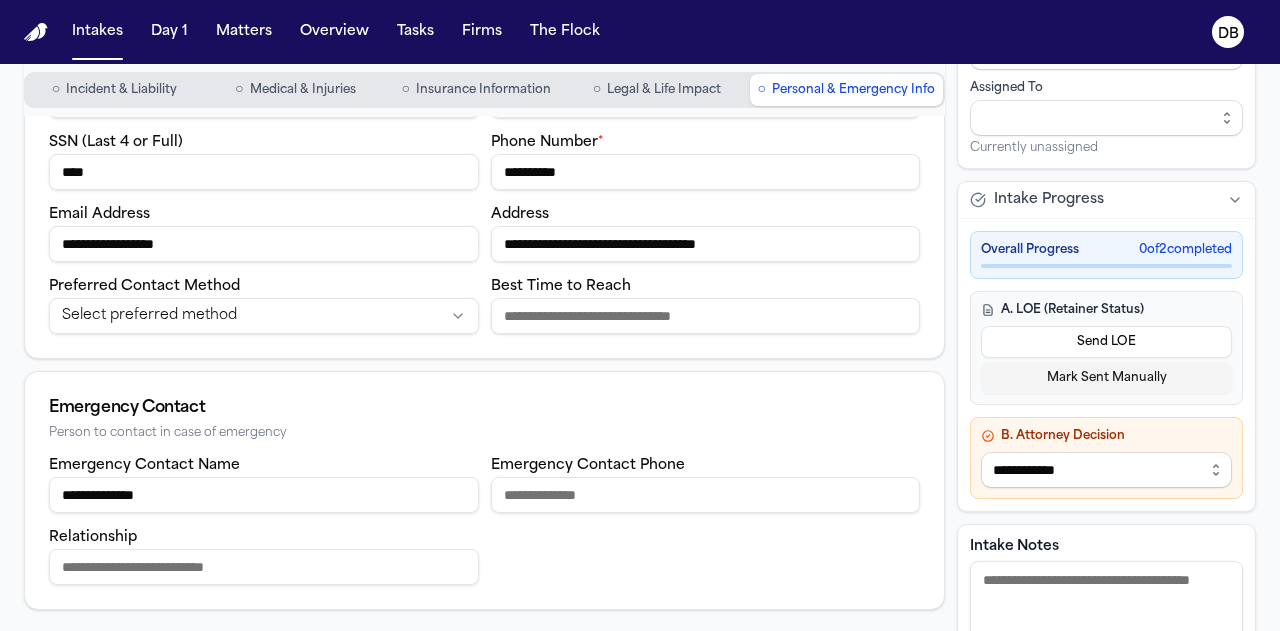 paste on "**********" 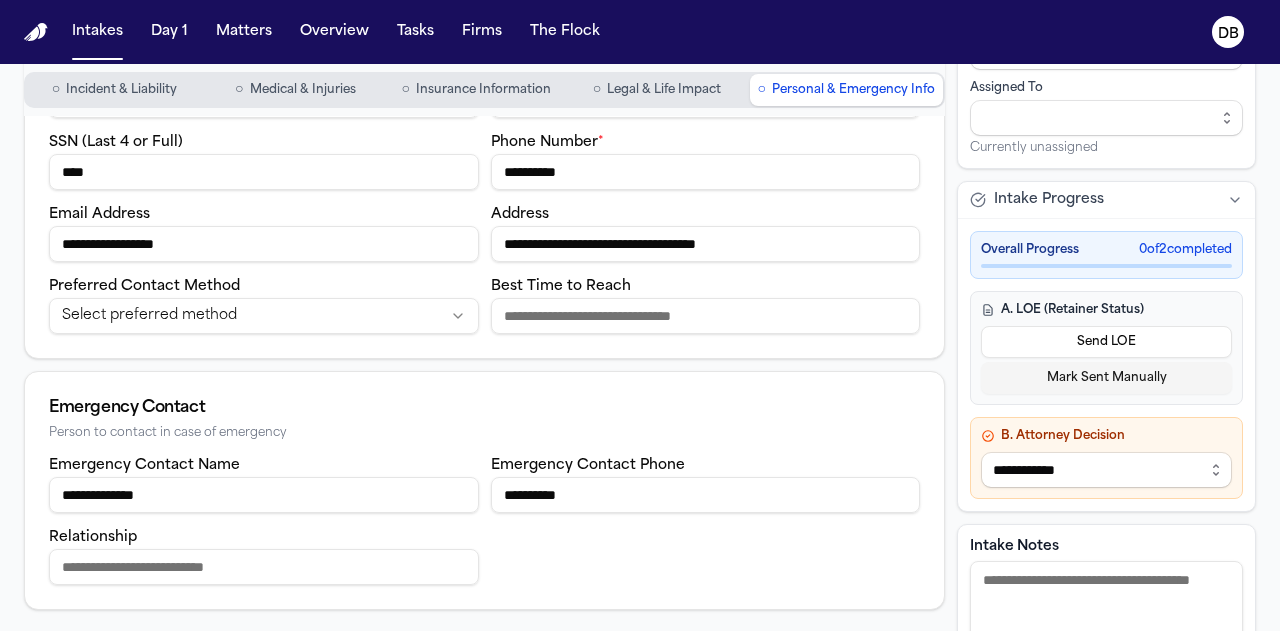 type on "**********" 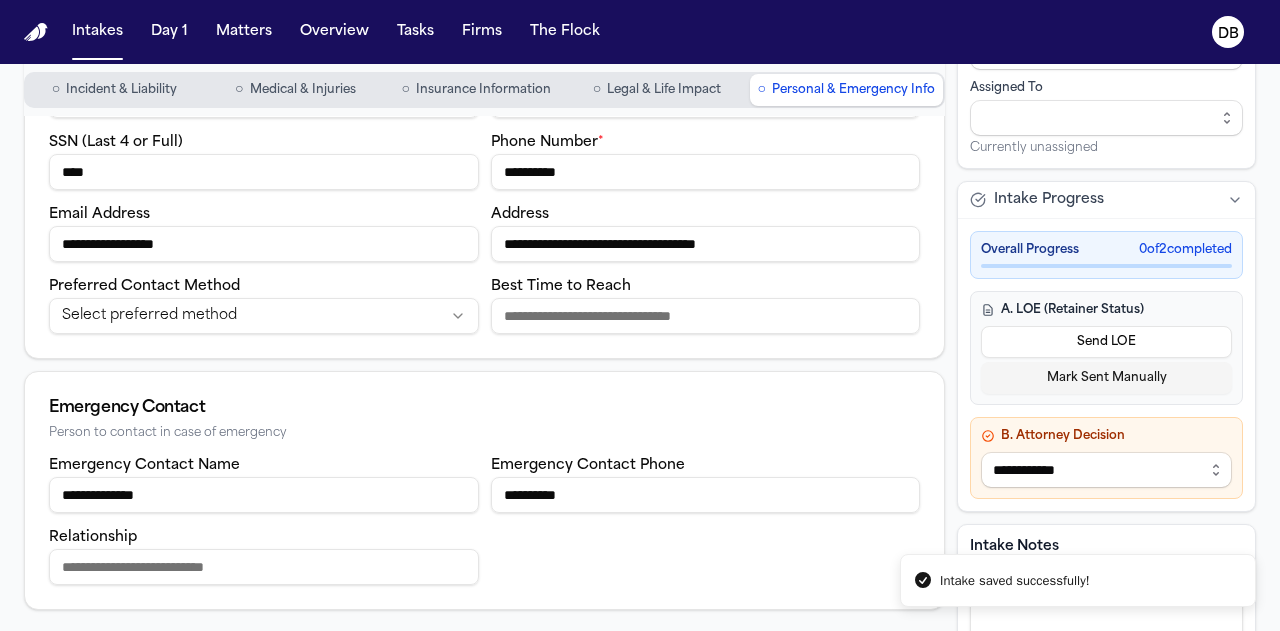 click on "Relationship" at bounding box center (264, 567) 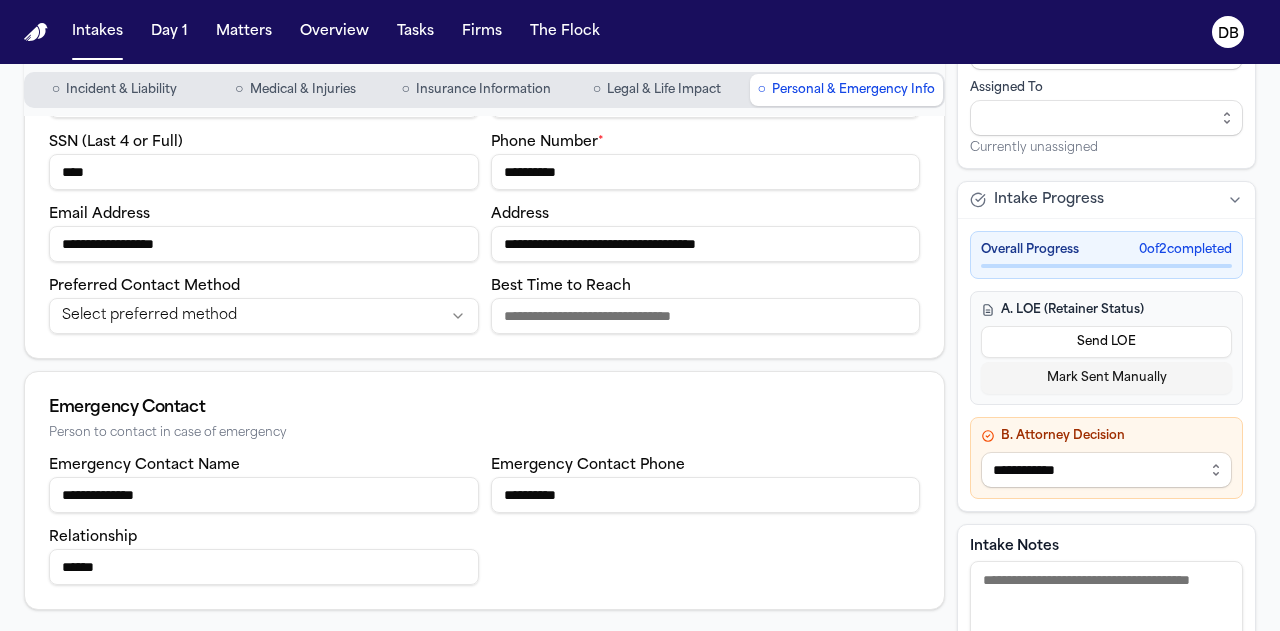 type on "******" 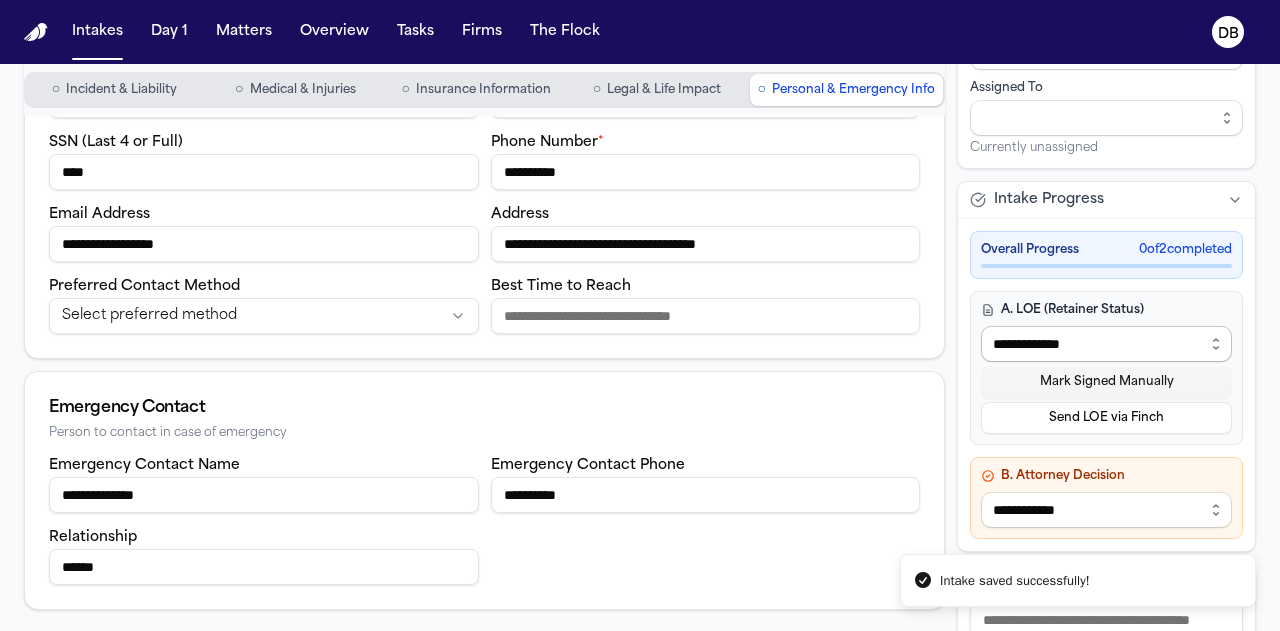 click on "**********" at bounding box center [1106, 344] 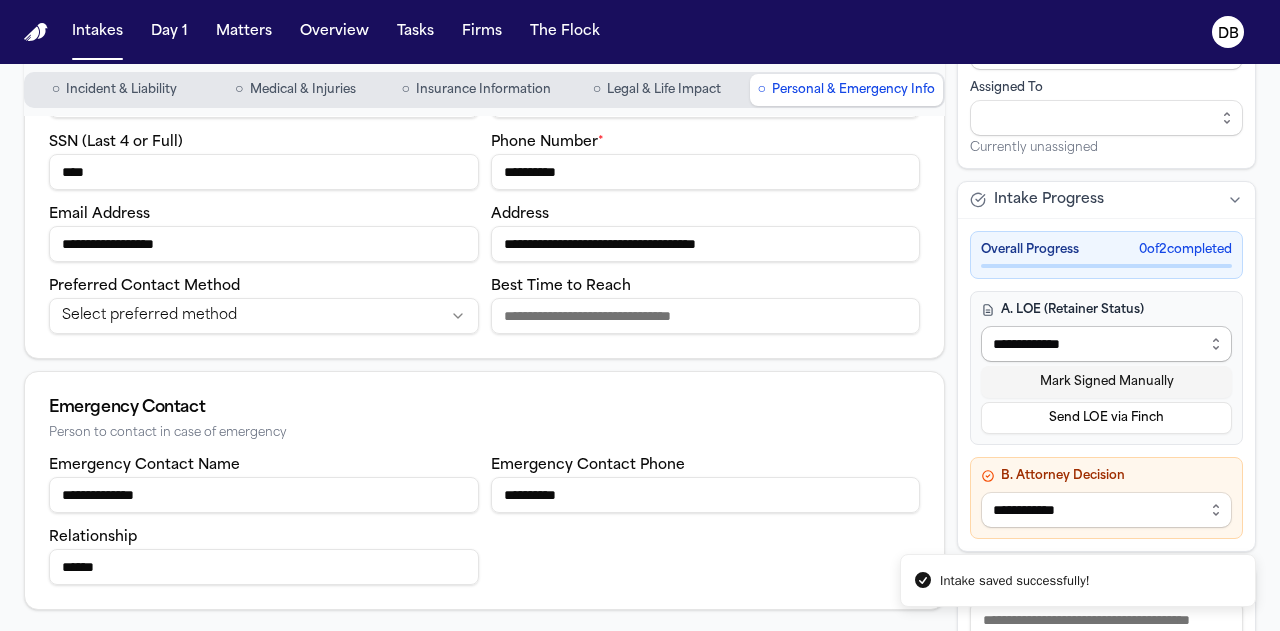 select on "**********" 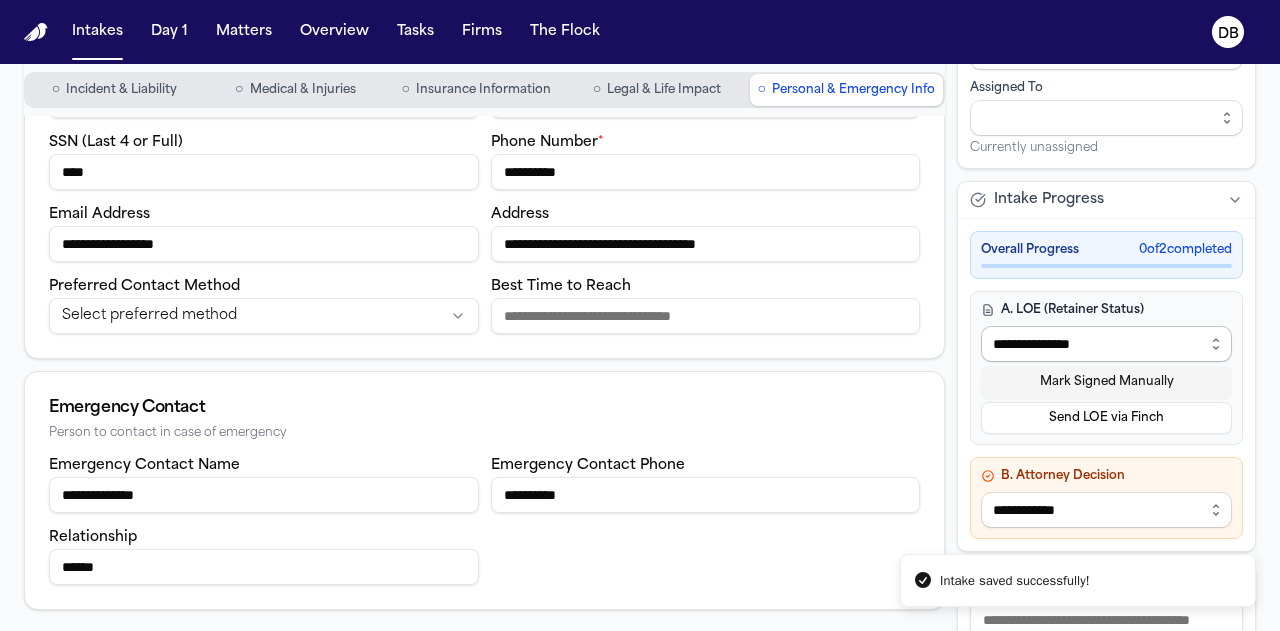 click on "**********" at bounding box center (1106, 344) 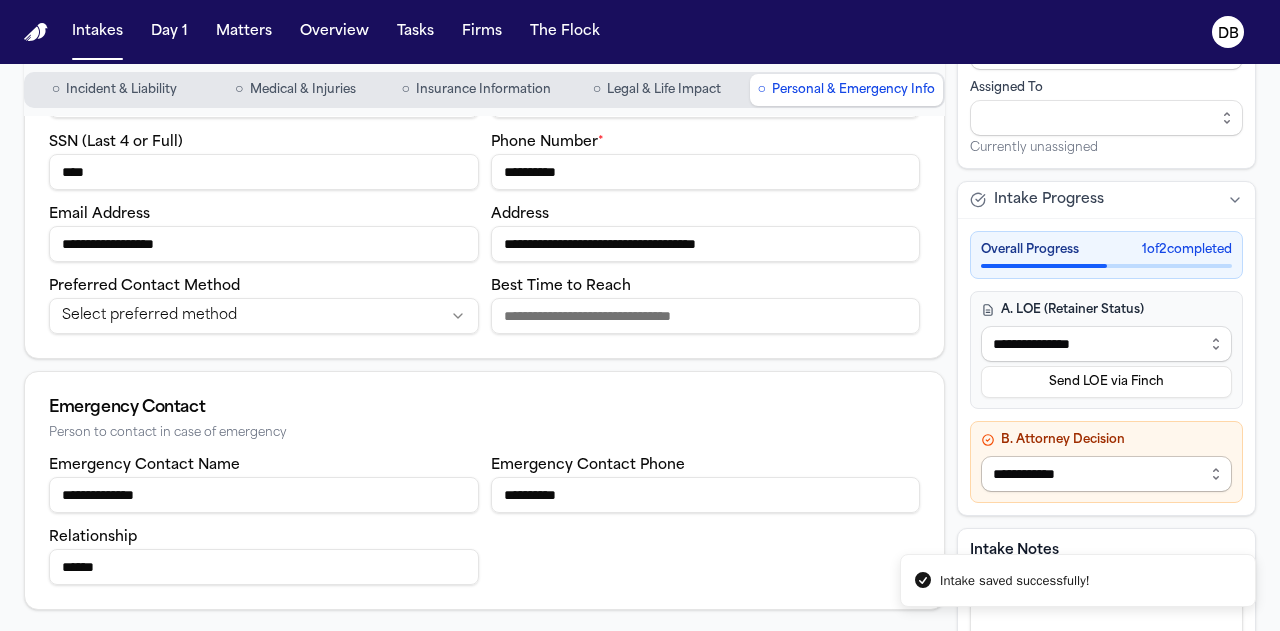 click on "**********" at bounding box center (1106, 474) 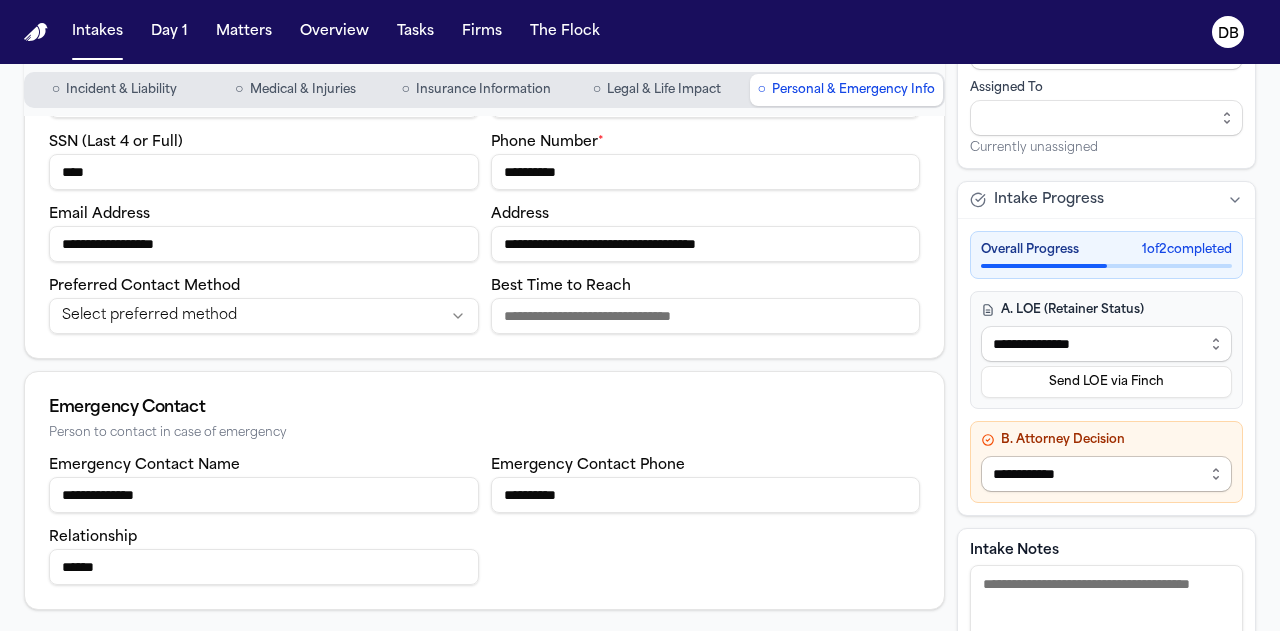 select on "**********" 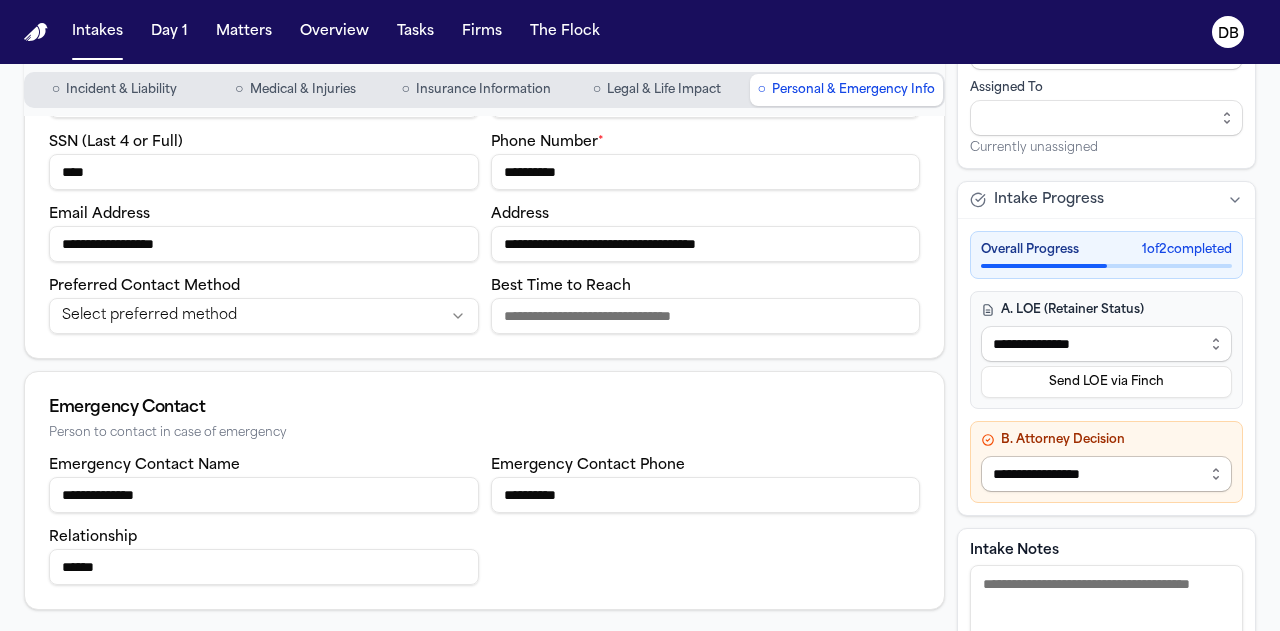 click on "**********" at bounding box center (1106, 474) 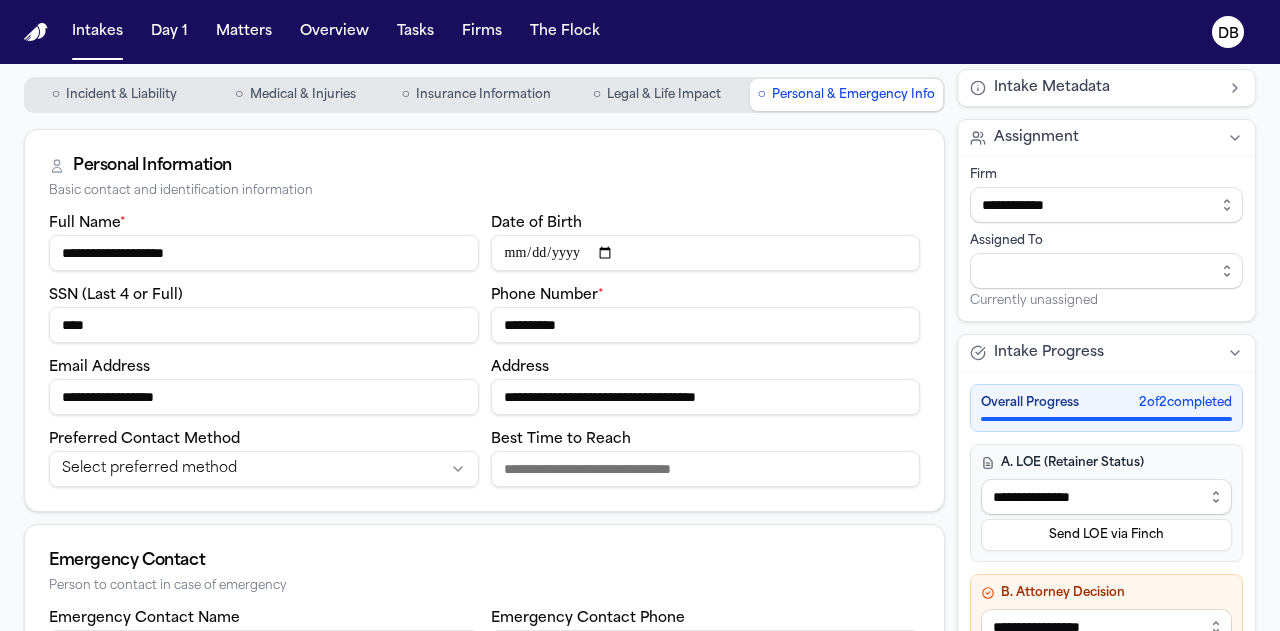 scroll, scrollTop: 0, scrollLeft: 0, axis: both 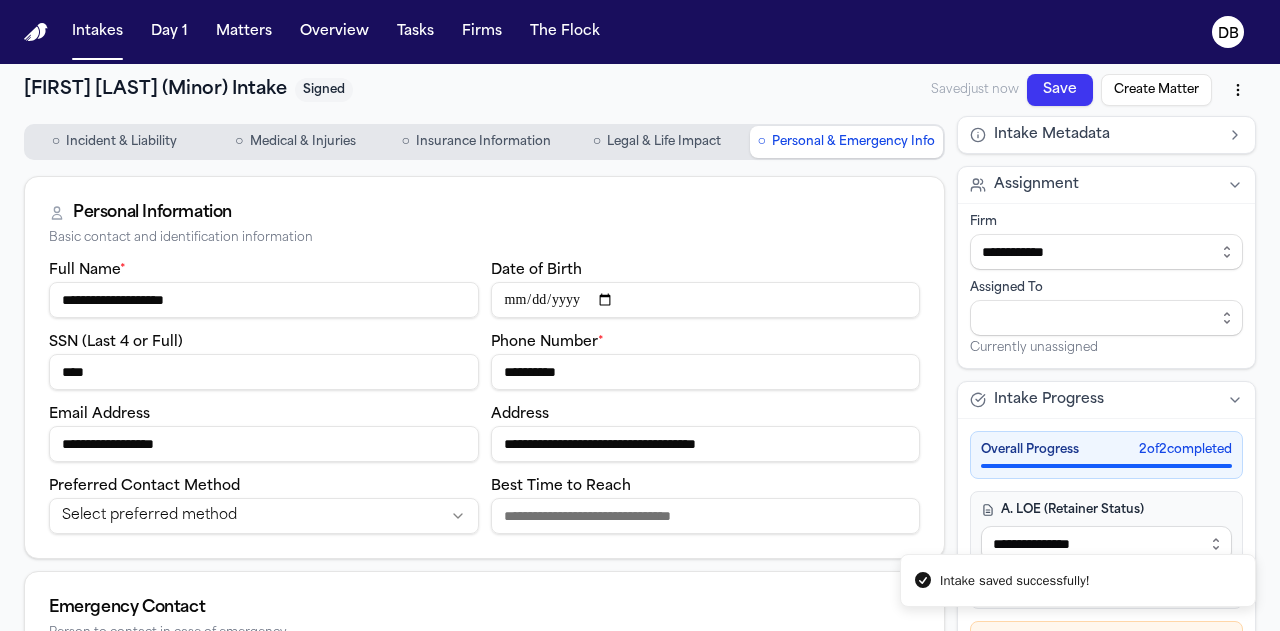 click on "Incident & Liability" at bounding box center [121, 142] 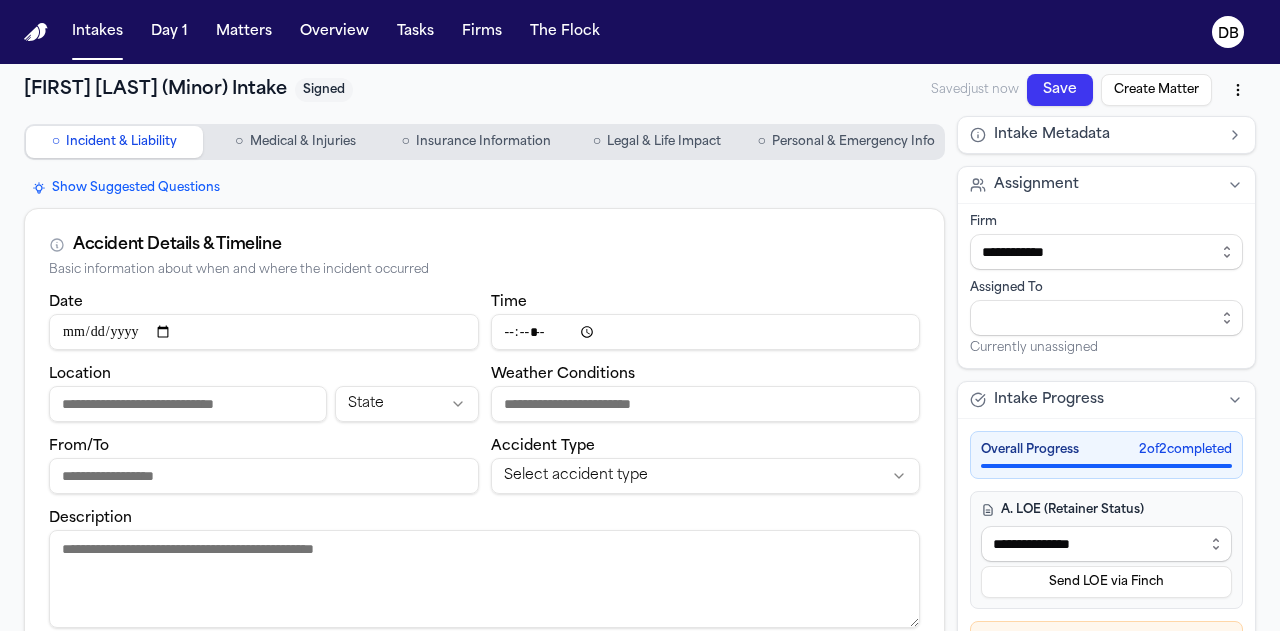 click on "From/To" at bounding box center (264, 476) 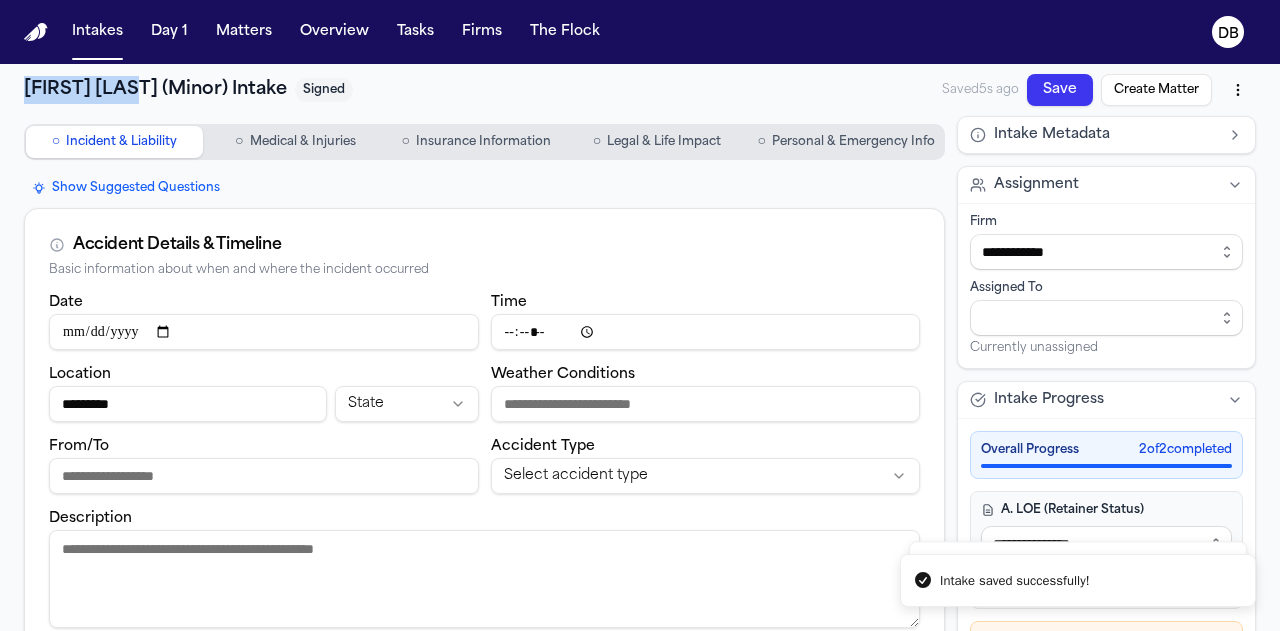 drag, startPoint x: 10, startPoint y: 80, endPoint x: 134, endPoint y: 81, distance: 124.004036 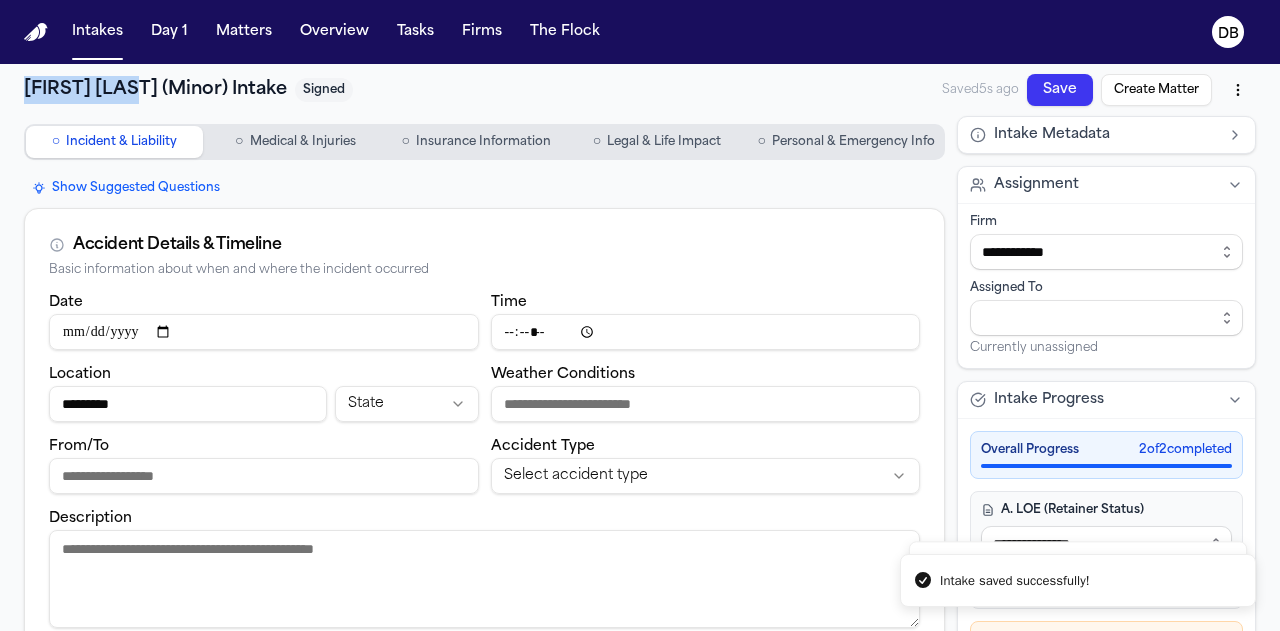 click on "**********" at bounding box center [640, 752] 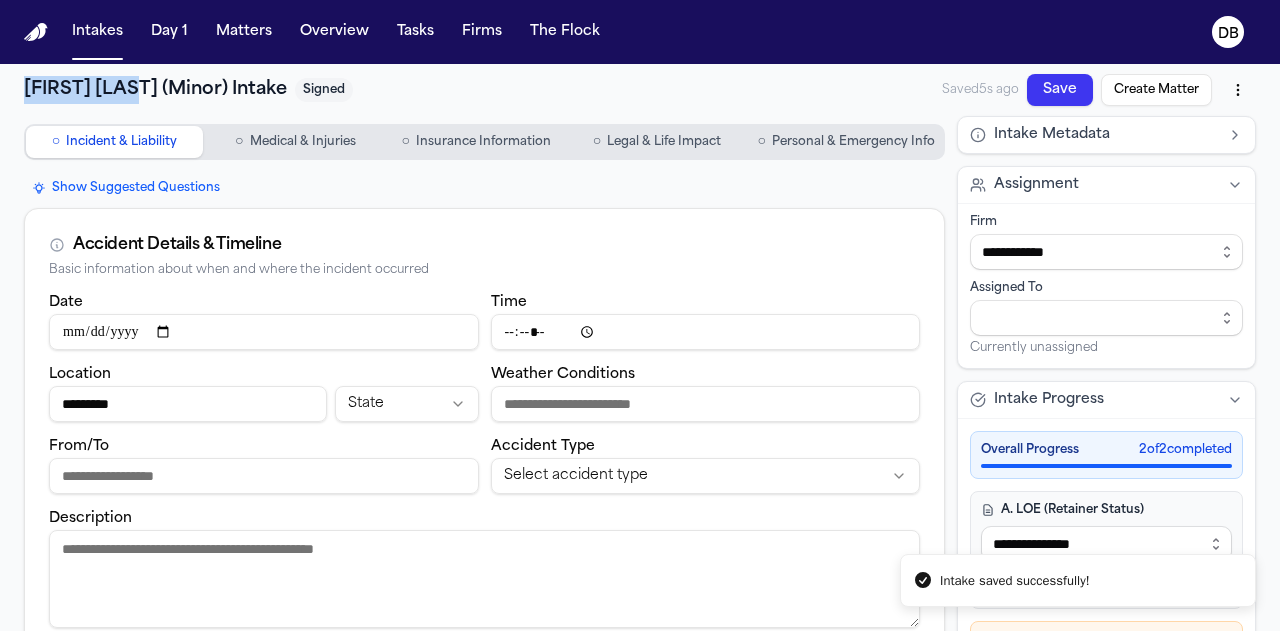 copy on "[FIRST] [LAST]" 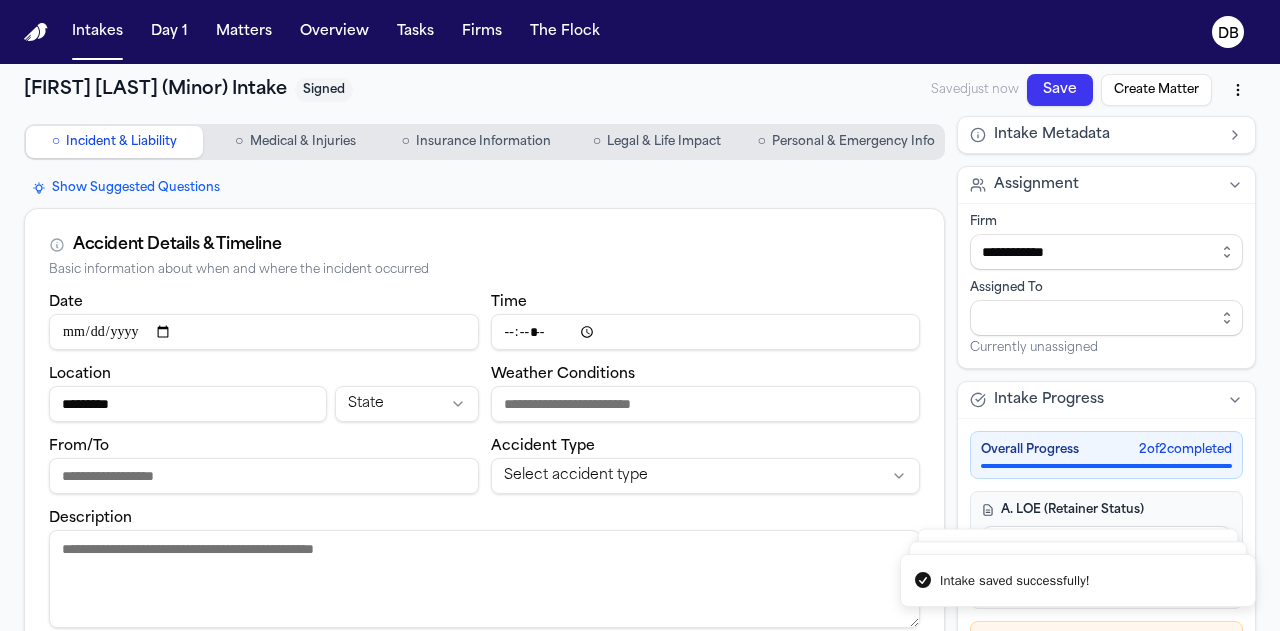 drag, startPoint x: 155, startPoint y: 411, endPoint x: 0, endPoint y: 397, distance: 155.63097 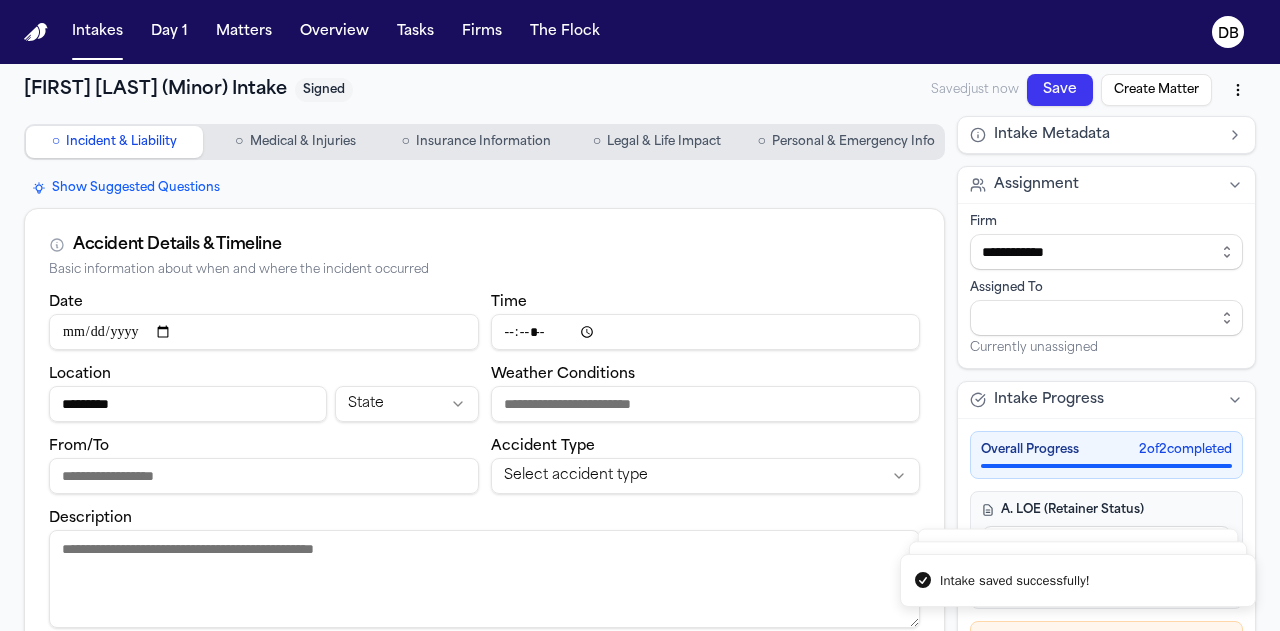 paste on "**********" 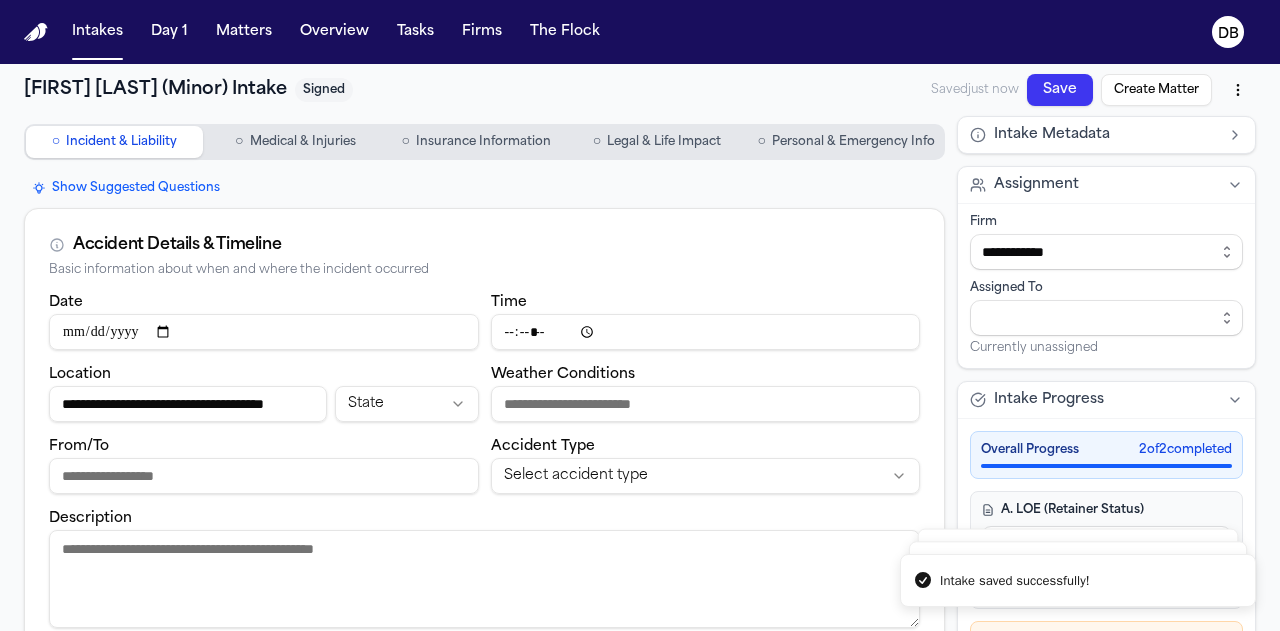 scroll, scrollTop: 0, scrollLeft: 28, axis: horizontal 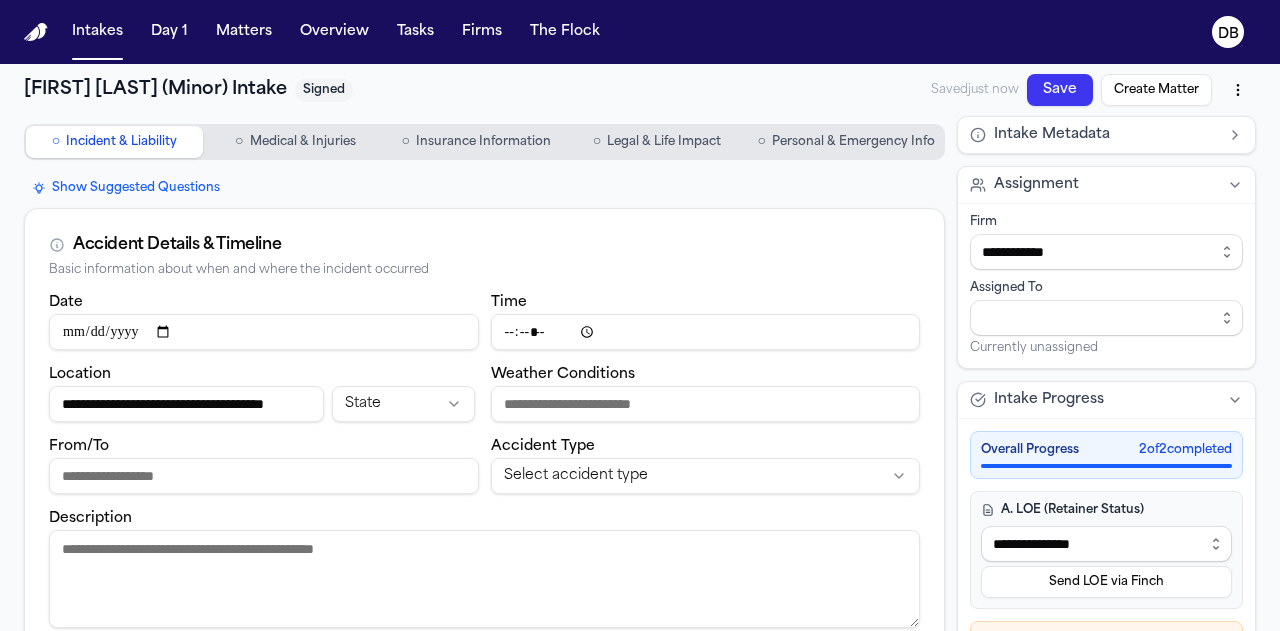 type on "**********" 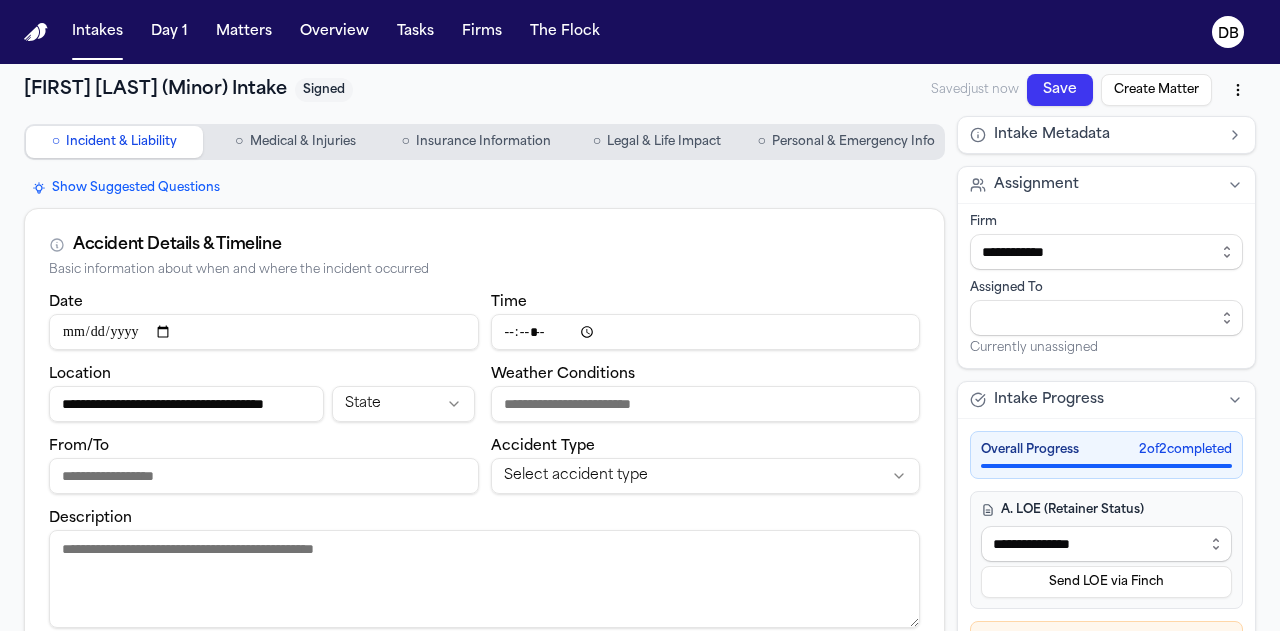 scroll, scrollTop: 0, scrollLeft: 0, axis: both 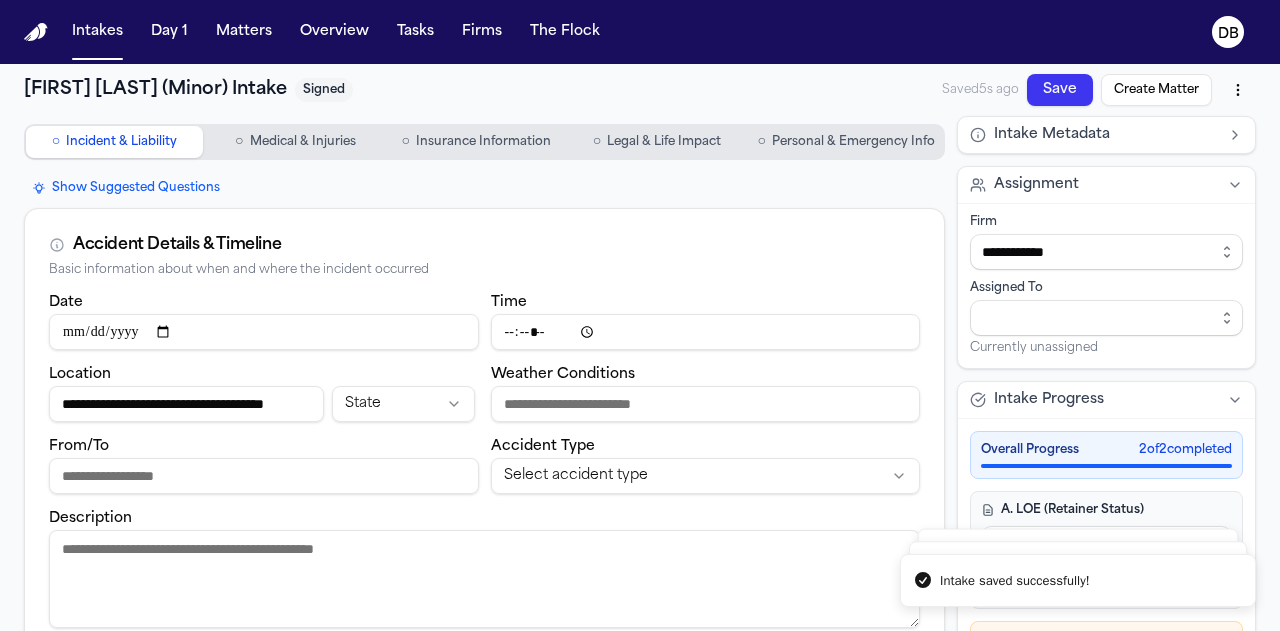 click on "○ Incident & Liability ○ Medical & Injuries ○ Insurance Information ○ Legal & Life Impact ○ Personal & Emergency Info" at bounding box center [484, 142] 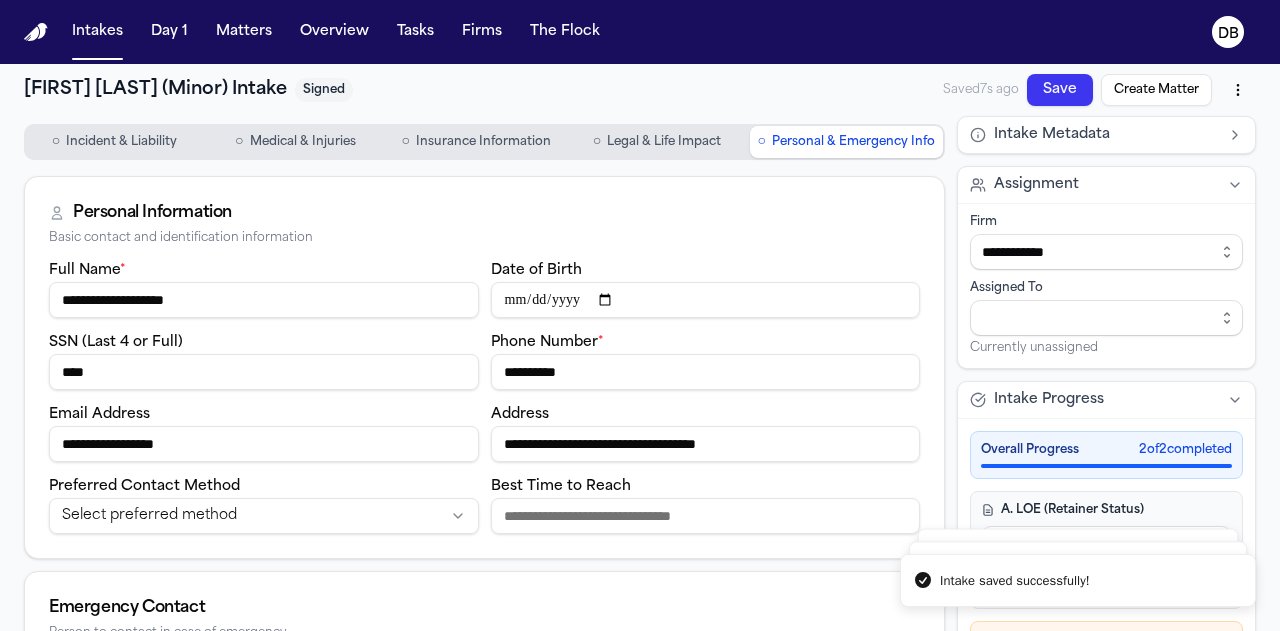 scroll, scrollTop: 100, scrollLeft: 0, axis: vertical 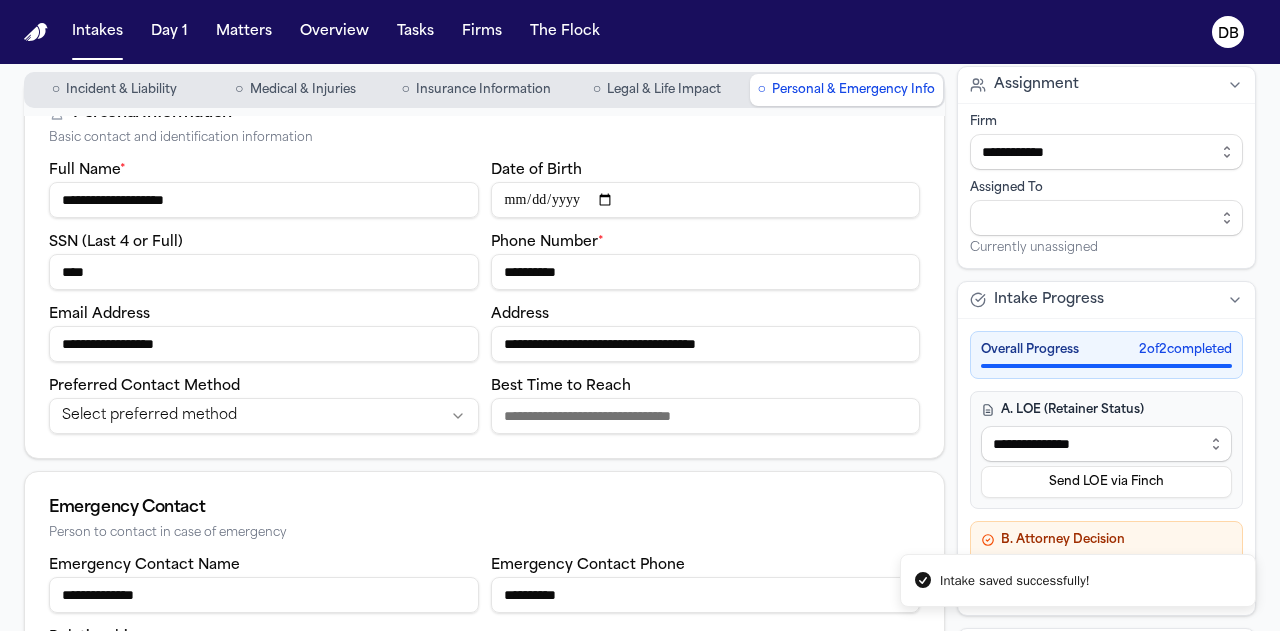 click on "**********" at bounding box center [484, 296] 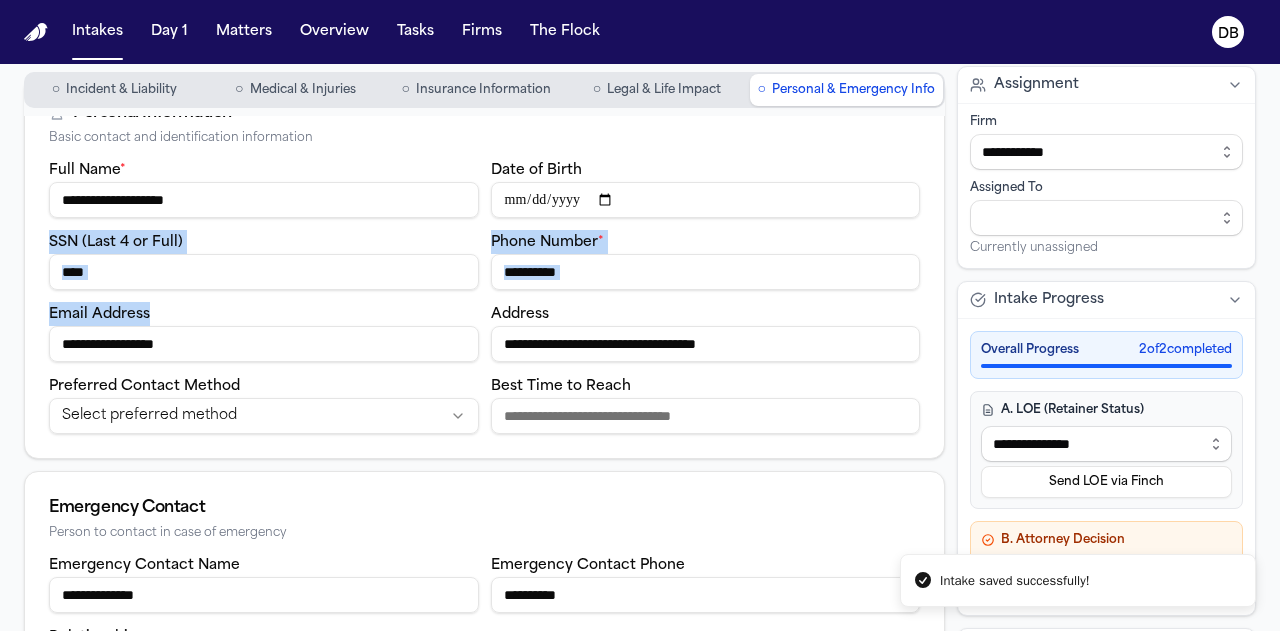click on "****" at bounding box center [264, 272] 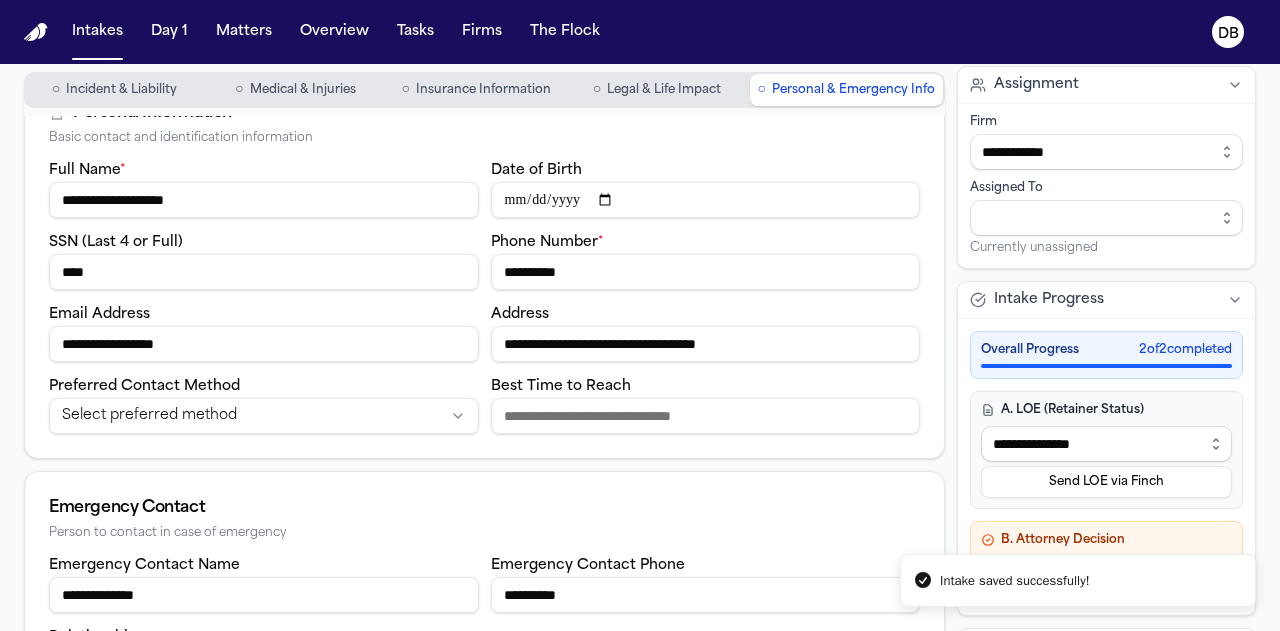 click on "****" at bounding box center [264, 272] 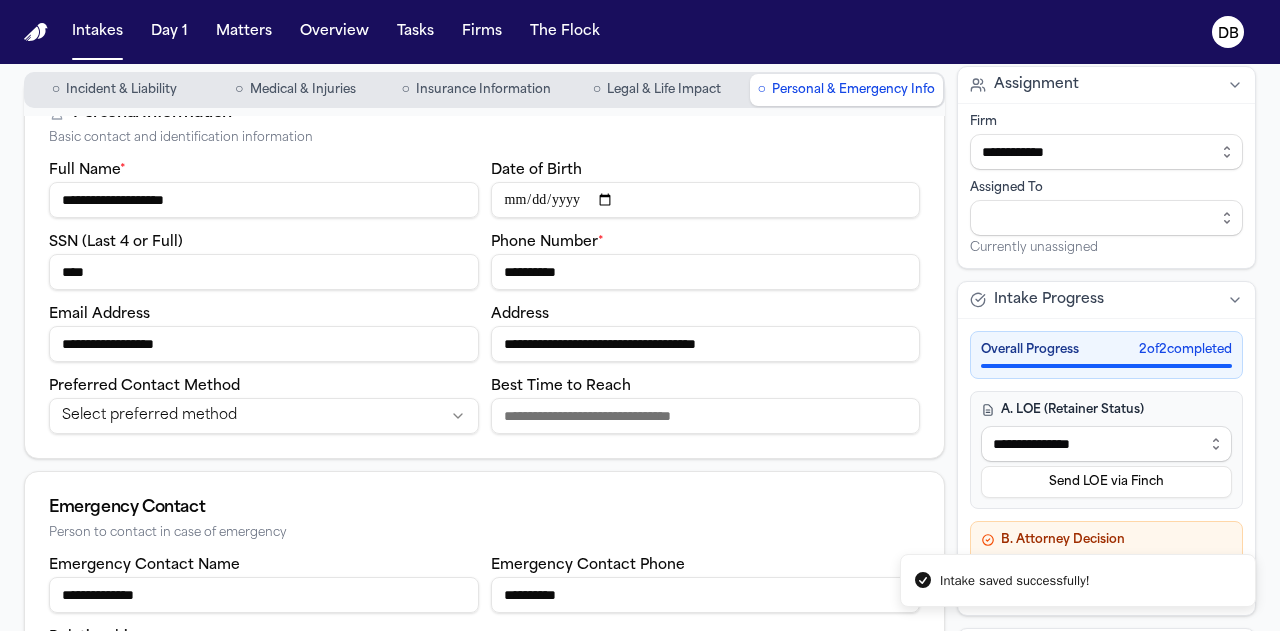 drag, startPoint x: 590, startPoint y: 196, endPoint x: 484, endPoint y: 182, distance: 106.92053 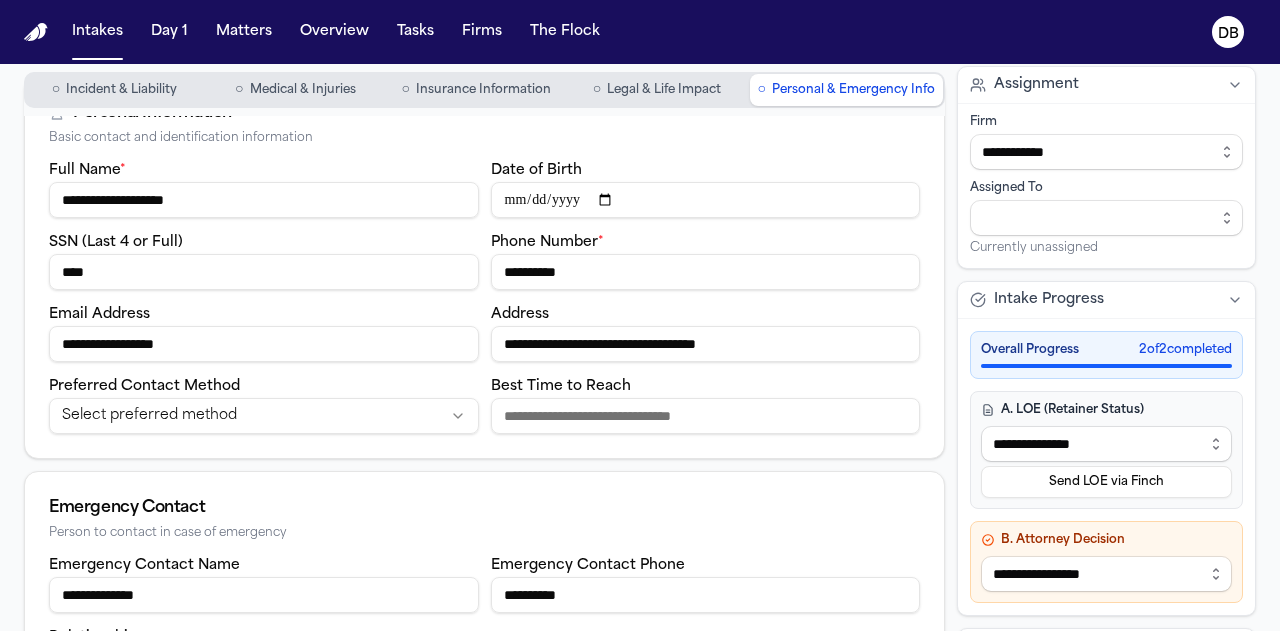 drag, startPoint x: 595, startPoint y: 199, endPoint x: 565, endPoint y: 197, distance: 30.066593 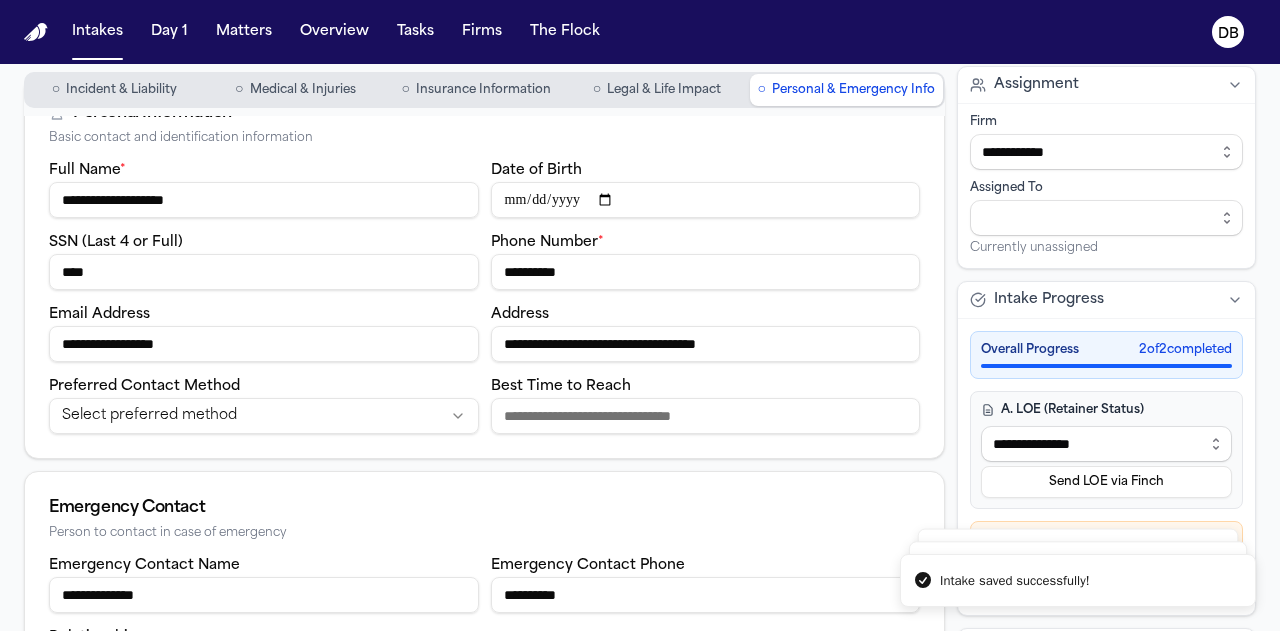 click on "**********" at bounding box center (264, 344) 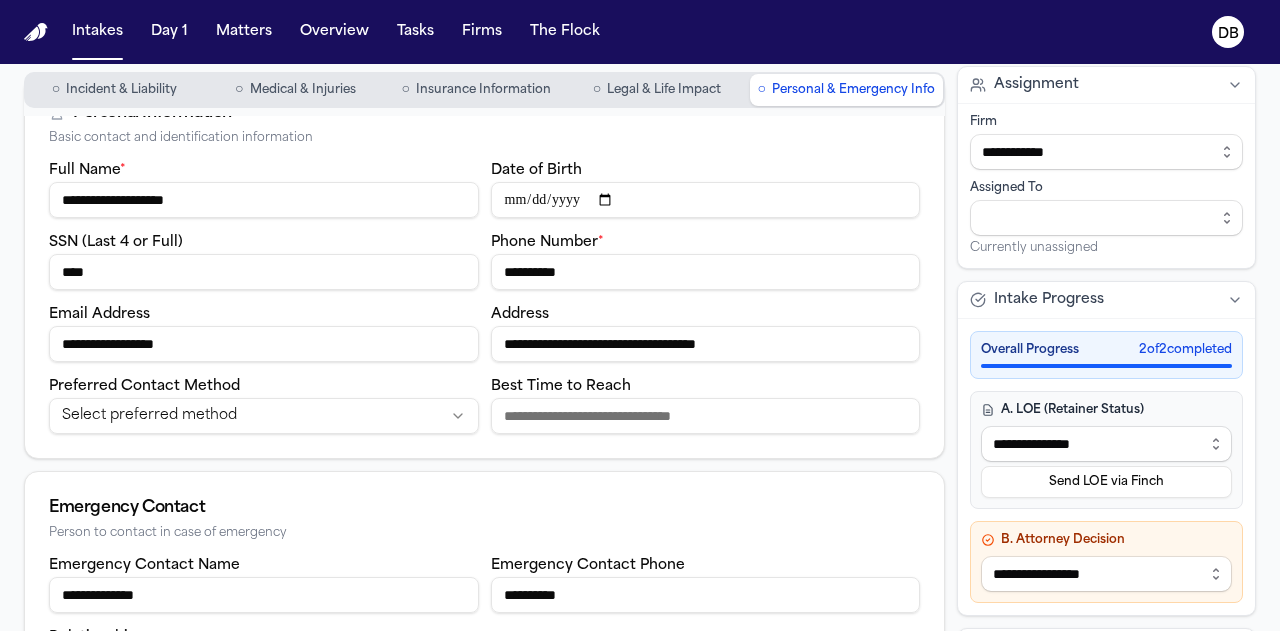 click on "**********" at bounding box center [706, 344] 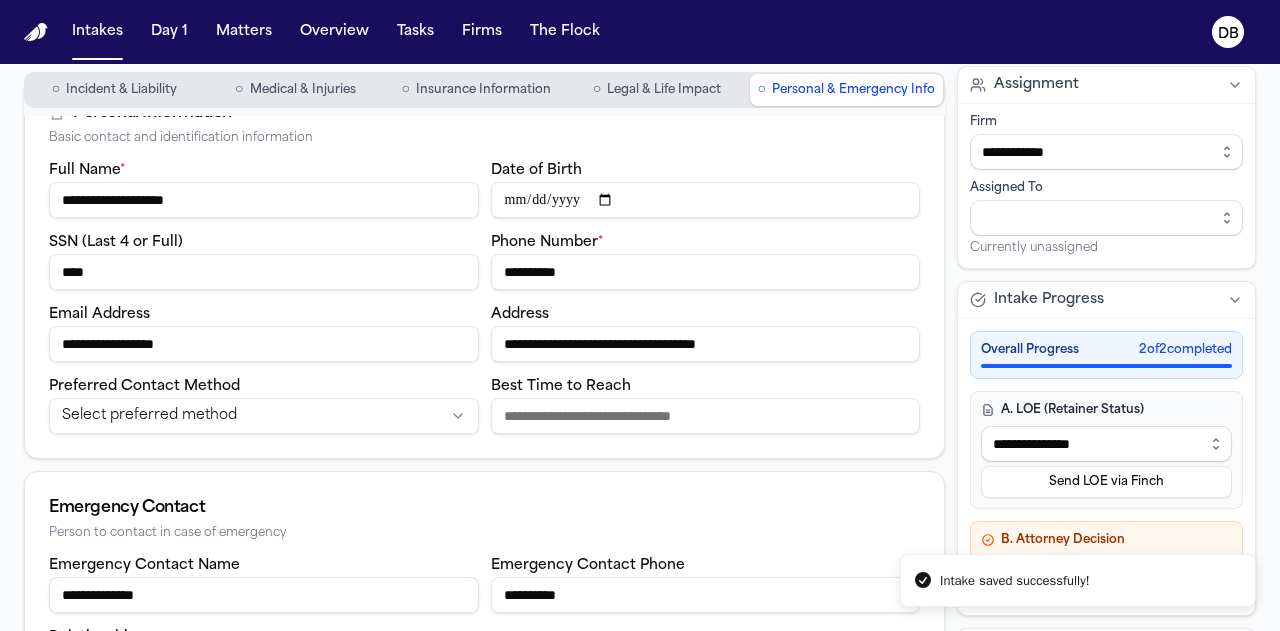 click on "**********" at bounding box center [706, 344] 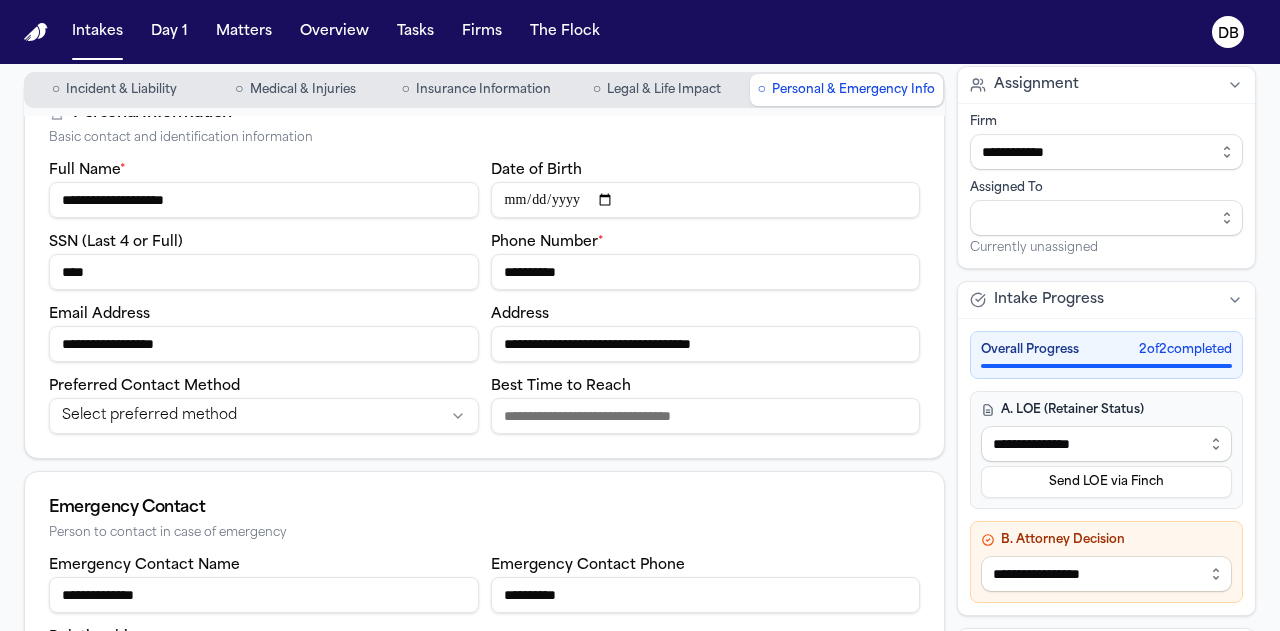 drag, startPoint x: 826, startPoint y: 336, endPoint x: 409, endPoint y: 331, distance: 417.02997 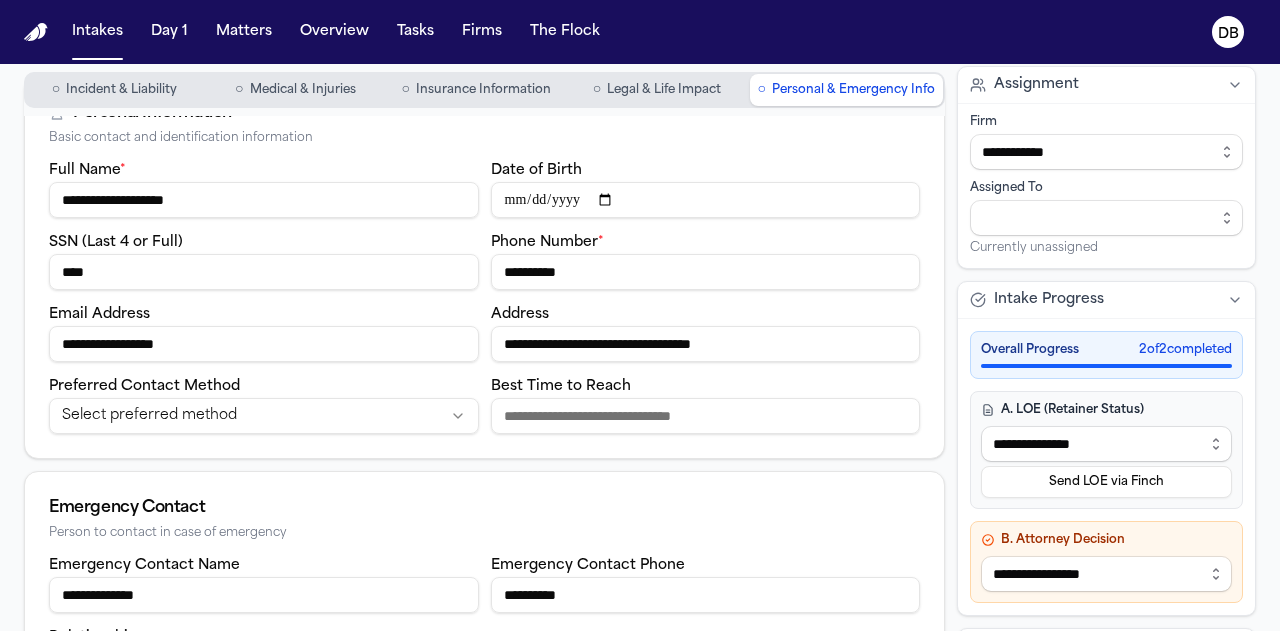 type on "**********" 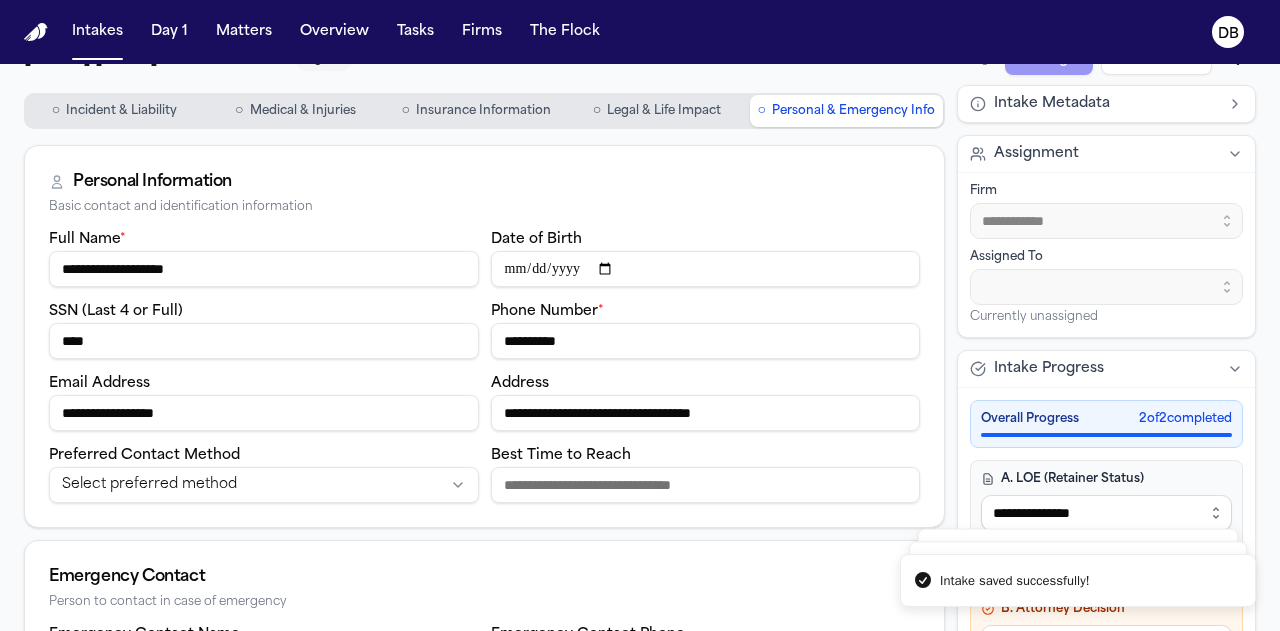 scroll, scrollTop: 0, scrollLeft: 0, axis: both 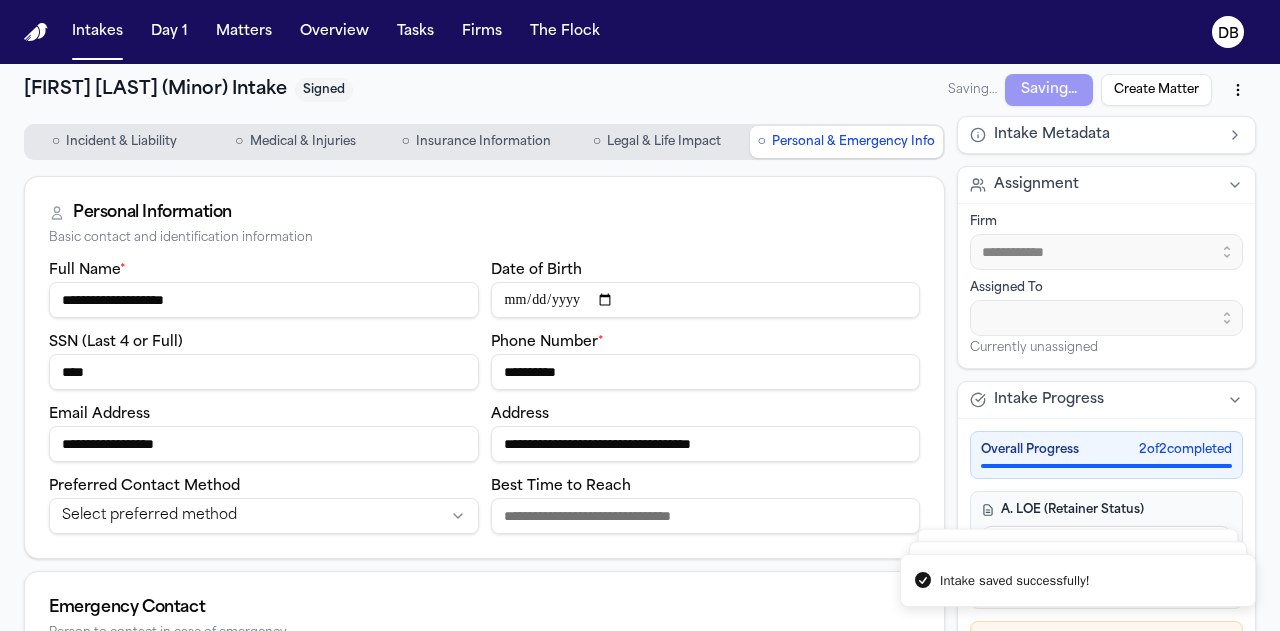 click on "Incident & Liability" at bounding box center [121, 142] 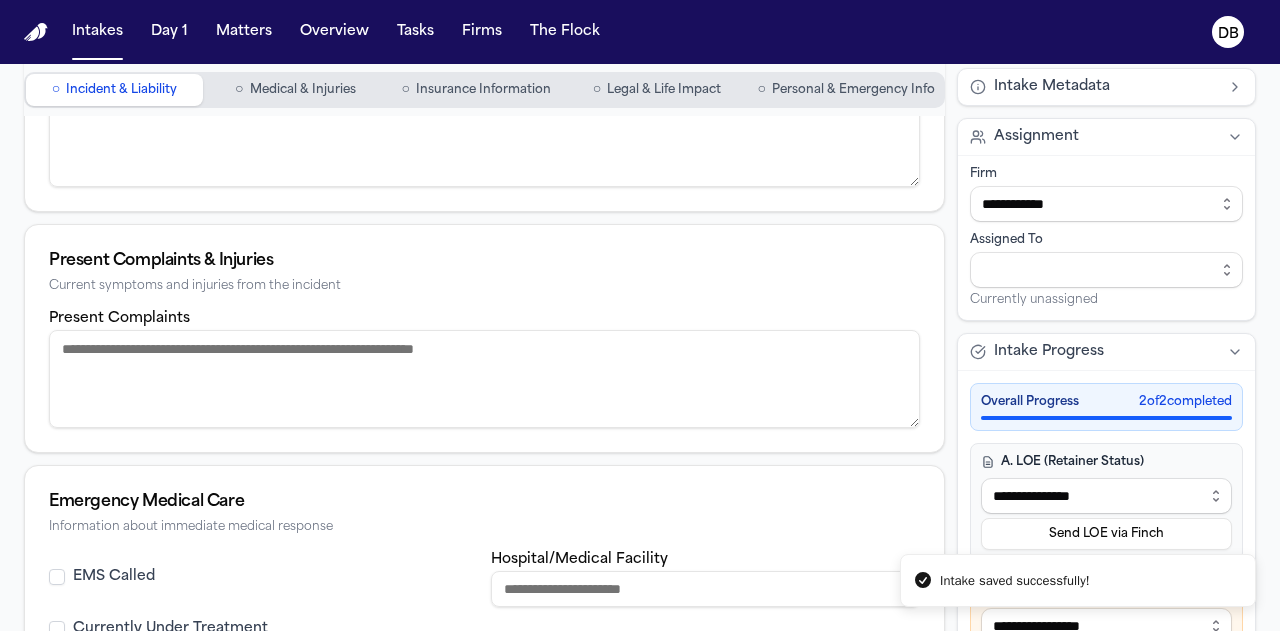 scroll, scrollTop: 500, scrollLeft: 0, axis: vertical 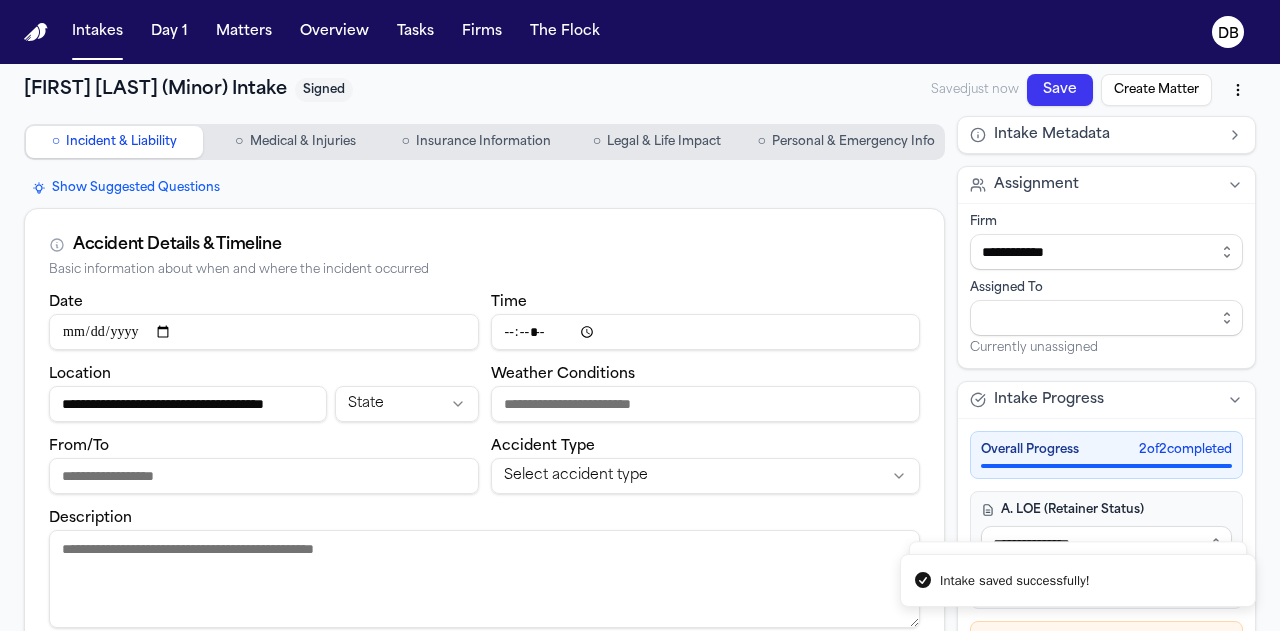 click on "Weather Conditions" at bounding box center [706, 404] 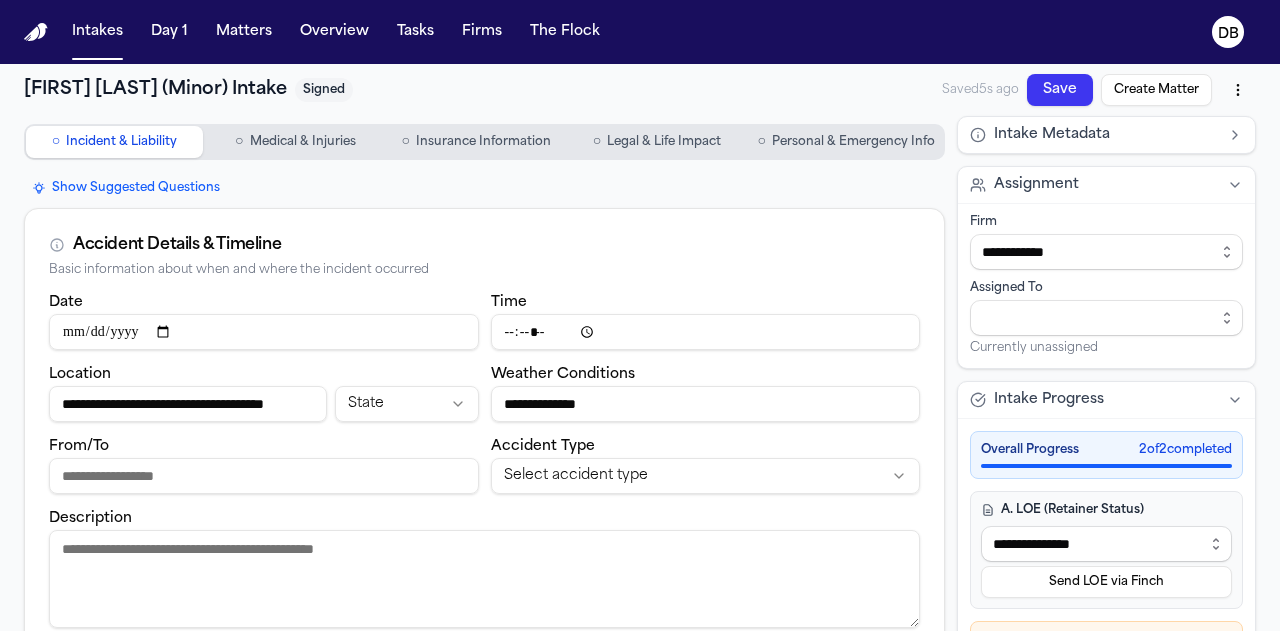 type on "**********" 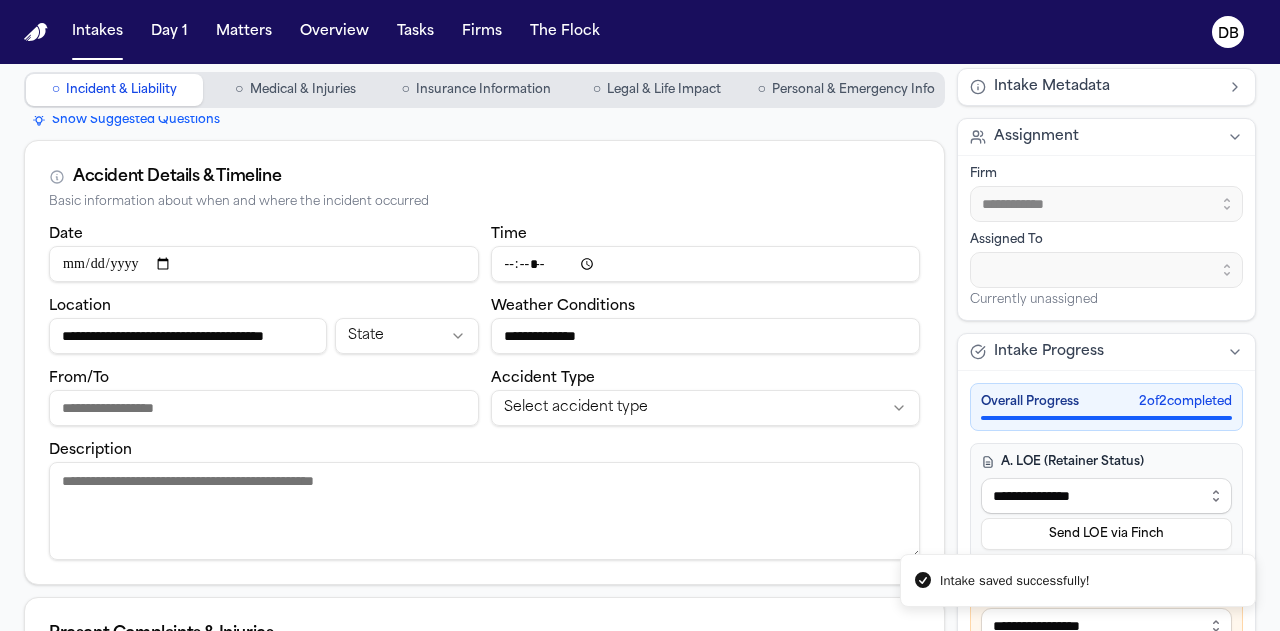 scroll, scrollTop: 100, scrollLeft: 0, axis: vertical 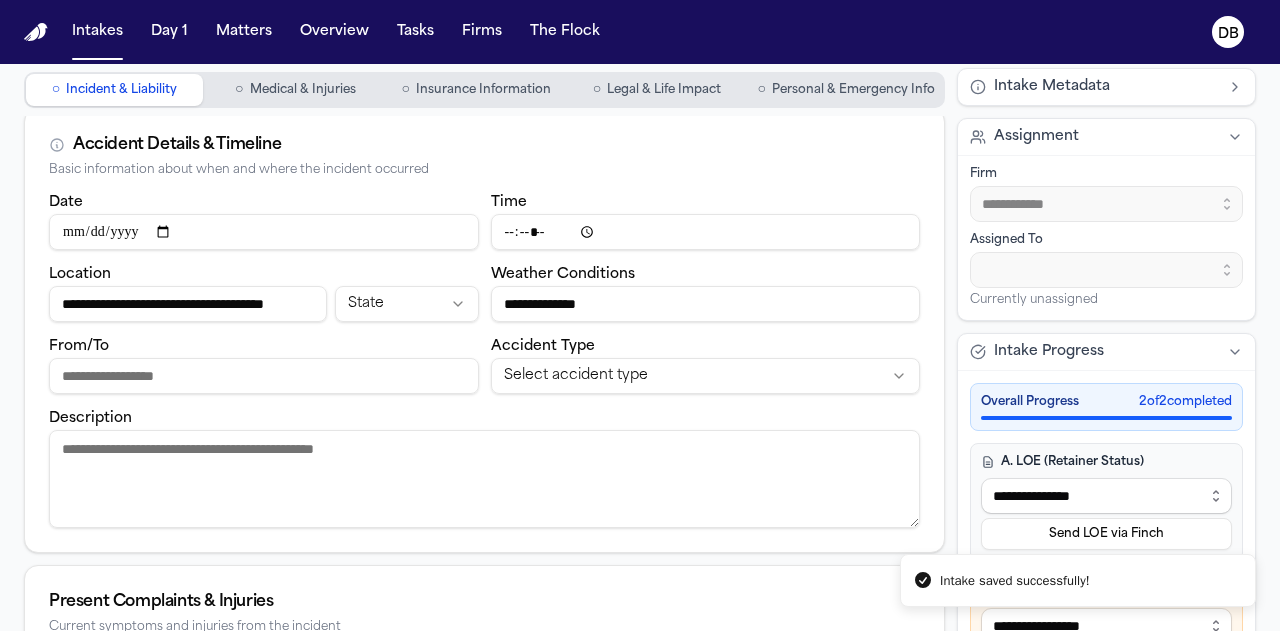 click on "From/To" at bounding box center [264, 376] 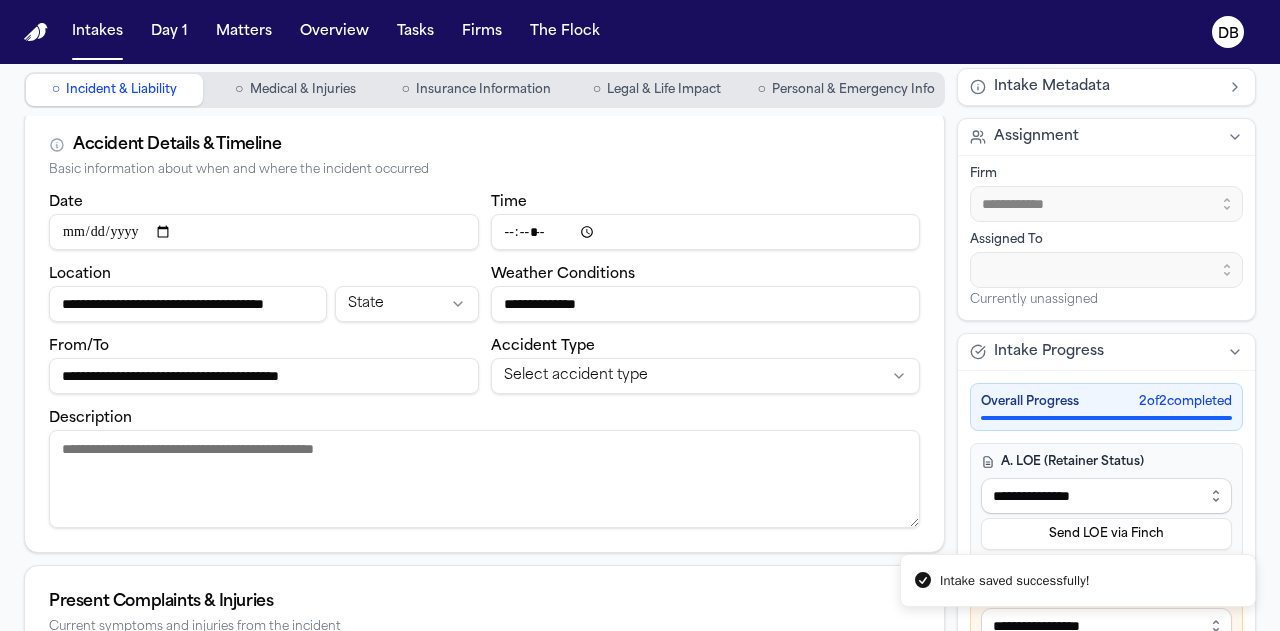 type on "**********" 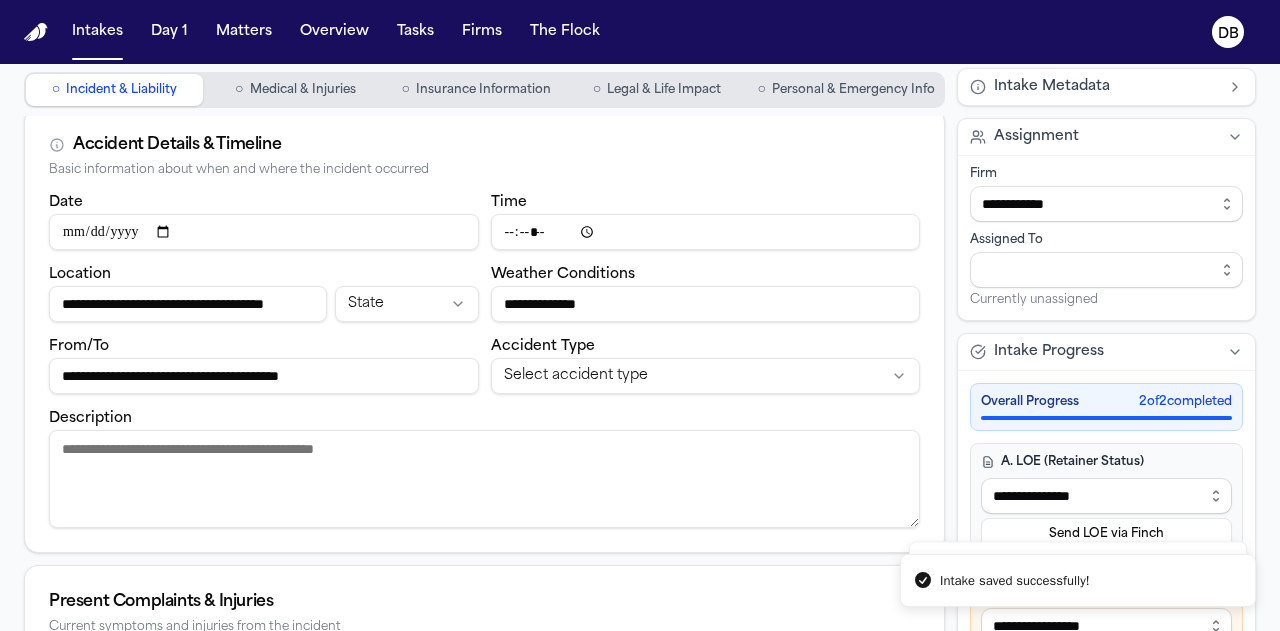 type 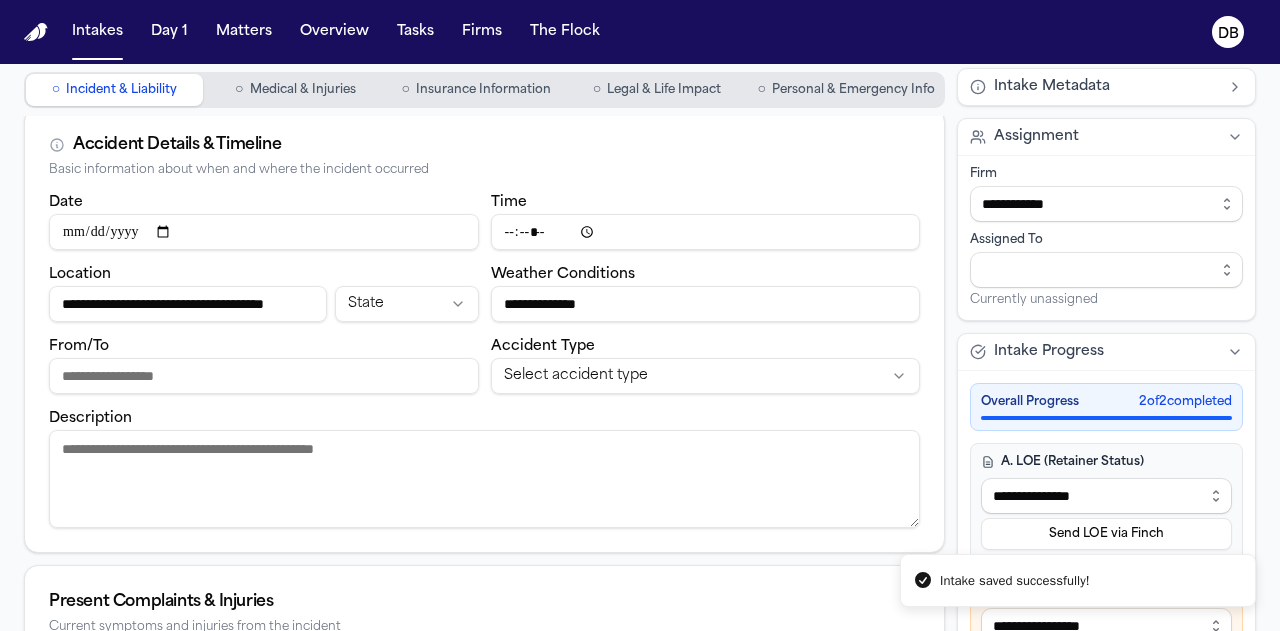 click on "Date" at bounding box center [264, 232] 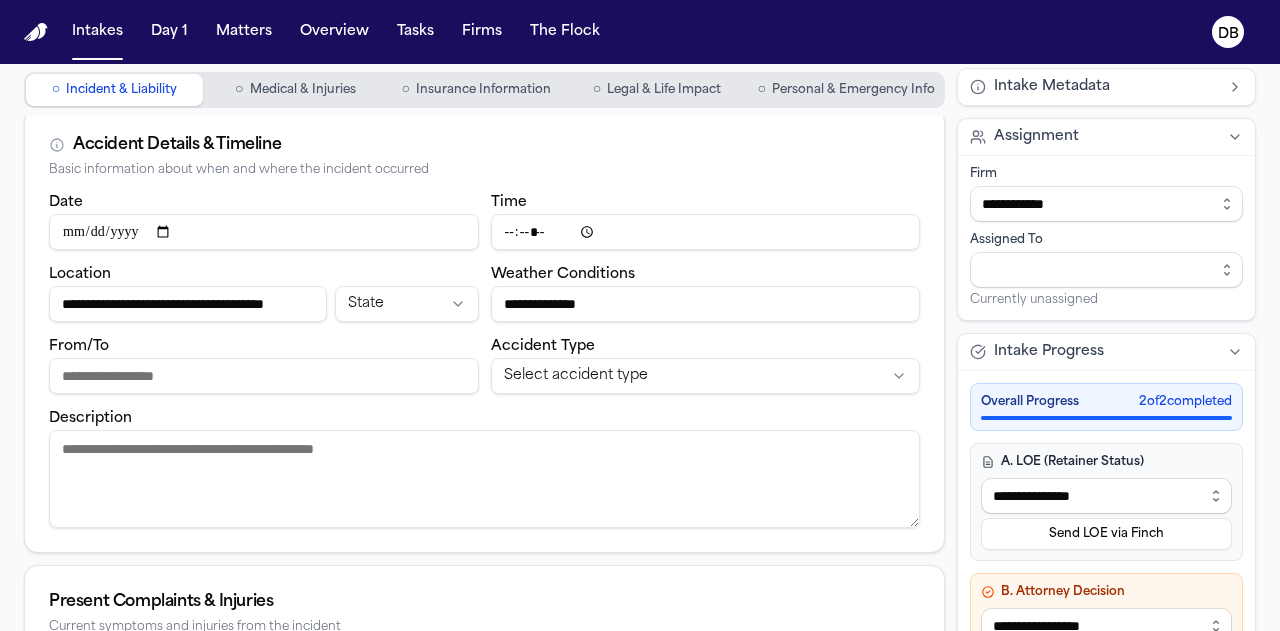 click on "Date" at bounding box center [264, 232] 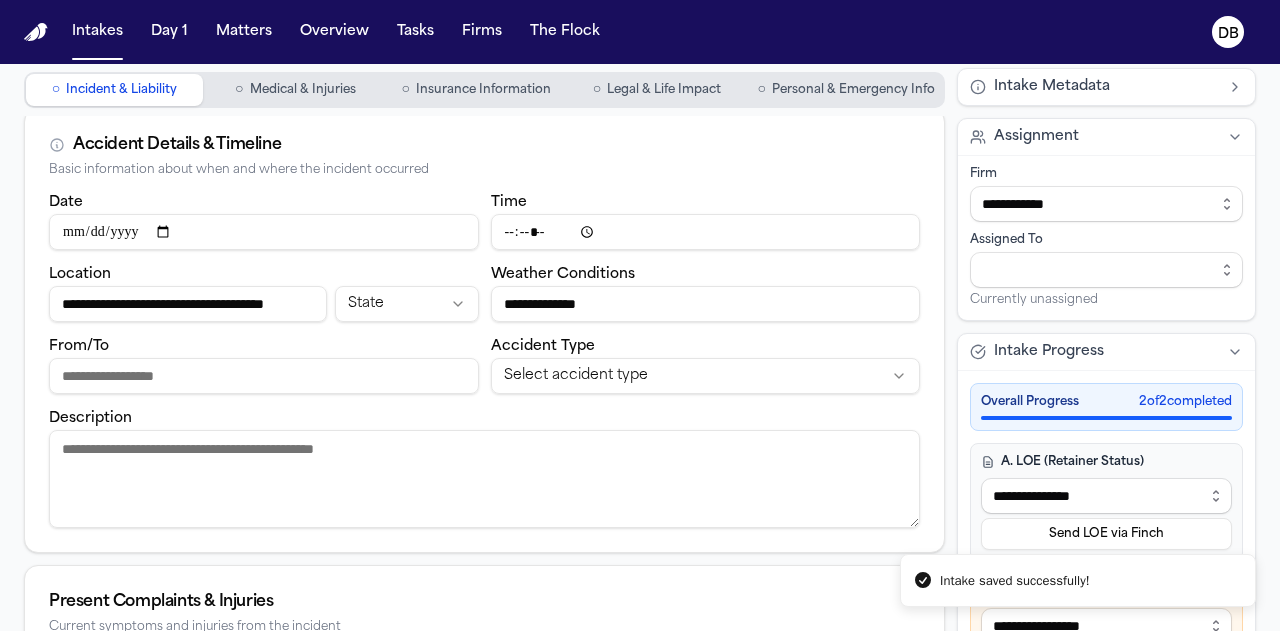 click on "Time" at bounding box center (706, 220) 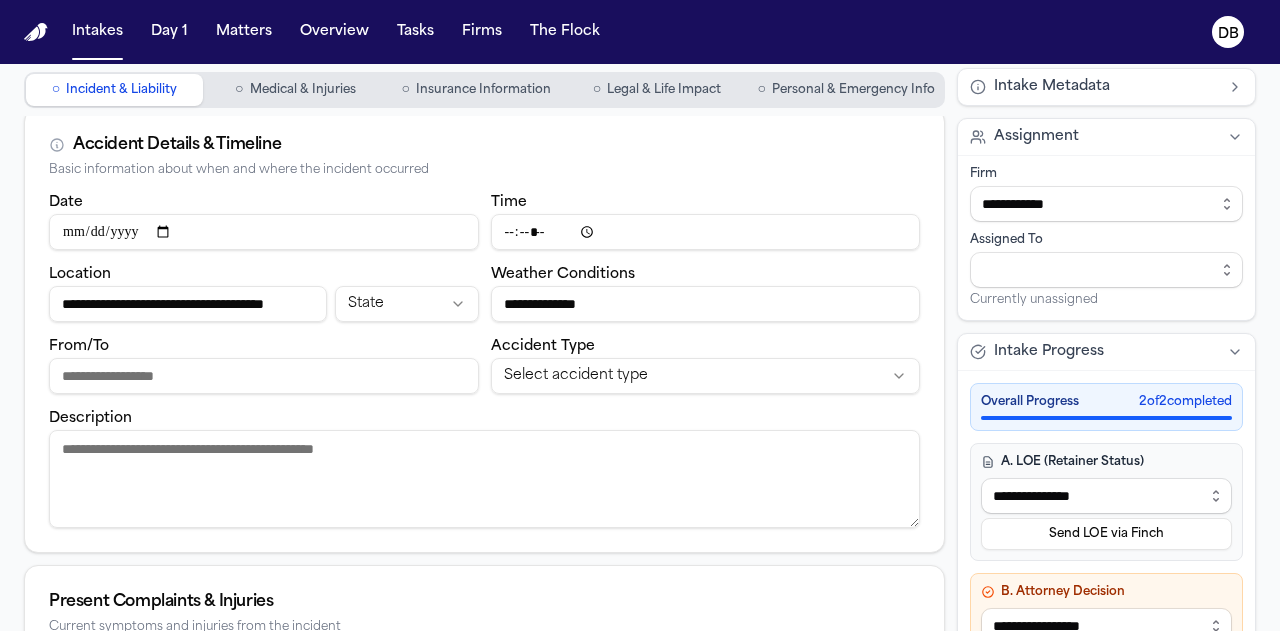 type on "*****" 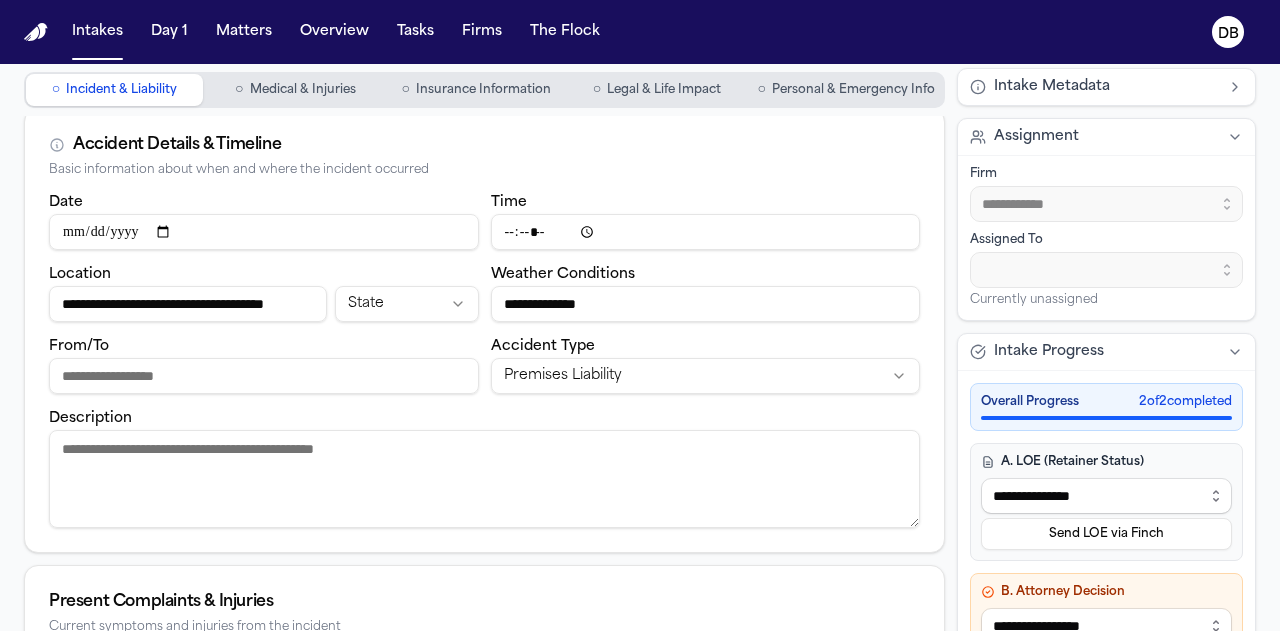 click on "From/To" at bounding box center (264, 376) 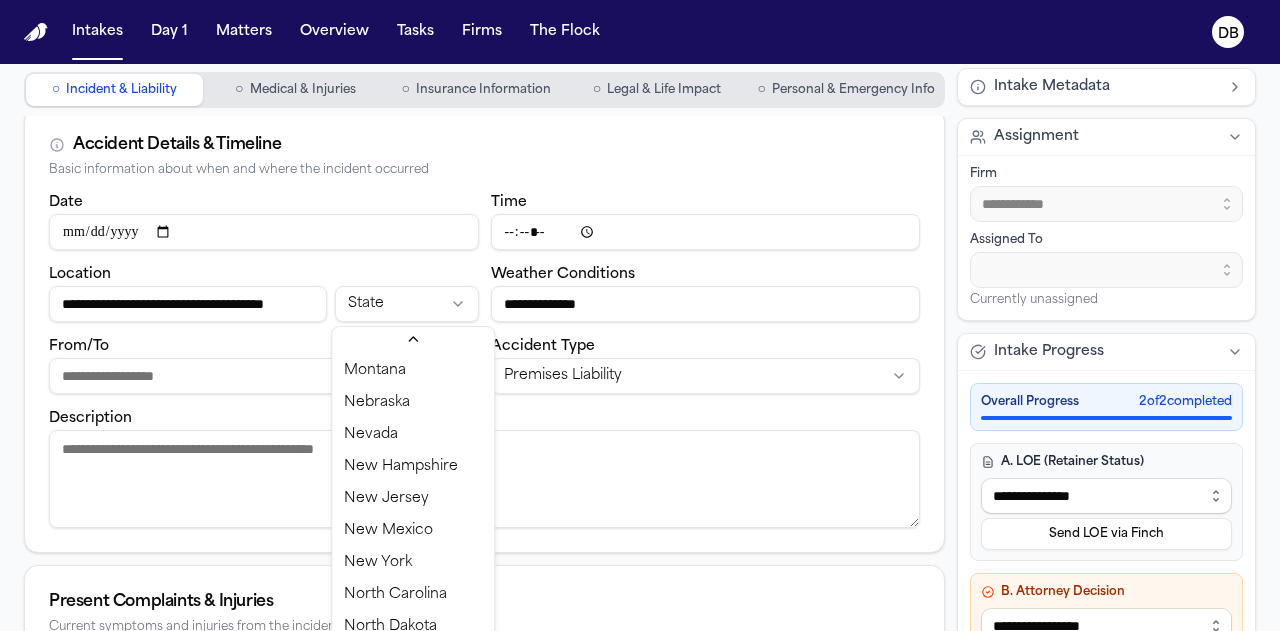 scroll, scrollTop: 900, scrollLeft: 0, axis: vertical 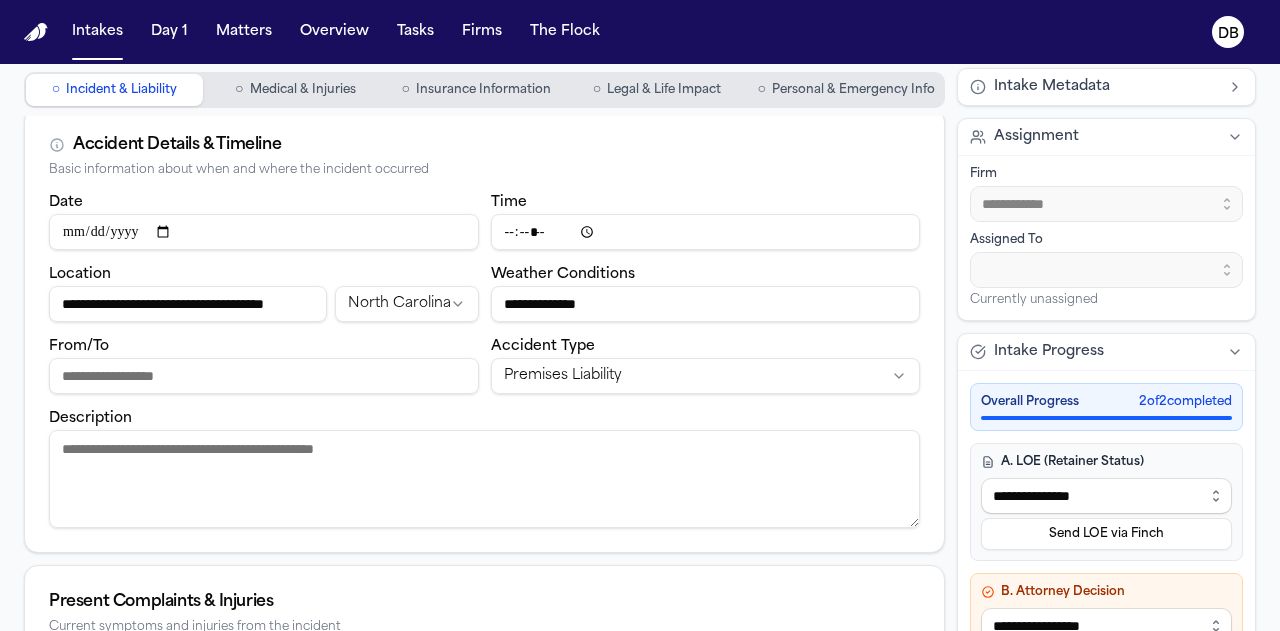 click on "From/To" at bounding box center [264, 376] 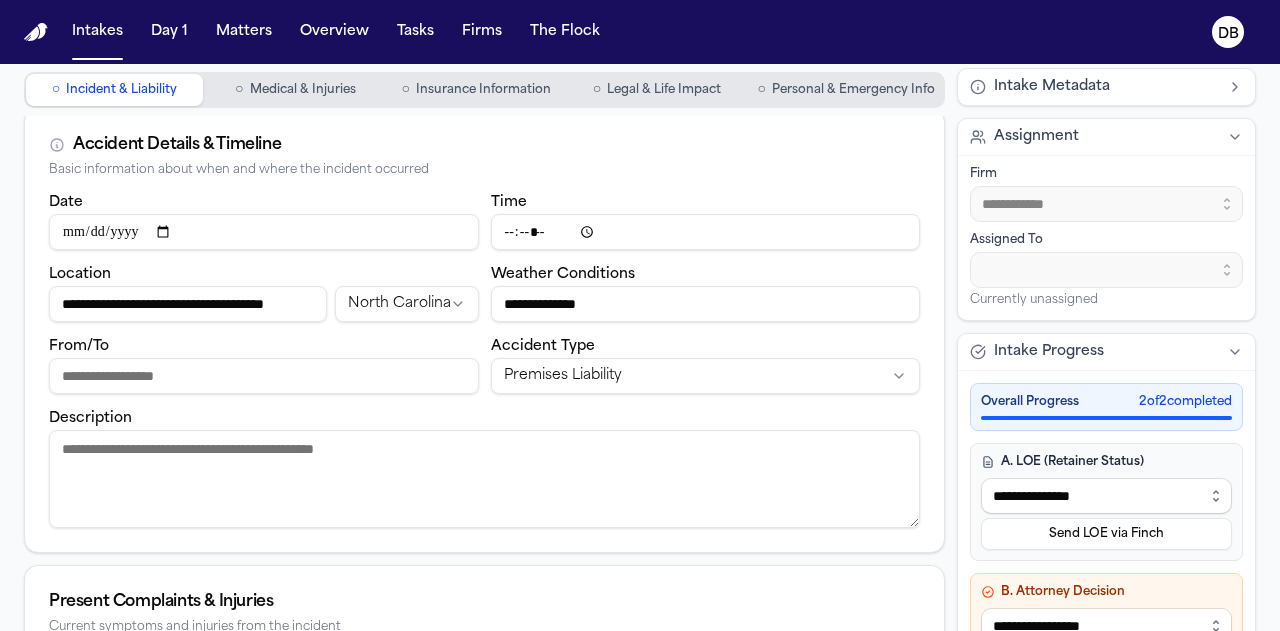 paste on "**********" 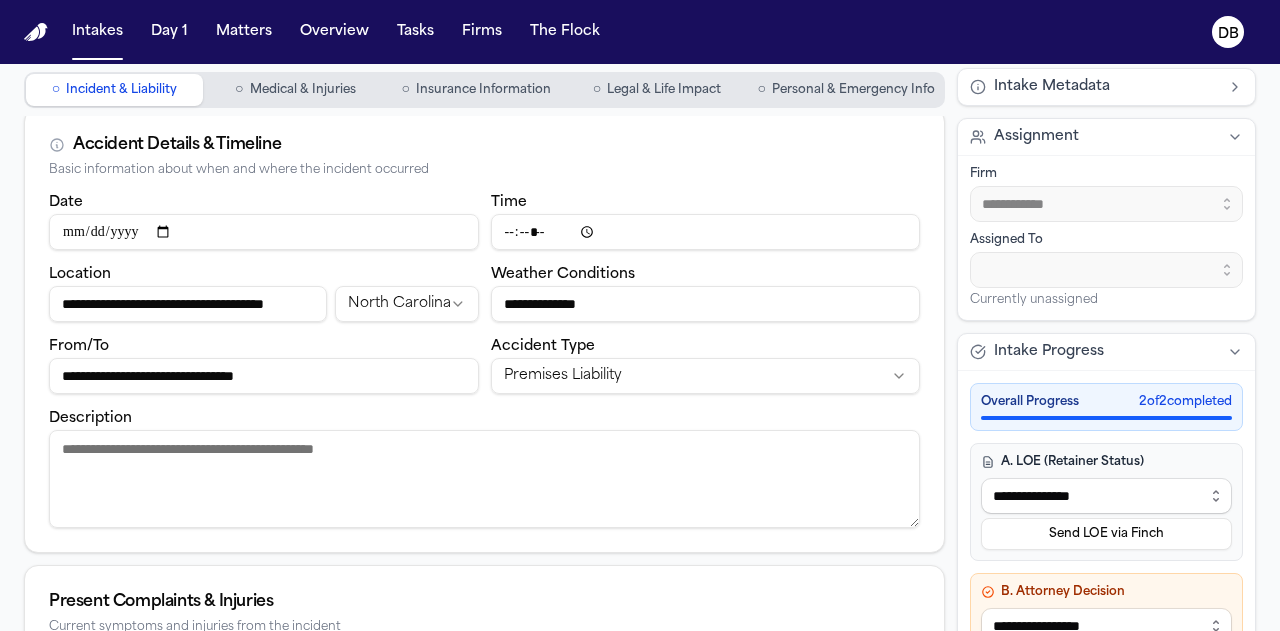 type on "**********" 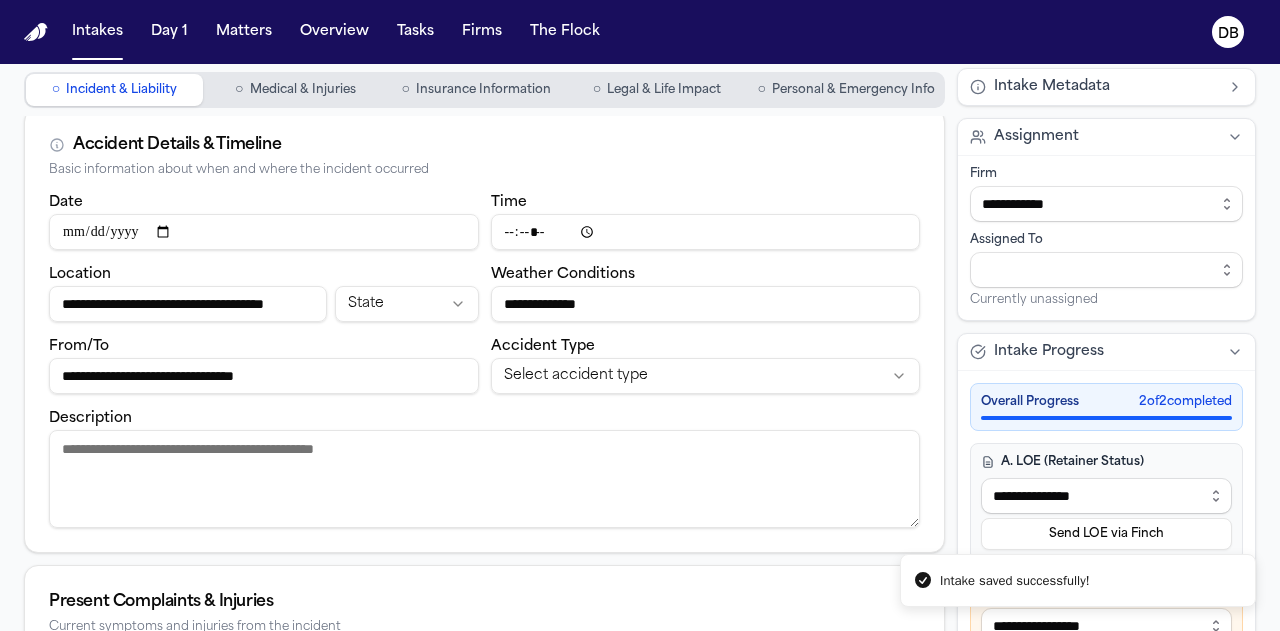 type 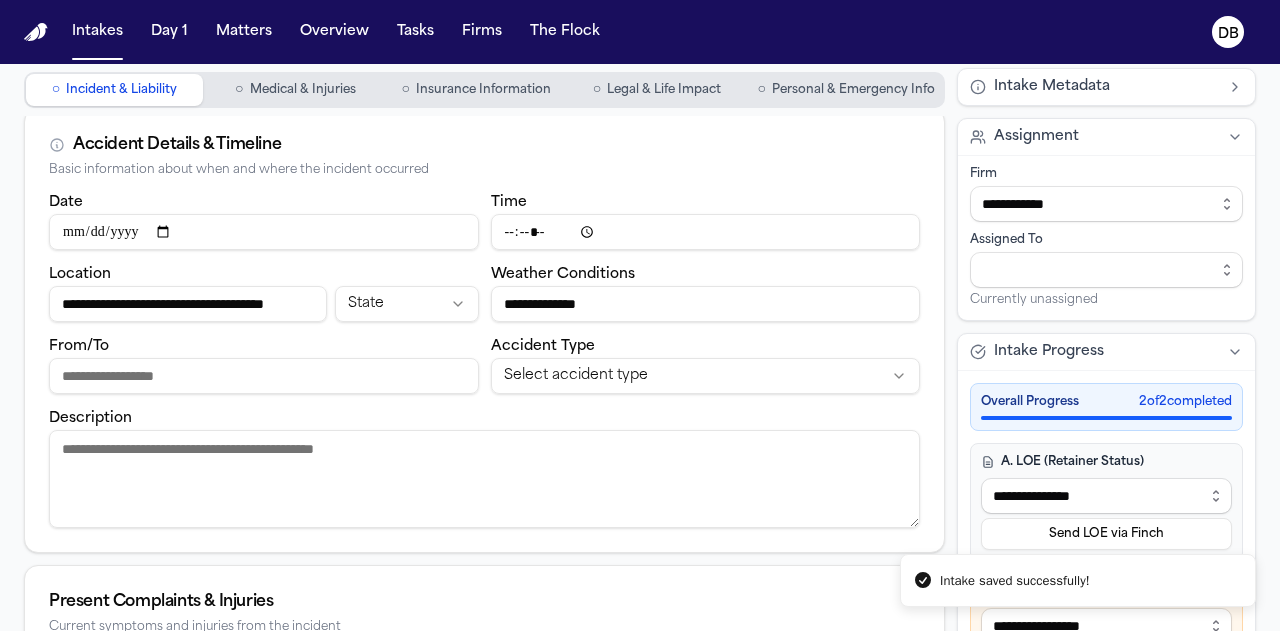 click on "Description" at bounding box center [484, 479] 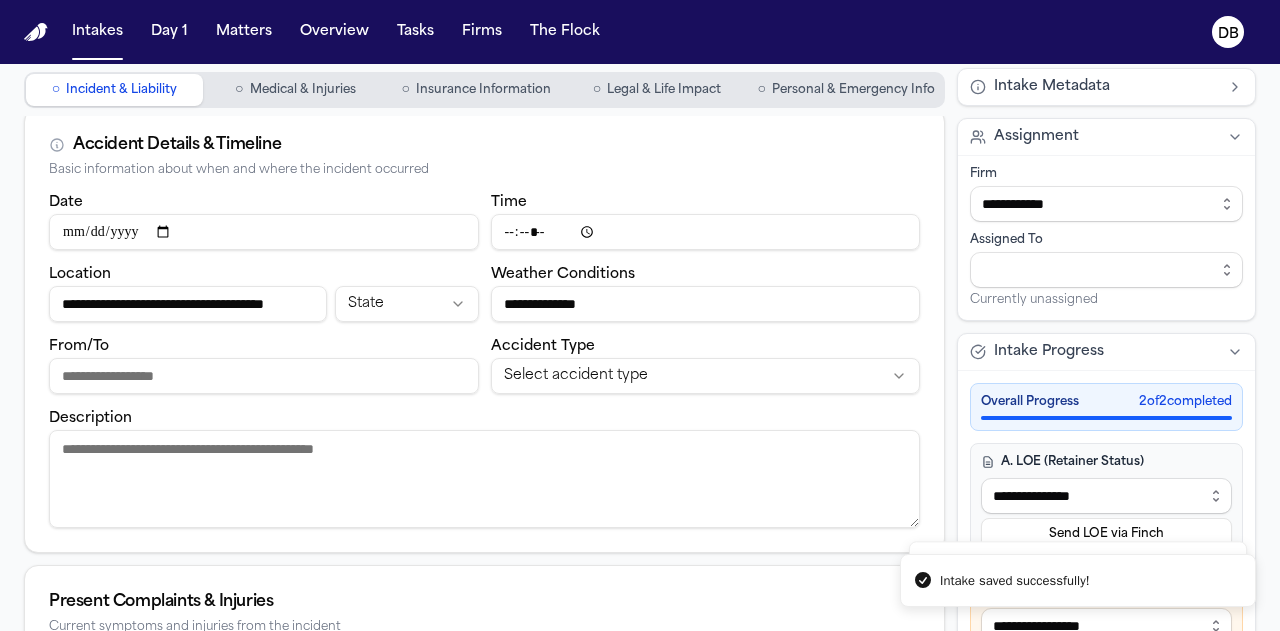 paste on "**********" 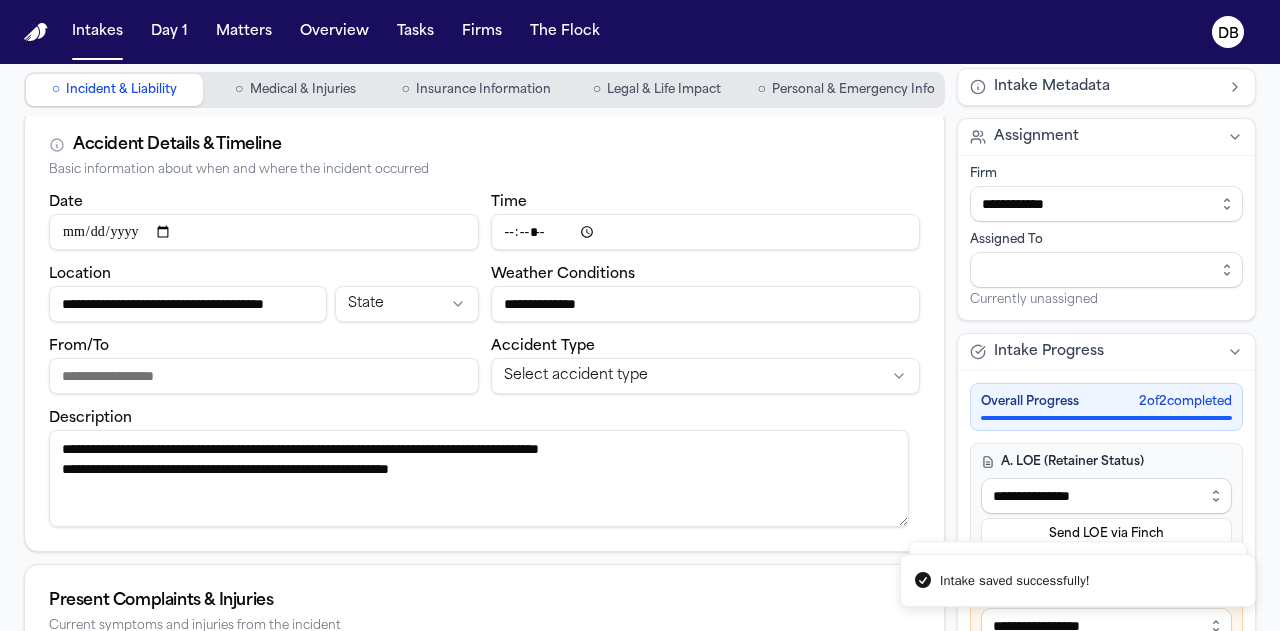 type on "**********" 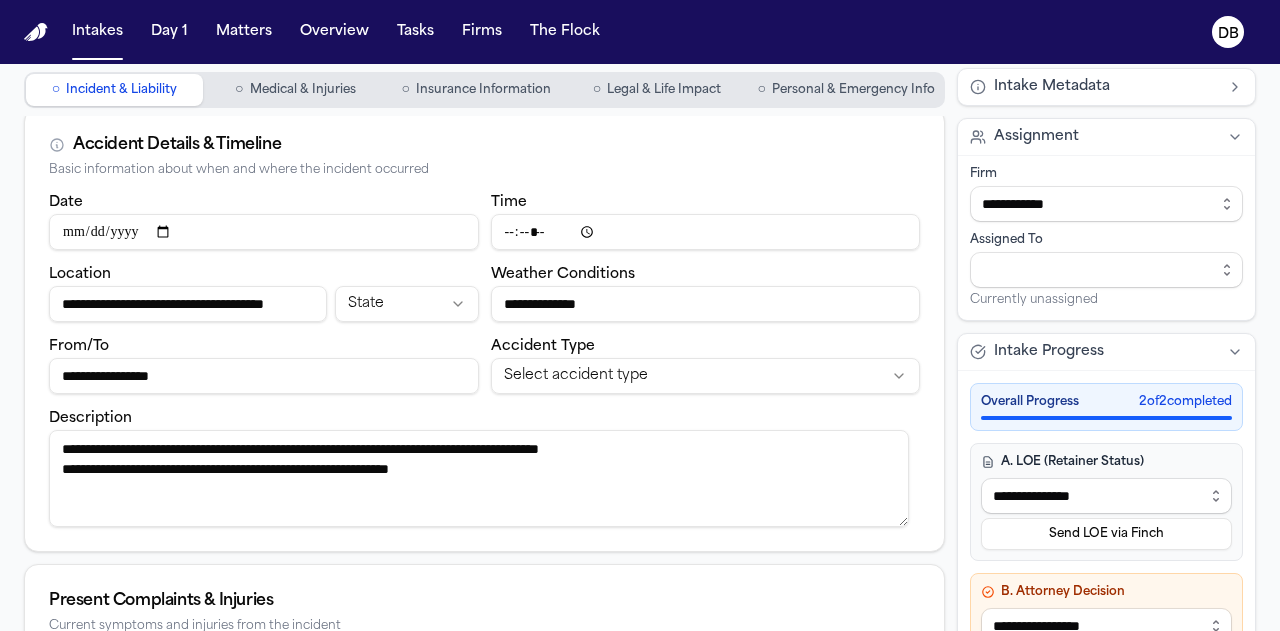 type on "**********" 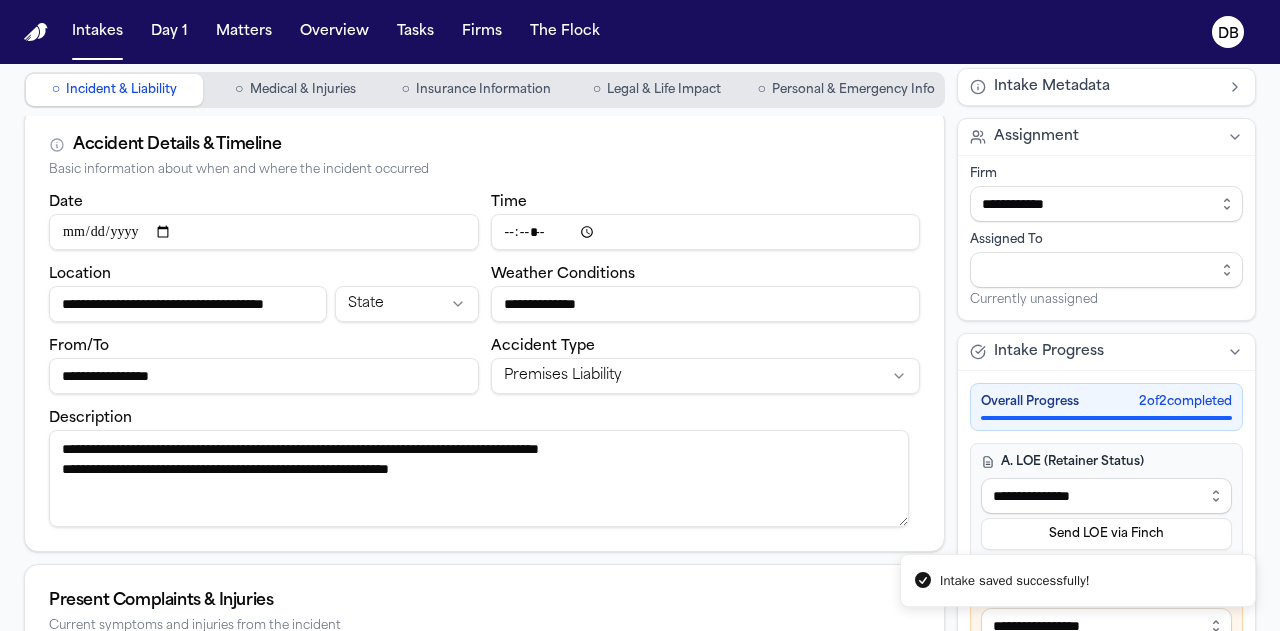 scroll, scrollTop: 0, scrollLeft: 0, axis: both 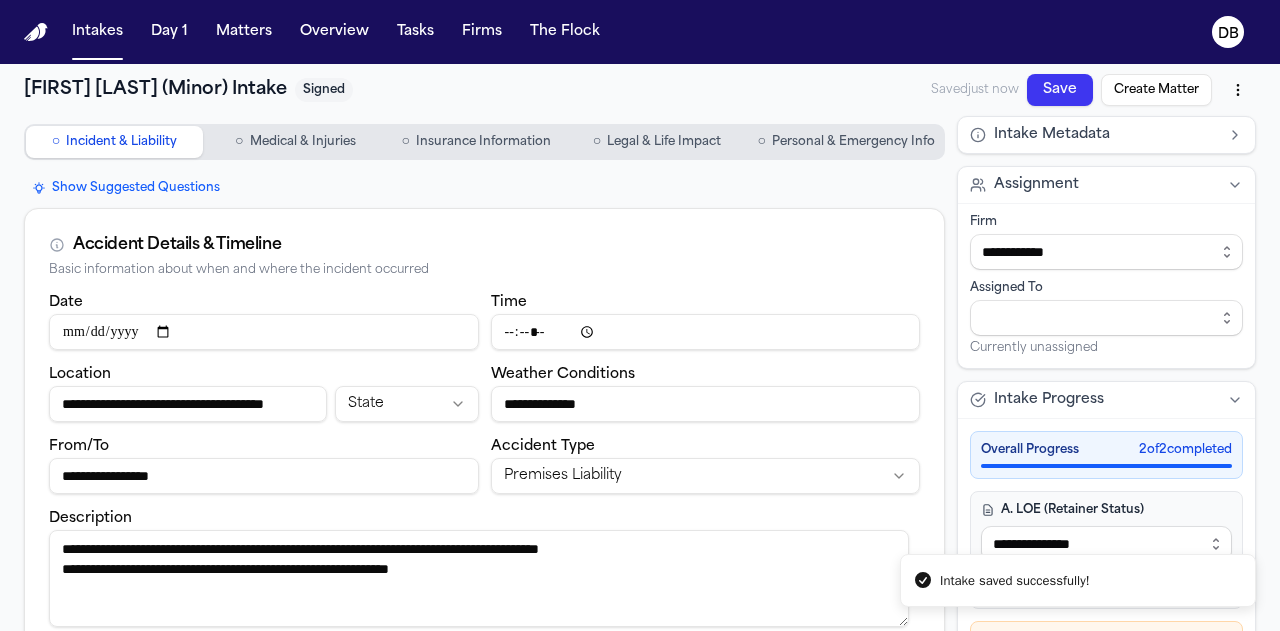 click on "Save" at bounding box center (1060, 90) 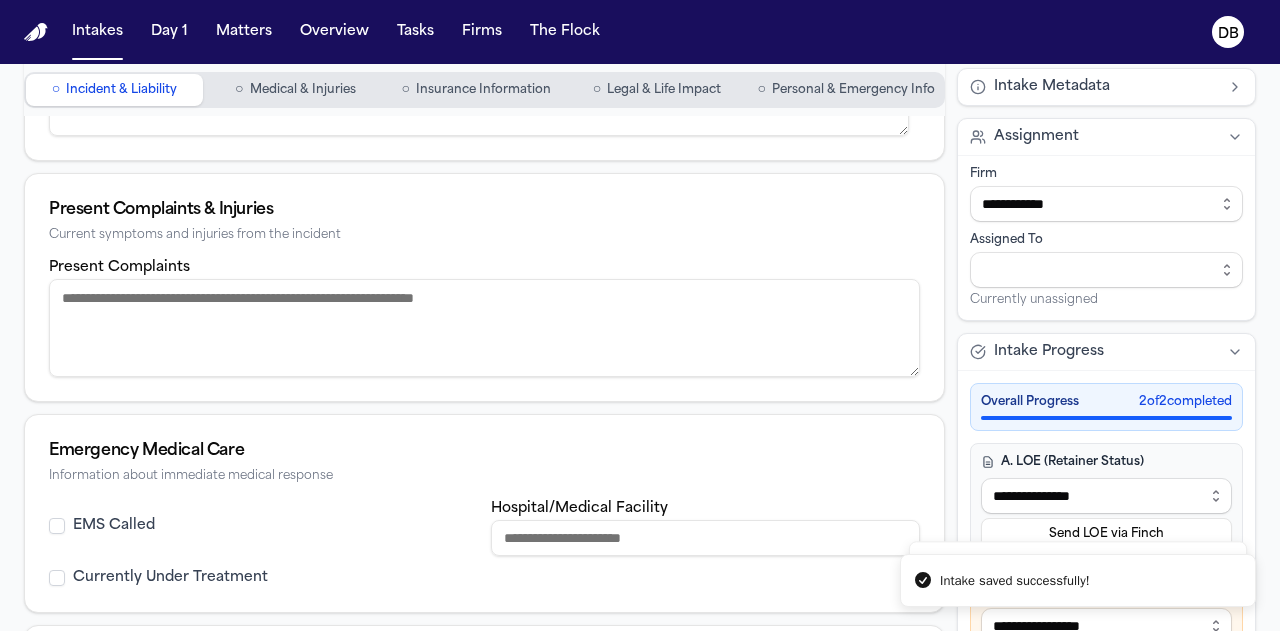 scroll, scrollTop: 500, scrollLeft: 0, axis: vertical 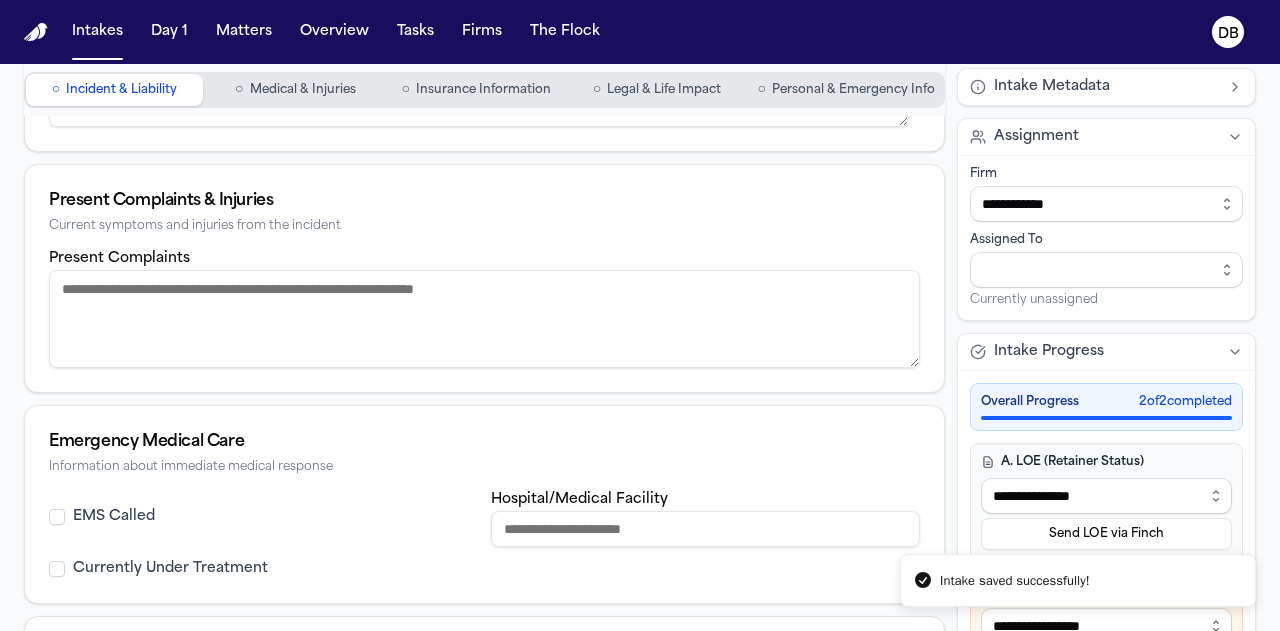 click on "Present Complaints" at bounding box center (484, 319) 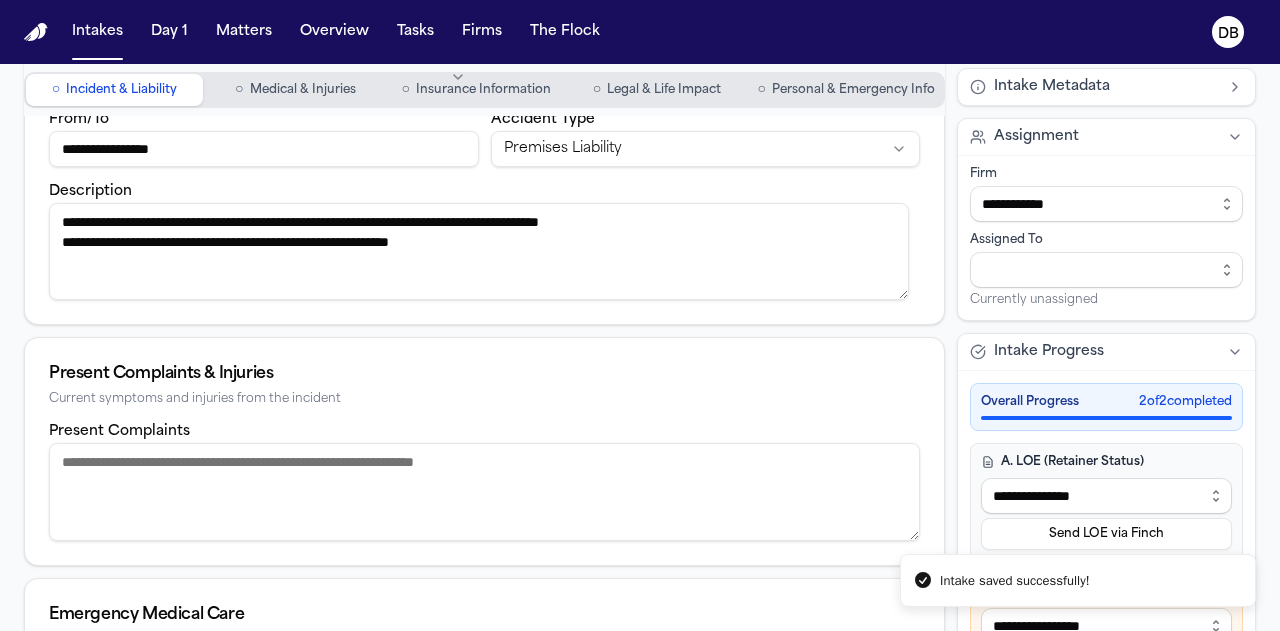 scroll, scrollTop: 400, scrollLeft: 0, axis: vertical 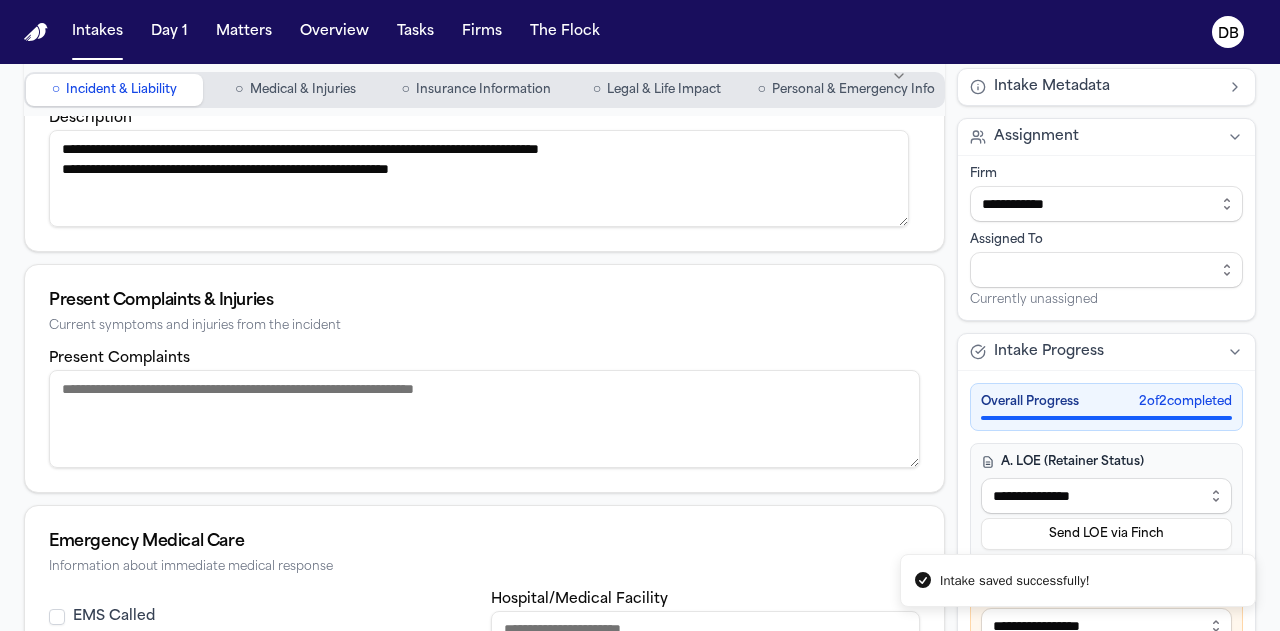 click on "Present Complaints" at bounding box center [484, 419] 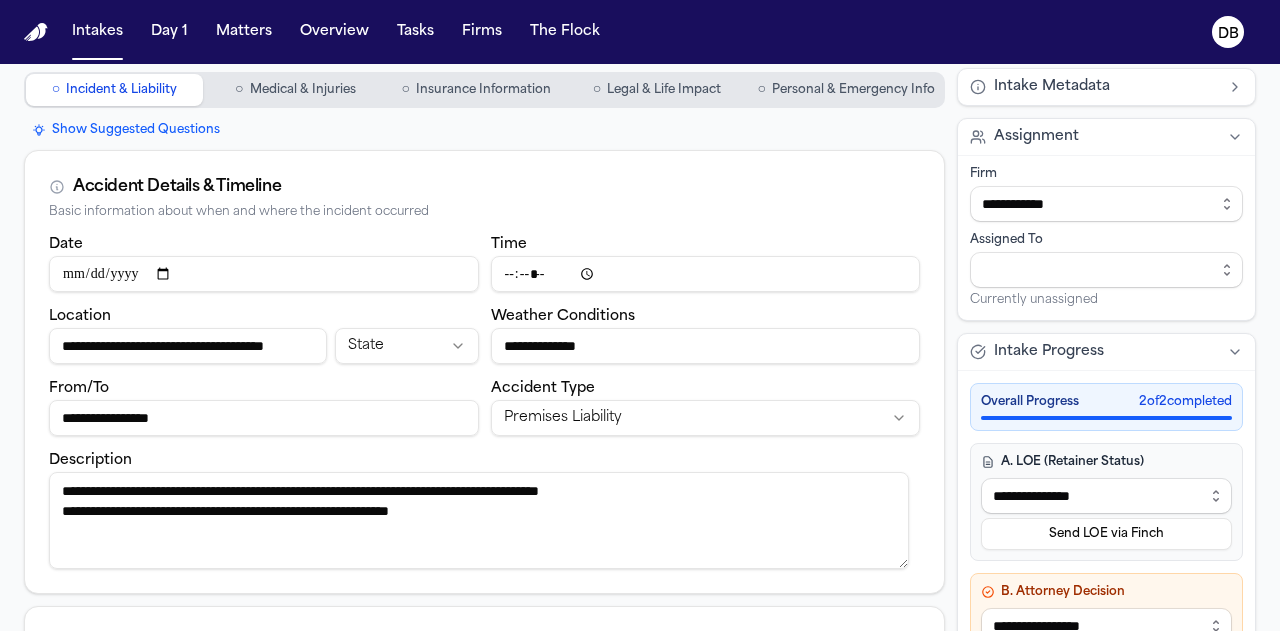 scroll, scrollTop: 0, scrollLeft: 0, axis: both 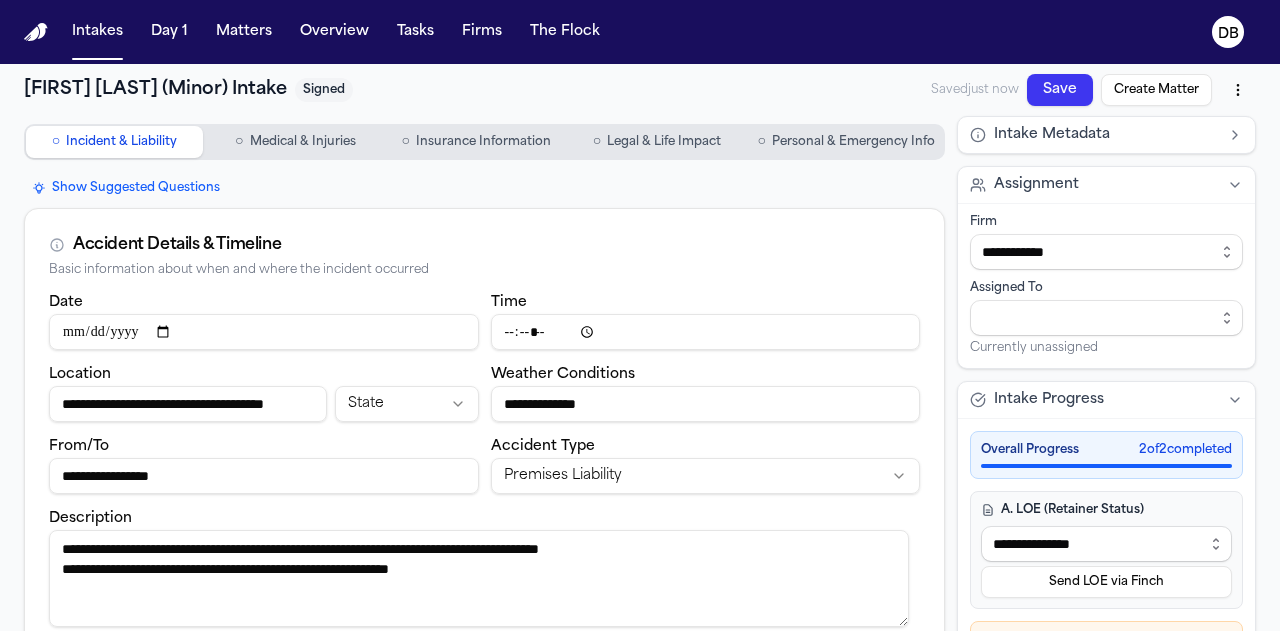 type on "**********" 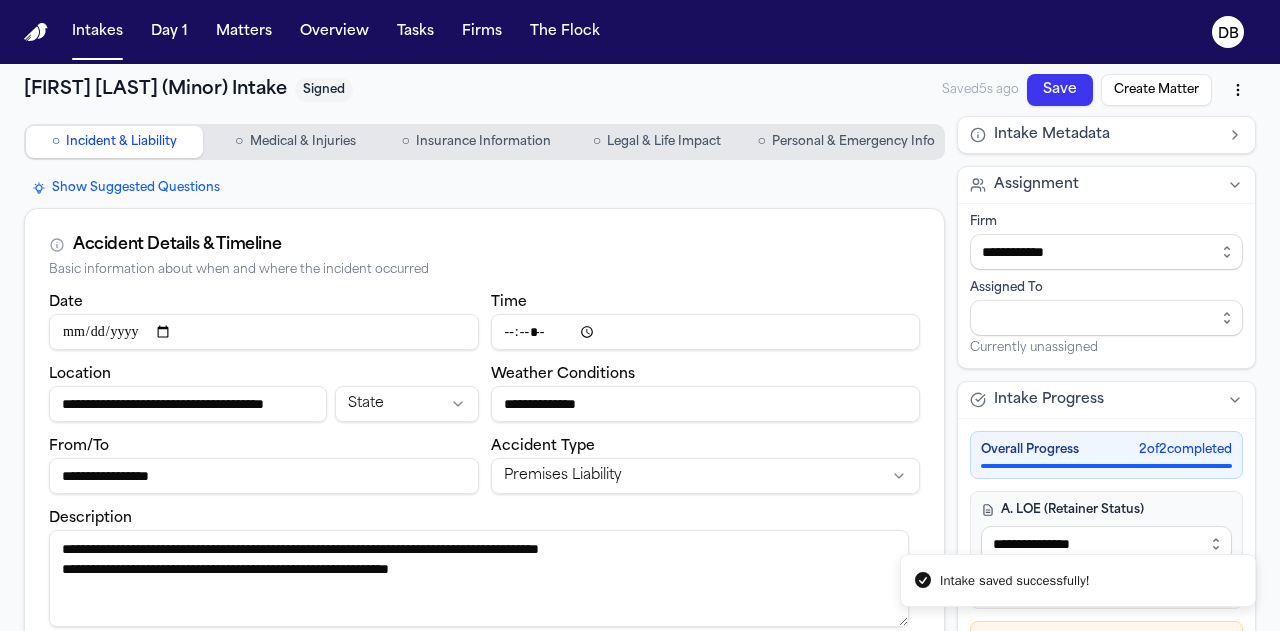 click on "Save" at bounding box center (1060, 90) 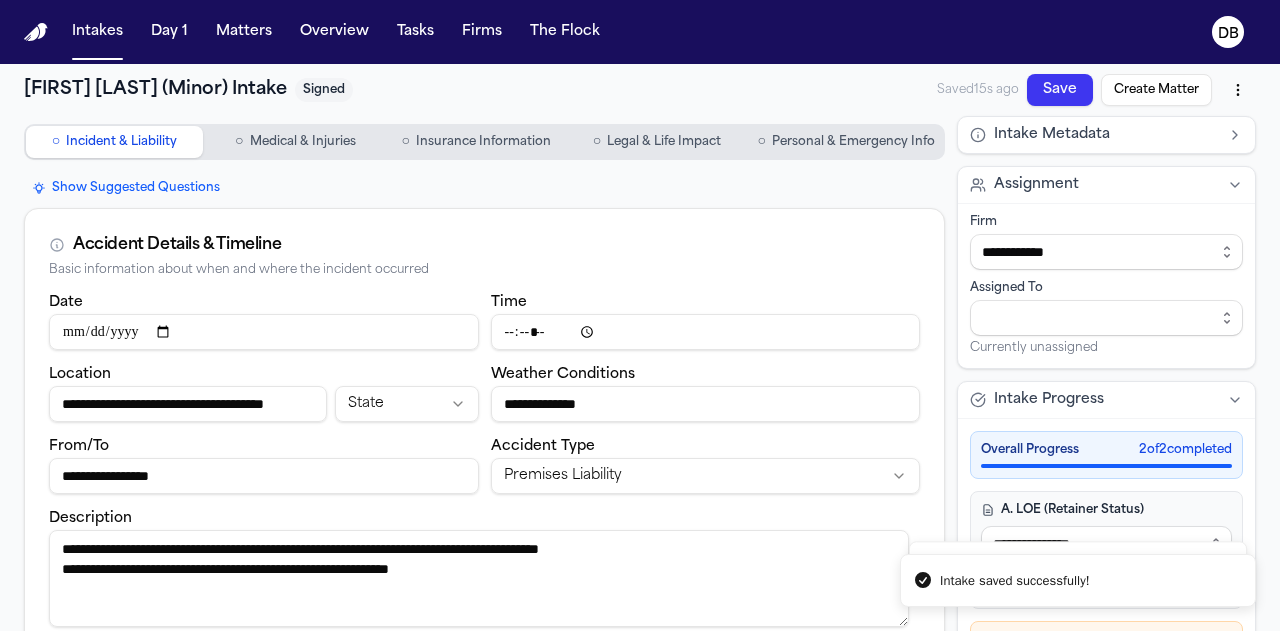 click on "Insurance Information" at bounding box center (483, 142) 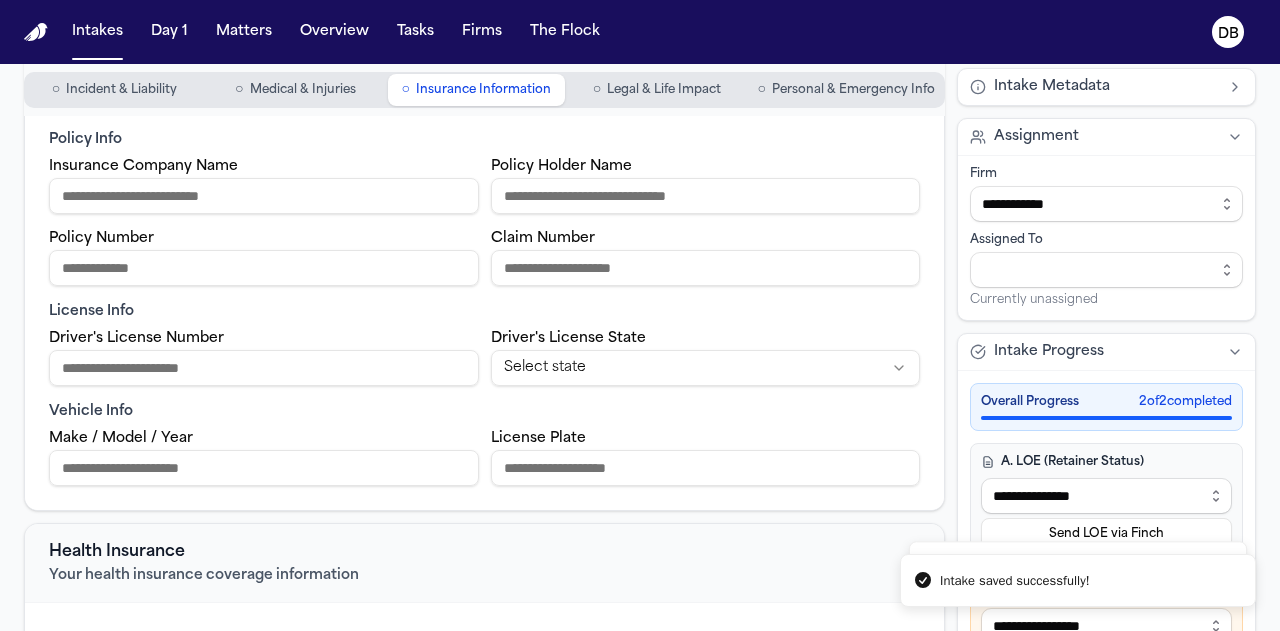 scroll, scrollTop: 400, scrollLeft: 0, axis: vertical 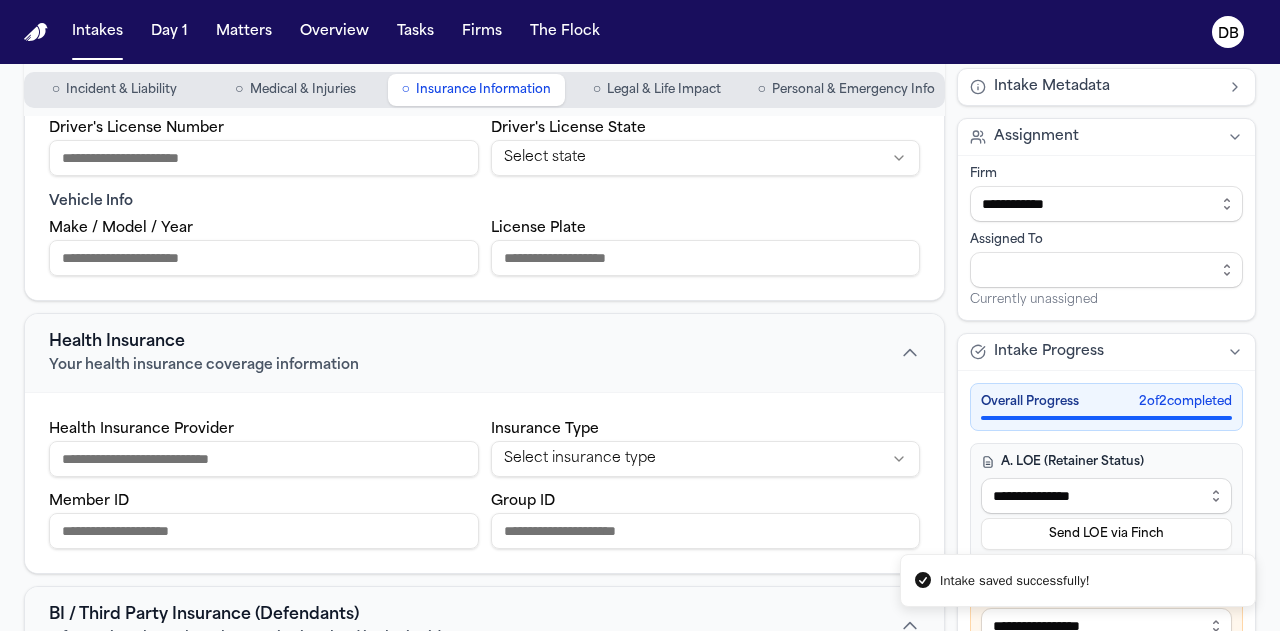 click on "Health Insurance Provider" at bounding box center [264, 459] 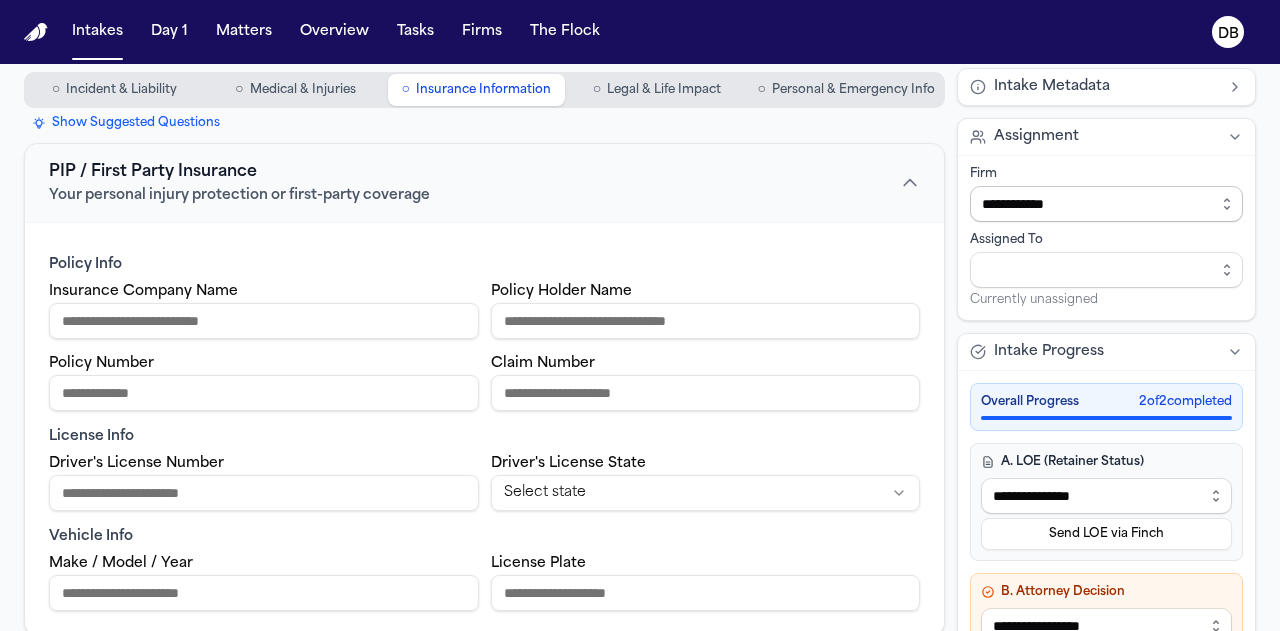 scroll, scrollTop: 0, scrollLeft: 0, axis: both 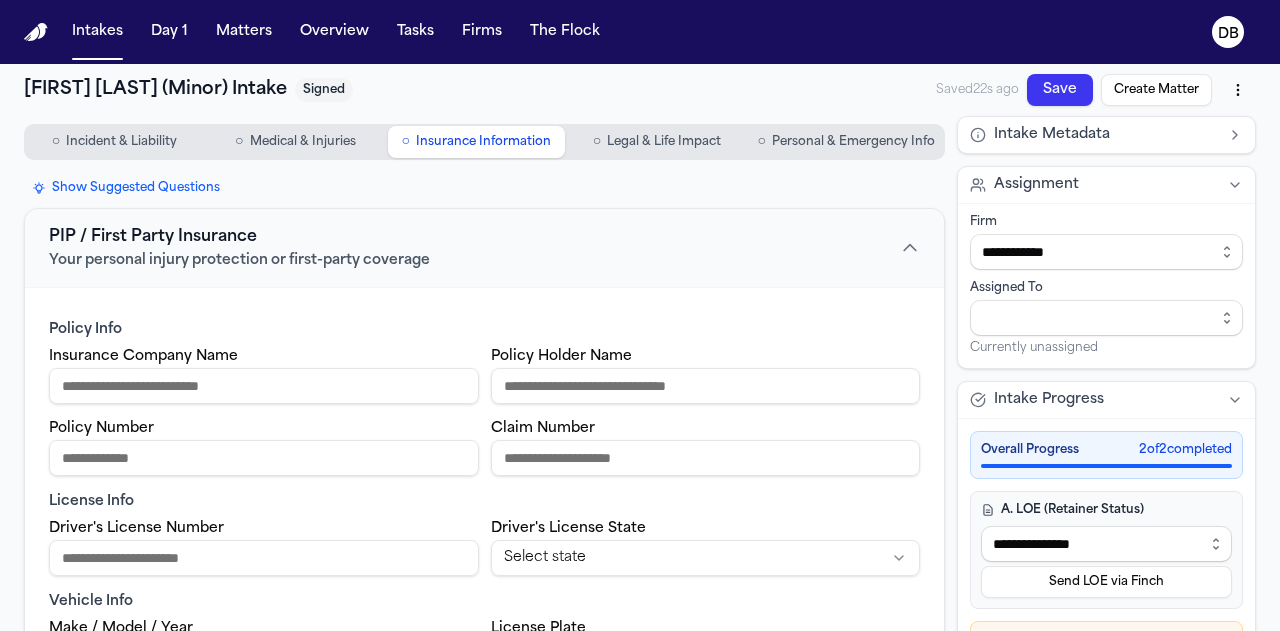 type on "**********" 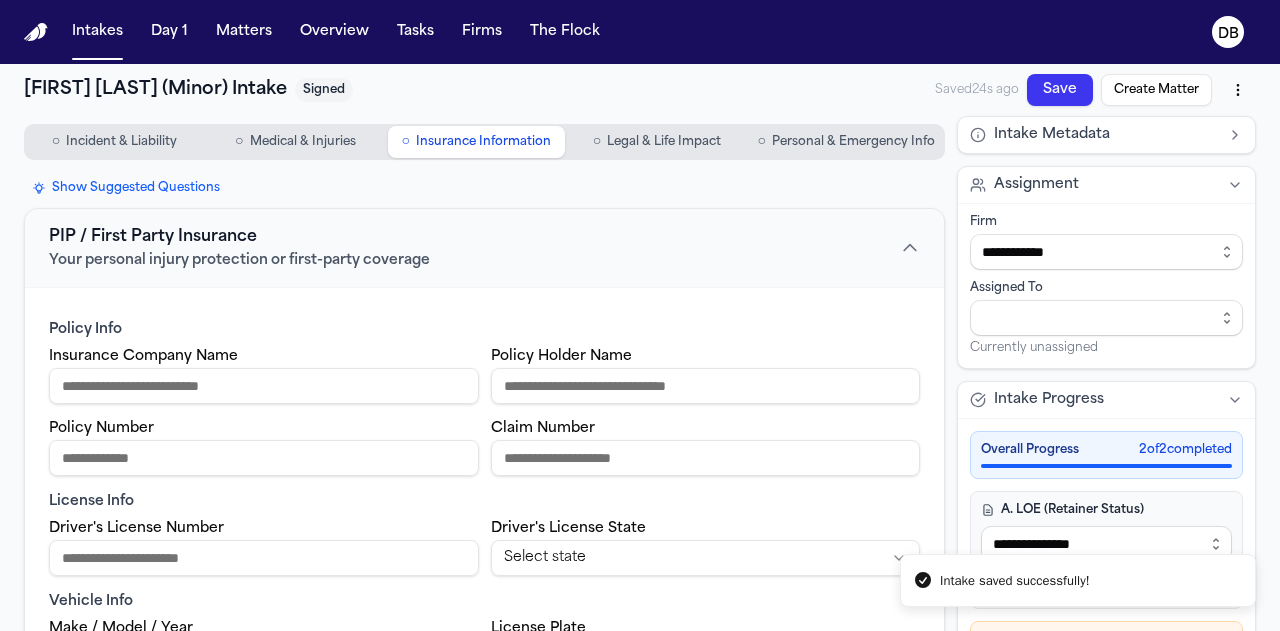click on "Save" at bounding box center [1060, 90] 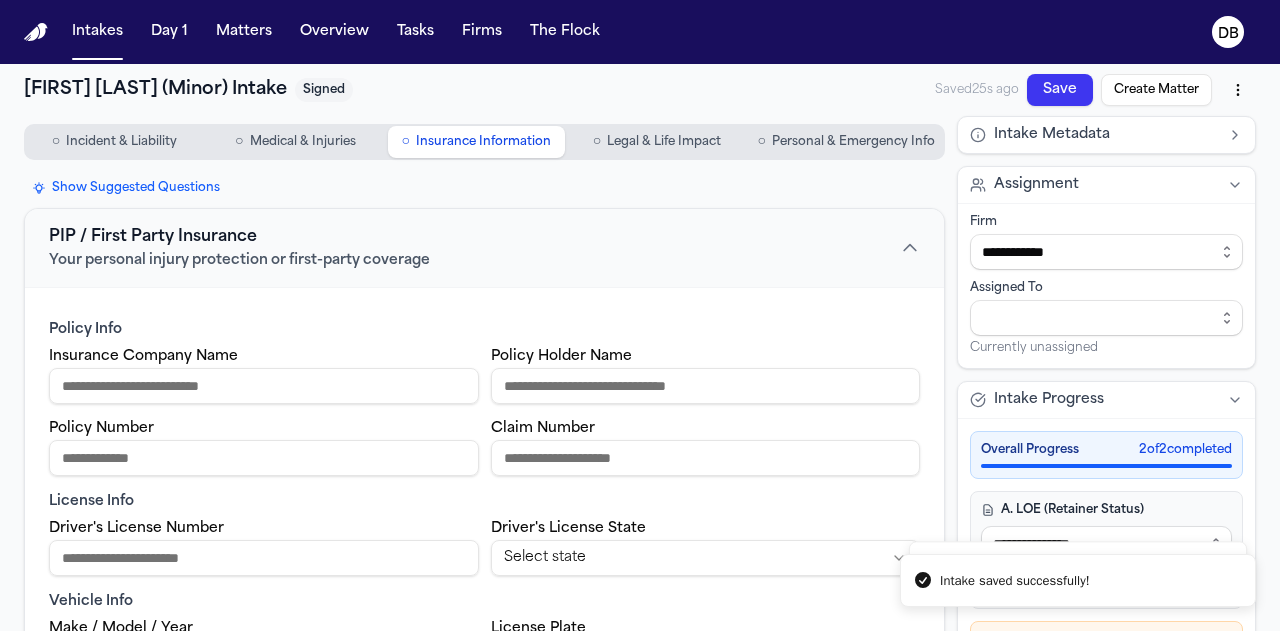click on "Create Matter" at bounding box center [1156, 90] 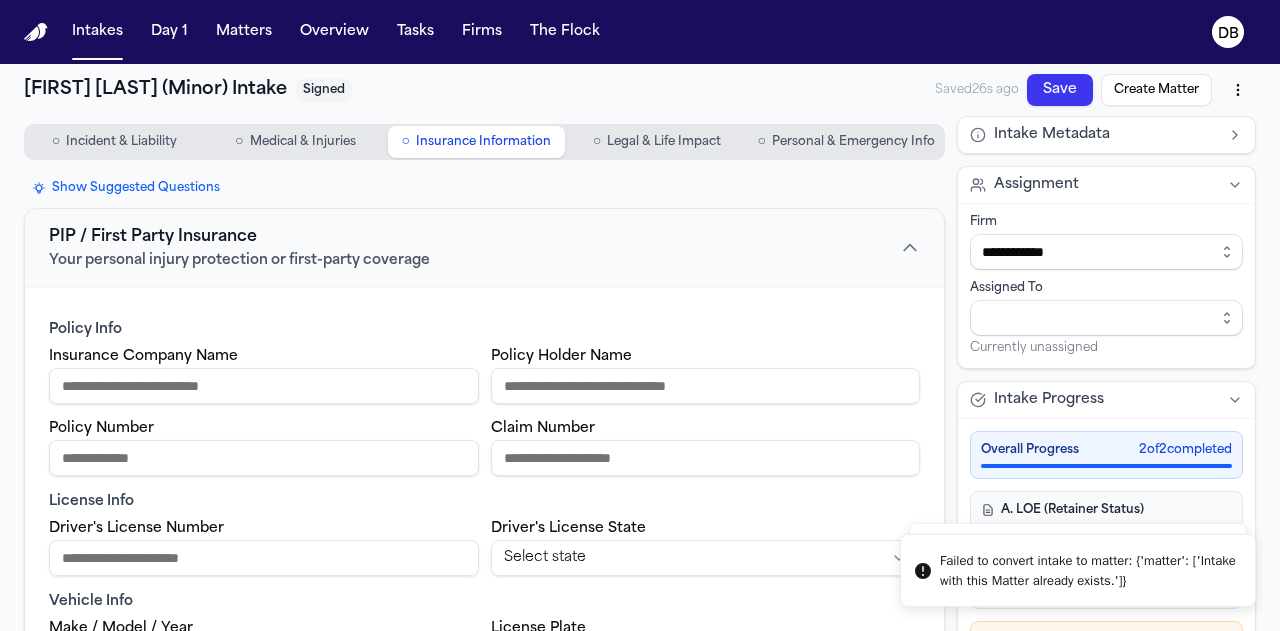 click on "Incident & Liability" at bounding box center (121, 142) 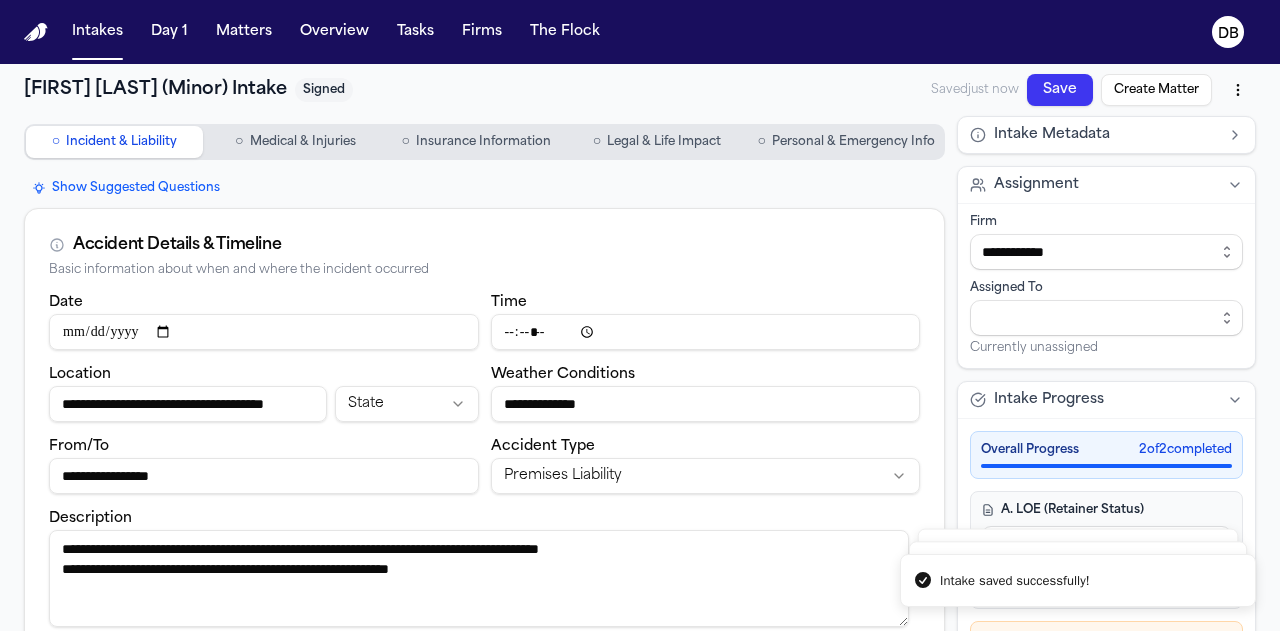click on "○ Incident & Liability ○ Medical & Injuries ○ Insurance Information ○ Legal & Life Impact ○ Personal & Emergency Info" at bounding box center [484, 142] 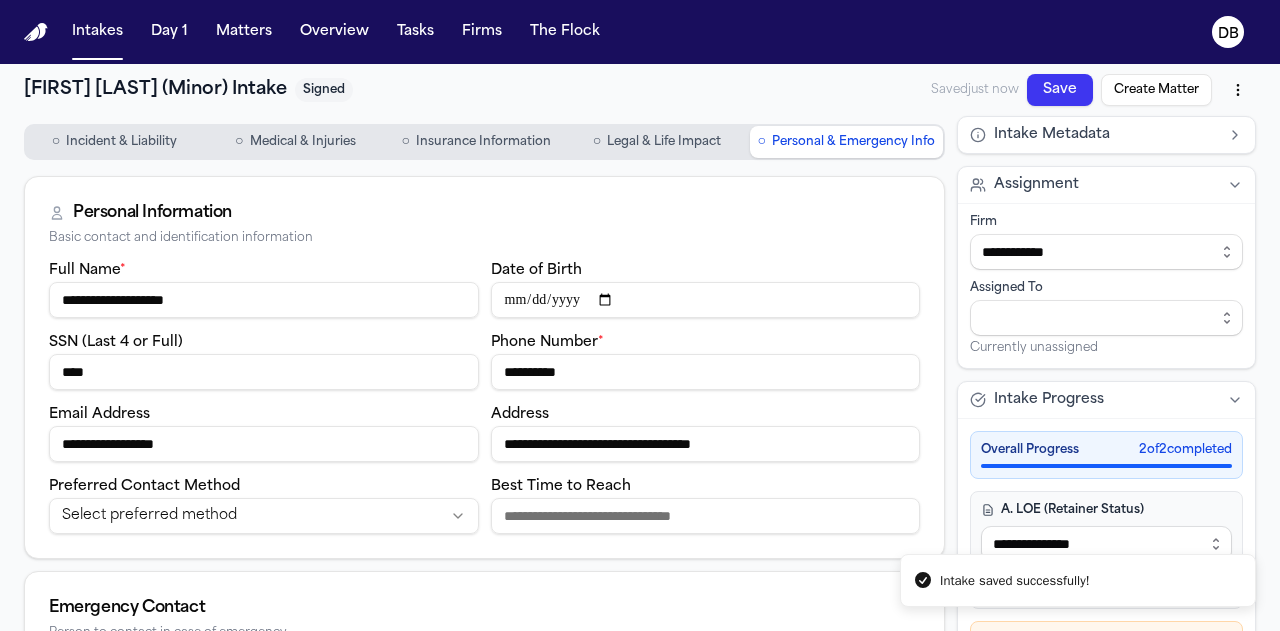 click on "Save" at bounding box center [1060, 90] 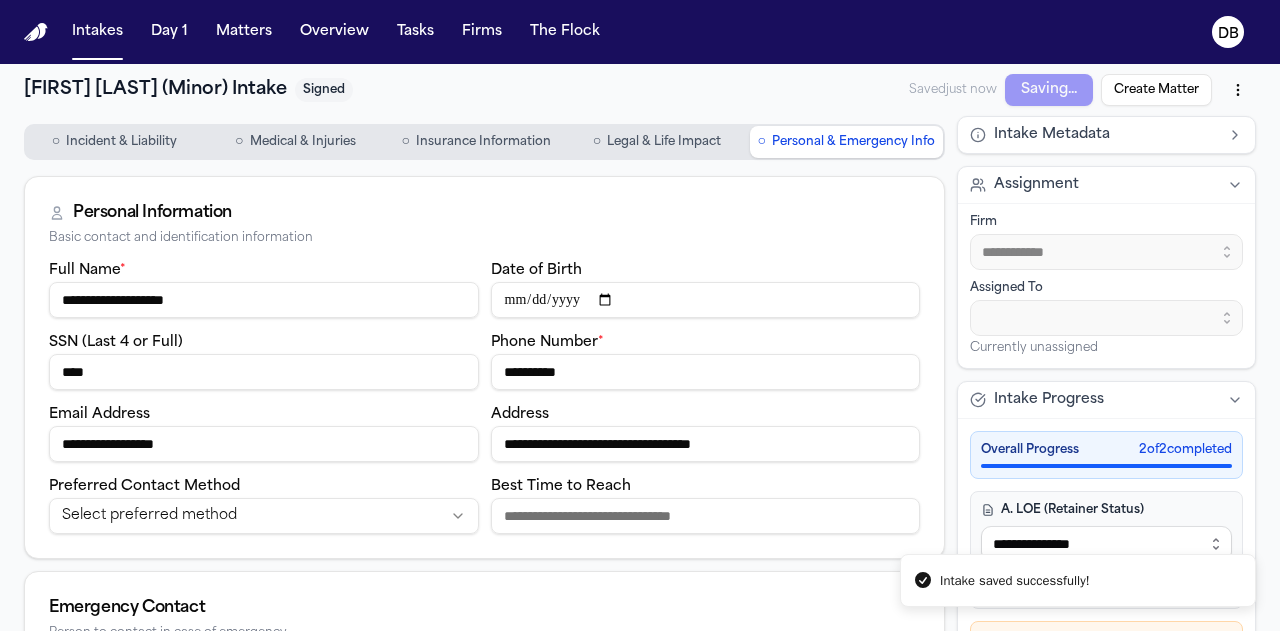click on "**********" at bounding box center (640, 315) 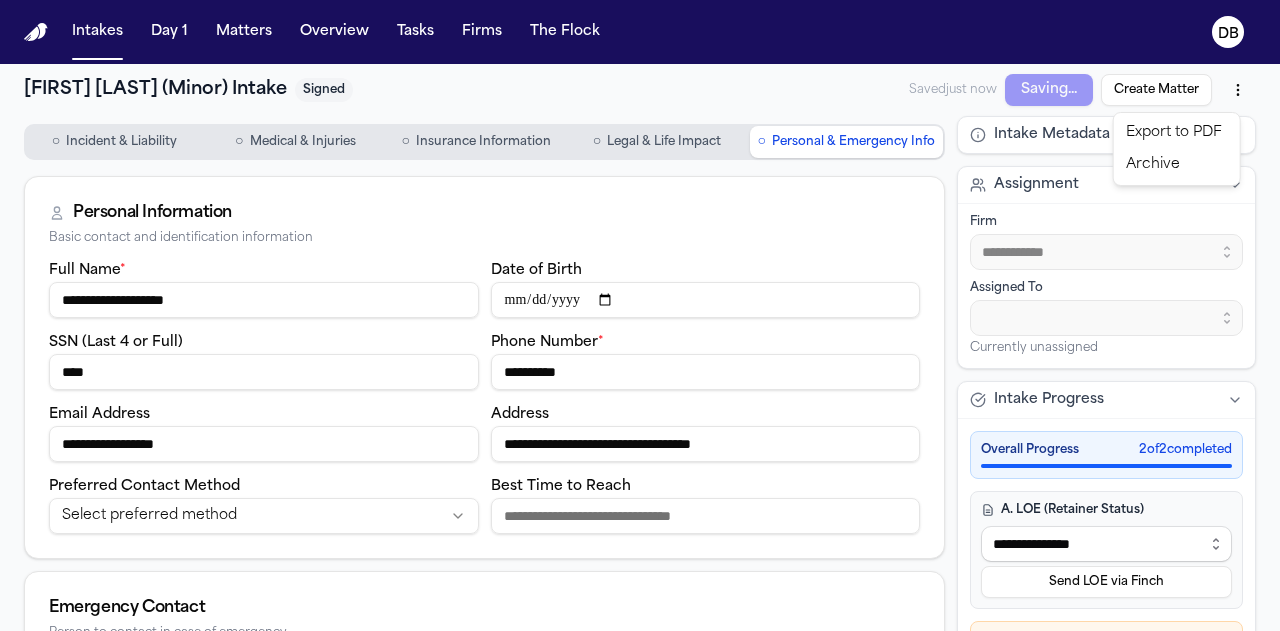 click on "Intakes Day 1 Matters Overview Tasks Firms The Flock DB [FIRST] [LAST] (Minor) Intake Signed Saved  just now Saving... Create Matter ○ Incident & Liability ○ Medical & Injuries ○ Insurance Information ○ Legal & Life Impact ○ Personal & Emergency Info Personal Information Basic contact and identification information Full Name  * [NAME] Date of Birth * [DATE] SSN (Last 4 or Full) * [SSN] Phone Number  * [PHONE] Email Address * [EMAIL] Address * [ADDRESS] Preferred Contact Method Select preferred method Best Time to Reach Emergency Contact Person to contact in case of emergency Emergency Contact Name *[NAME] Emergency Contact Phone *[PHONE] Relationship ****** Intake Metadata Assignment Firm *[FIRM] Assigned To Currently unassigned Intake Progress Overall Progress 2  of  2  completed A. LOE (Retainer Status) *[RETAINER] *[RETAINER] *[RETAINER] *[RETAINER] Send LOE via Finch B. Attorney Decision *[DECISION]" at bounding box center [640, 315] 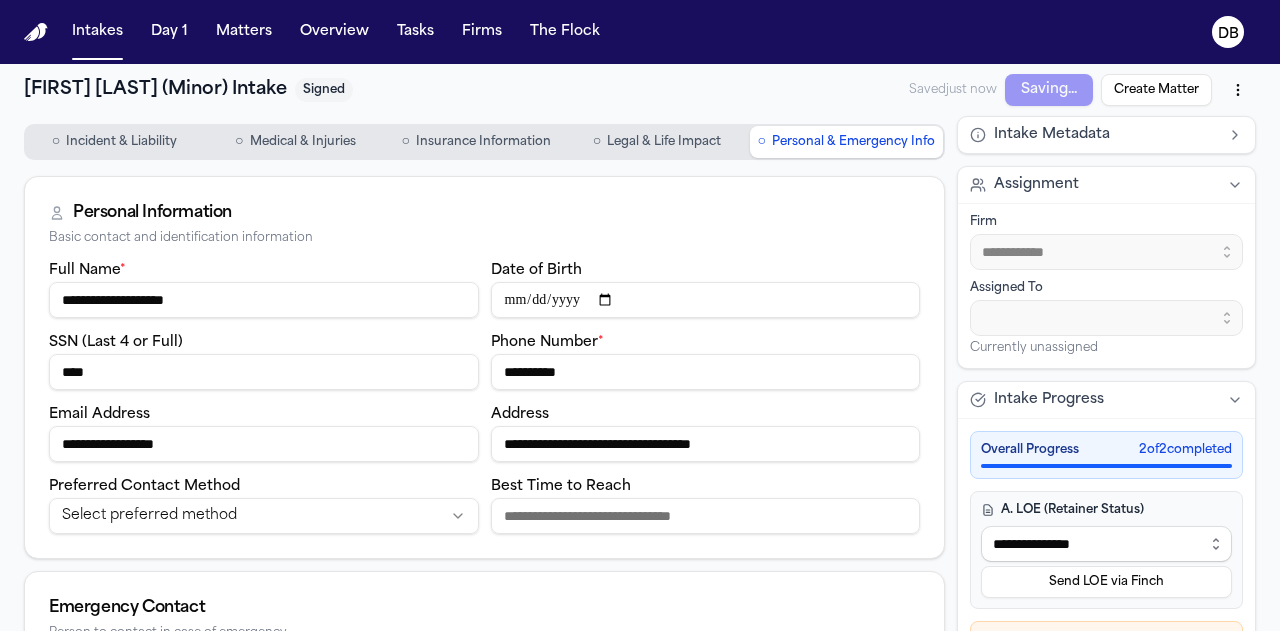 drag, startPoint x: 282, startPoint y: 441, endPoint x: 0, endPoint y: 445, distance: 282.02838 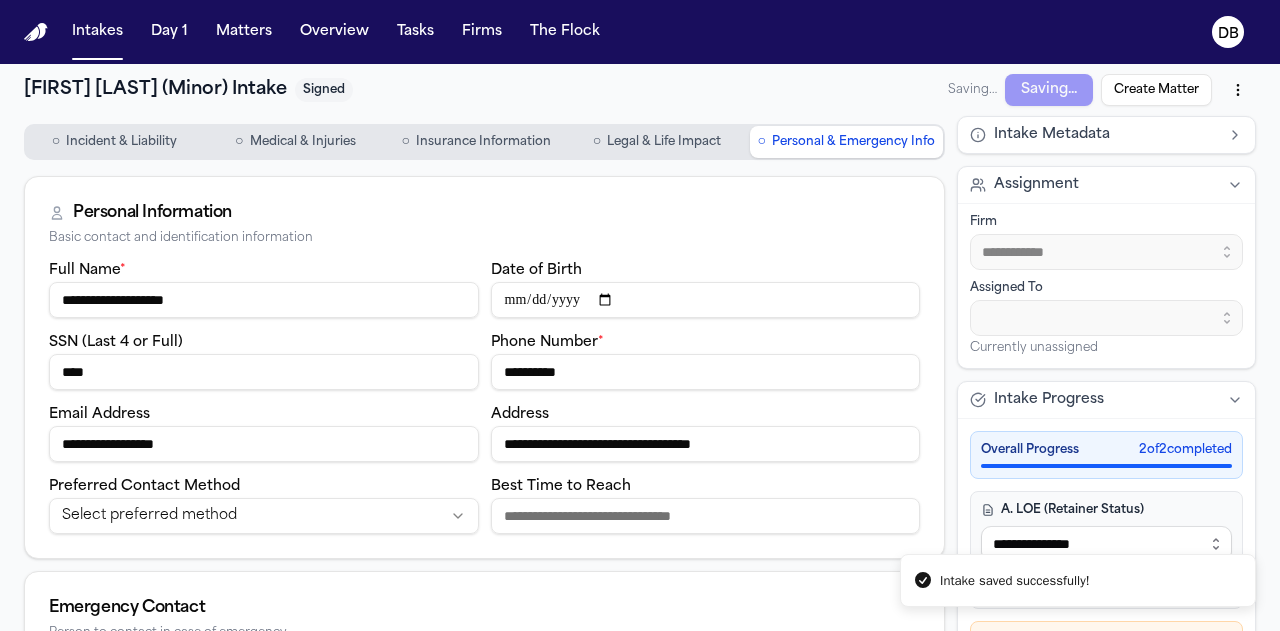 click on "**********" at bounding box center [264, 300] 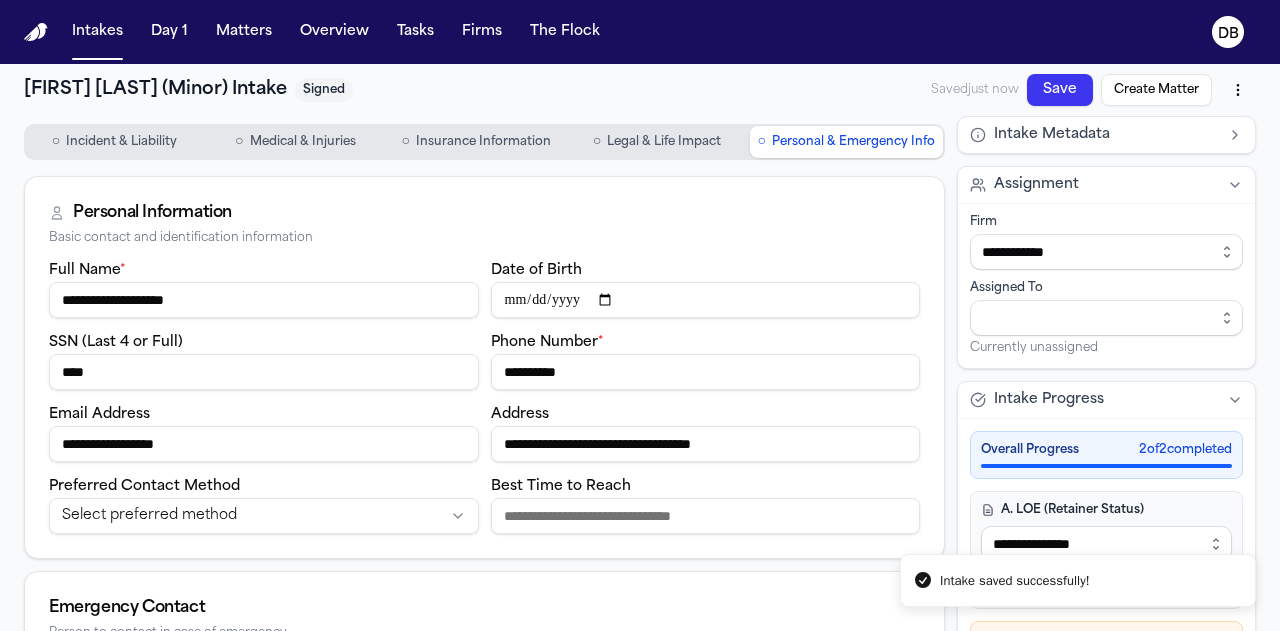 drag, startPoint x: 268, startPoint y: 299, endPoint x: 0, endPoint y: 335, distance: 270.4071 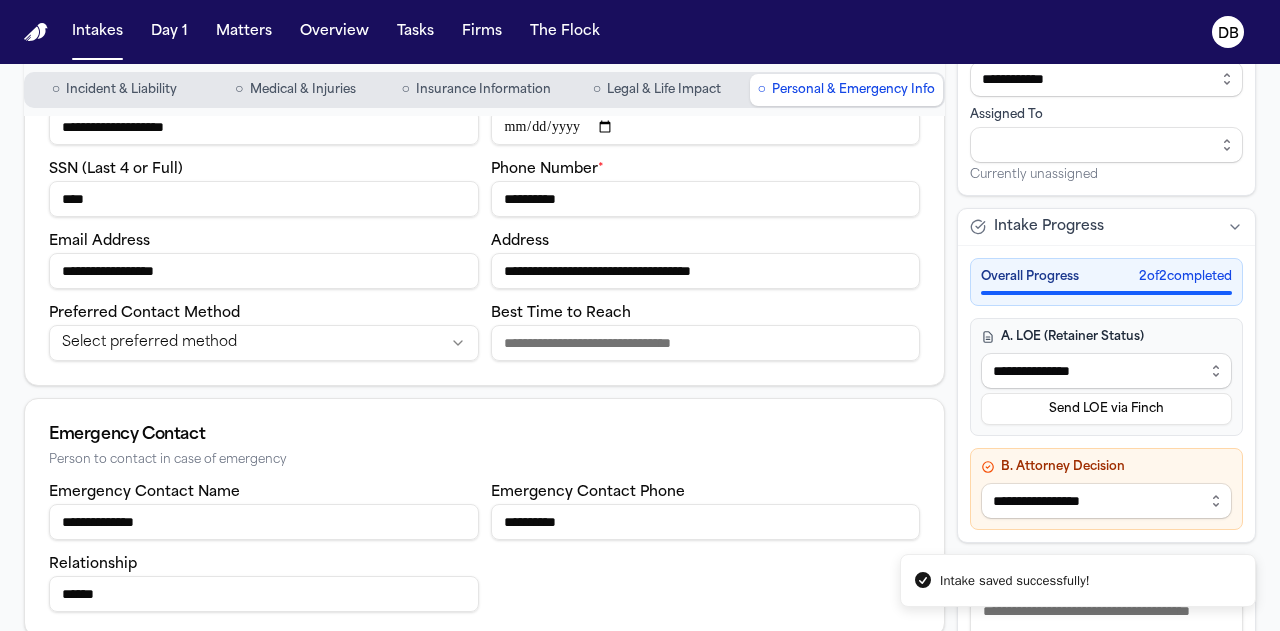 scroll, scrollTop: 300, scrollLeft: 0, axis: vertical 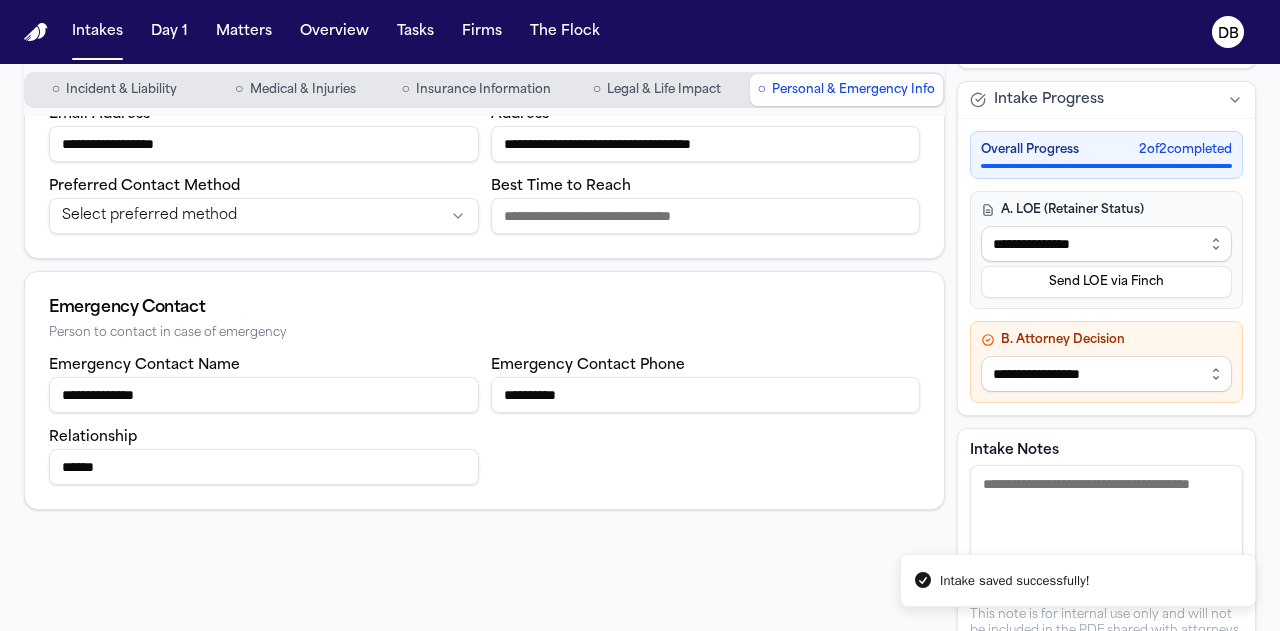 drag, startPoint x: 214, startPoint y: 387, endPoint x: 0, endPoint y: 386, distance: 214.00233 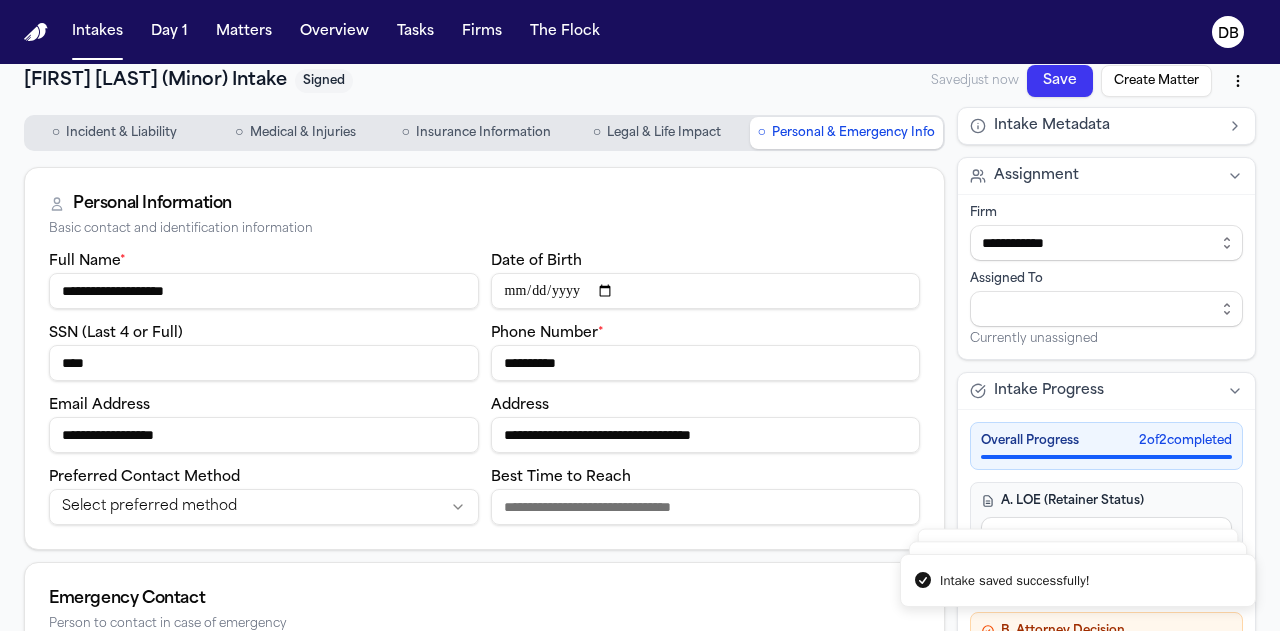 scroll, scrollTop: 0, scrollLeft: 0, axis: both 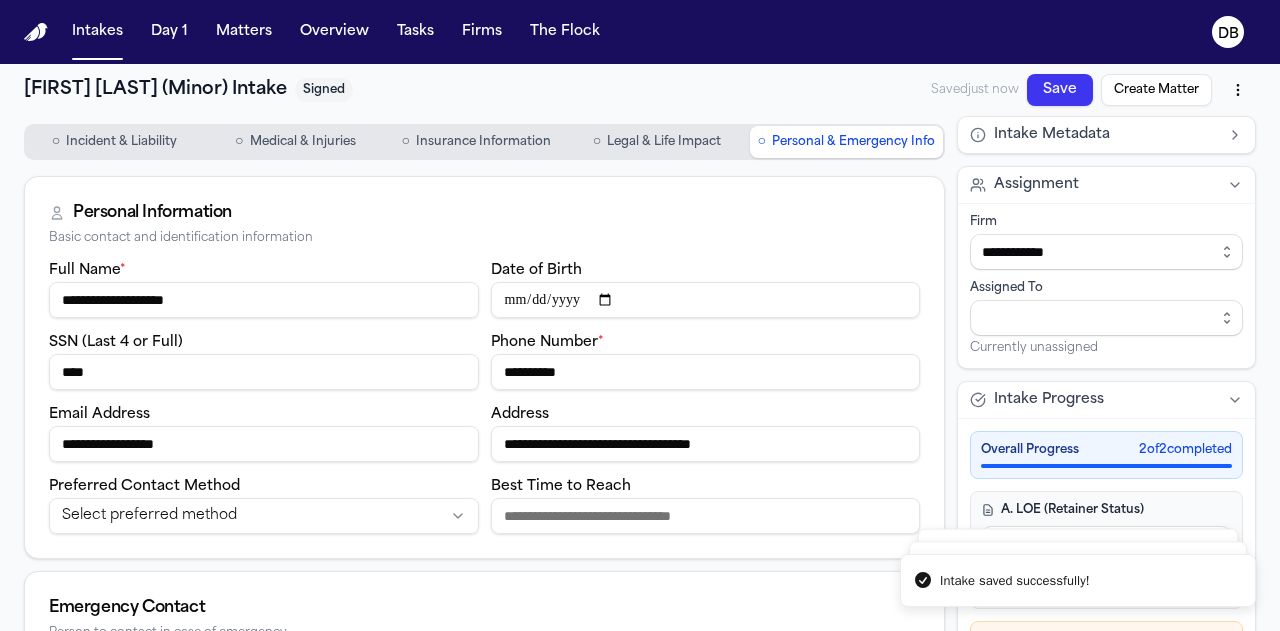 click on "Intakes Day 1 Matters Overview Tasks Firms The Flock DB" at bounding box center (640, 32) 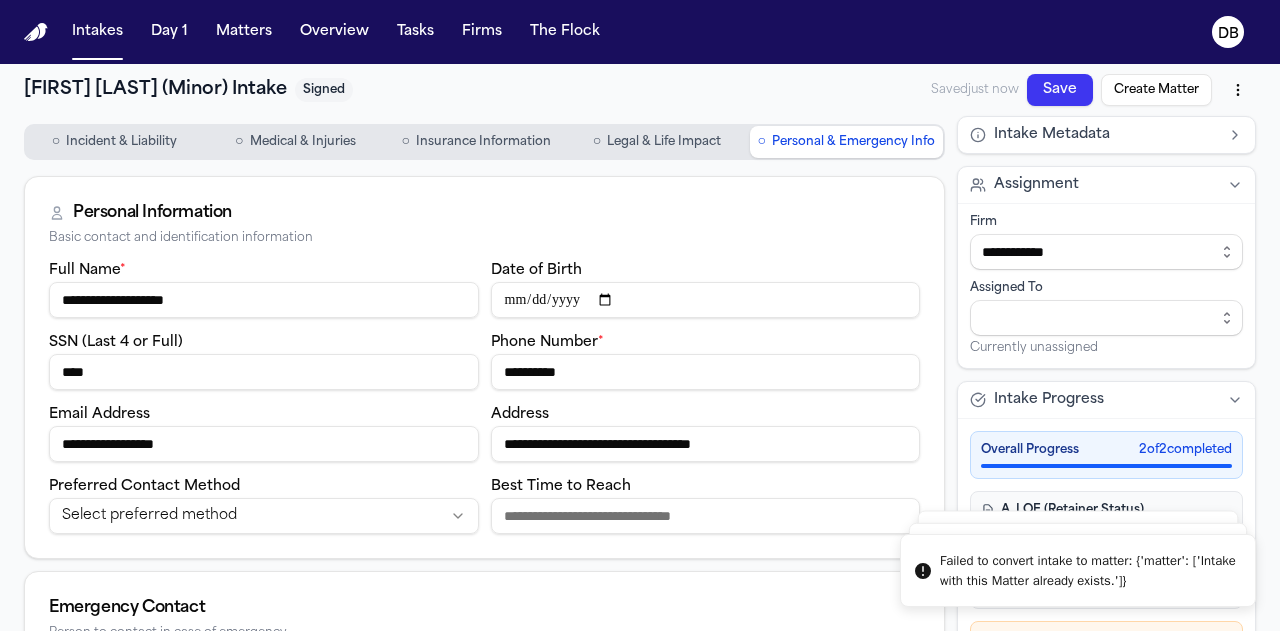 click on "Failed to convert intake to matter: {'matter': ['Intake with this Matter already exists.']} Intake saved successfully! Intake saved successfully! Intake saved successfully! Intake saved successfully! Intake saved successfully! Intake saved successfully! Intake saved successfully! Intakes Day 1 Matters Overview Tasks Firms The Flock DB [FIRST] [LAST] (Minor) Intake Signed Saved  just now Save Create Matter ○ Incident & Liability ○ Medical & Injuries ○ Insurance Information ○ Legal & Life Impact ○ Personal & Emergency Info Personal Information Basic contact and identification information Full Name  * [NAME] Date of Birth * [DATE] SSN (Last 4 or Full) * [SSN] Phone Number  * [PHONE] Email Address * [EMAIL] Address * [ADDRESS] Preferred Contact Method Select preferred method Best Time to Reach Emergency Contact Person to contact in case of emergency Emergency Contact Name *[NAME] Emergency Contact Phone *[PHONE] Relationship ****** 2 2" at bounding box center [640, 315] 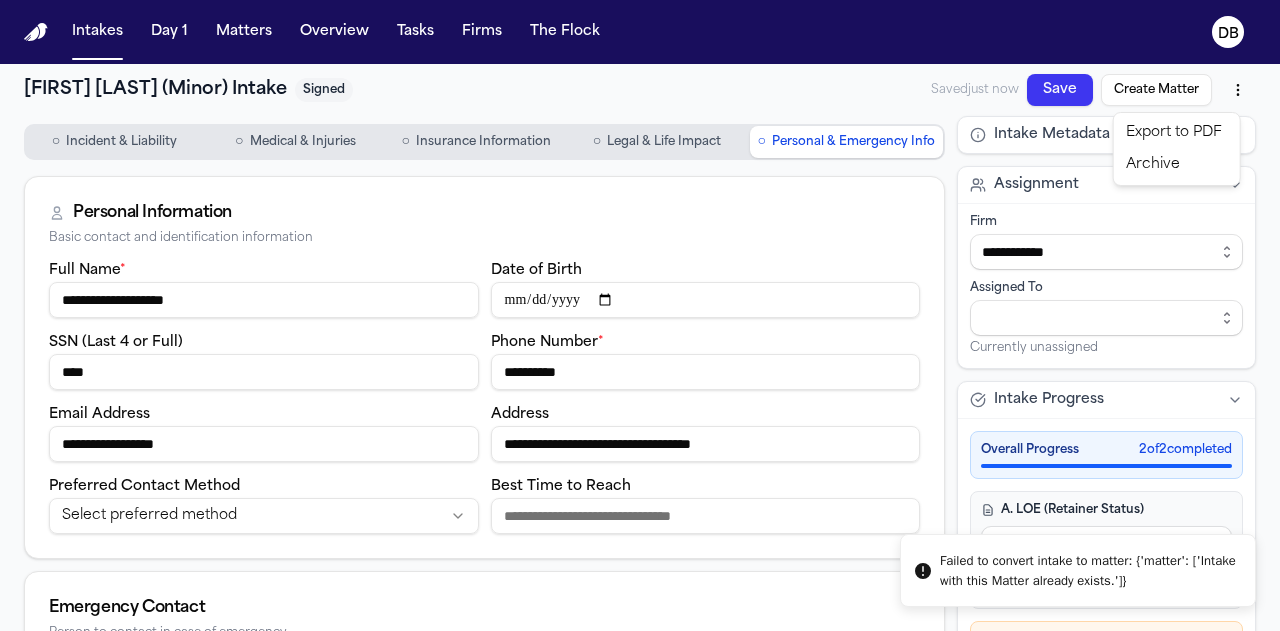 click on "Failed to convert intake to matter: {'matter': ['Intake with this Matter already exists.']} Intakes Day 1 Matters Overview Tasks Firms The Flock DB [FIRST] [LAST] (Minor) Intake Signed Saved  just now Save Create Matter ○ Incident & Liability ○ Medical & Injuries ○ Insurance Information ○ Legal & Life Impact ○ Personal & Emergency Info Personal Information Basic contact and identification information Full Name Date of Birth SSN (Last 4 or Full) Phone Number Email Address Address Preferred Contact Method Select preferred method Best Time to Reach Emergency Contact Person to contact in case of emergency Emergency Contact Name Emergency Contact Phone Relationship Intake Metadata Assignment Firm Assigned To Currently unassigned Intake Progress Overall Progress 2  of  2  completed A. LOE (Retainer Status)" at bounding box center (640, 315) 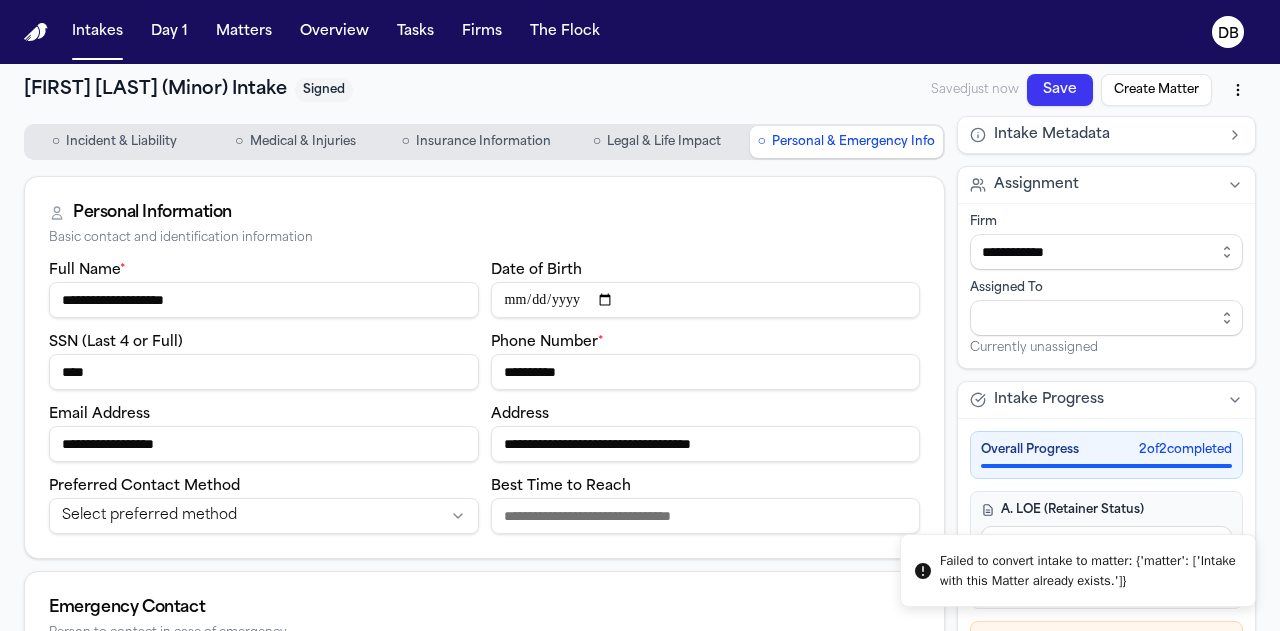 click on "Save" at bounding box center [1060, 90] 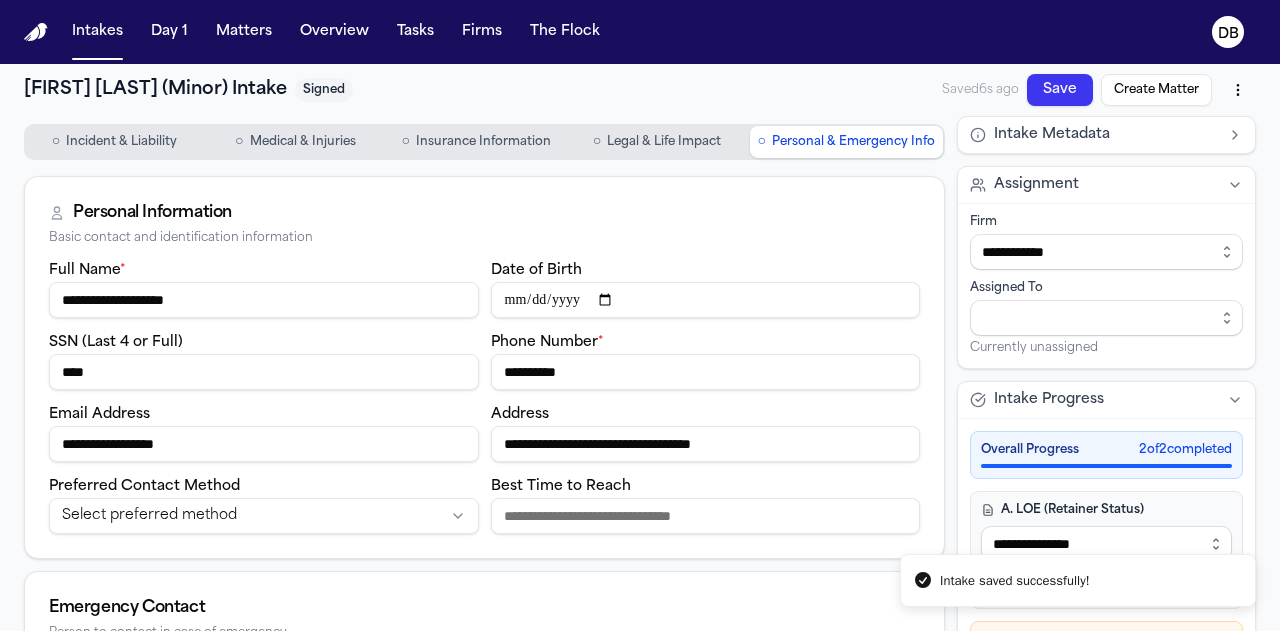 click on "Intake saved successfully! Intakes Day 1 Matters Overview Tasks Firms The Flock DB [FIRST] [LAST] (Minor) Intake Signed Saved  6s ago Save Create Matter ○ Incident & Liability ○ Medical & Injuries ○ Insurance Information ○ Legal & Life Impact ○ Personal & Emergency Info Personal Information Basic contact and identification information Full Name  * [NAME] Date of Birth * [DATE] SSN (Last 4 or Full) * [SSN] Phone Number  * [PHONE] Email Address * [EMAIL] Address * [ADDRESS] Preferred Contact Method Select preferred method Best Time to Reach Emergency Contact Person to contact in case of emergency Emergency Contact Name *[NAME] Emergency Contact Phone *[PHONE] Relationship ****** Intake Metadata Assignment Firm *[FIRM] Assigned To Currently unassigned Intake Progress Overall Progress 2  of  2  completed A. LOE (Retainer Status) *[RETAINER] *[RETAINER] *[RETAINER] *[RETAINER] Send LOE via Finch B. Attorney Decision" at bounding box center [640, 315] 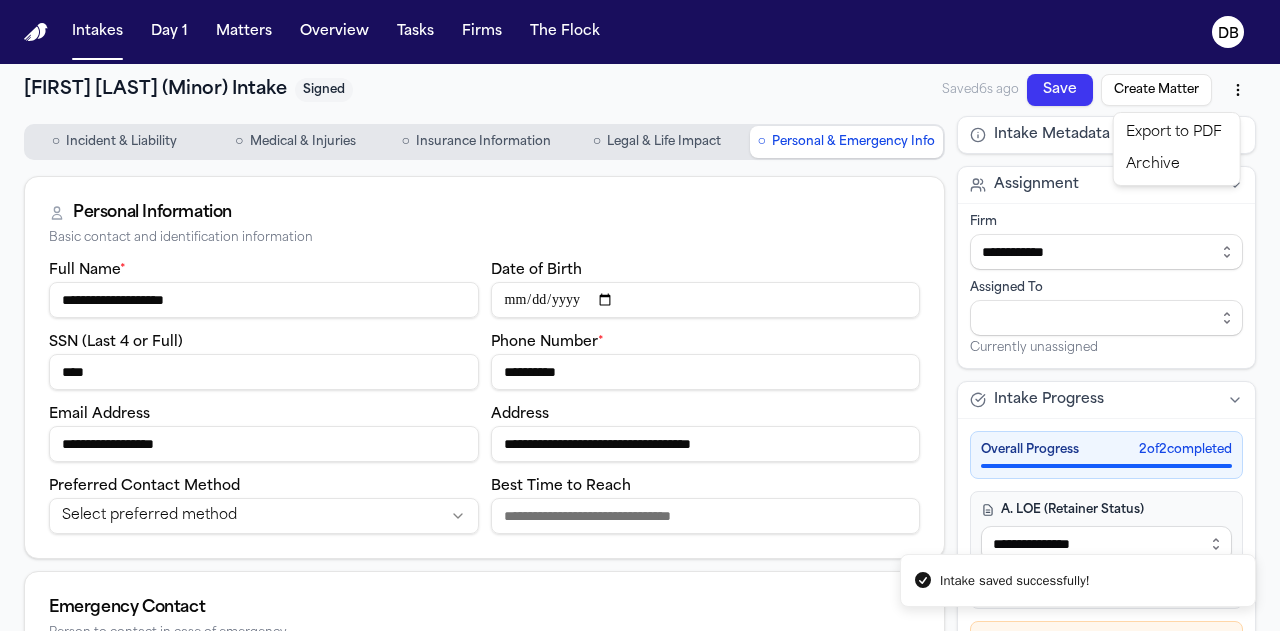 click on "Export to PDF" at bounding box center (1177, 133) 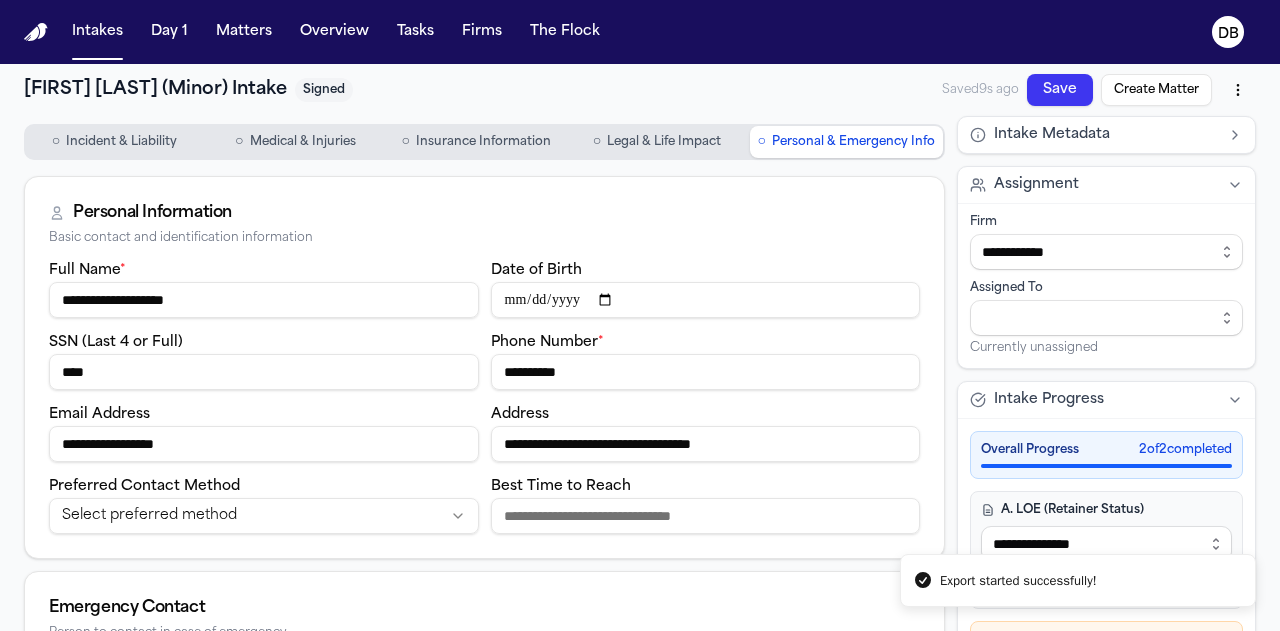 click on "Export started successfully! Intakes Day 1 Matters Overview Tasks Firms The Flock DB [FIRST] [LAST] (Minor) Intake Signed Saved  9s ago Save Create Matter ○ Incident & Liability ○ Medical & Injuries ○ Insurance Information ○ Legal & Life Impact ○ Personal & Emergency Info Personal Information Basic contact and identification information Full Name  * [NAME] Date of Birth * [DATE] SSN (Last 4 or Full) * [SSN] Phone Number  * [PHONE] Email Address * [EMAIL] Address * [ADDRESS] Preferred Contact Method Select preferred method Best Time to Reach Emergency Contact Person to contact in case of emergency Emergency Contact Name *[NAME] Emergency Contact Phone *[PHONE] Relationship ****** Intake Metadata Assignment Firm *[FIRM] Assigned To Currently unassigned Intake Progress Overall Progress 2  of  2  completed A. LOE (Retainer Status) *[RETAINER] *[RETAINER] *[RETAINER] *[RETAINER] Send LOE via Finch B. Attorney Decision" at bounding box center (640, 315) 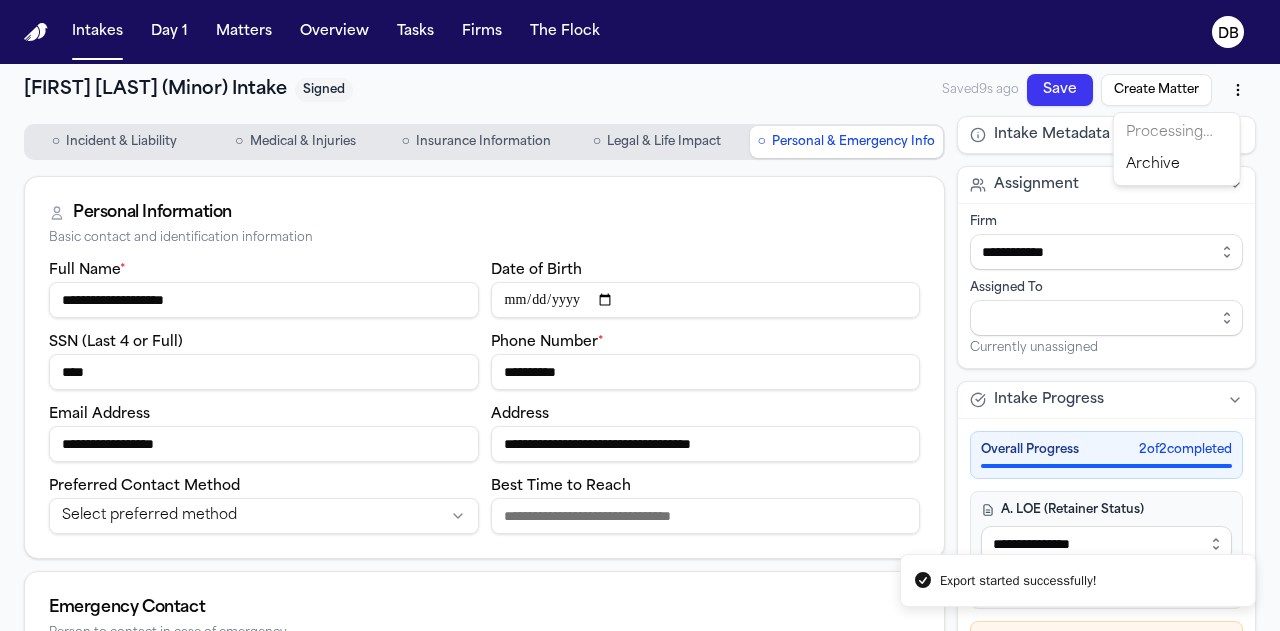 click on "Export started successfully! Intakes Day 1 Matters Overview Tasks Firms The Flock DB [FIRST] [LAST] (Minor) Intake Signed Saved  9s ago Save Create Matter ○ Incident & Liability ○ Medical & Injuries ○ Insurance Information ○ Legal & Life Impact ○ Personal & Emergency Info Personal Information Basic contact and identification information Full Name  * [NAME] Date of Birth * [DATE] SSN (Last 4 or Full) * [SSN] Phone Number  * [PHONE] Email Address * [EMAIL] Address * [ADDRESS] Preferred Contact Method Select preferred method Best Time to Reach Emergency Contact Person to contact in case of emergency Emergency Contact Name *[NAME] Emergency Contact Phone *[PHONE] Relationship ****** Intake Metadata Assignment Firm *[FIRM] Assigned To Currently unassigned Intake Progress Overall Progress 2  of  2  completed A. LOE (Retainer Status) *[RETAINER] *[RETAINER] *[RETAINER] *[RETAINER] Send LOE via Finch B. Attorney Decision" at bounding box center [640, 315] 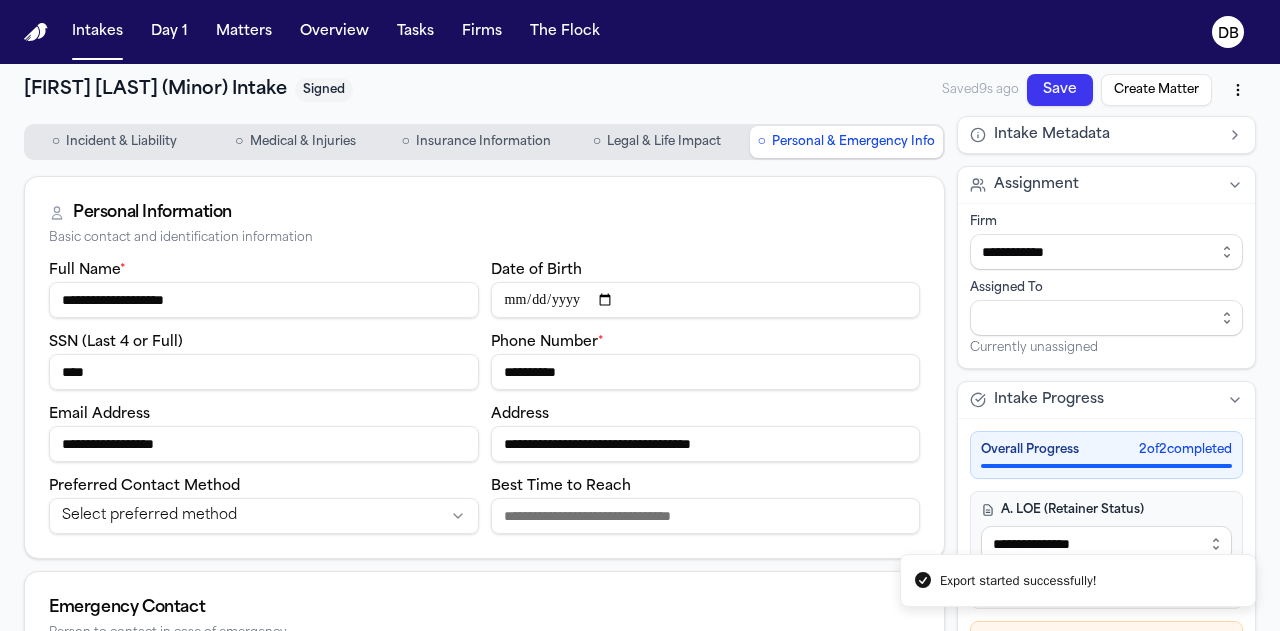 click on "Create Matter" at bounding box center (1156, 90) 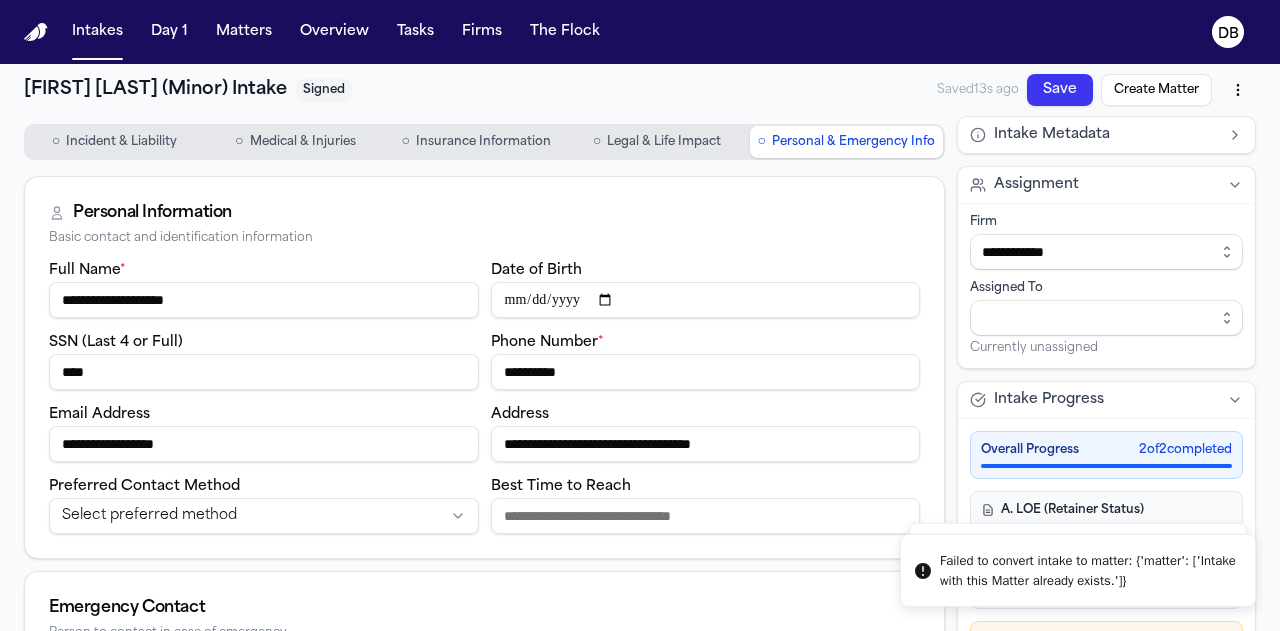 click on "Create Matter" at bounding box center [1156, 90] 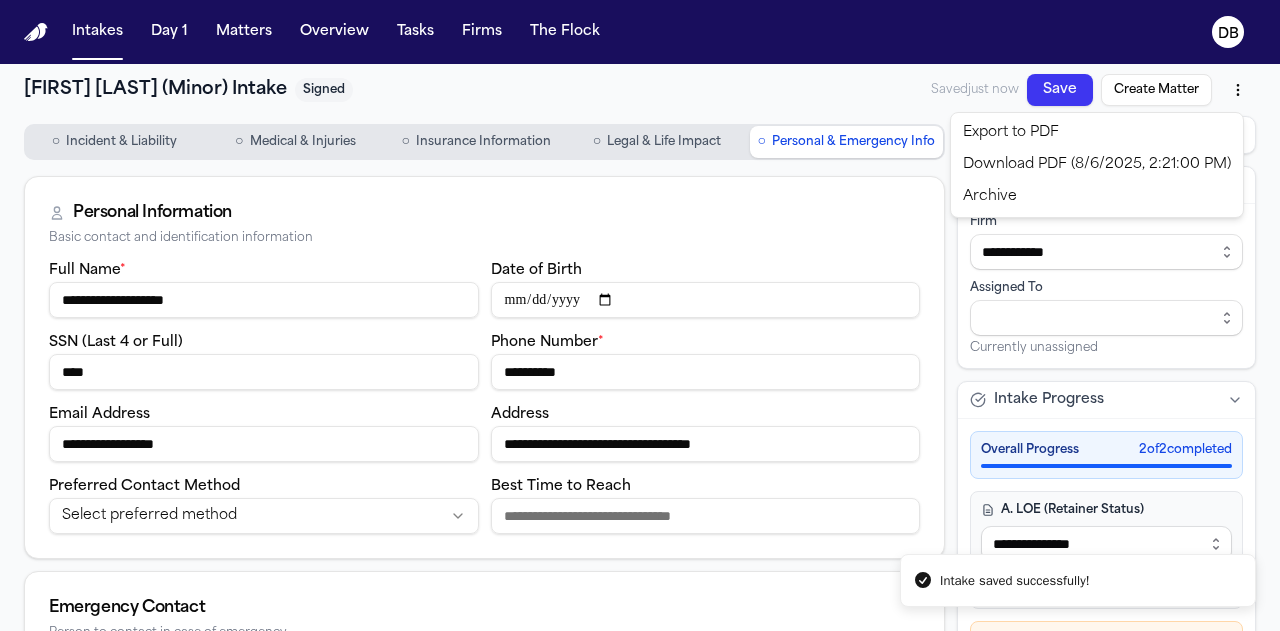 click on "**********" at bounding box center (640, 315) 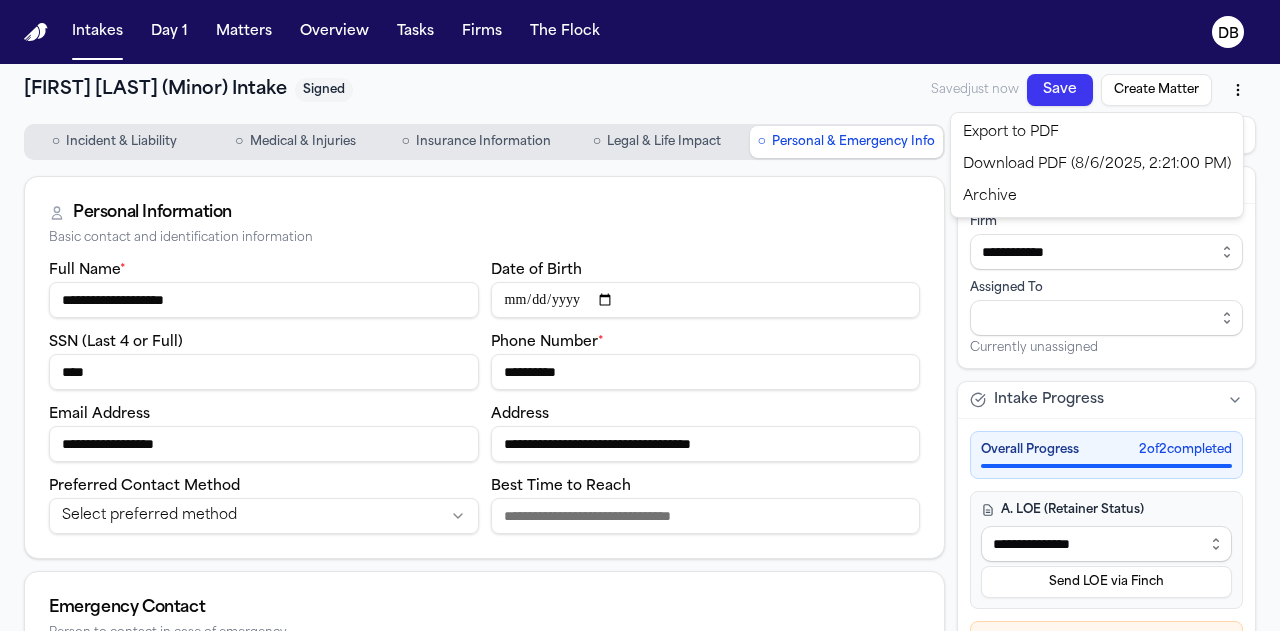 click on "Export to PDF" at bounding box center [1097, 133] 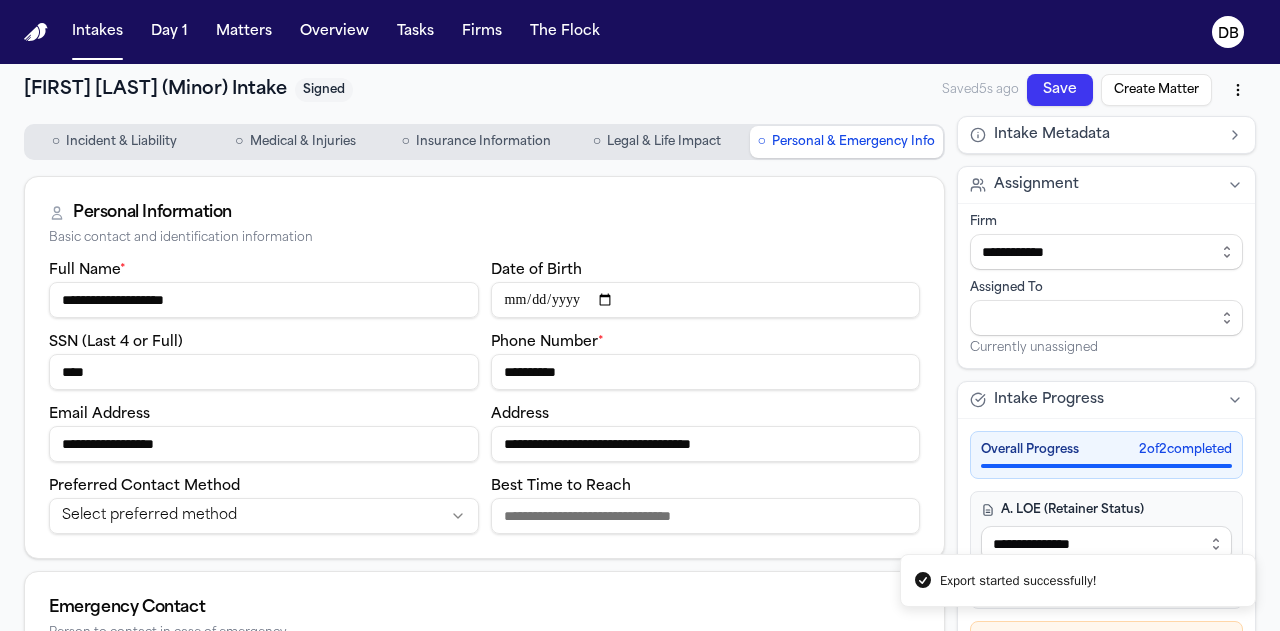 click on "**********" at bounding box center [640, 315] 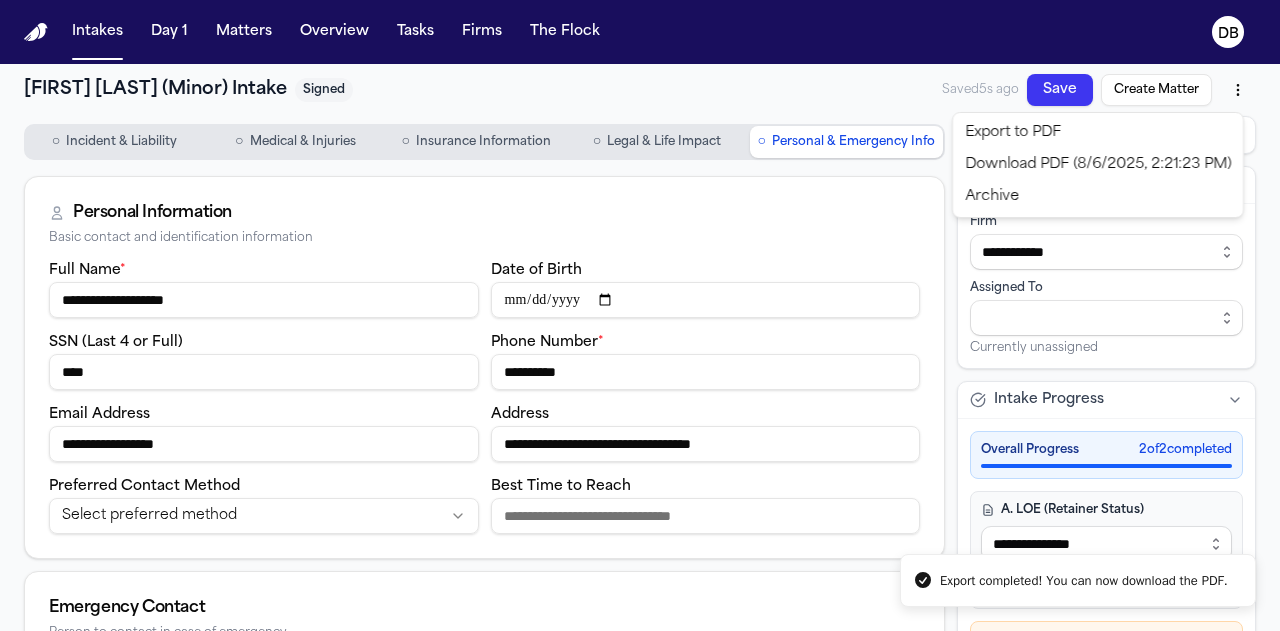 click on "Download PDF (8/6/2025, 2:21:23 PM)" at bounding box center [1098, 165] 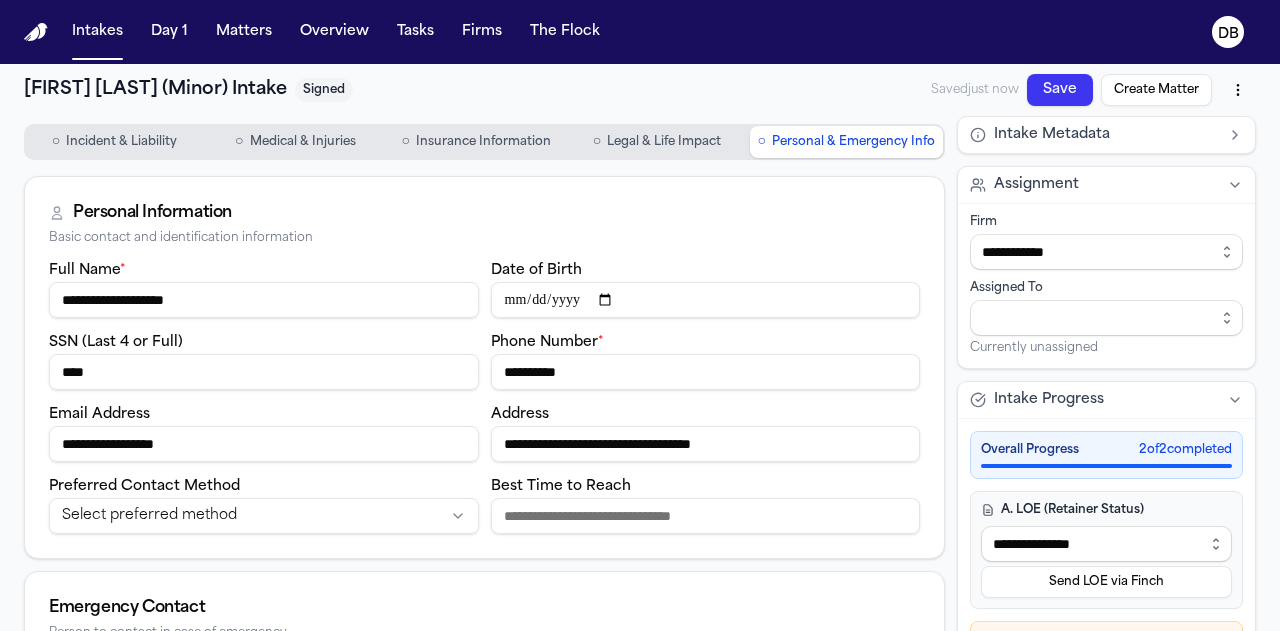 click on "○ Incident & Liability" at bounding box center (114, 142) 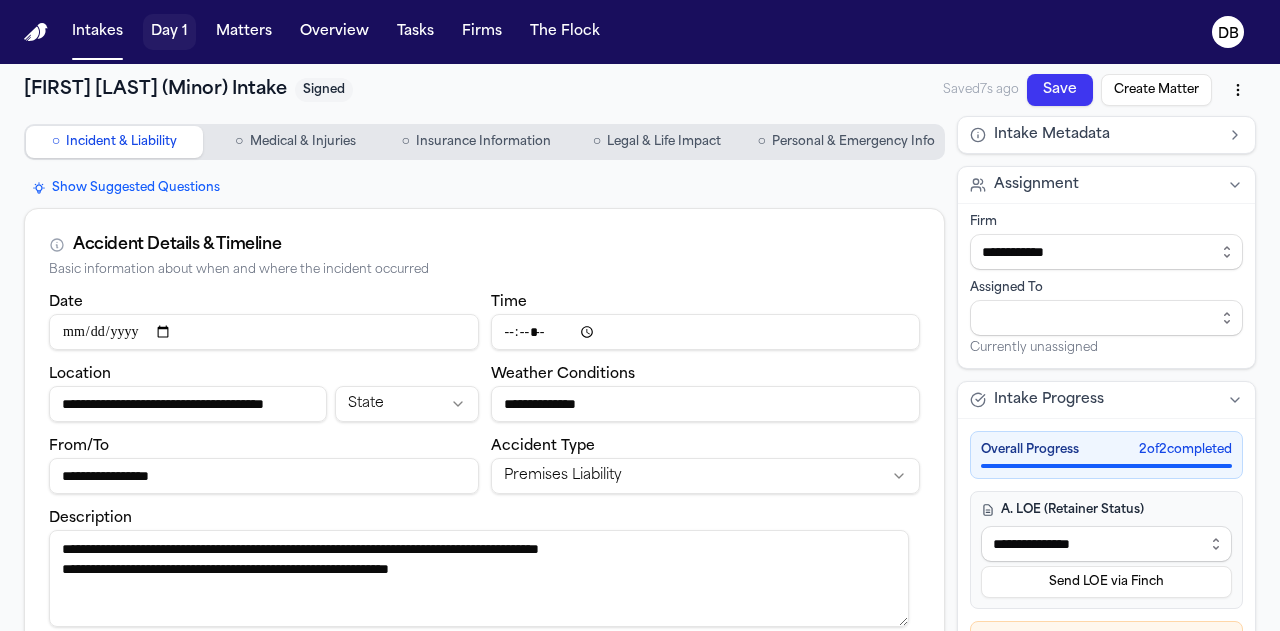 click on "Intakes" at bounding box center [97, 32] 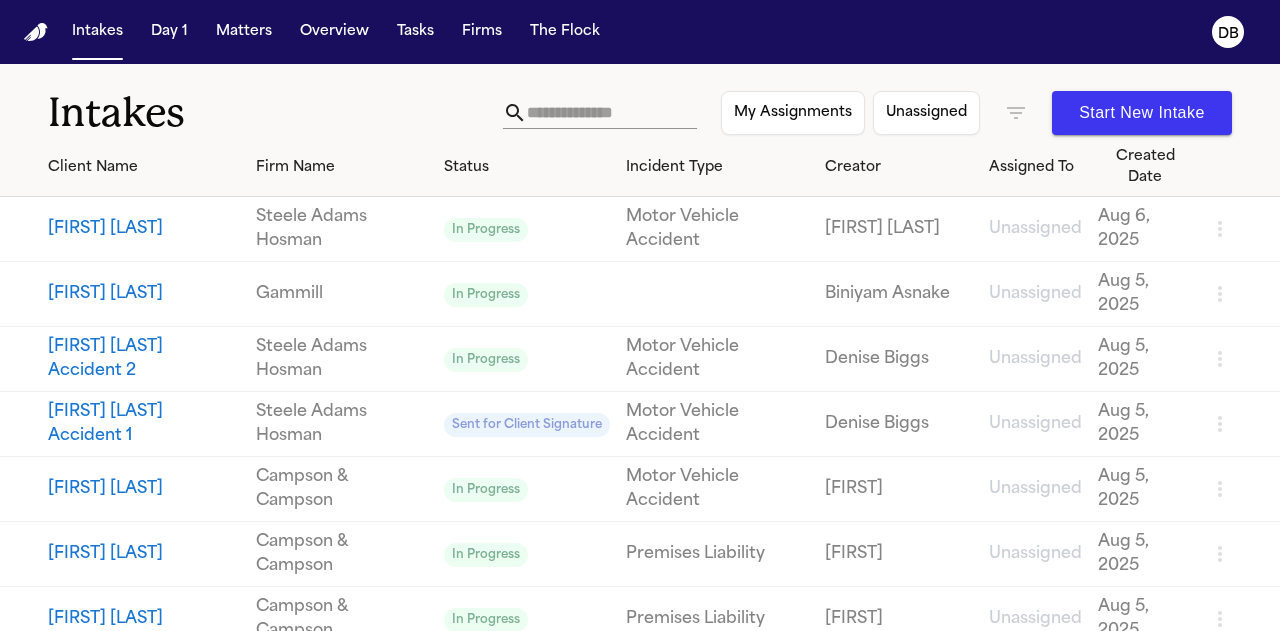 click on "Start New Intake" at bounding box center (1142, 113) 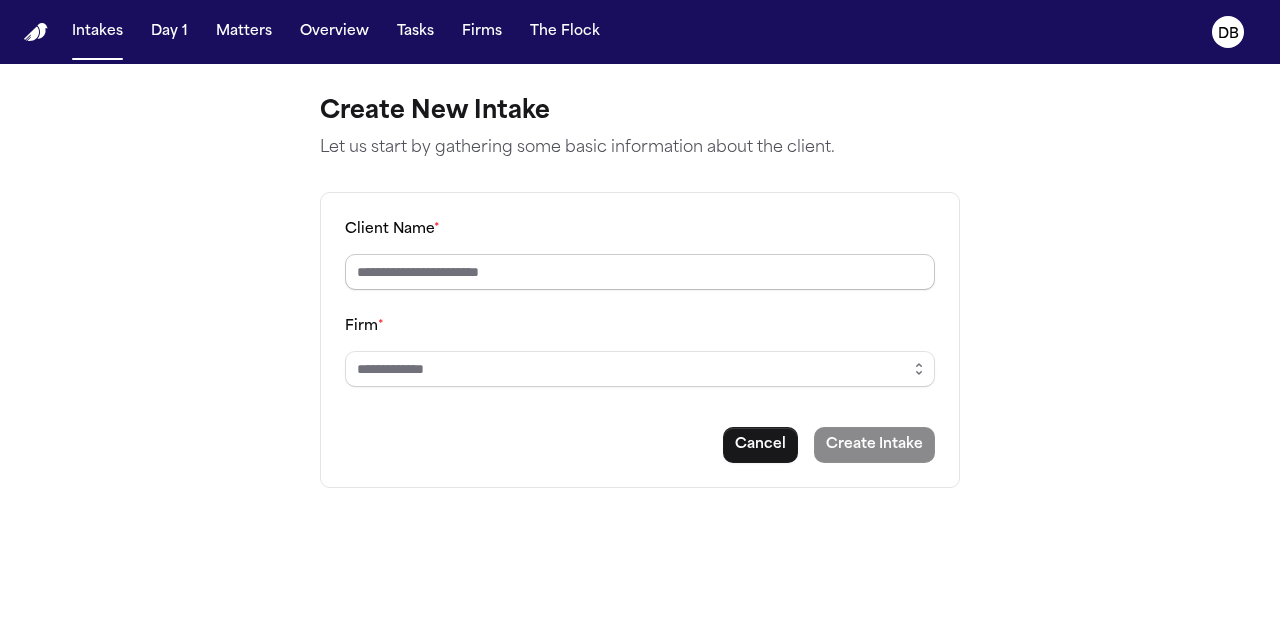 click on "Client Name  *" at bounding box center (640, 272) 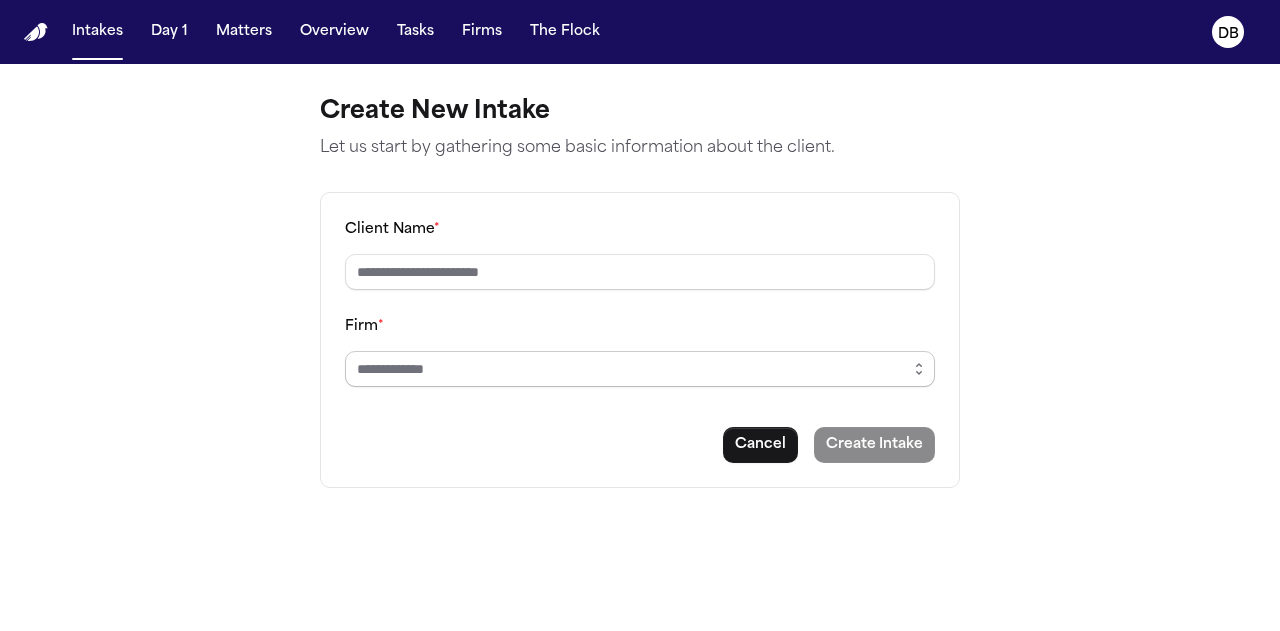 click on "Firm  *" at bounding box center (640, 369) 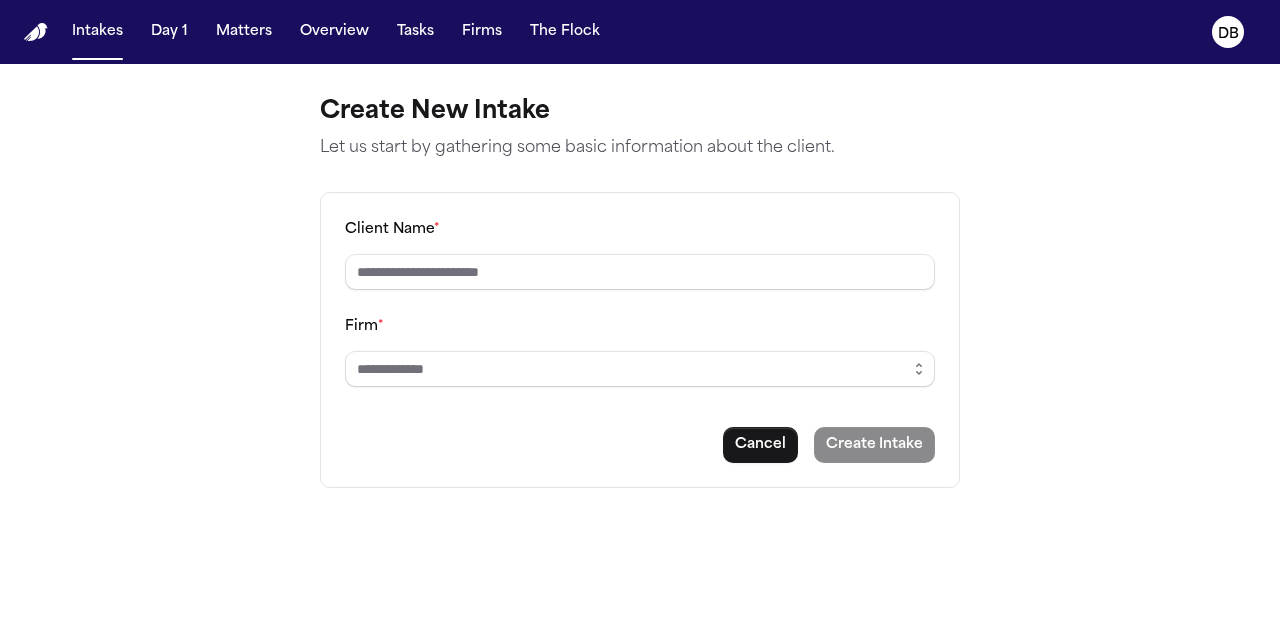 click on "Client Name  * Firm  * Cancel Create Intake" at bounding box center [640, 340] 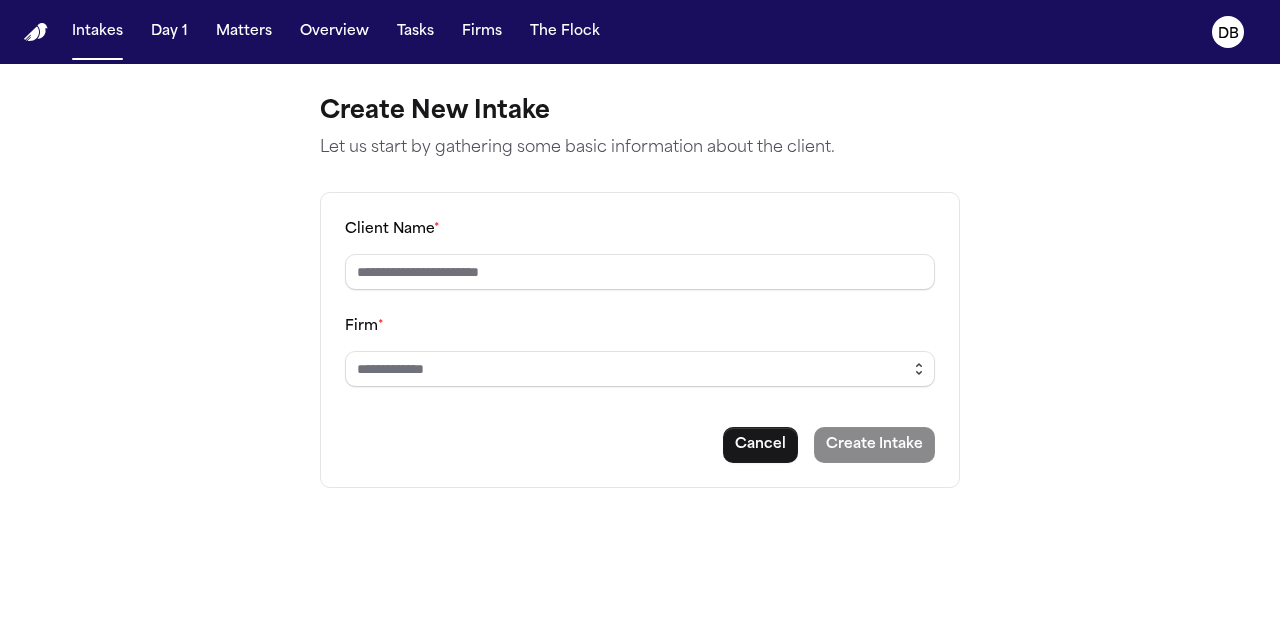 click 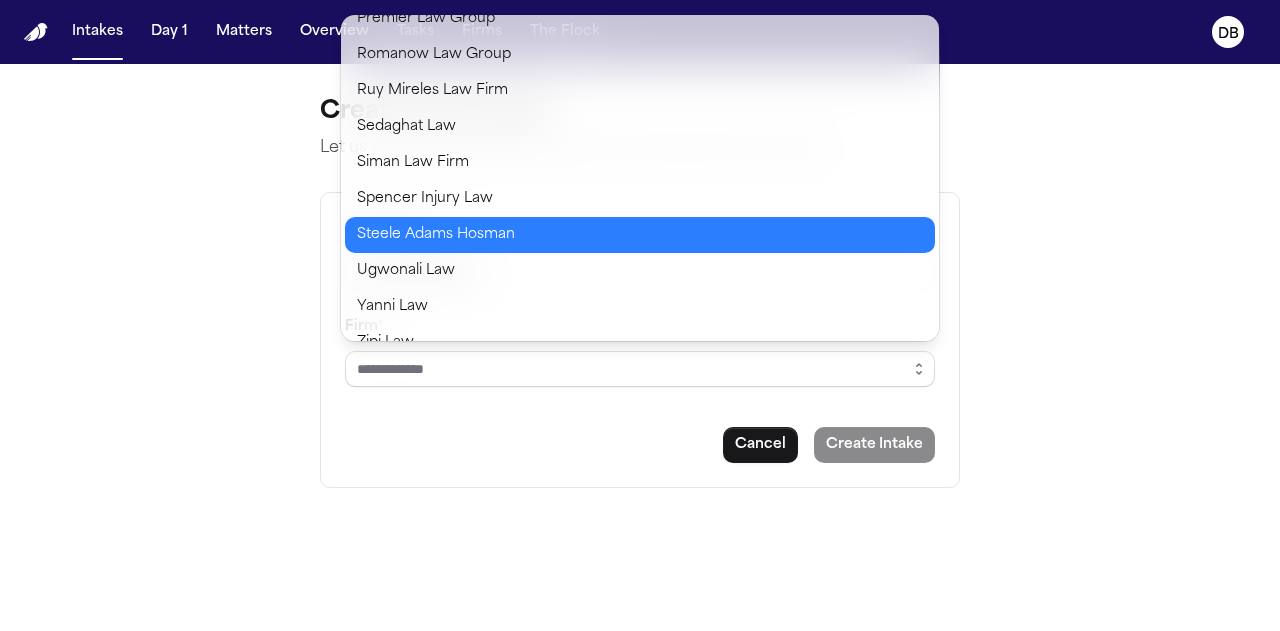 scroll, scrollTop: 1554, scrollLeft: 0, axis: vertical 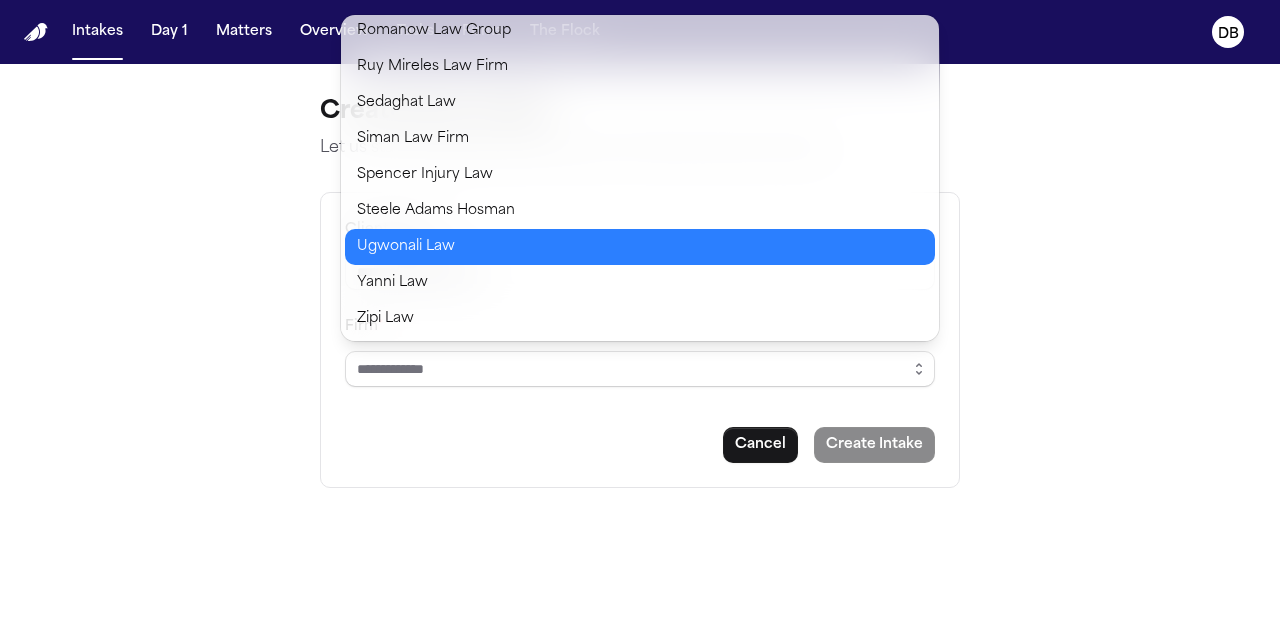 type on "**********" 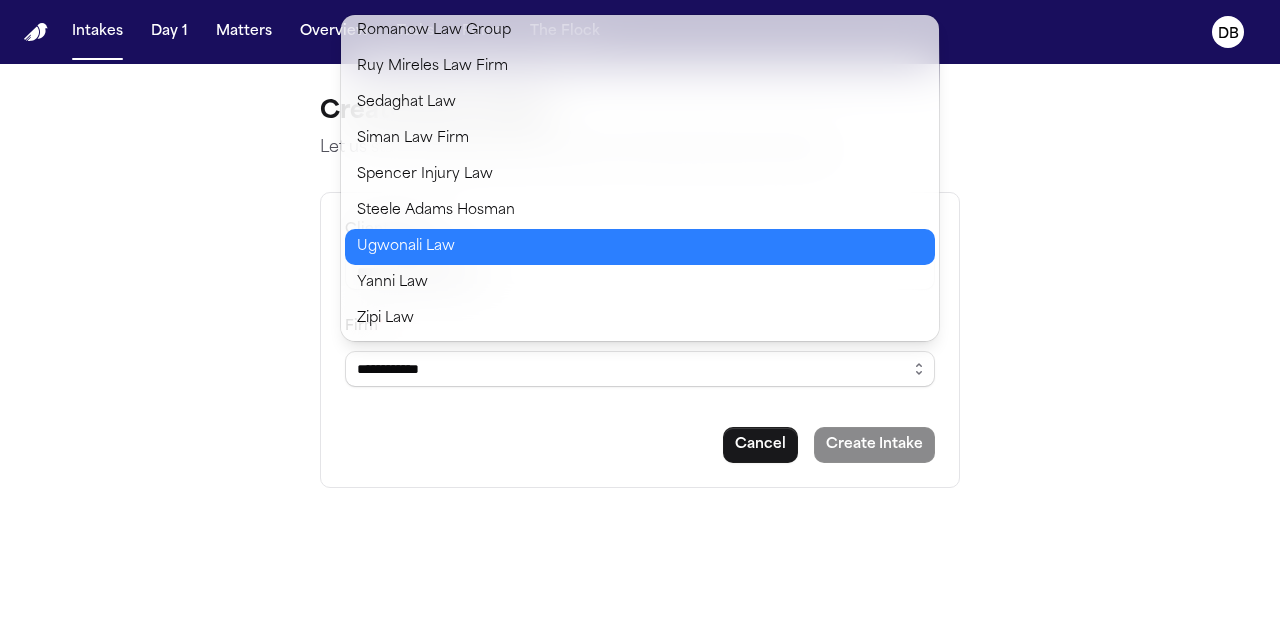 click on "**********" at bounding box center (640, 315) 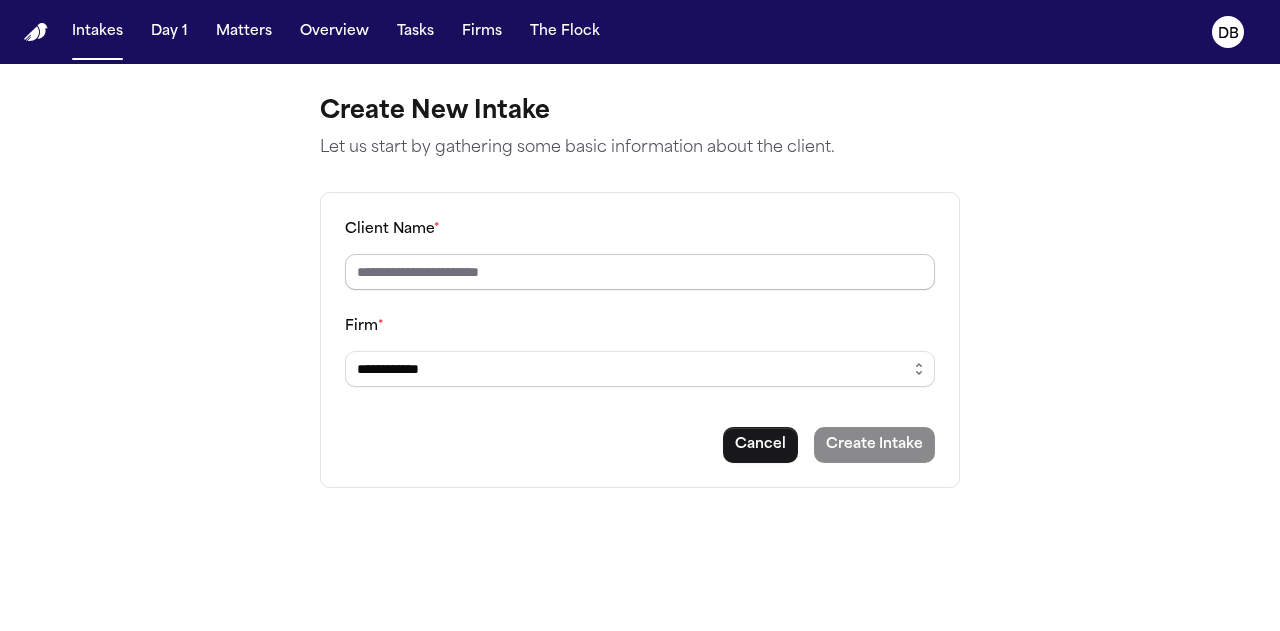 click on "Client Name  *" at bounding box center [640, 272] 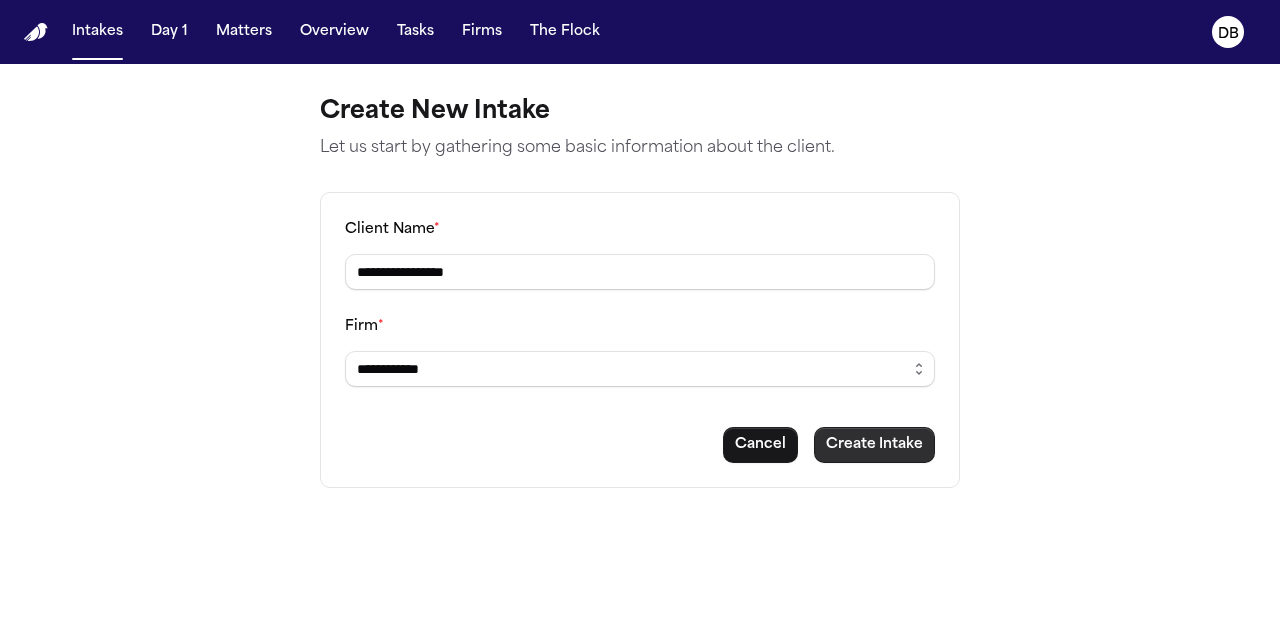 type on "**********" 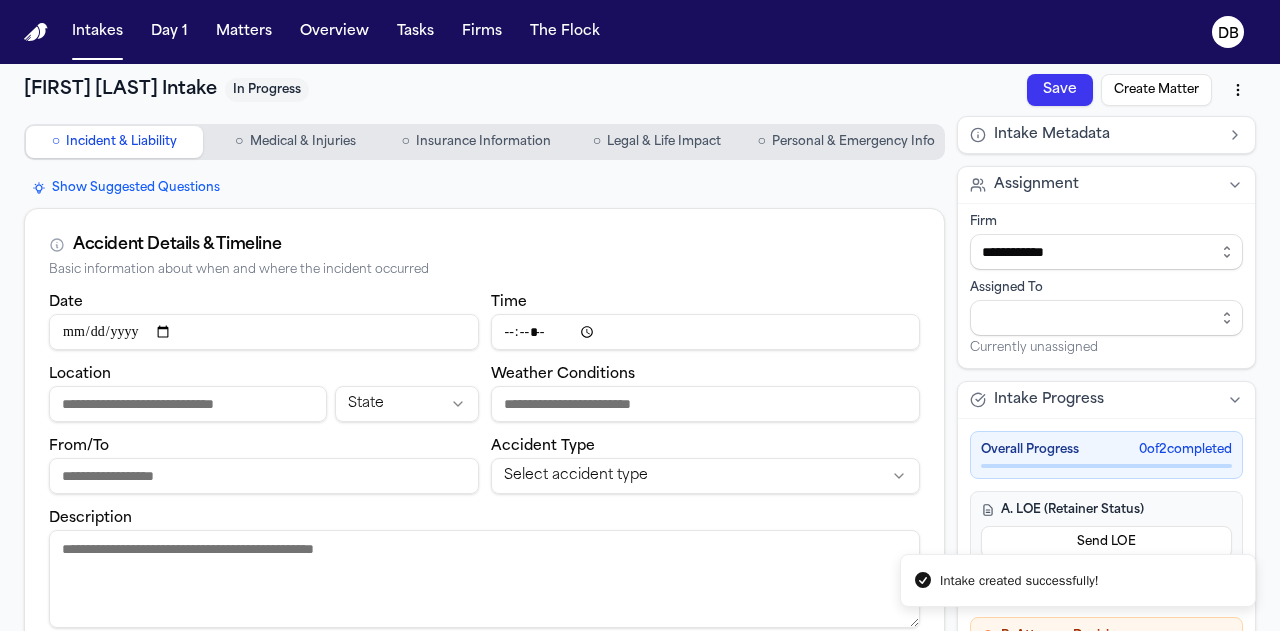click on "Personal & Emergency Info" at bounding box center (853, 142) 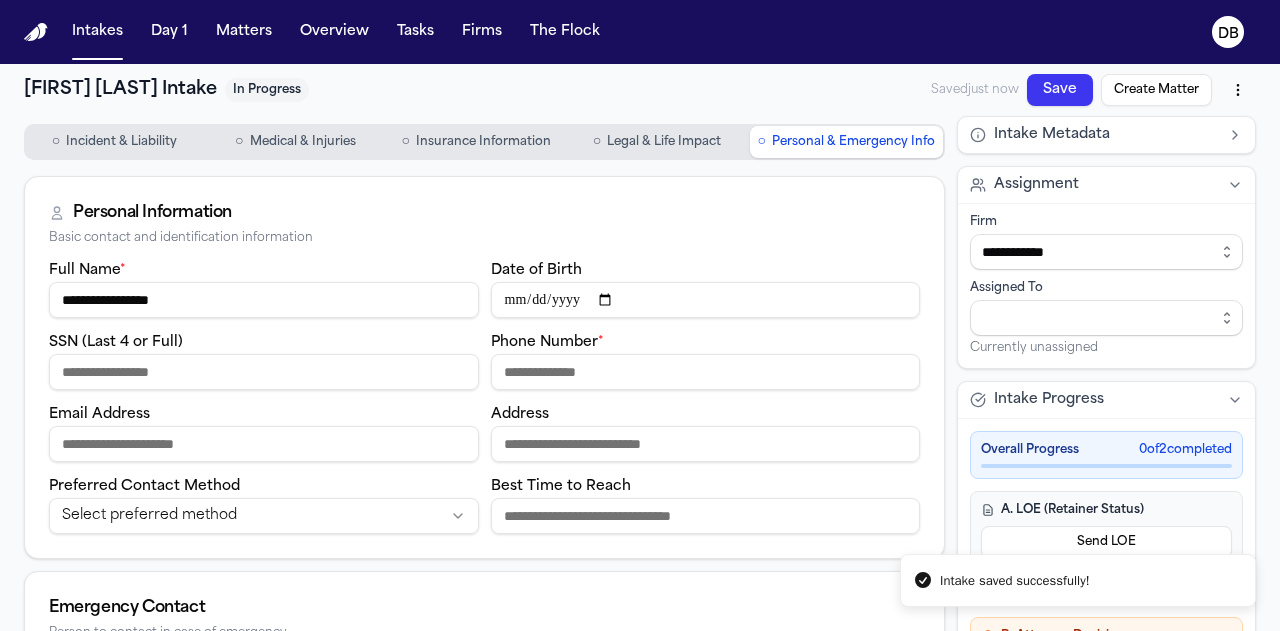 drag, startPoint x: 360, startPoint y: 290, endPoint x: 360, endPoint y: 277, distance: 13 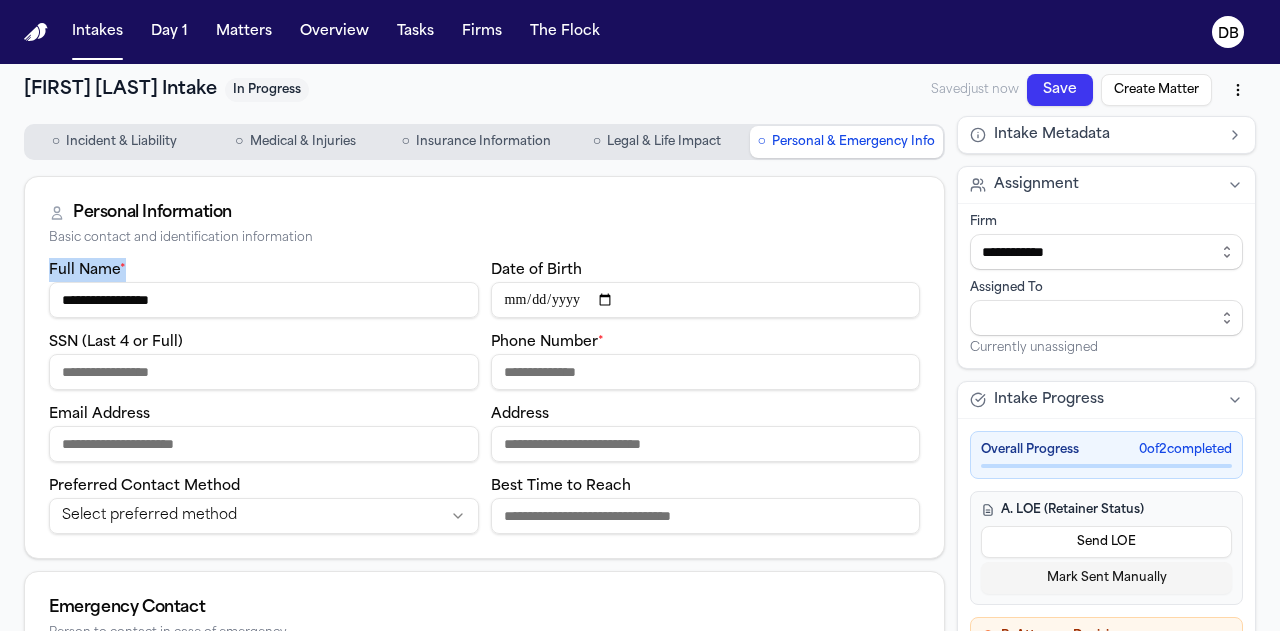 drag, startPoint x: 360, startPoint y: 277, endPoint x: 266, endPoint y: 297, distance: 96.10411 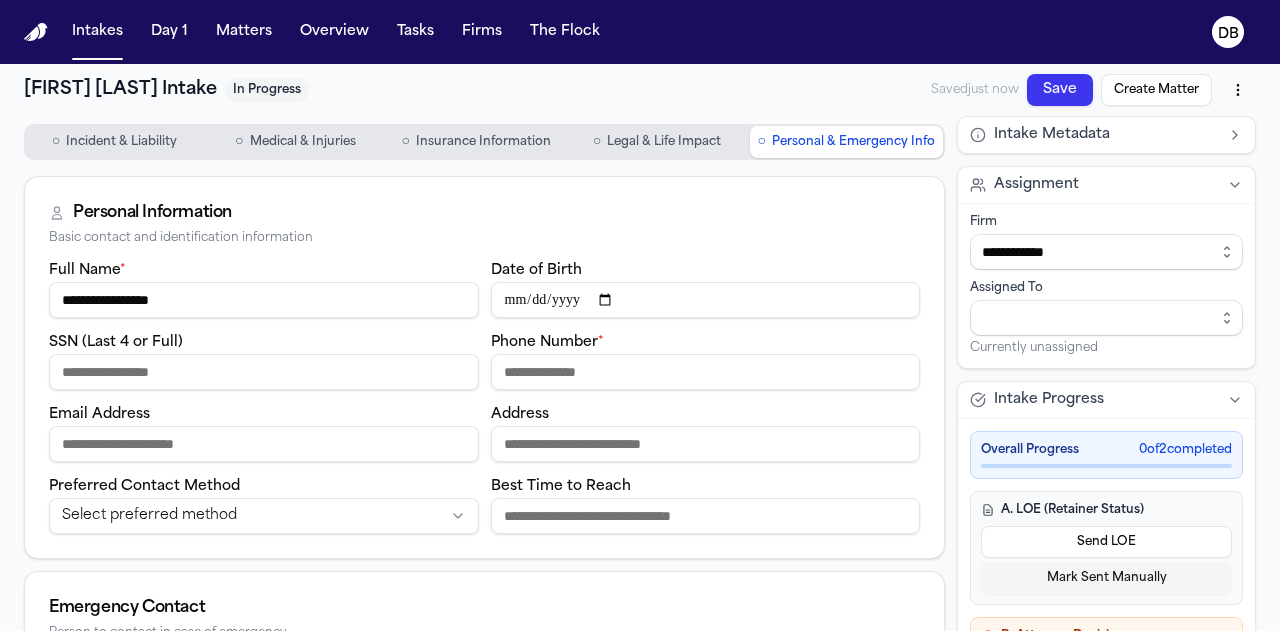click on "**********" at bounding box center [264, 300] 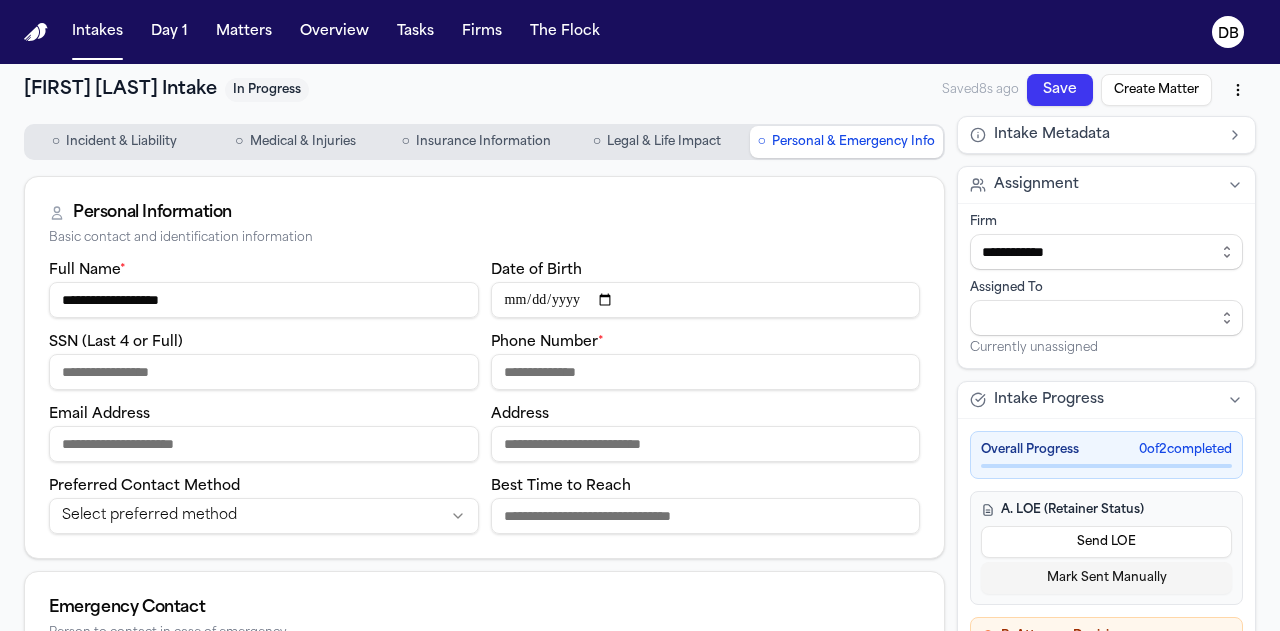 type on "**********" 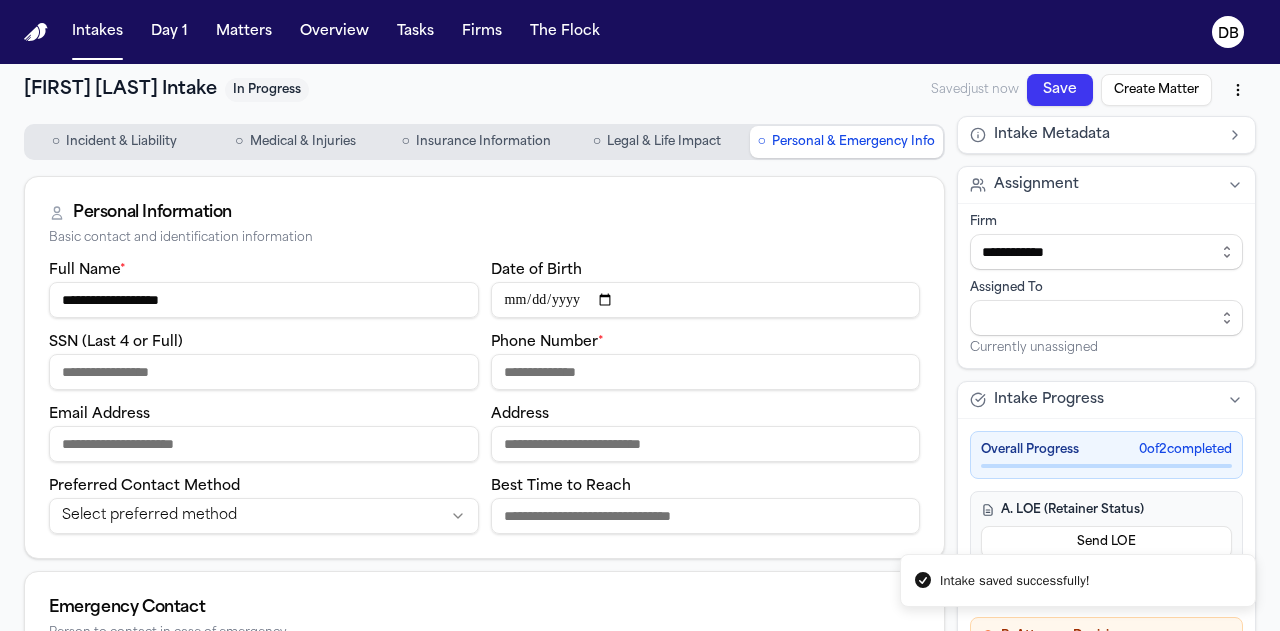 type on "**********" 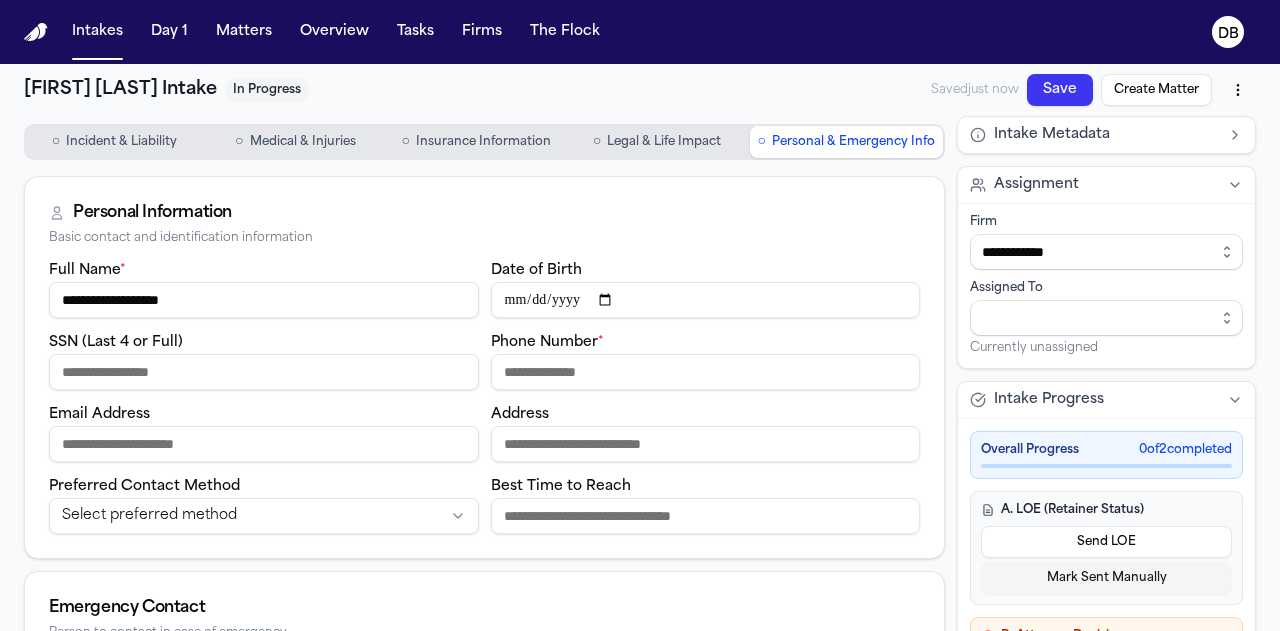 click on "SSN (Last 4 or Full)" at bounding box center [264, 372] 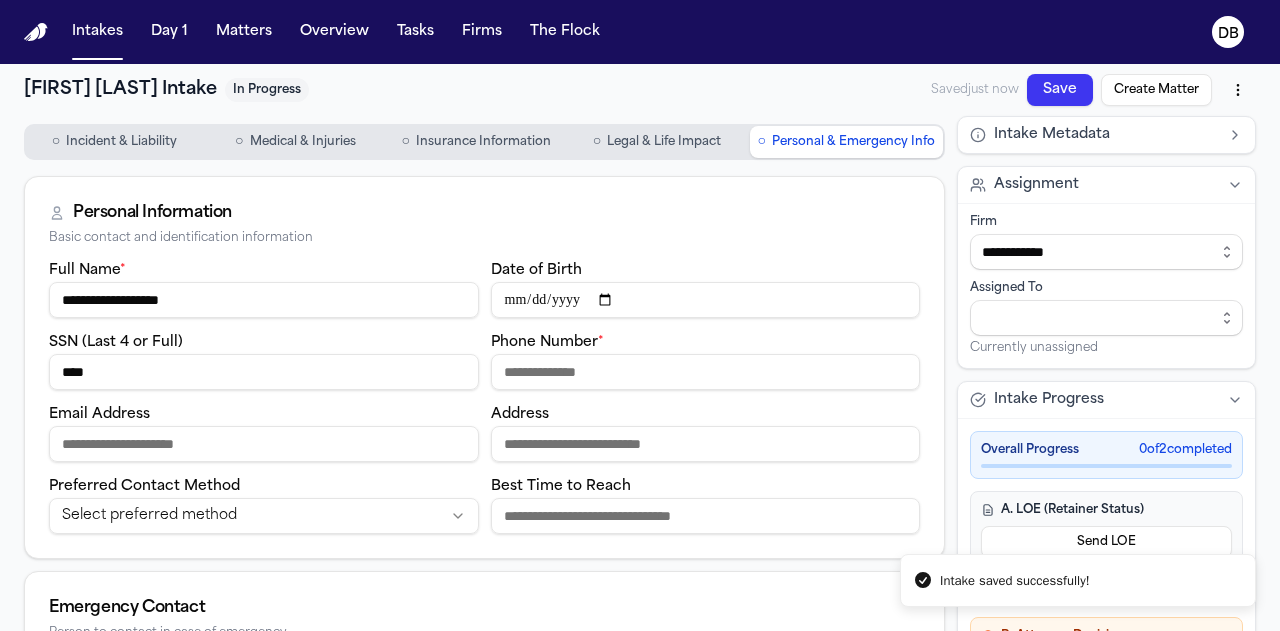 type on "****" 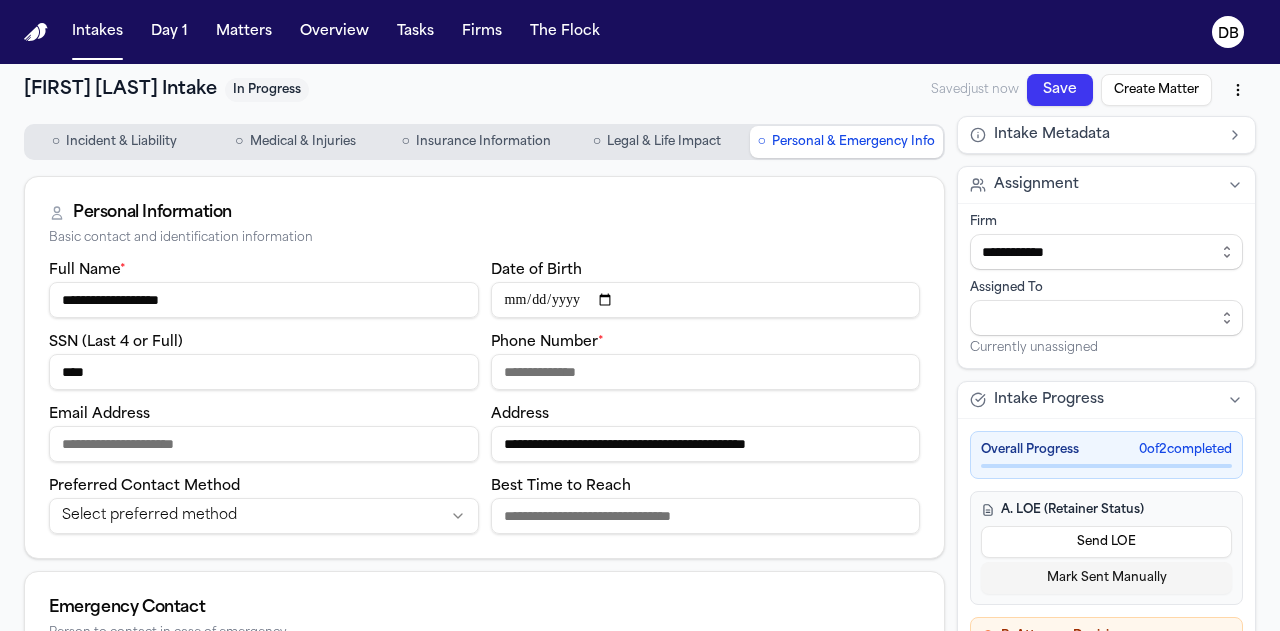 type on "**********" 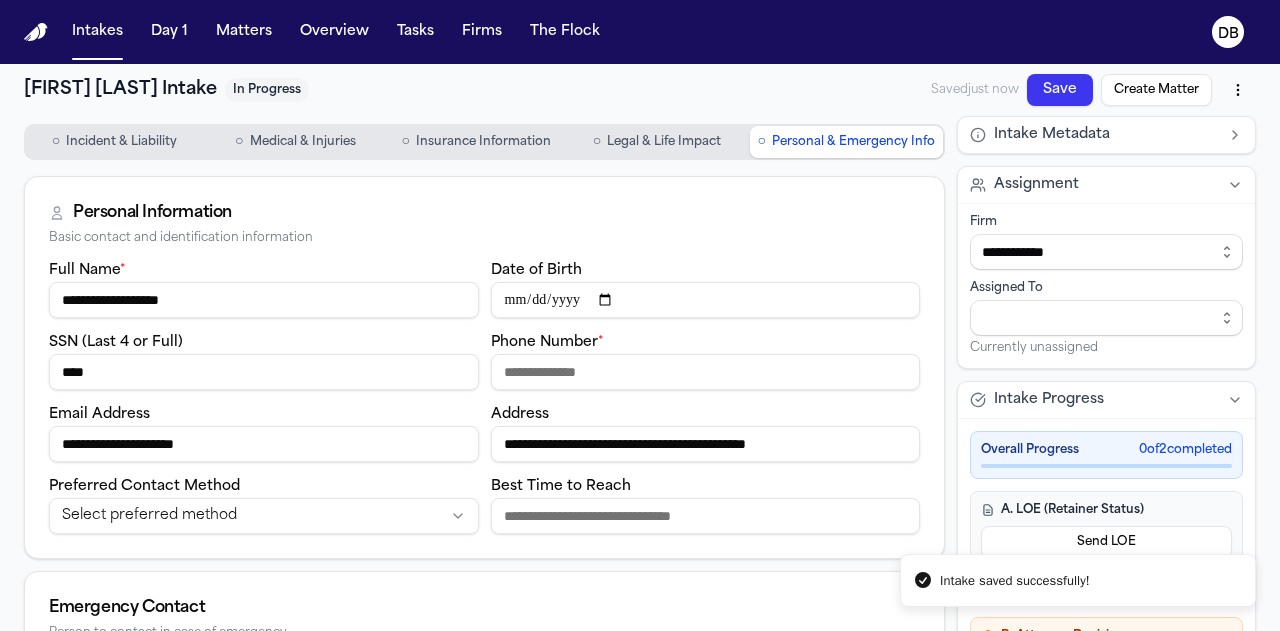 type on "**********" 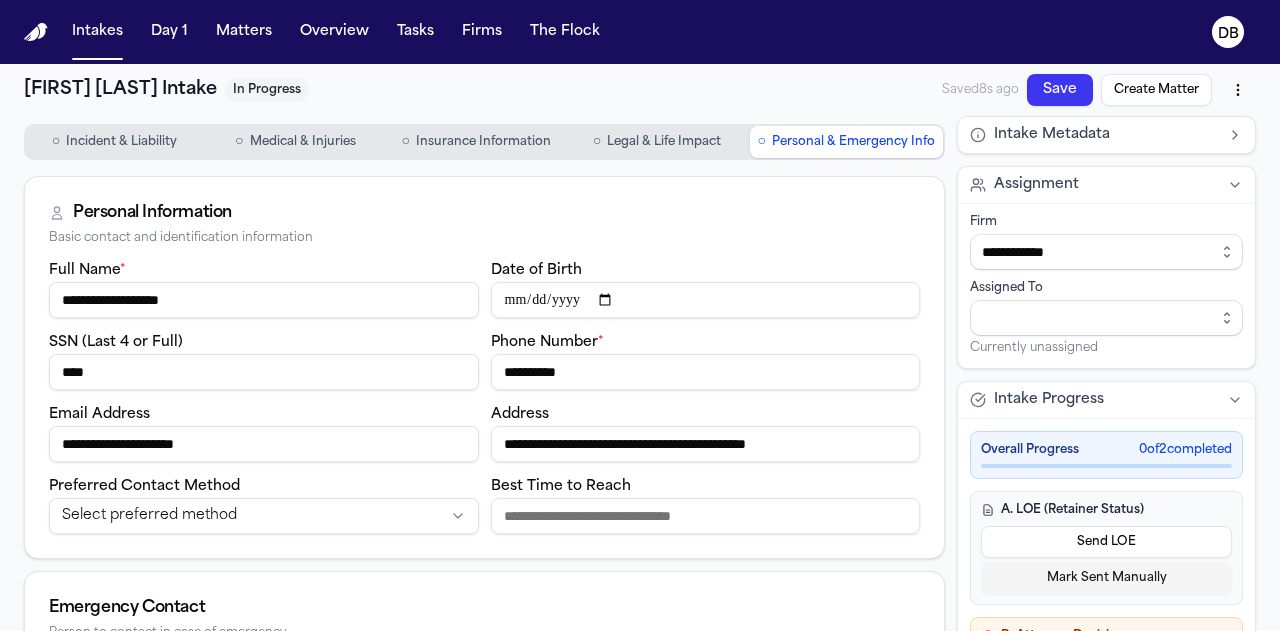 type on "**********" 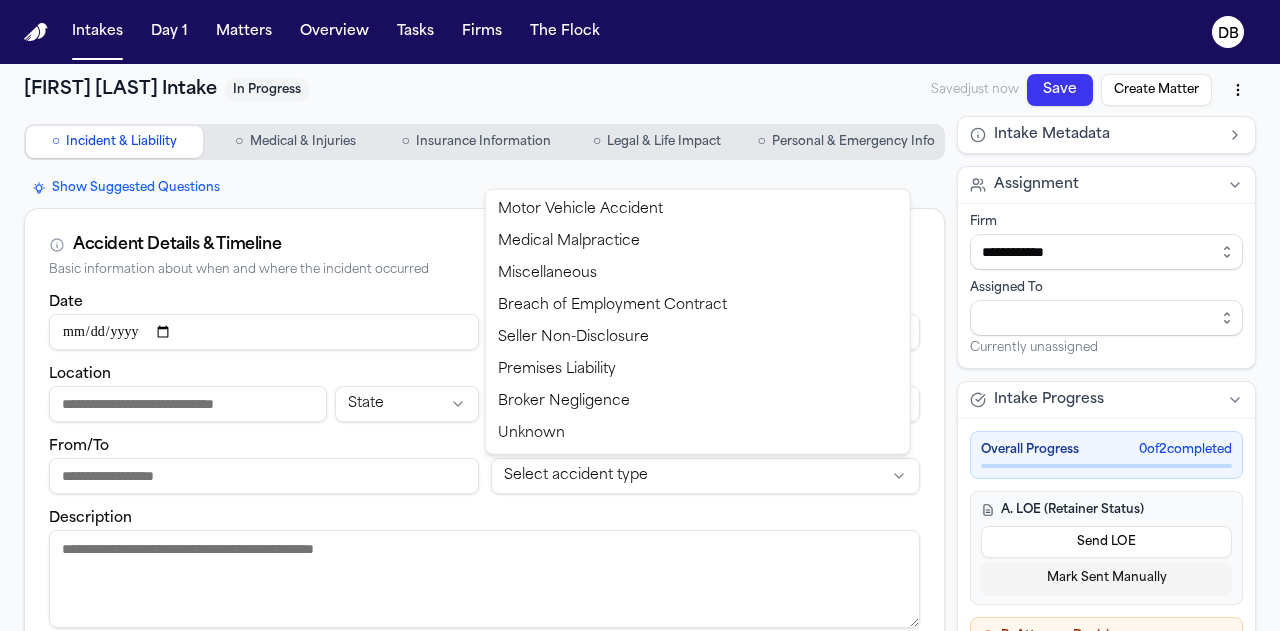 click on "**********" at bounding box center [640, 315] 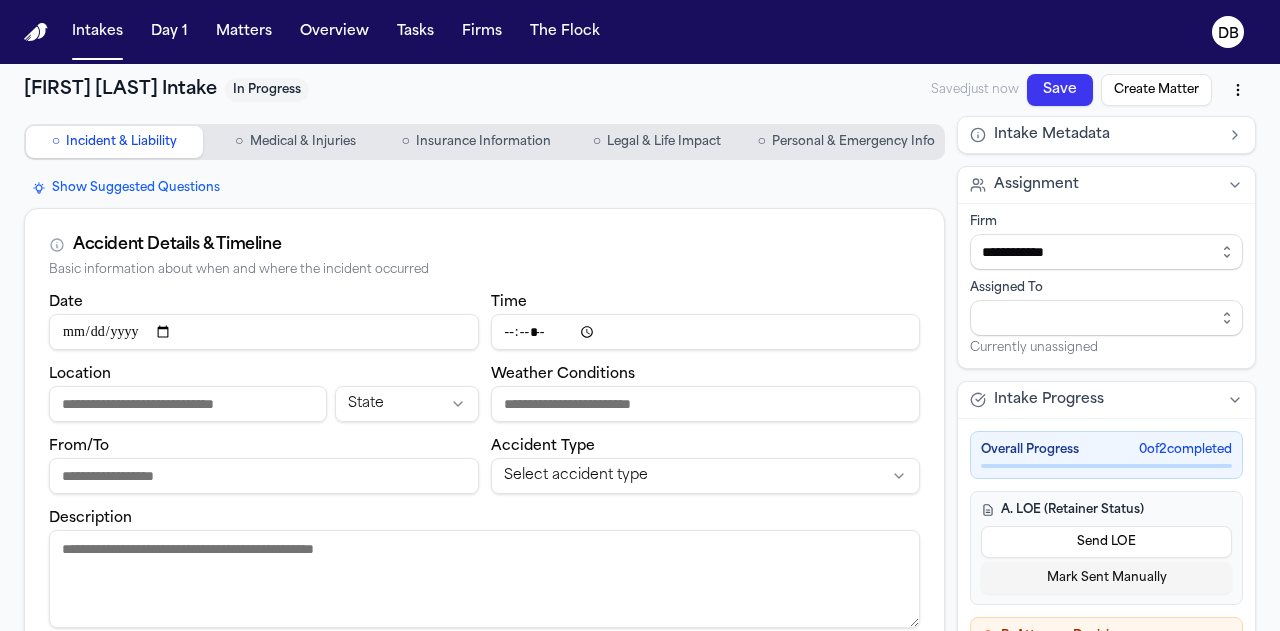 click on "**********" at bounding box center (640, 315) 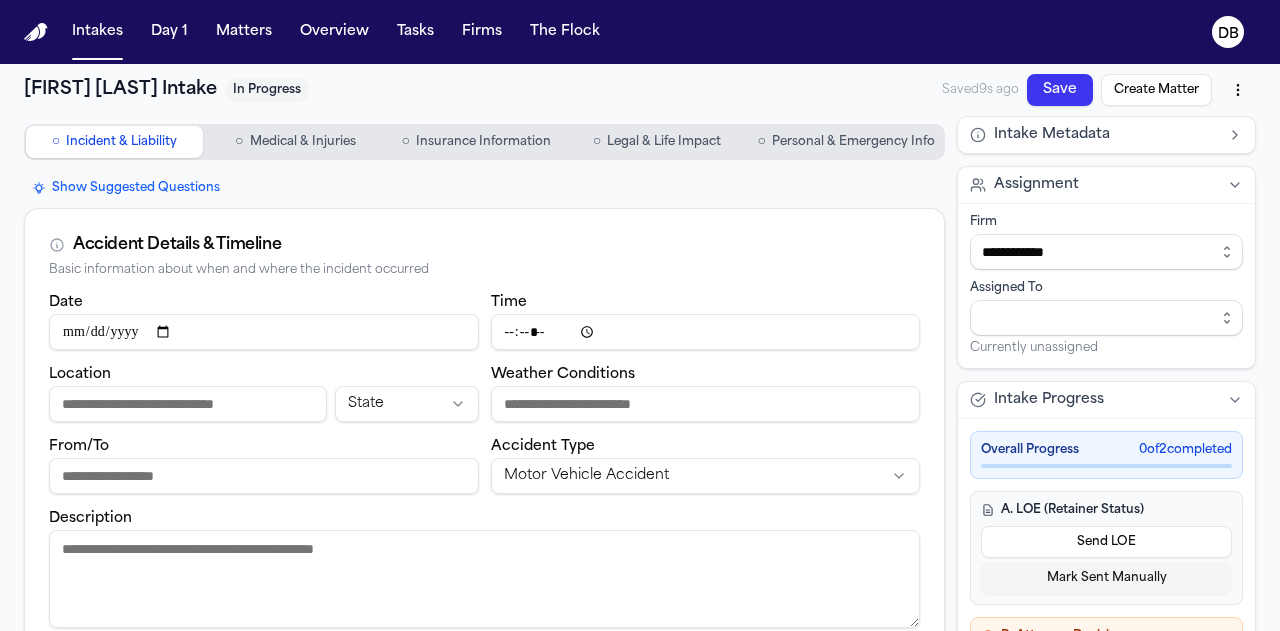 click on "Show Suggested Questions Accident Details & Timeline Basic information about when and where the incident occurred Date Time Location State Weather Conditions From/To Accident Type Motor Vehicle Accident Description Present Complaints & Injuries Current symptoms and injuries from the incident Present Complaints Emergency Medical Care Information about immediate medical response EMS Called Hospital/Medical Facility Currently Under Treatment Supporting Evidence Documentation and evidence related to the incident Police Report Filed Police Department Police Report Number Photos Available Witnesses" at bounding box center [484, 804] 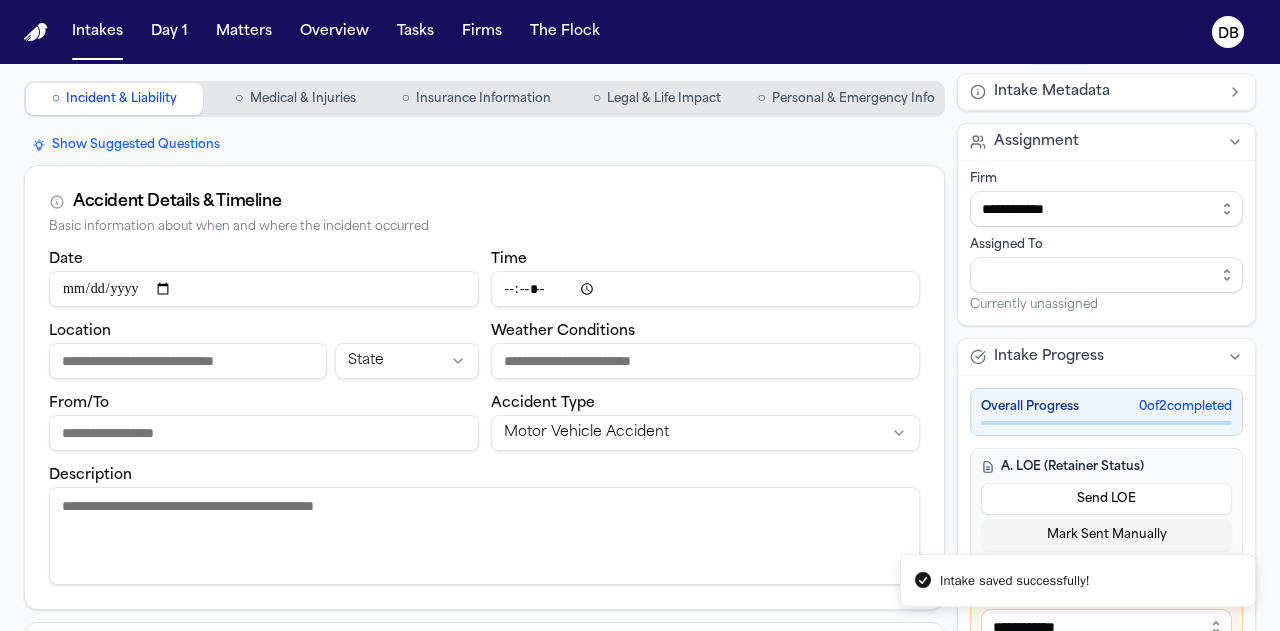scroll, scrollTop: 0, scrollLeft: 0, axis: both 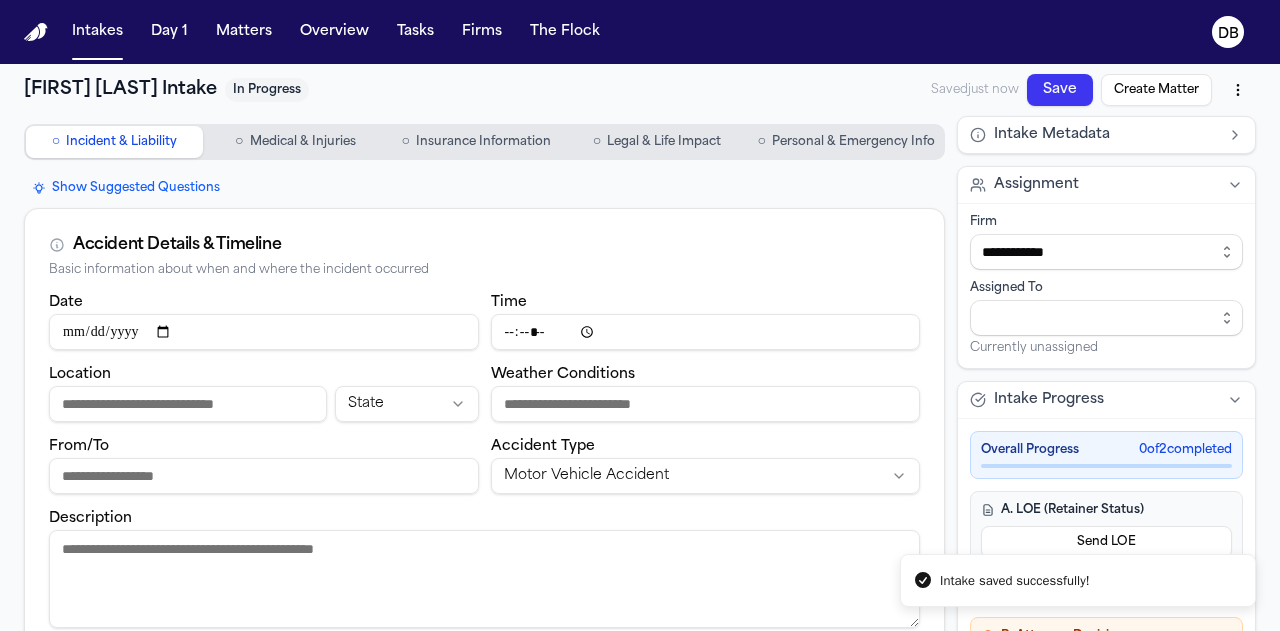 click on "Show Suggested Questions" at bounding box center (484, 188) 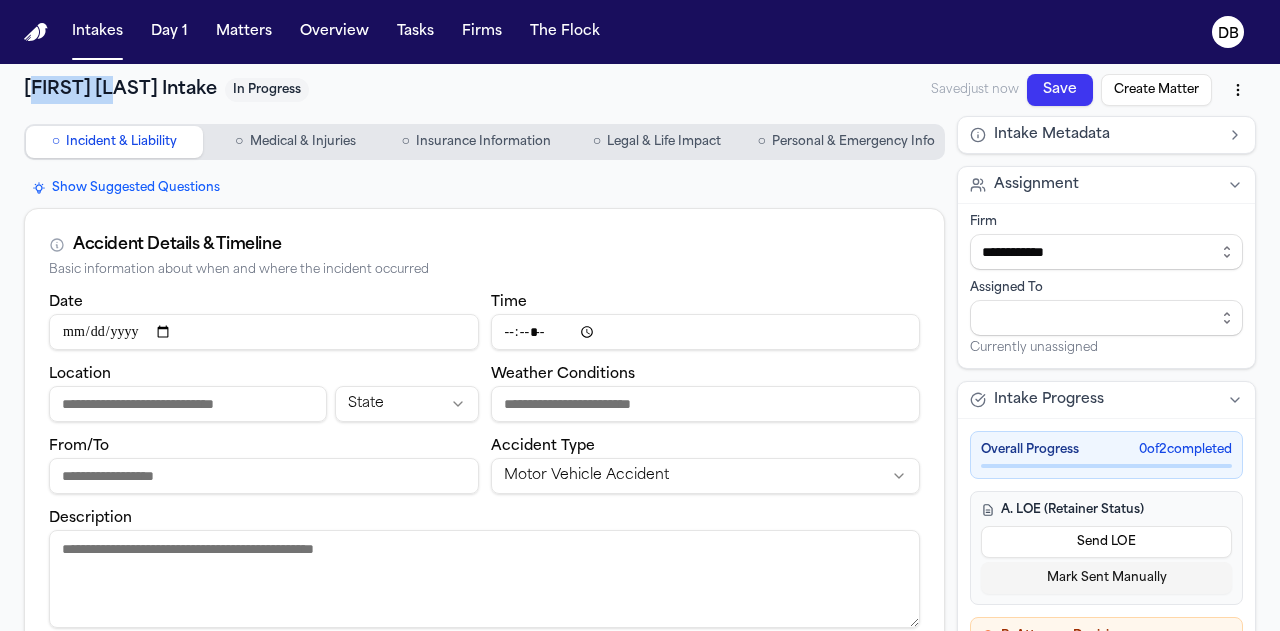 drag, startPoint x: 34, startPoint y: 84, endPoint x: 123, endPoint y: 84, distance: 89 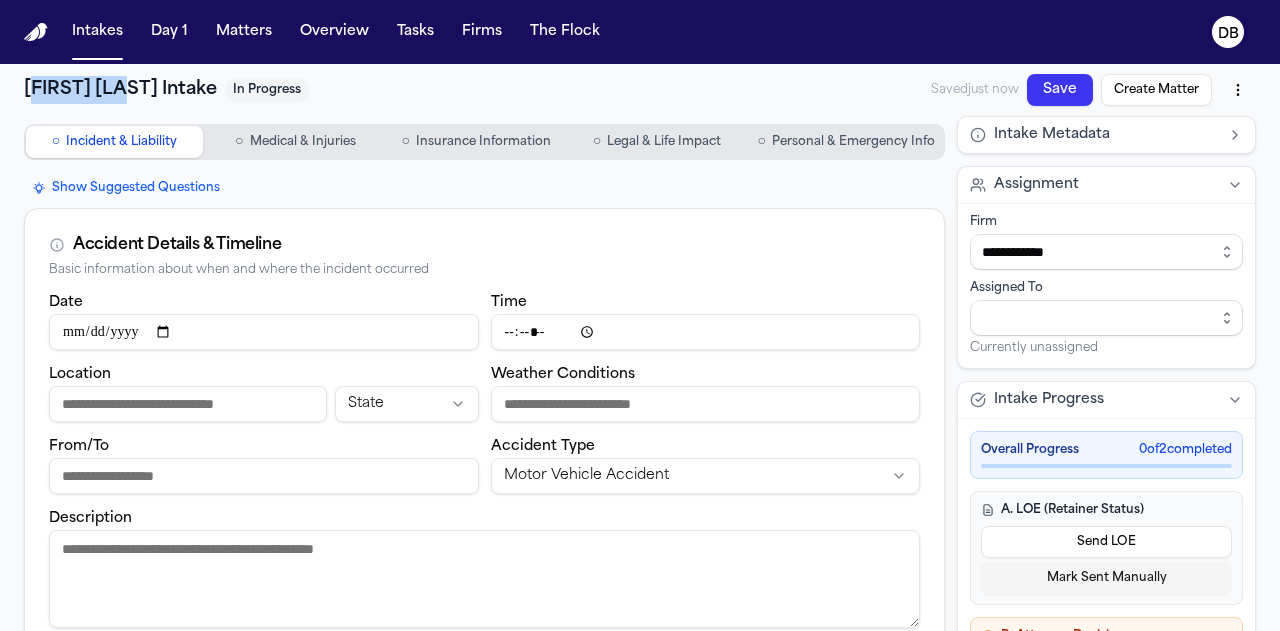 click on "[FIRST] [LAST] Intake" at bounding box center [120, 90] 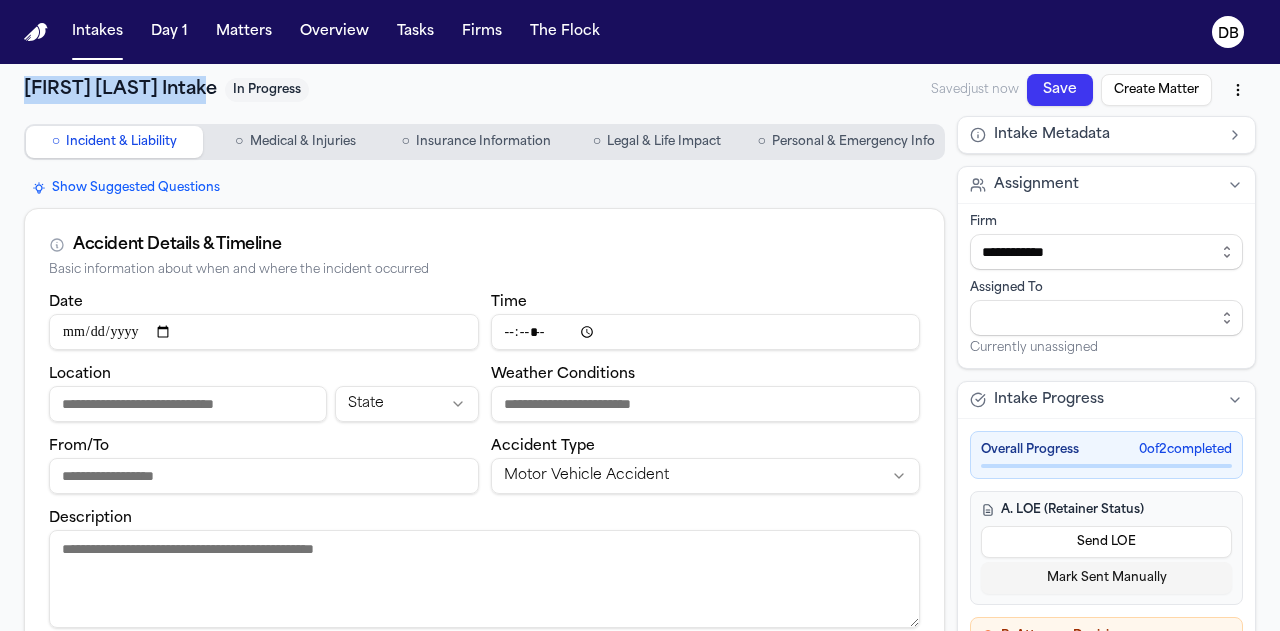 drag, startPoint x: 206, startPoint y: 85, endPoint x: 25, endPoint y: 91, distance: 181.09943 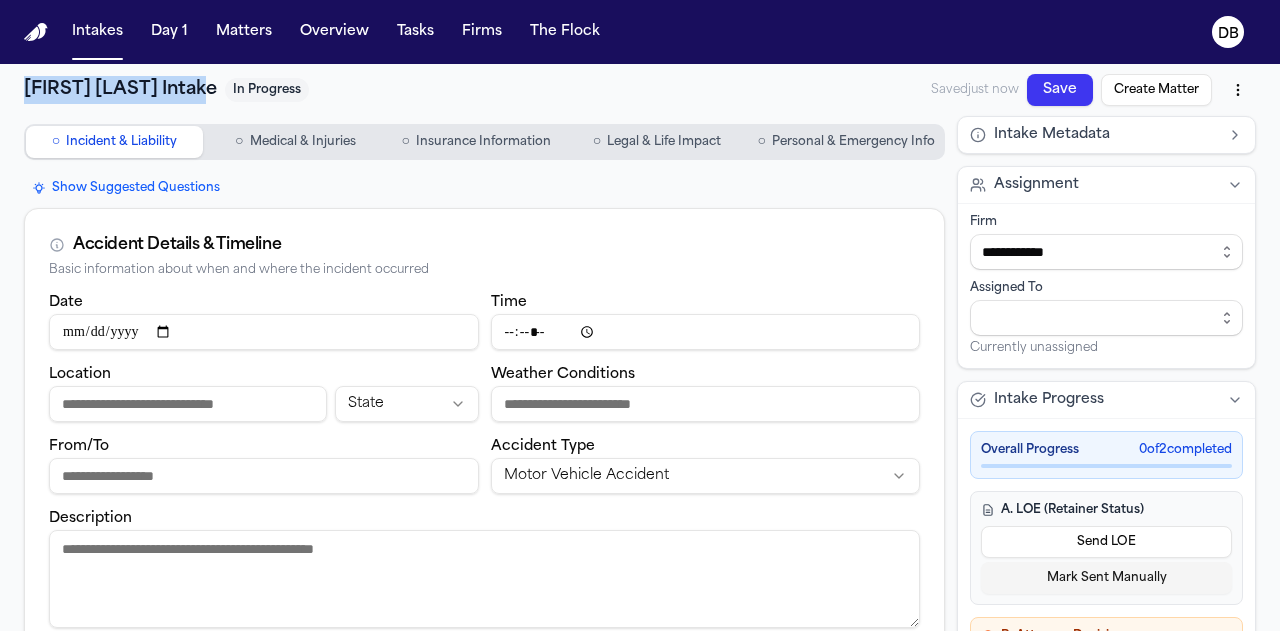 click on "[FIRST] [LAST] Intake" at bounding box center [120, 90] 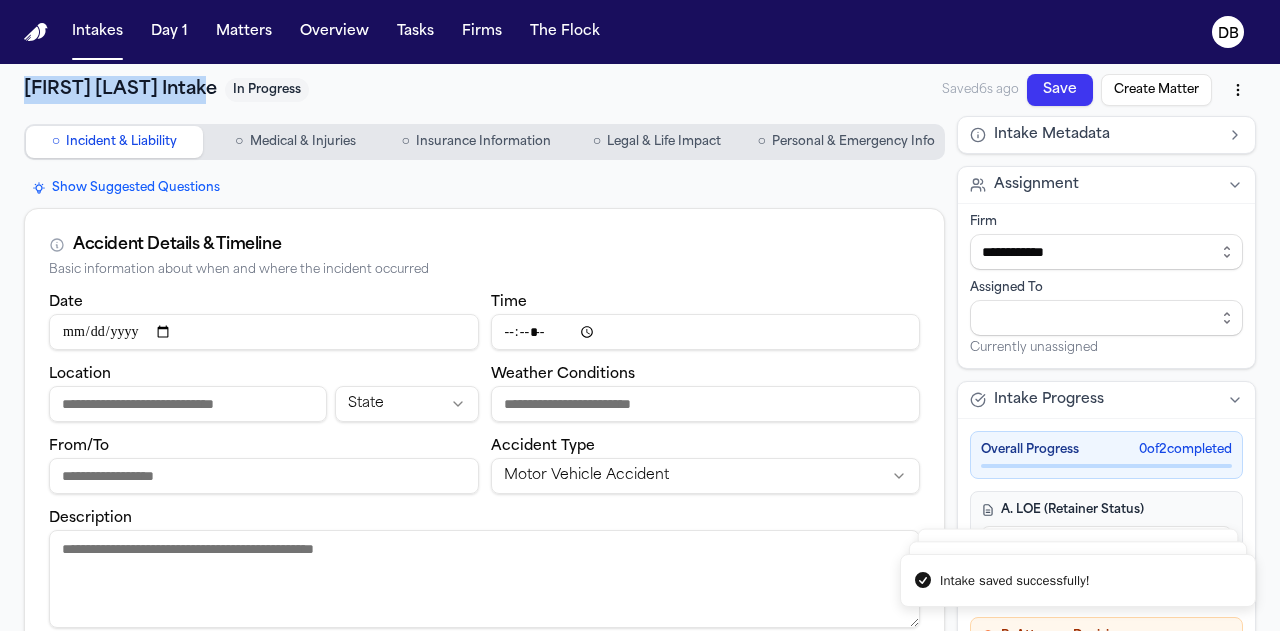 click on "Personal & Emergency Info" at bounding box center (853, 142) 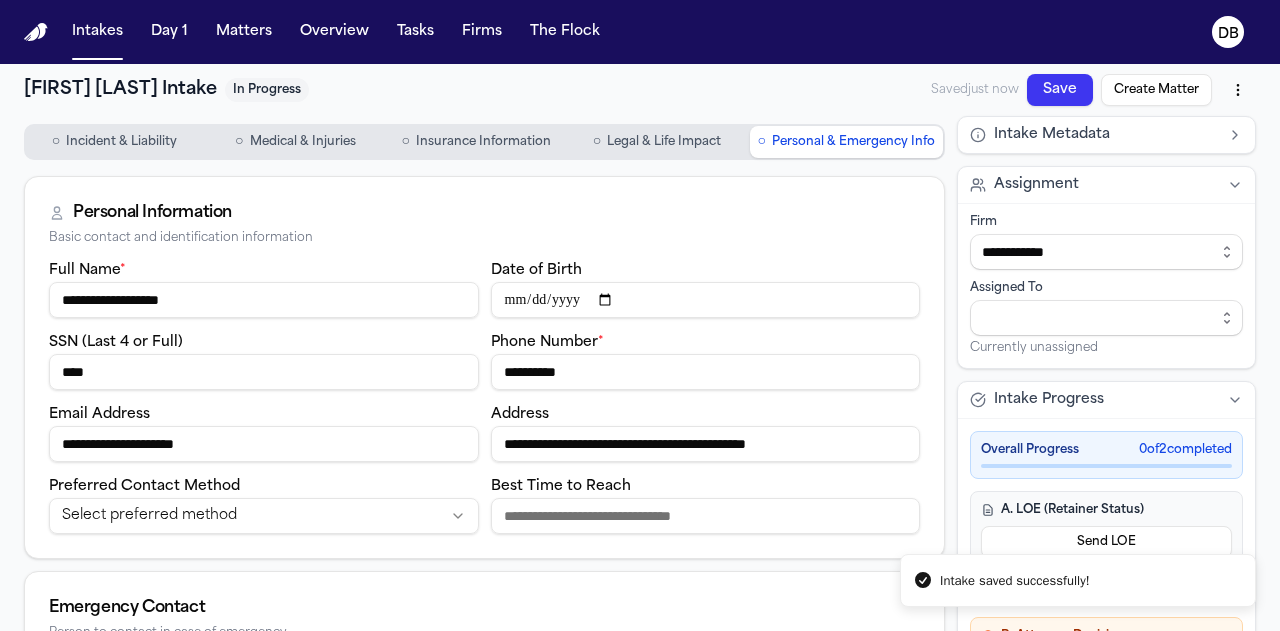 drag, startPoint x: 853, startPoint y: 447, endPoint x: 220, endPoint y: 453, distance: 633.02844 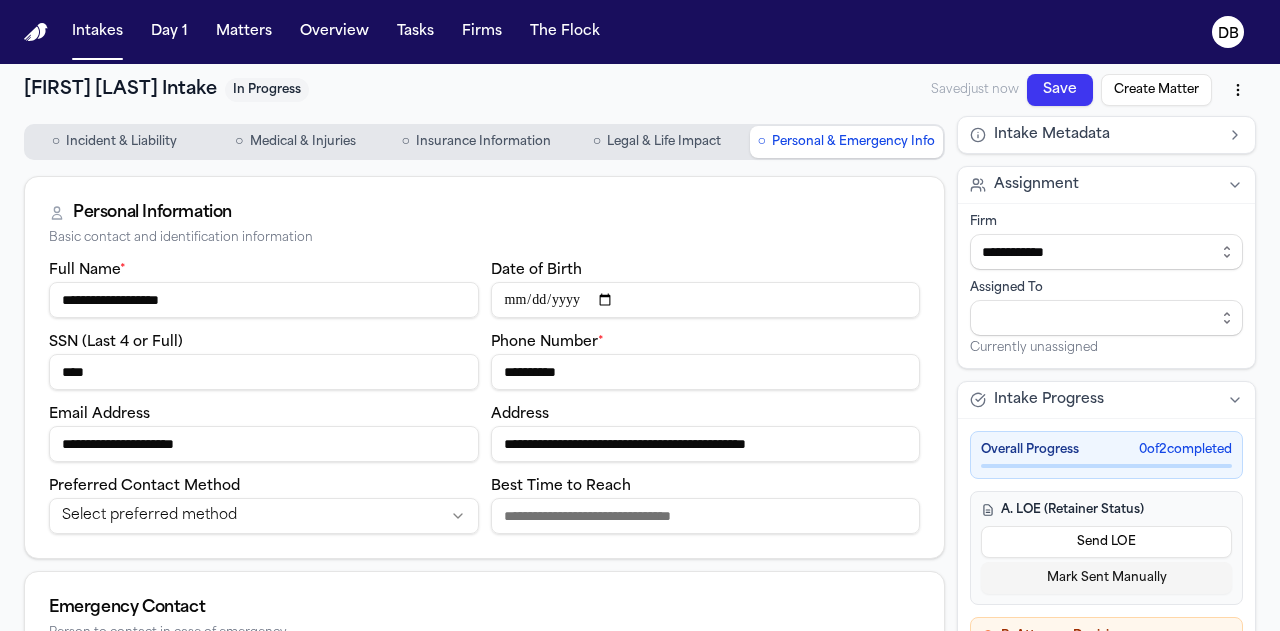 click on "[FIRST] [LAST] [LAST] Intake In Progress Saved  just now Save Create Matter ○ Incident & Liability ○ Medical & Injuries ○ Insurance Information ○ Legal & Life Impact ○ Personal & Emergency Info Personal Information Basic contact and identification information Full Name  * [NAME] Date of Birth * [DATE] SSN (Last 4 or Full) * [SSN] Phone Number  * [PHONE] Email Address * [EMAIL] Address * [ADDRESS] Preferred Contact Method Select preferred method Best Time to Reach Emergency Contact Person to contact in case of emergency Emergency Contact Name [NAME] Emergency Contact Phone [PHONE] Relationship [RELATIONSHIP] Intake Metadata Assignment Firm *[FIRM] Assigned To Currently unassigned Intake Progress Overall Progress 0  of  2  completed A. LOE (Retainer Status) Send LOE Mark Sent Manually B. Attorney Decision *[DECISION] *[DECISION] *[DECISION] *[DECISION] Intake Notes" at bounding box center [640, 510] 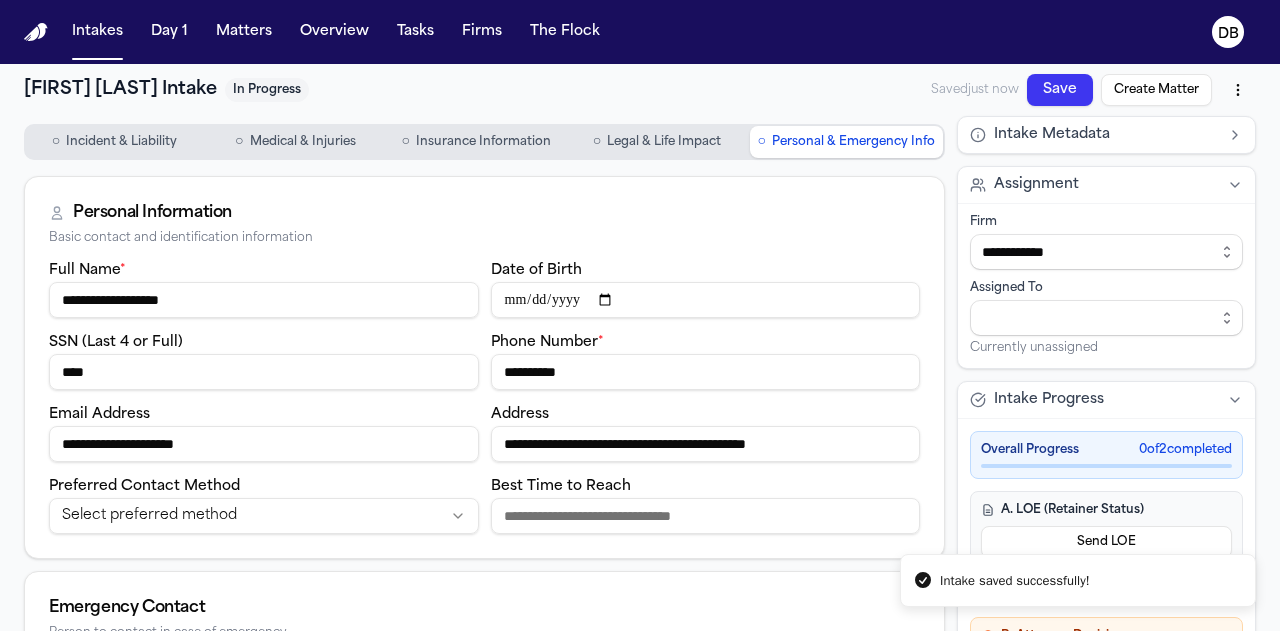 drag, startPoint x: 520, startPoint y: 284, endPoint x: 669, endPoint y: 391, distance: 183.43936 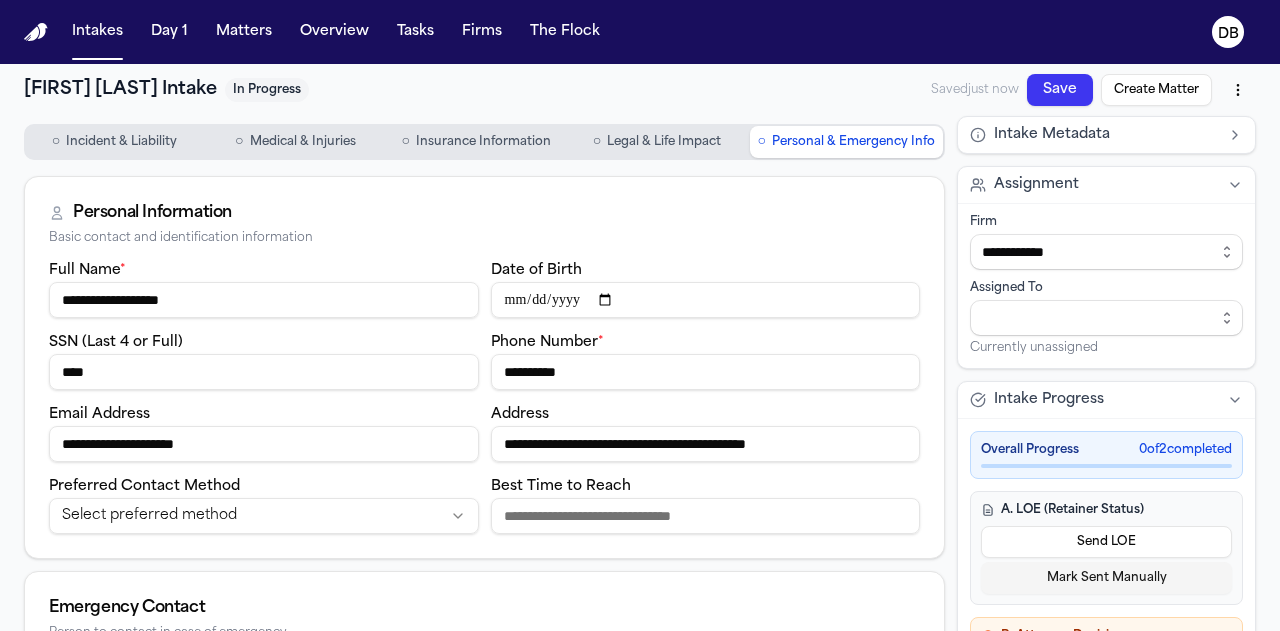 click on "[FIRST] [LAST] [LAST] Intake In Progress Saved  just now Save Create Matter ○ Incident & Liability ○ Medical & Injuries ○ Insurance Information ○ Legal & Life Impact ○ Personal & Emergency Info Personal Information Basic contact and identification information Full Name  * [NAME] Date of Birth * [DATE] SSN (Last 4 or Full) * [SSN] Phone Number  * [PHONE] Email Address * [EMAIL] Address * [ADDRESS] Preferred Contact Method Select preferred method Best Time to Reach Emergency Contact Person to contact in case of emergency Emergency Contact Name [NAME] Emergency Contact Phone [PHONE] Relationship [RELATIONSHIP] Intake Metadata Assignment Firm *[FIRM] Assigned To Currently unassigned Intake Progress Overall Progress 0  of  2  completed A. LOE (Retainer Status) Send LOE Mark Sent Manually B. Attorney Decision *[DECISION] *[DECISION] *[DECISION] *[DECISION] Intake Notes" at bounding box center (640, 510) 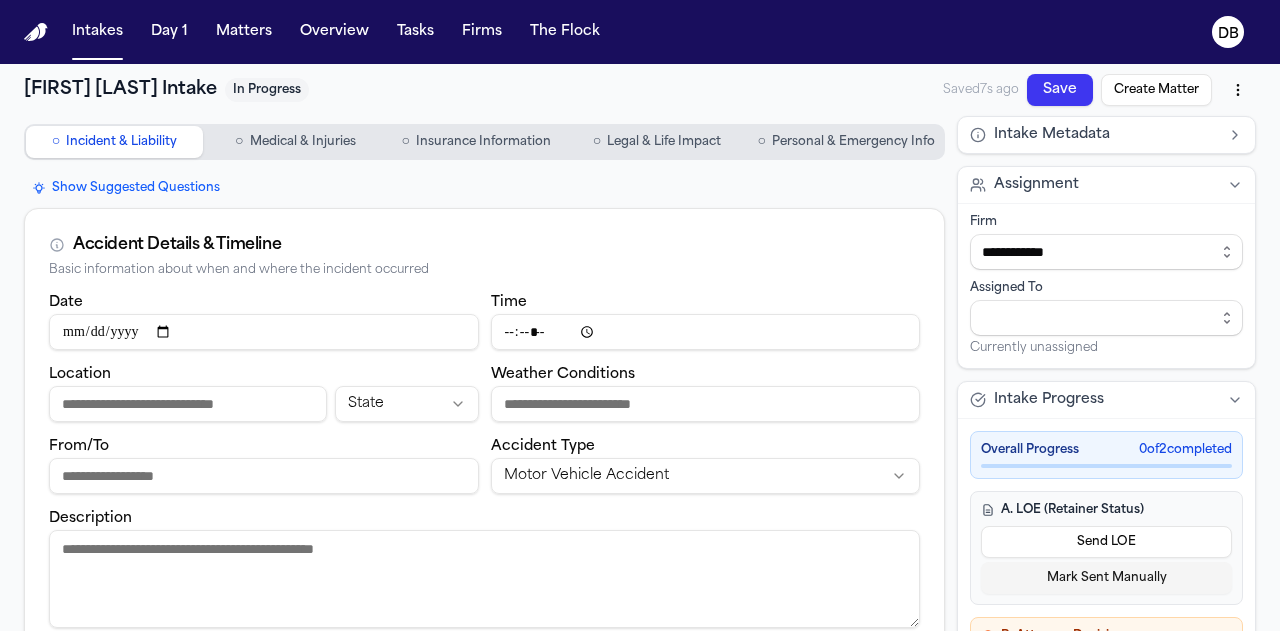 click on "Date" at bounding box center [264, 332] 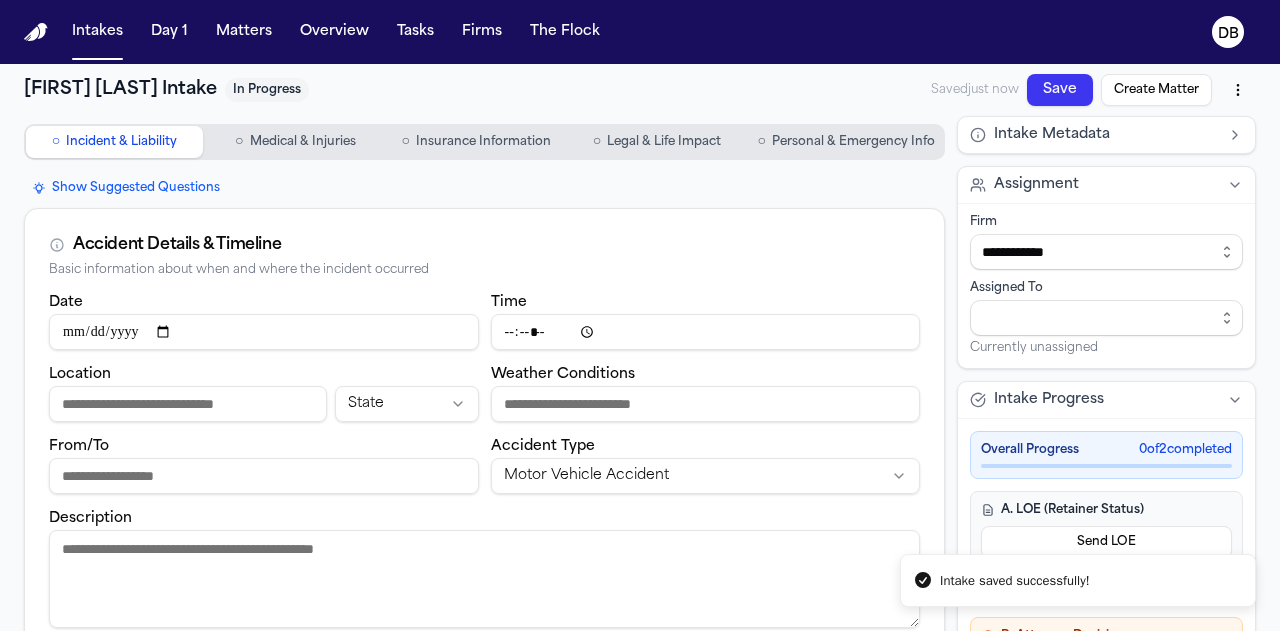 type on "**********" 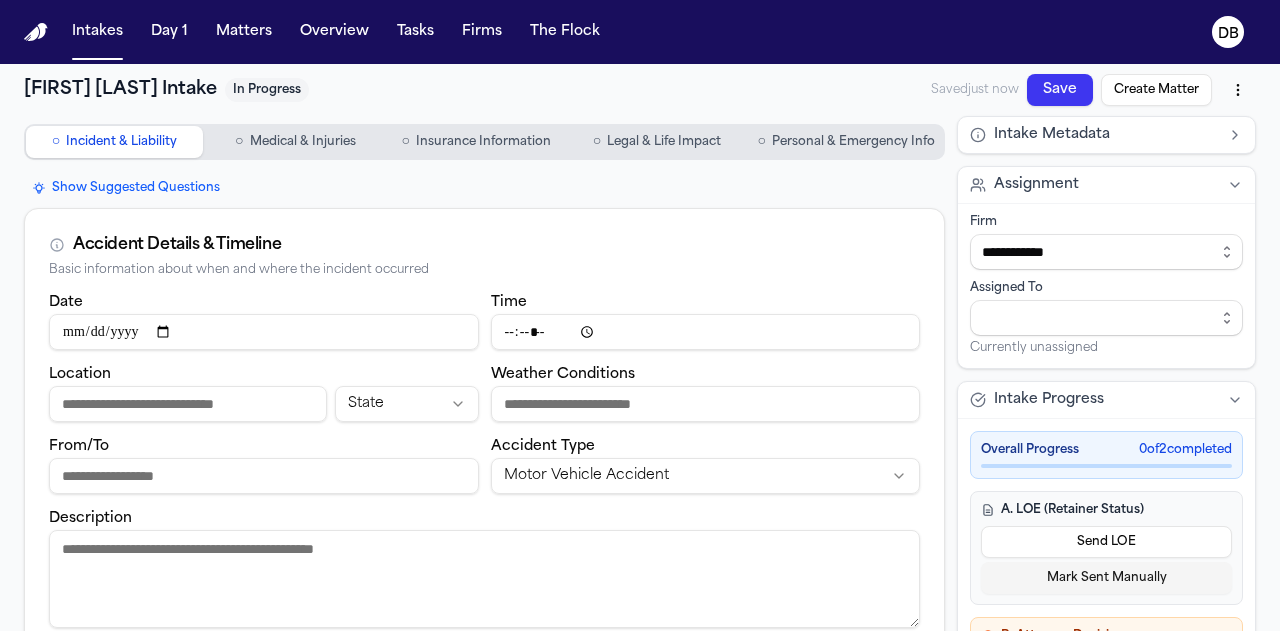 click on "Time" at bounding box center (706, 332) 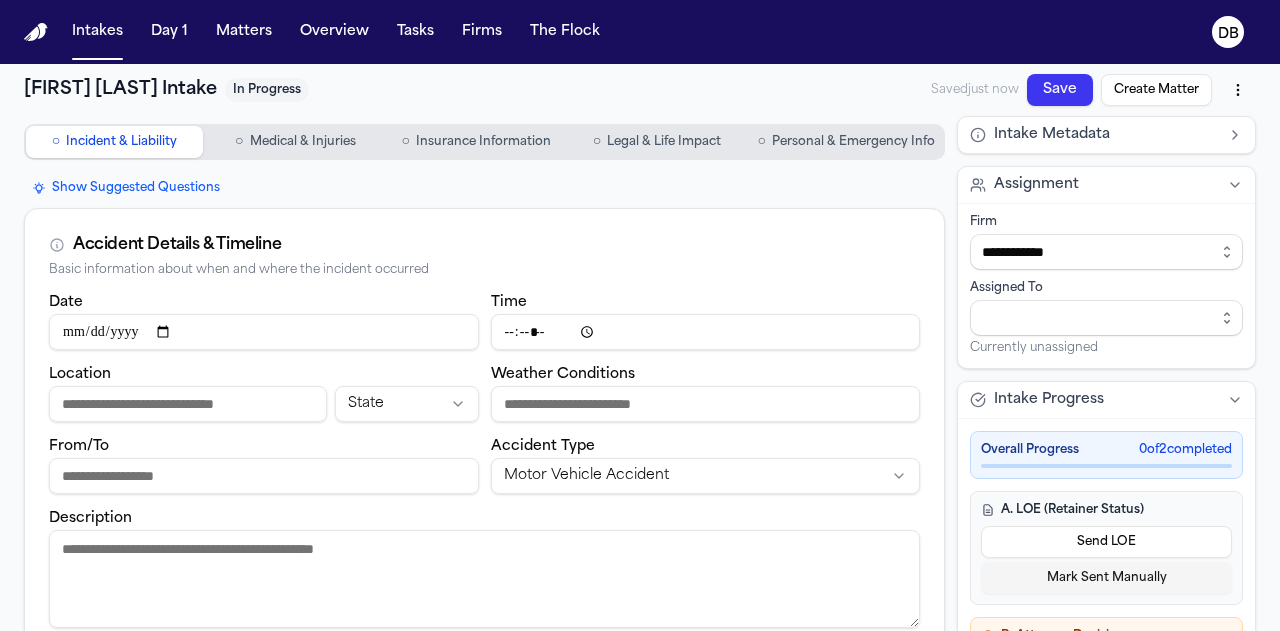 type on "*****" 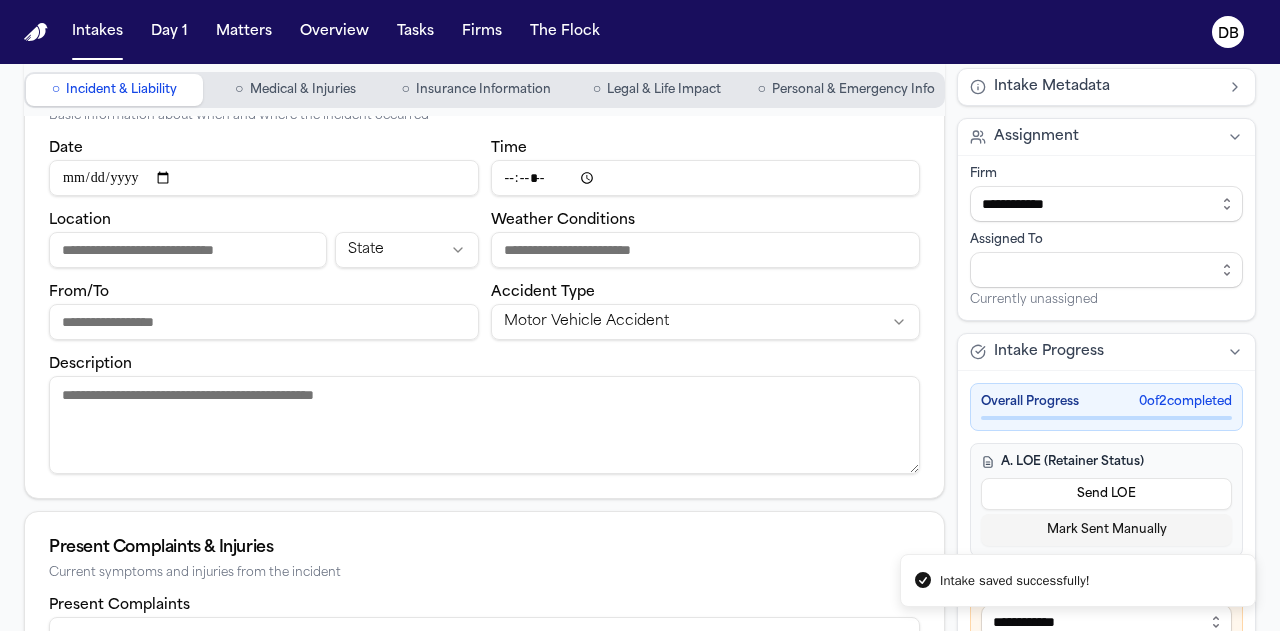 scroll, scrollTop: 200, scrollLeft: 0, axis: vertical 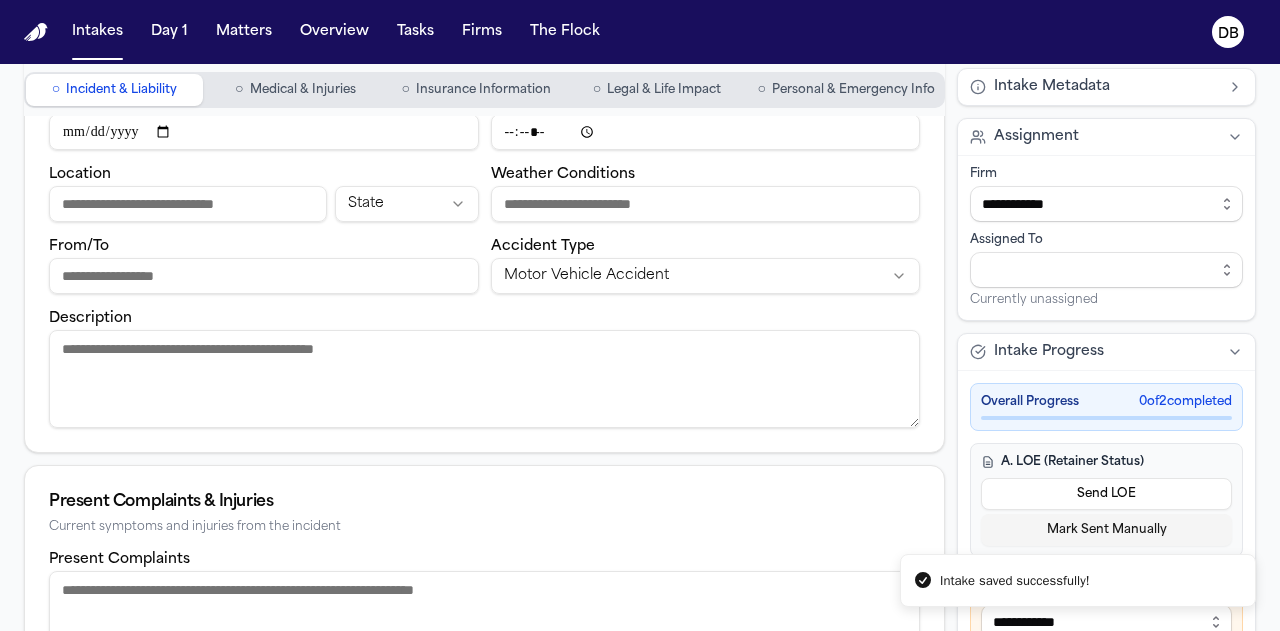click on "Description" at bounding box center [484, 379] 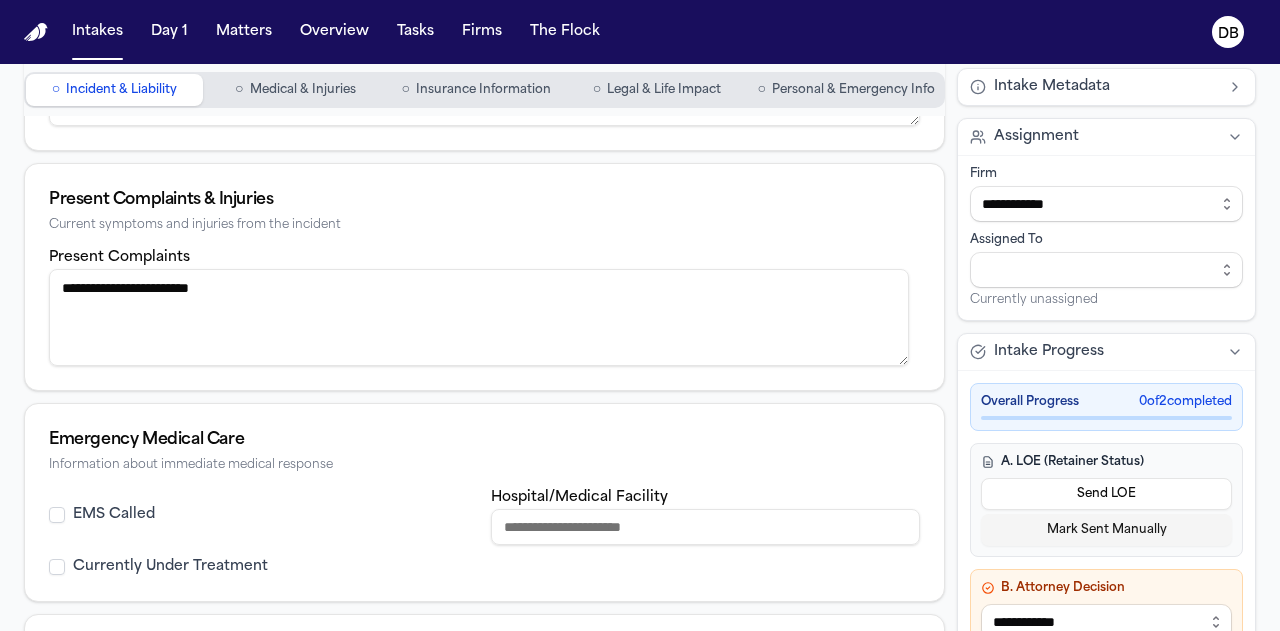 scroll, scrollTop: 404, scrollLeft: 0, axis: vertical 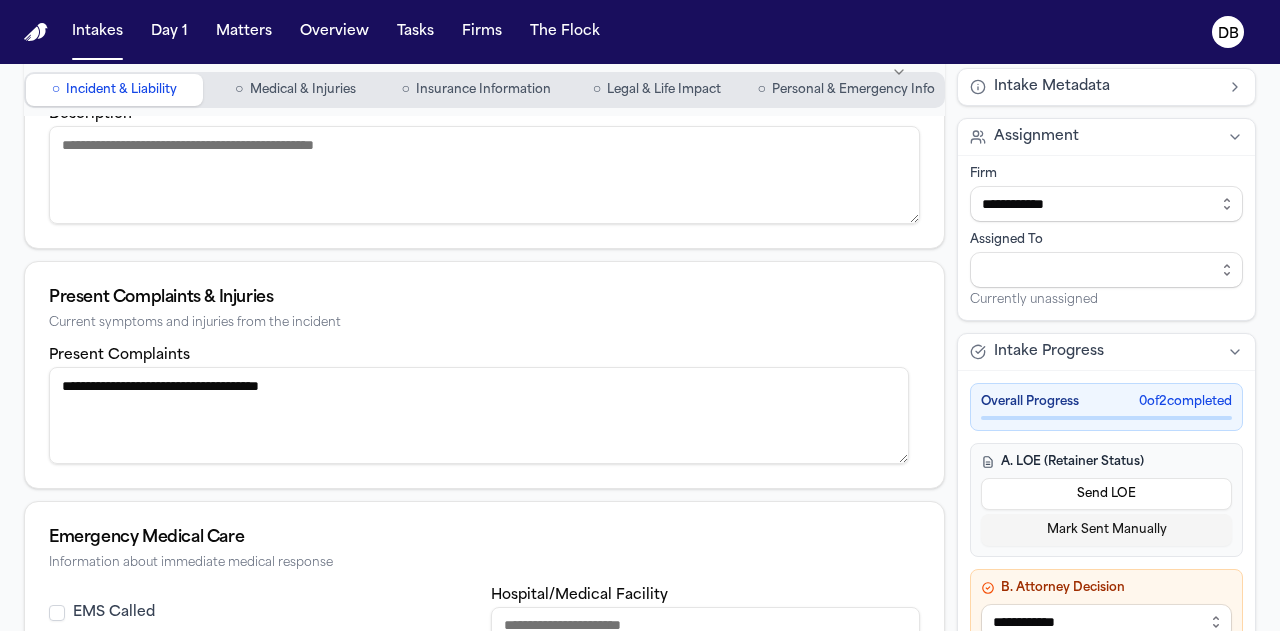 click on "**********" at bounding box center [479, 415] 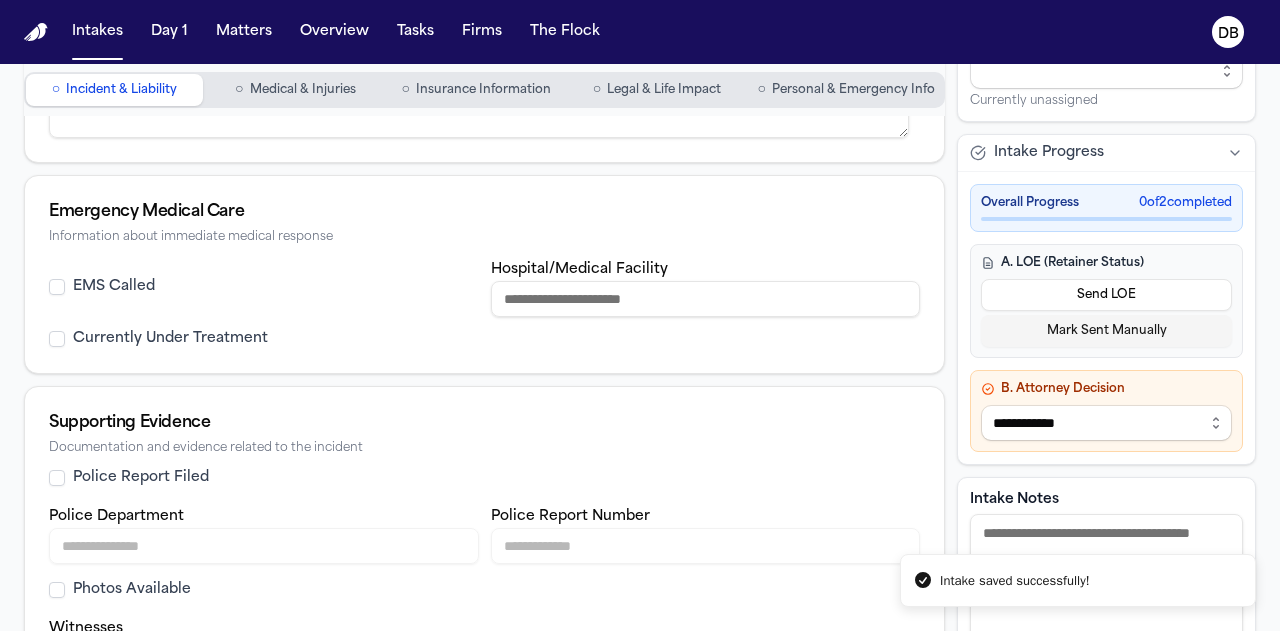 scroll, scrollTop: 804, scrollLeft: 0, axis: vertical 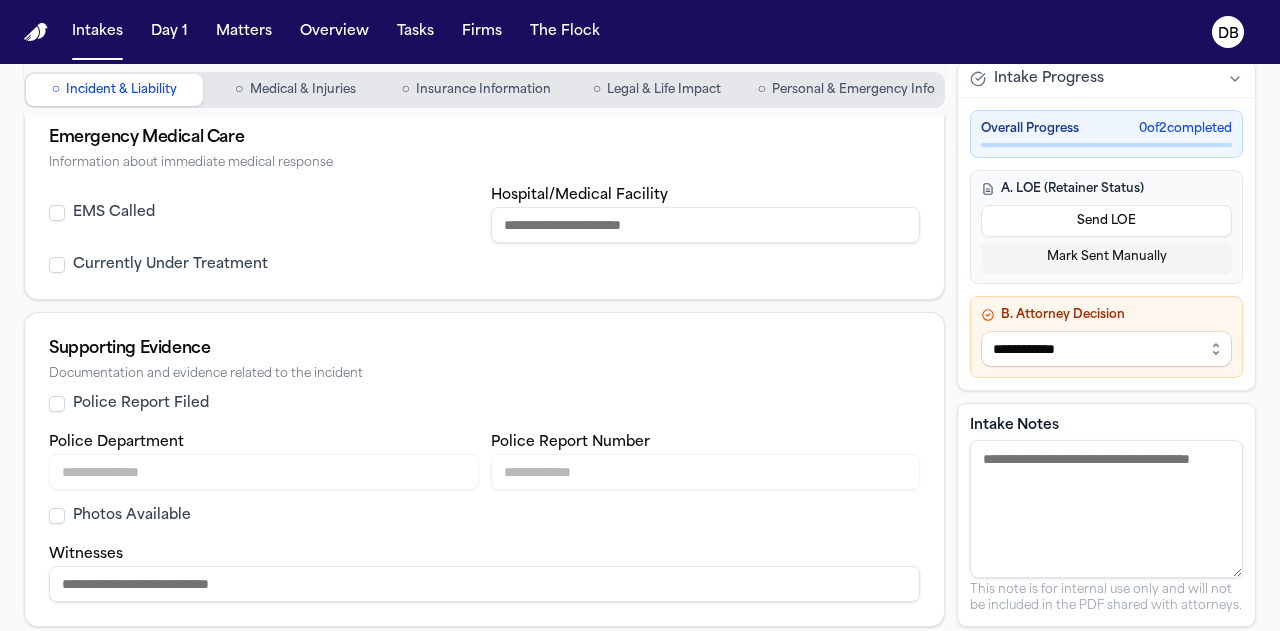 type on "**********" 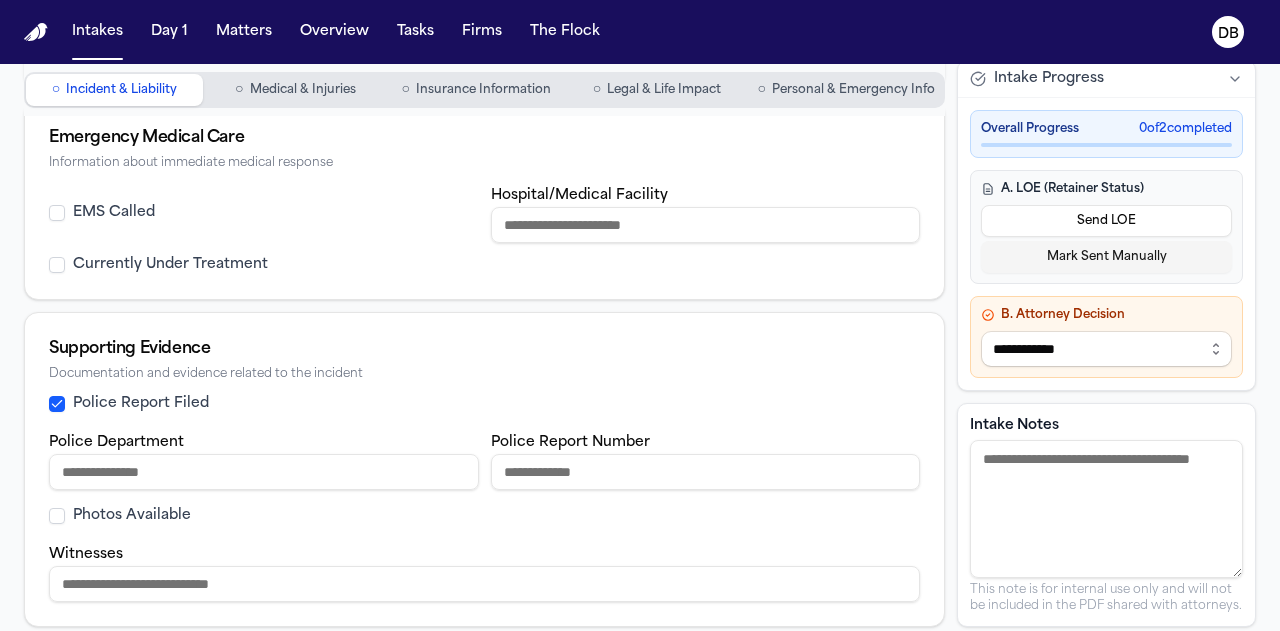 click on "Police Department" at bounding box center [264, 472] 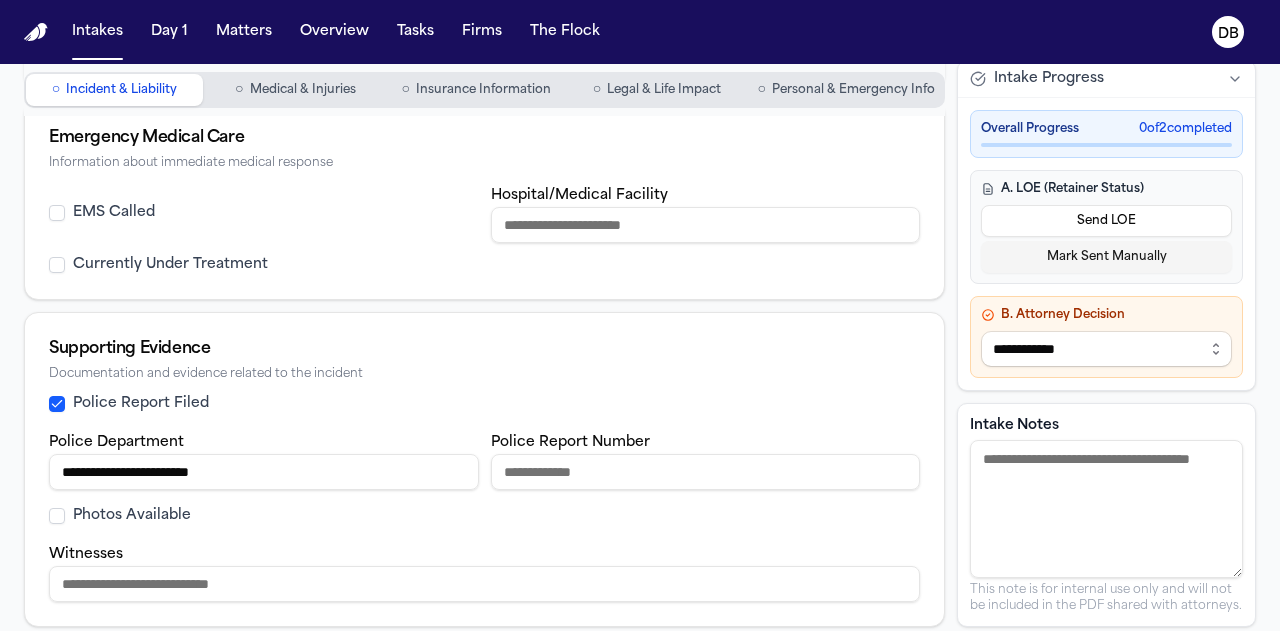 type on "**********" 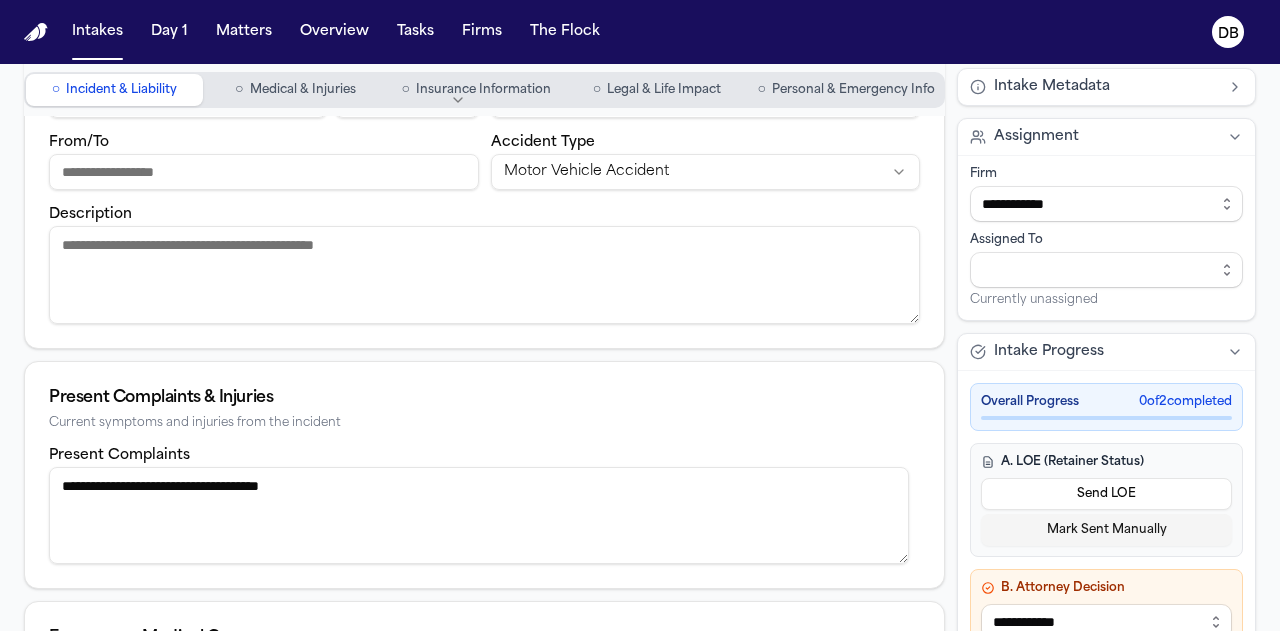 scroll, scrollTop: 804, scrollLeft: 0, axis: vertical 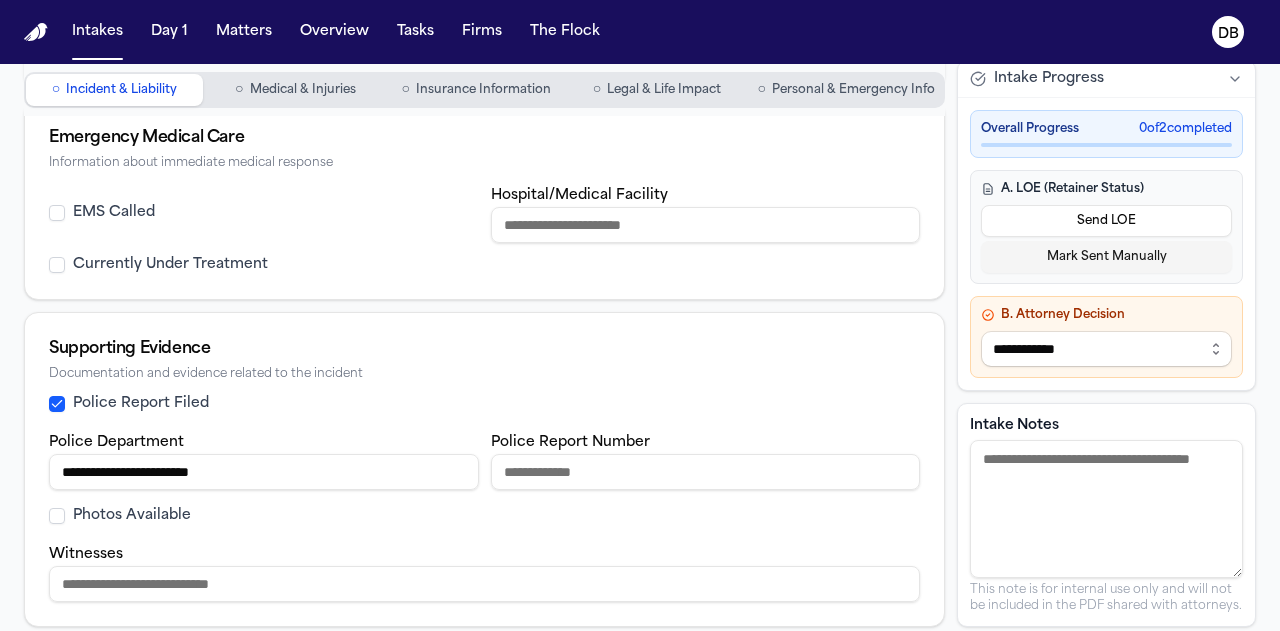 click on "Hospital/Medical Facility" at bounding box center [706, 225] 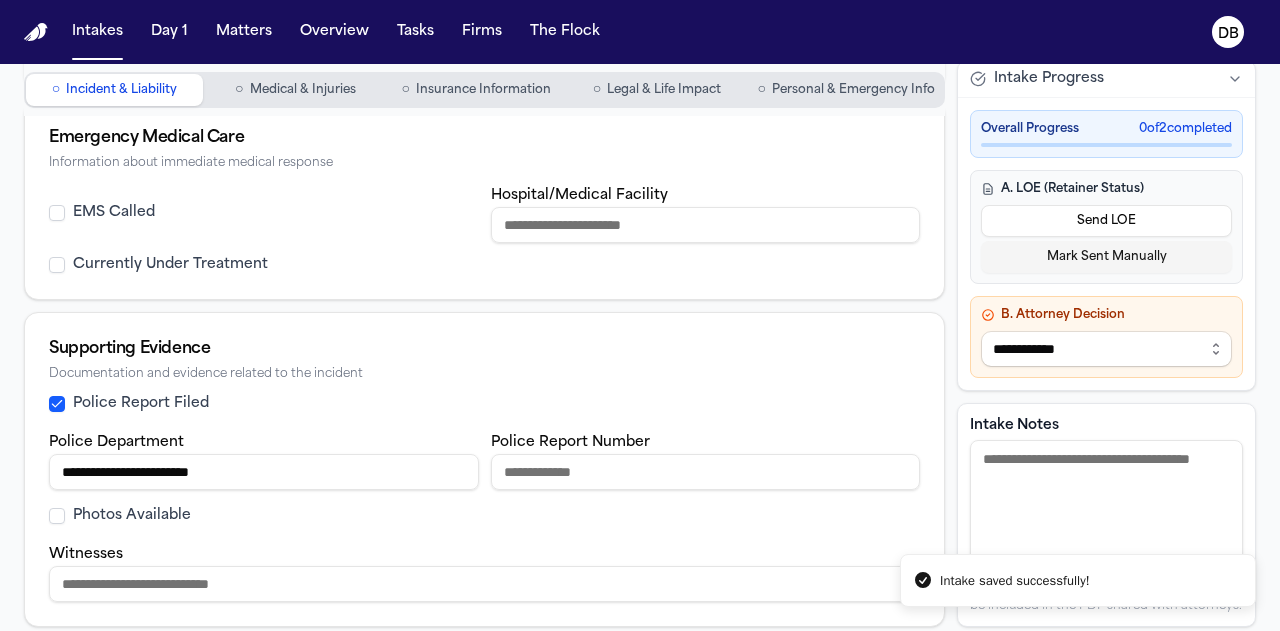 type on "**********" 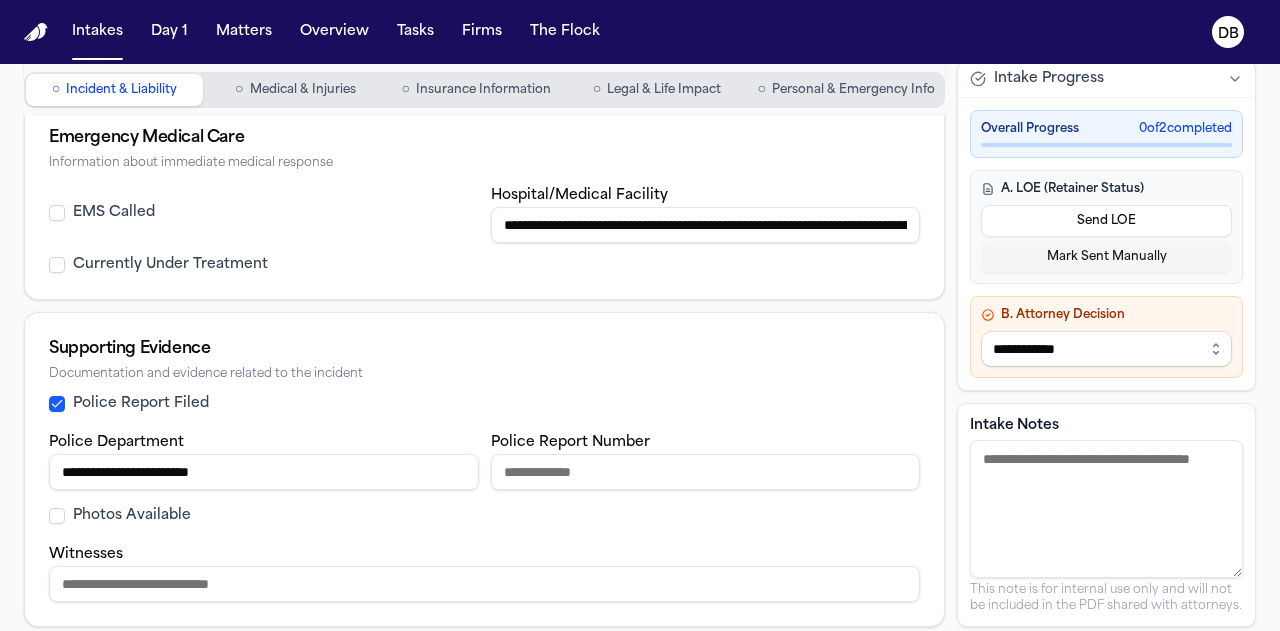 scroll, scrollTop: 0, scrollLeft: 154, axis: horizontal 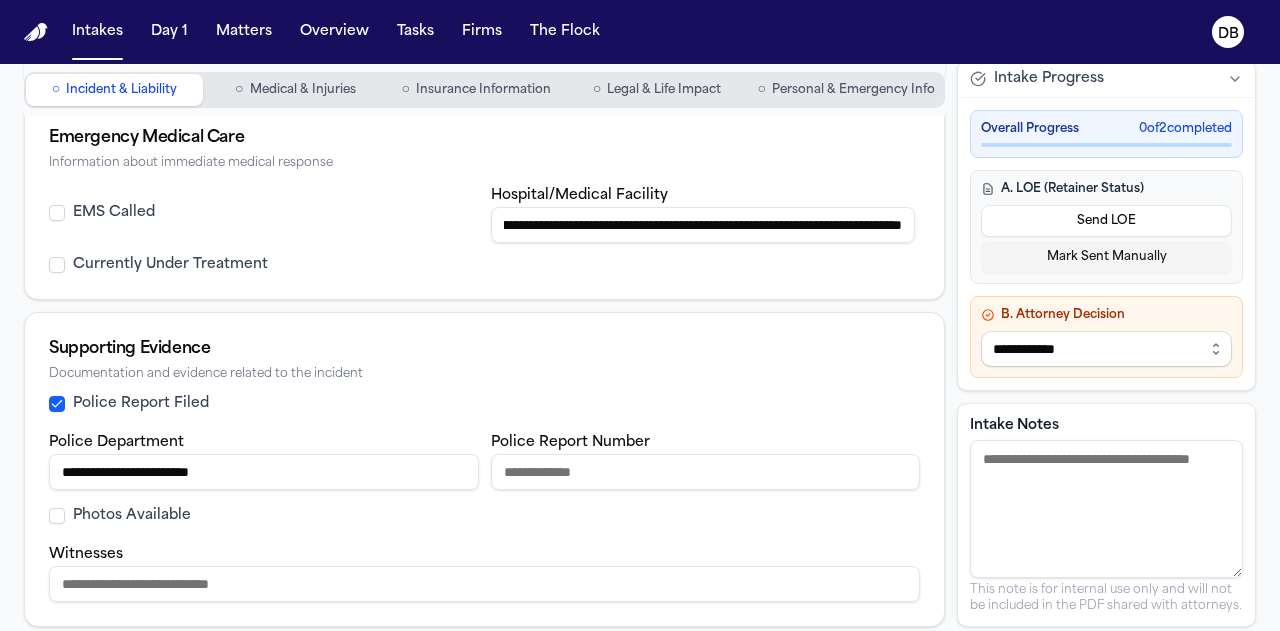 drag, startPoint x: 722, startPoint y: 220, endPoint x: 983, endPoint y: 207, distance: 261.32355 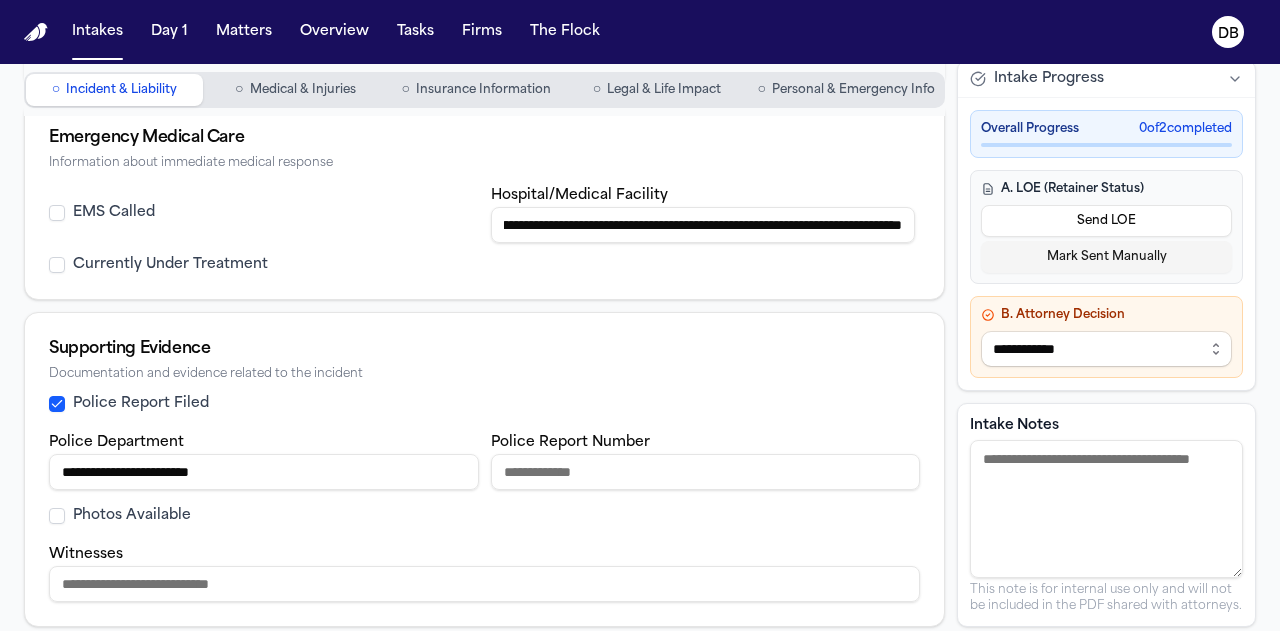 click on "**********" at bounding box center (703, 225) 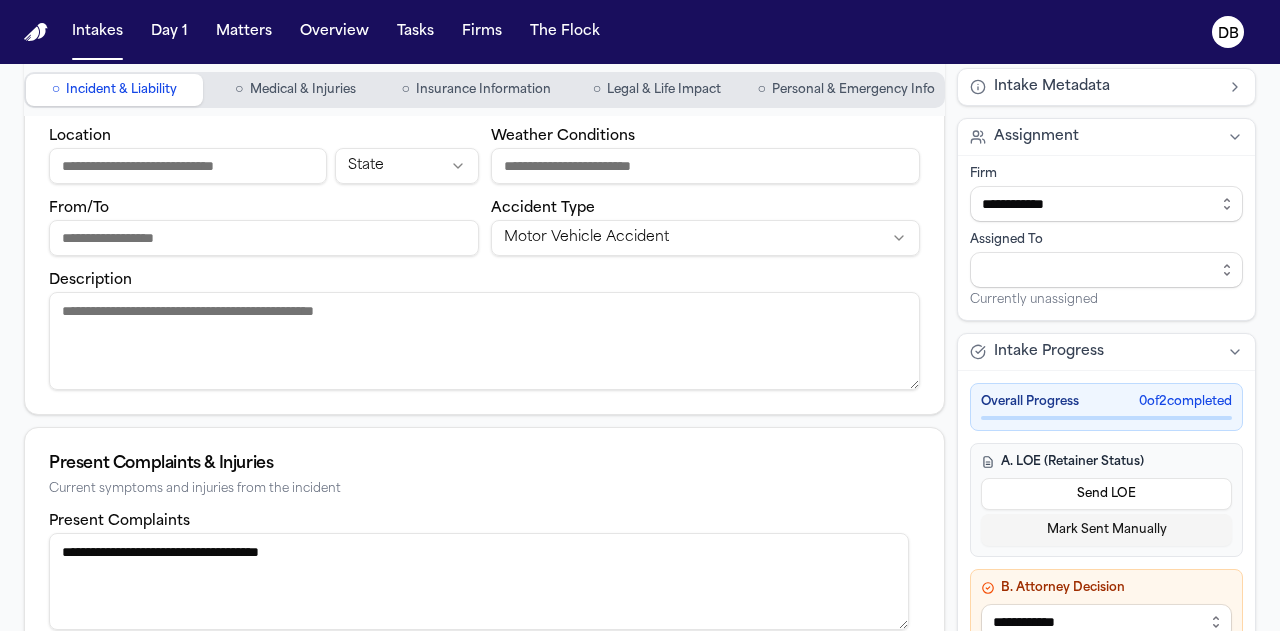 scroll, scrollTop: 204, scrollLeft: 0, axis: vertical 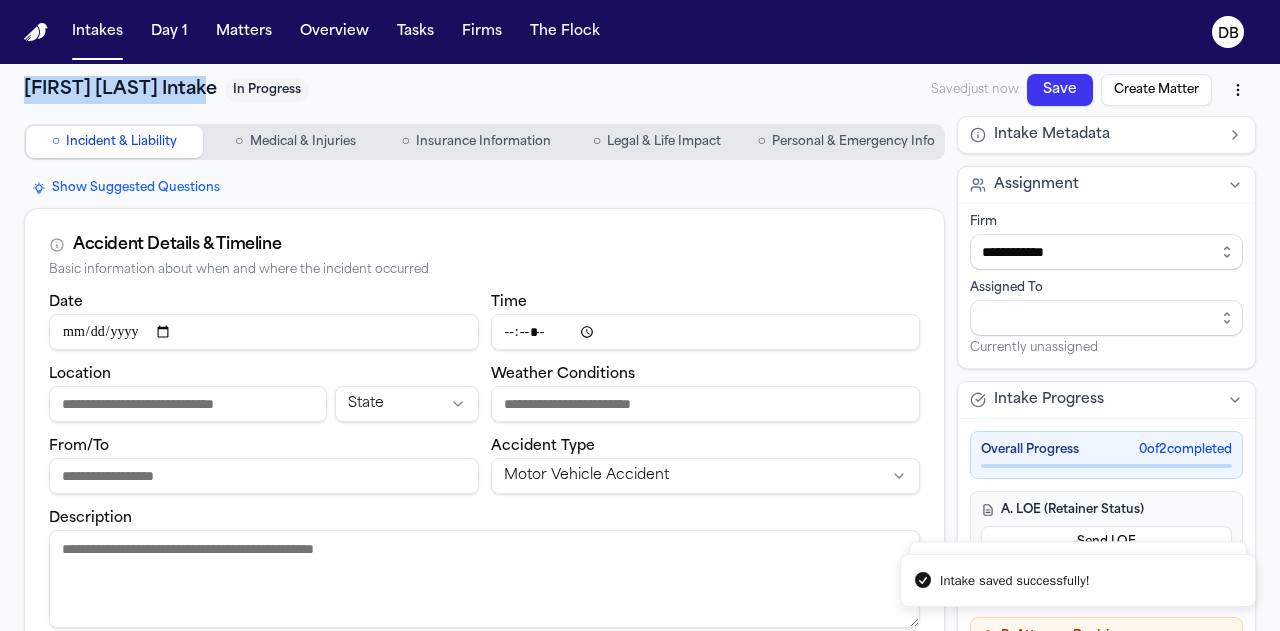 drag, startPoint x: 16, startPoint y: 89, endPoint x: 210, endPoint y: 94, distance: 194.06442 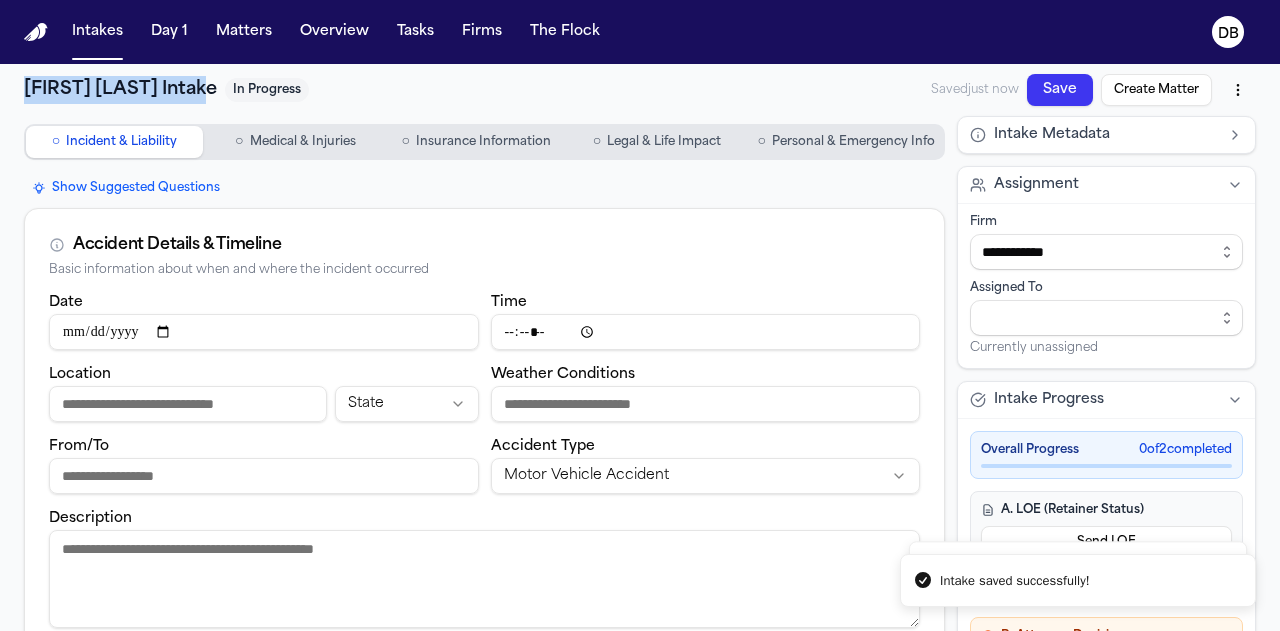click on "**********" at bounding box center [640, 751] 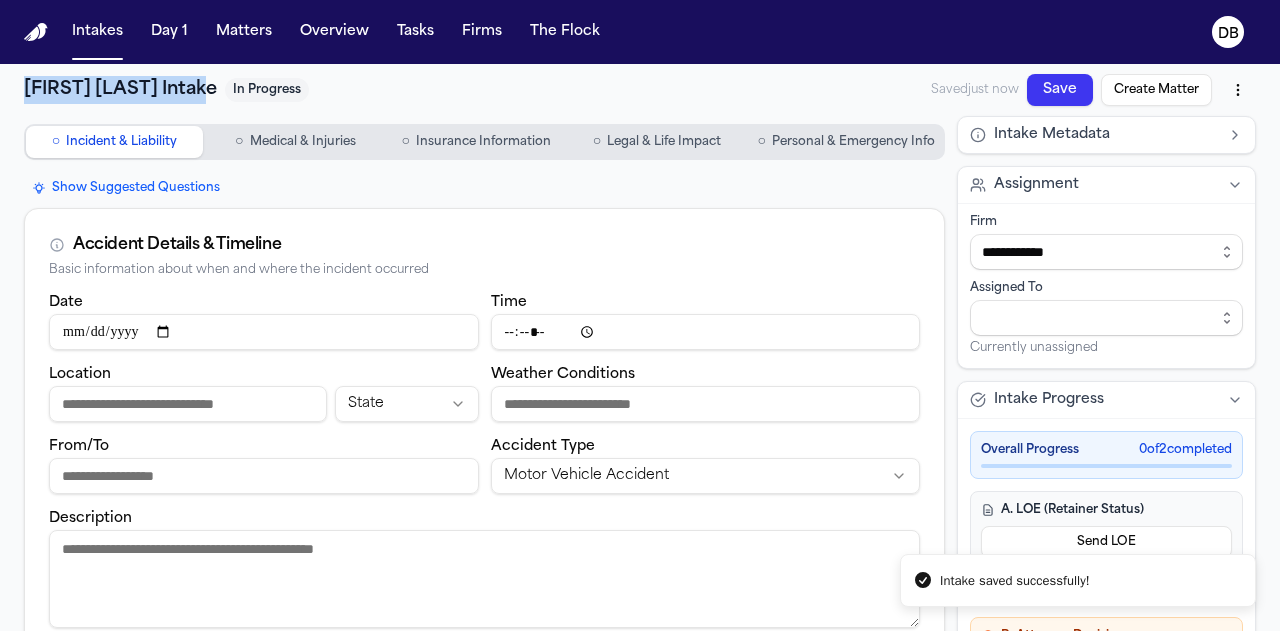 copy on "[FIRST] [LAST] Intake" 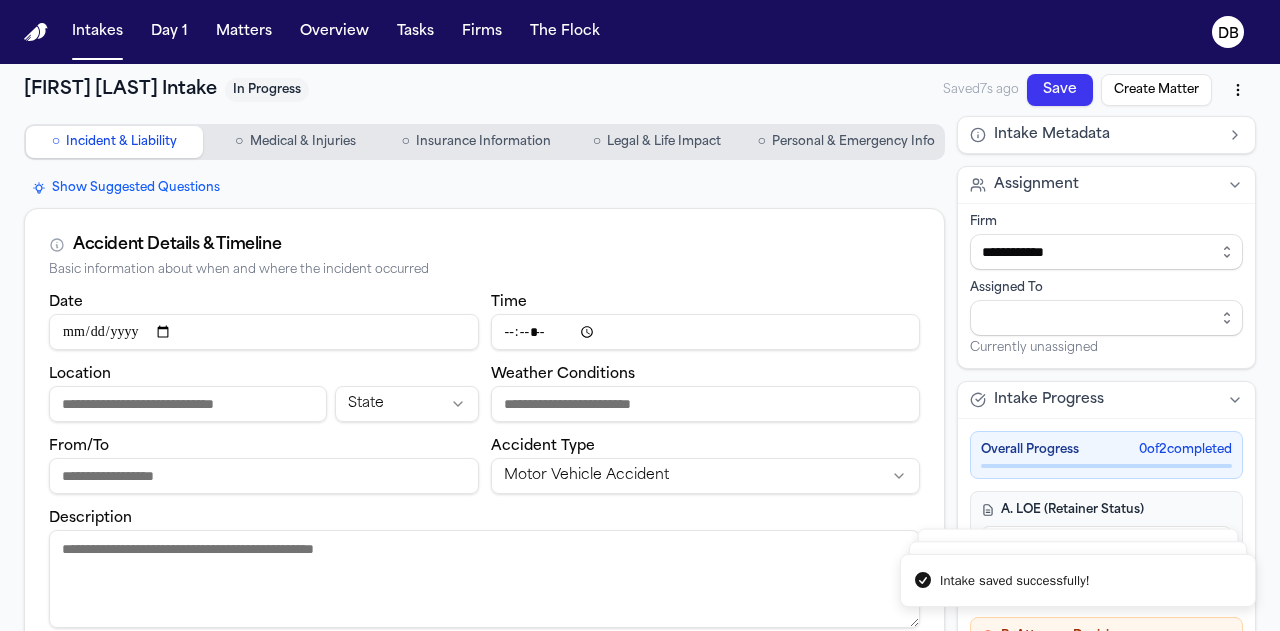 click on "○ Incident & Liability ○ Medical & Injuries ○ Insurance Information ○ Legal & Life Impact ○ Personal & Emergency Info Show Suggested Questions Accident Details & Timeline Basic information about when and where the incident occurred Date Time Location [LOCATION] State Weather Conditions From/To Accident Type Motor Vehicle Accident Description Present Complaints & Injuries Current symptoms and injuries from the incident Present Complaints Emergency Medical Care Information about immediate medical response EMS Called Hospital/Medical Facility Currently Under Treatment Supporting Evidence Documentation and evidence related to the incident Police Report Filed Police Department Firm" at bounding box center [484, 773] 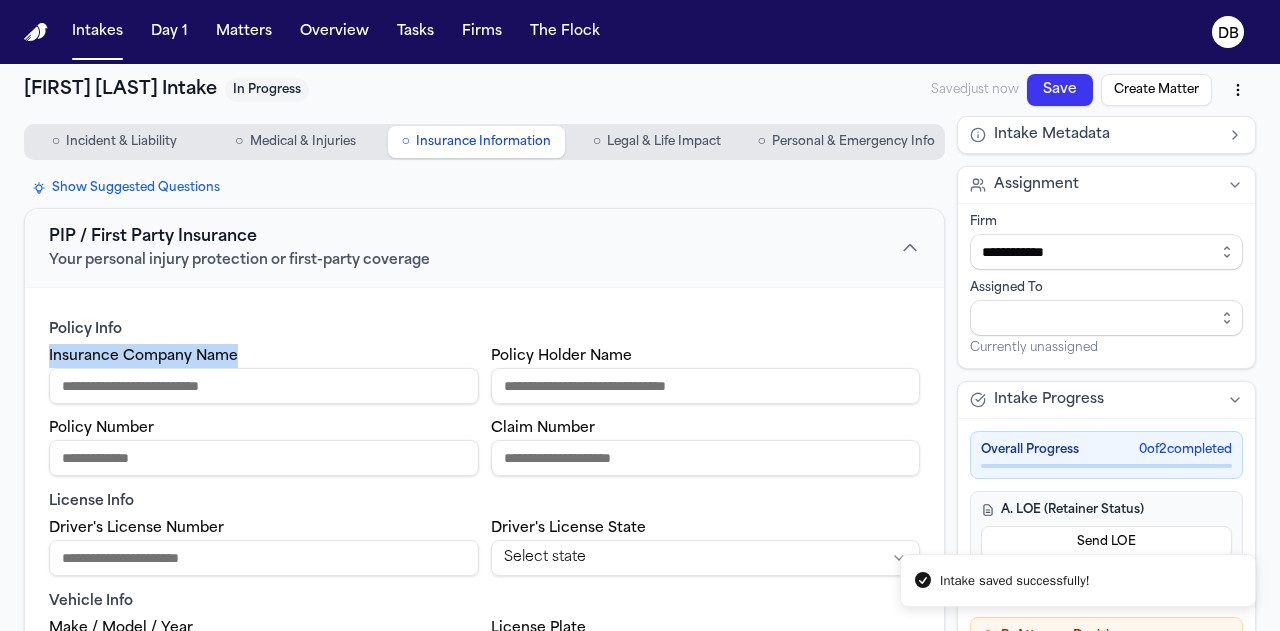 drag, startPoint x: 322, startPoint y: 364, endPoint x: 321, endPoint y: 381, distance: 17.029387 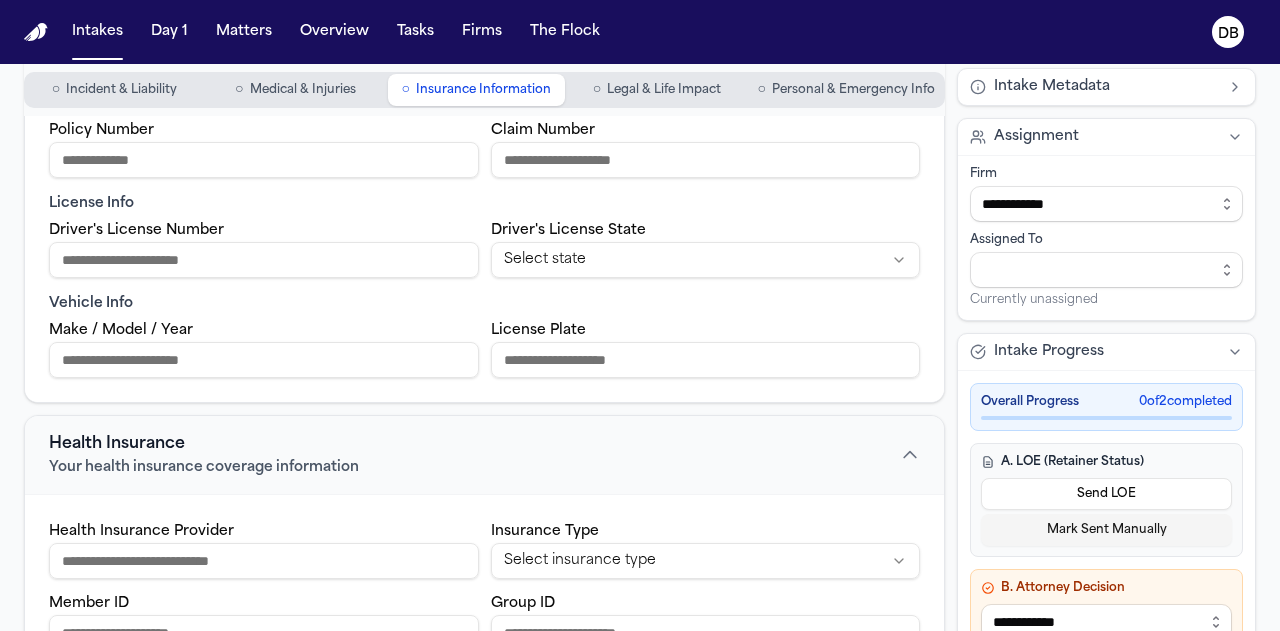 scroll, scrollTop: 300, scrollLeft: 0, axis: vertical 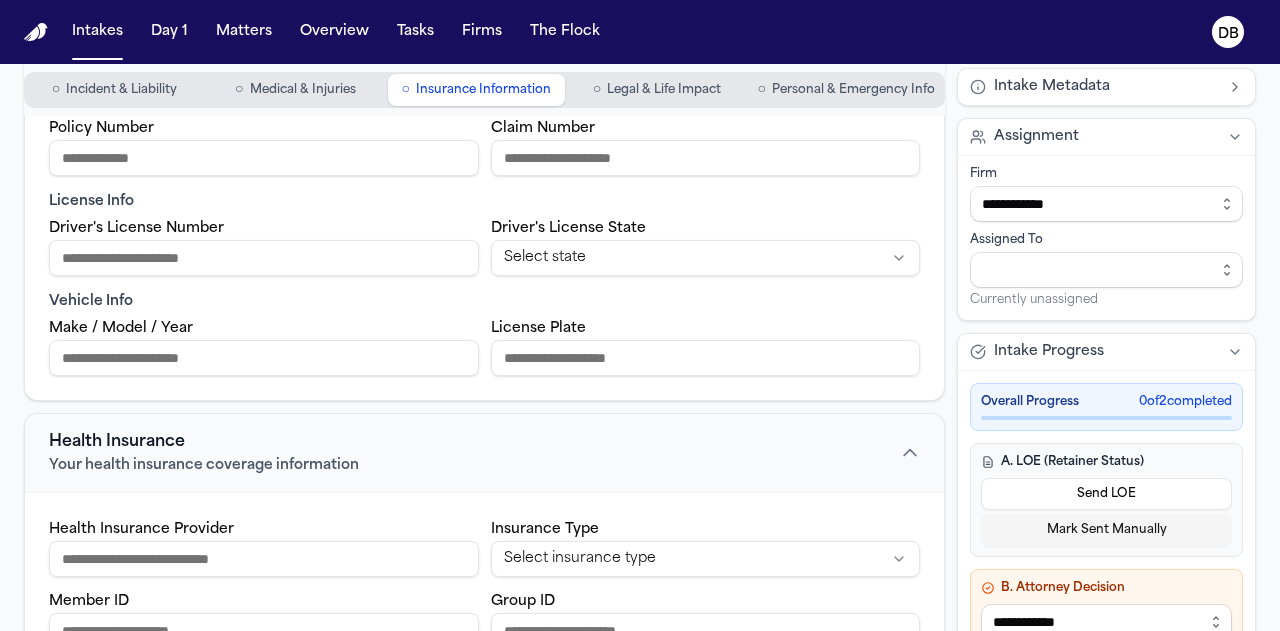 click on "Make / Model / Year" at bounding box center (264, 358) 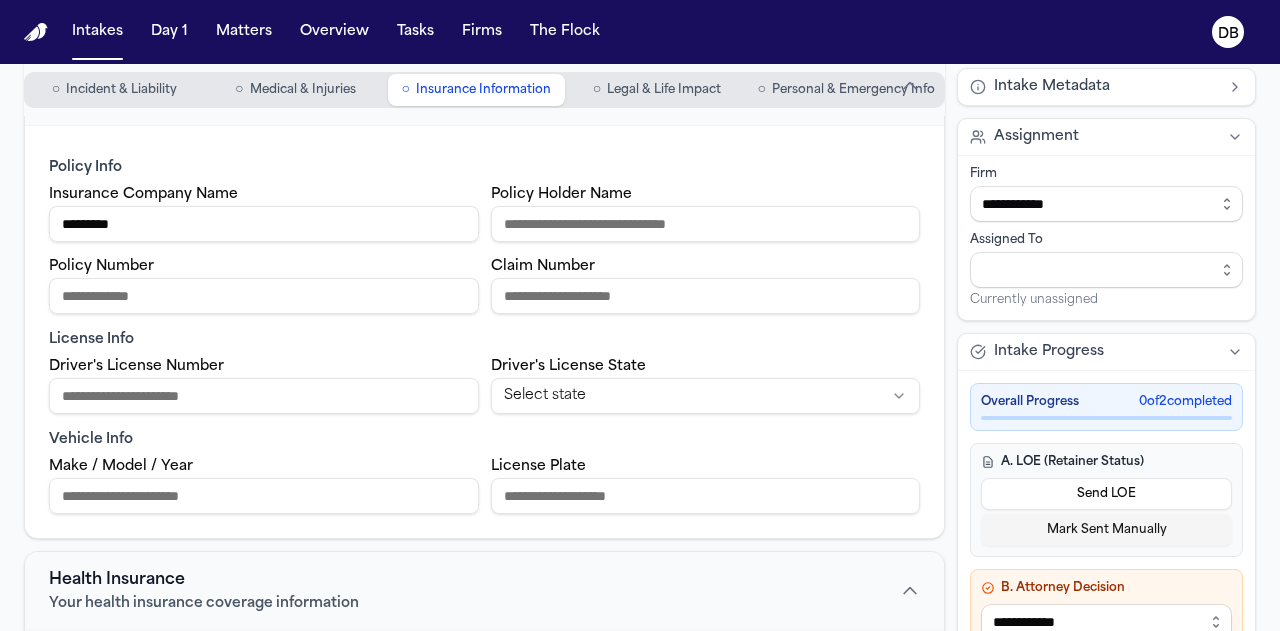 scroll, scrollTop: 100, scrollLeft: 0, axis: vertical 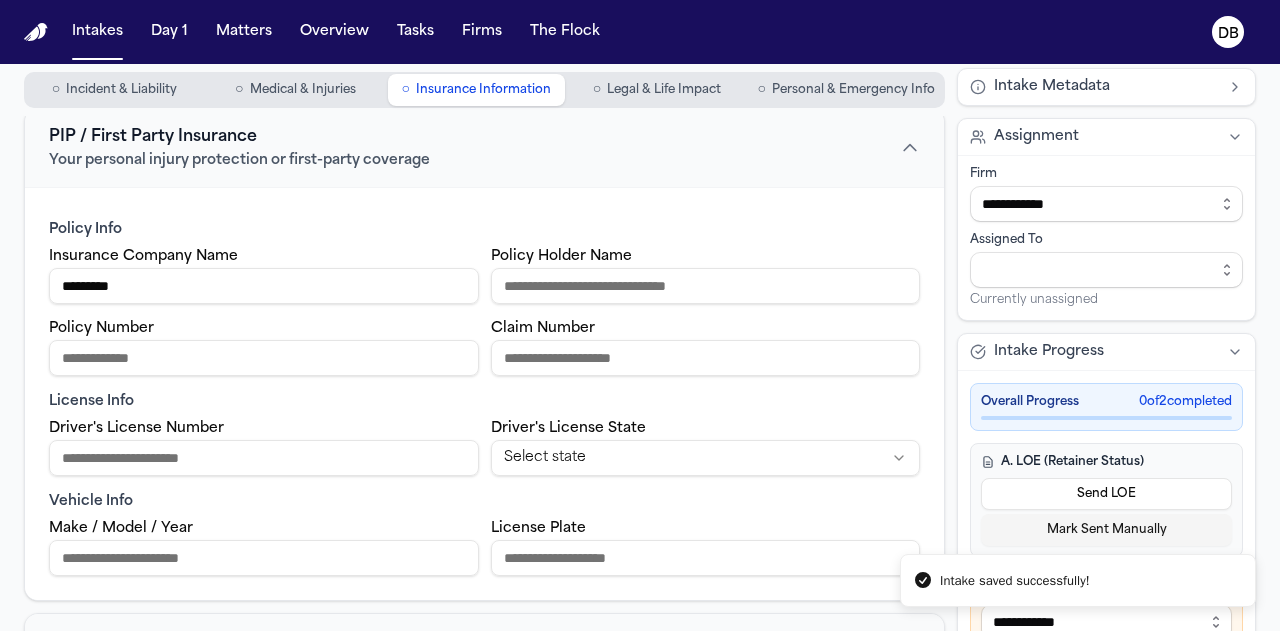 click on "Policy Holder Name" at bounding box center (706, 286) 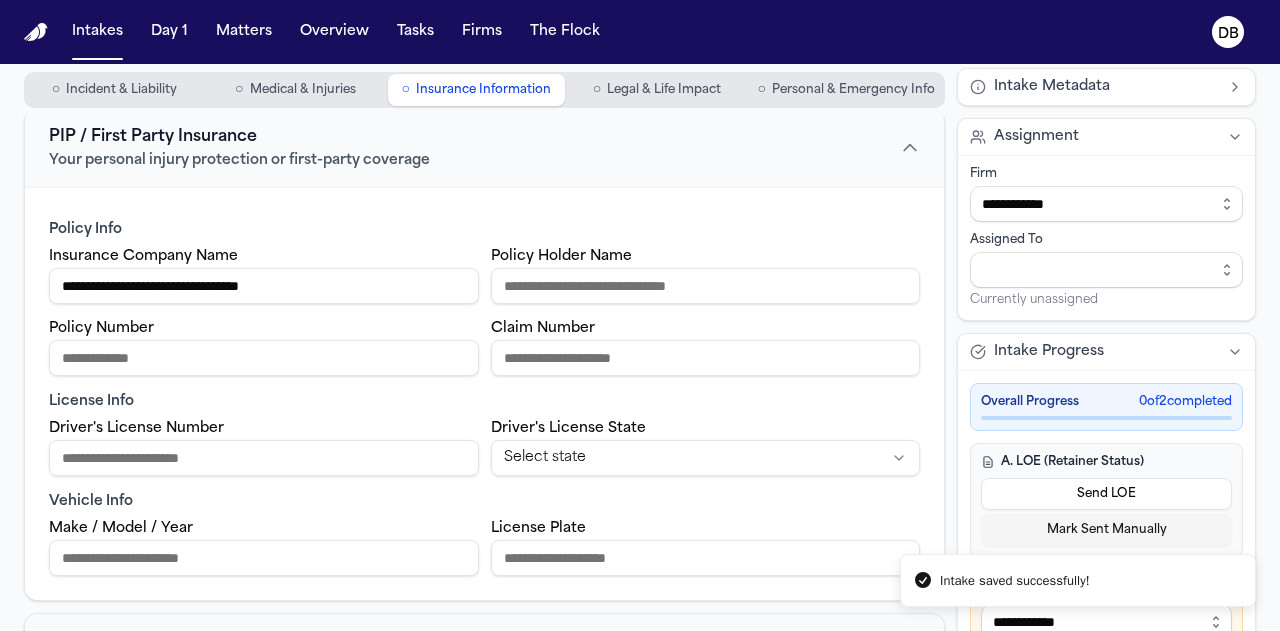 type on "**********" 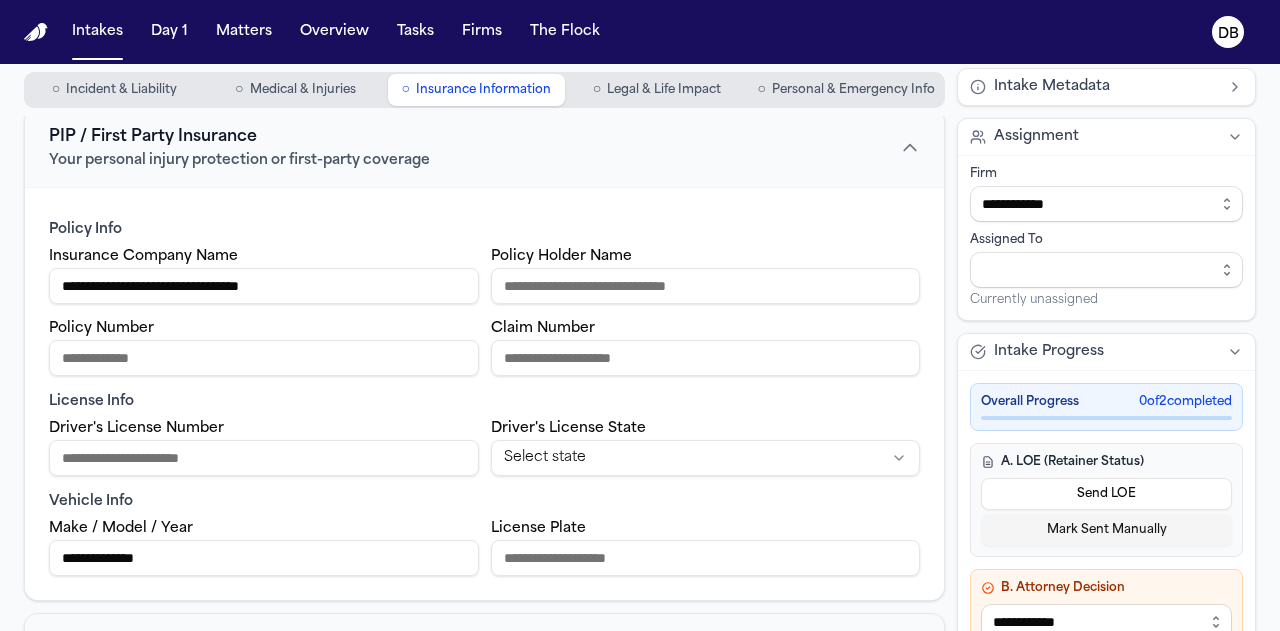 type on "**********" 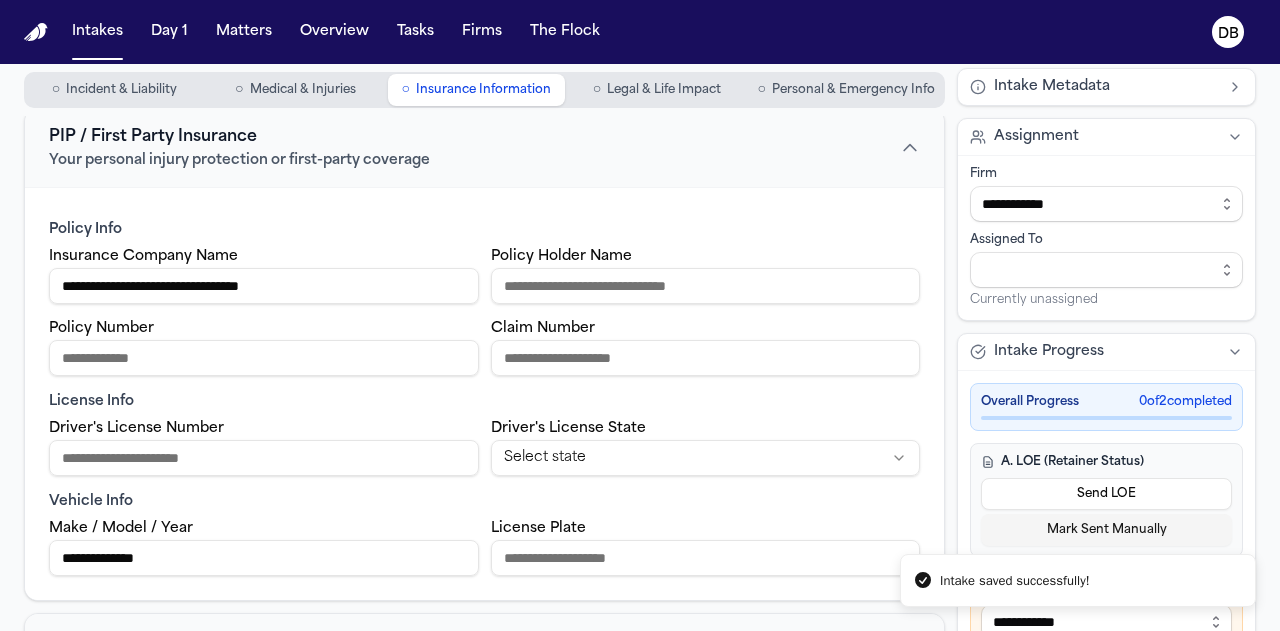 click on "Intake saved successfully! Intakes Day 1 Matters Overview Tasks Firms The Flock DB [FIRST] [LAST] Intake In Progress Saved  just now Save Create Matter ○ Incident & Liability ○ Medical & Injuries ○ Insurance Information ○ Legal & Life Impact ○ Personal & Emergency Info Show Suggested Questions PIP / First Party Insurance Your personal injury protection or first-party coverage Policy Info Insurance Company Name Policy Holder Name Policy Number Claim Number License Info Driver's License Number Driver's License State Select state Vehicle Info Make / Model / Year License Plate Health Insurance Your health insurance coverage information Health Insurance Provider Insurance Type Select insurance type Member ID Group ID  BI / Third Party Insurance (Defendants)  Information about the other parties involved in the incident Defendant # 1 Unnamed defendant Remove Defendant Info Name Address License Info Driver's License Number Select state Firm 0" at bounding box center [640, 315] 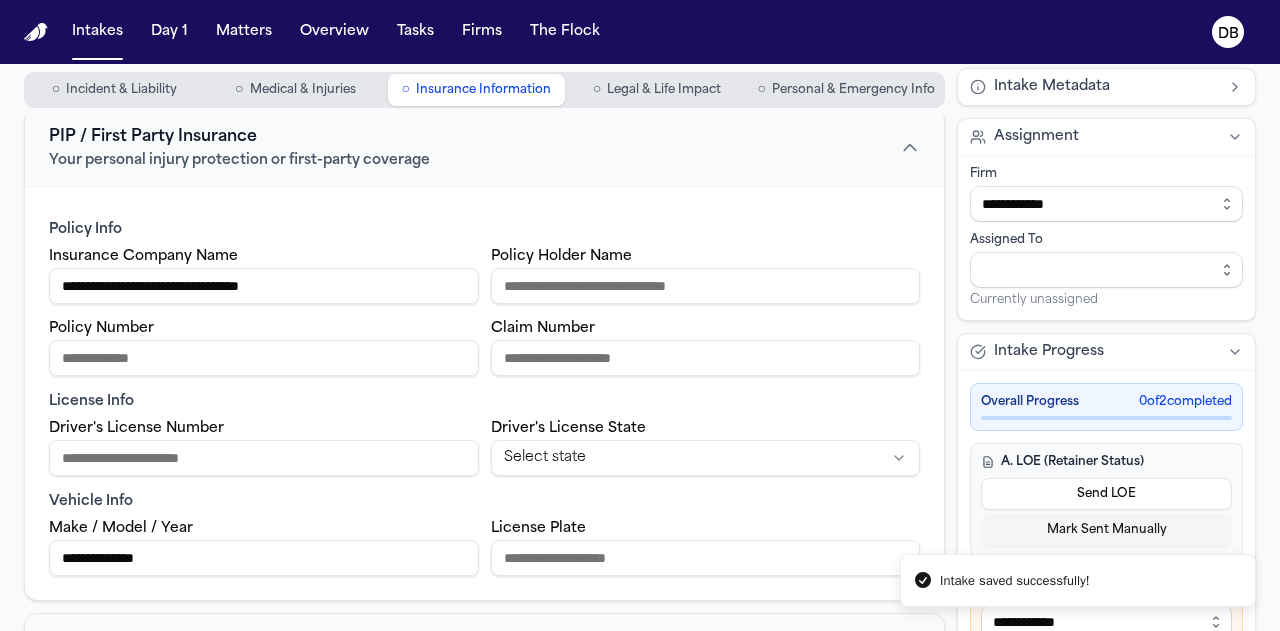 click on "Intake saved successfully! Intakes Day 1 Matters Overview Tasks Firms The Flock DB [FIRST] [LAST] Intake In Progress Saved  just now Save Create Matter ○ Incident & Liability ○ Medical & Injuries ○ Insurance Information ○ Legal & Life Impact ○ Personal & Emergency Info Show Suggested Questions PIP / First Party Insurance Your personal injury protection or first-party coverage Policy Info Insurance Company Name Policy Holder Name Policy Number Claim Number License Info Driver's License Number Driver's License State Select state Vehicle Info Make / Model / Year License Plate Health Insurance Your health insurance coverage information Health Insurance Provider Insurance Type Select insurance type Member ID Group ID  BI / Third Party Insurance (Defendants)  Information about the other parties involved in the incident Defendant # 1 Unnamed defendant Remove Defendant Info Name Address License Info Driver's License Number Select state Firm 0" at bounding box center (640, 315) 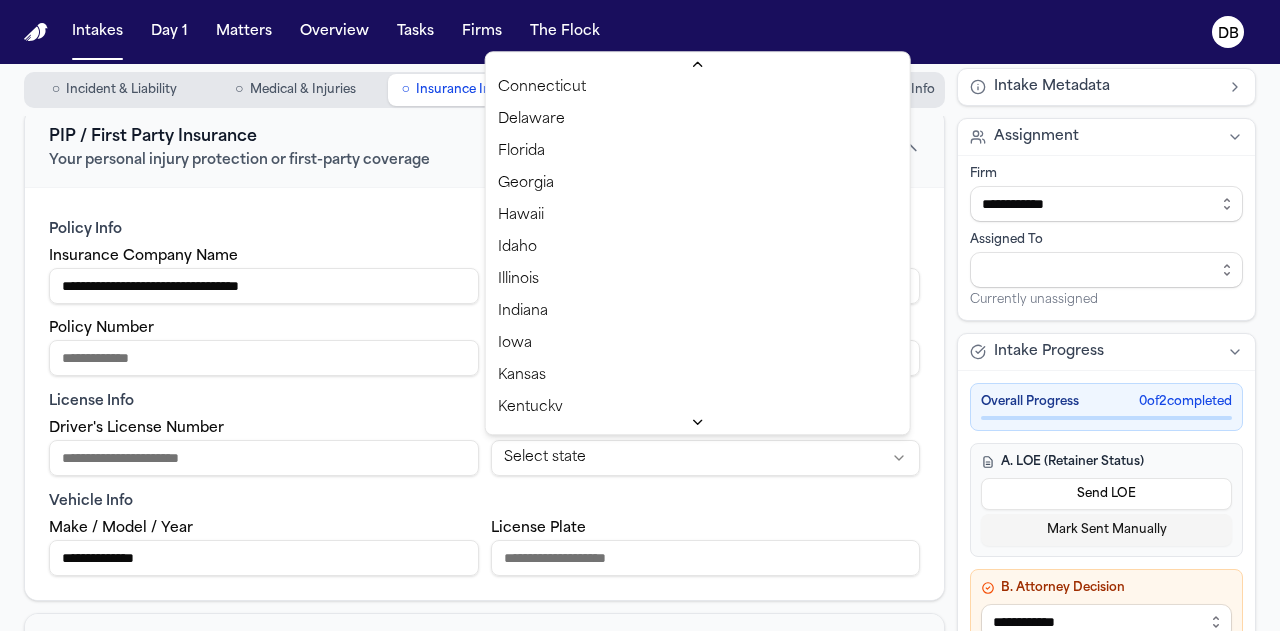 scroll, scrollTop: 300, scrollLeft: 0, axis: vertical 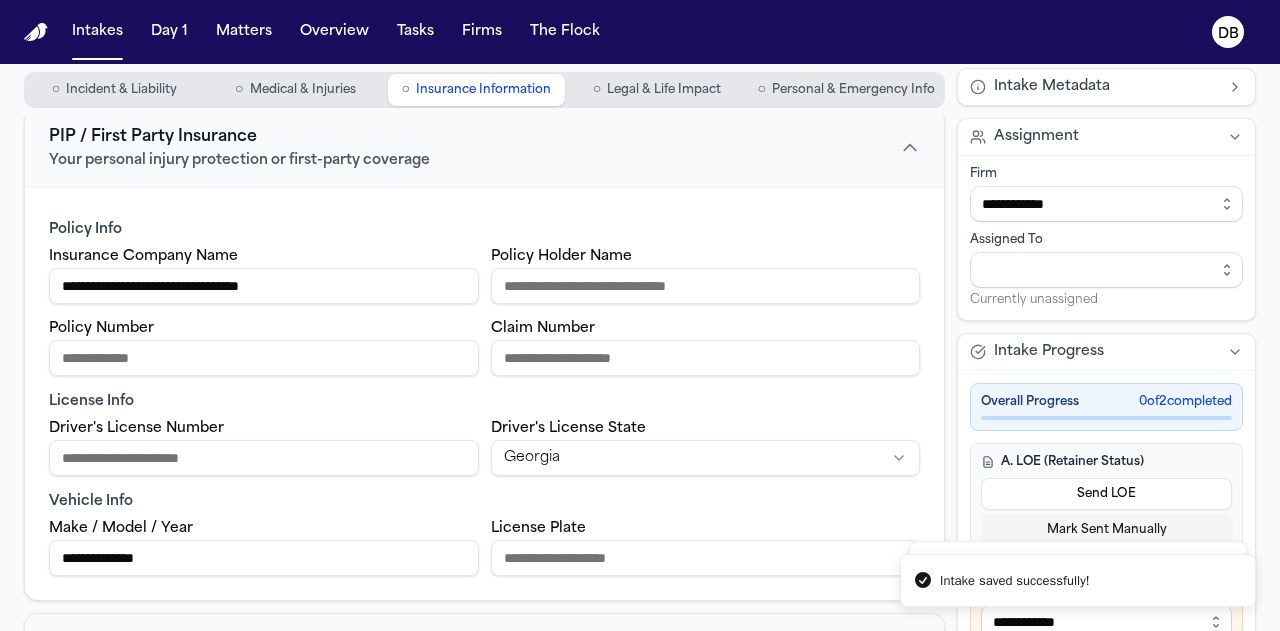 click on "Incident & Liability" at bounding box center [121, 90] 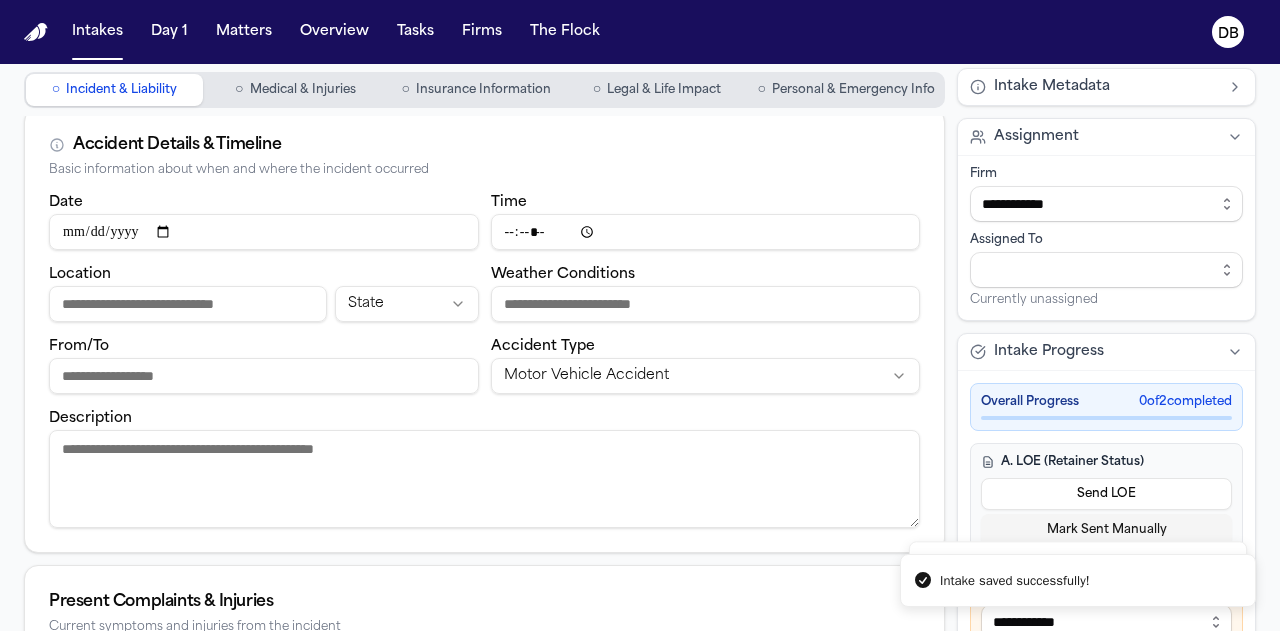 click on "Description" at bounding box center (484, 479) 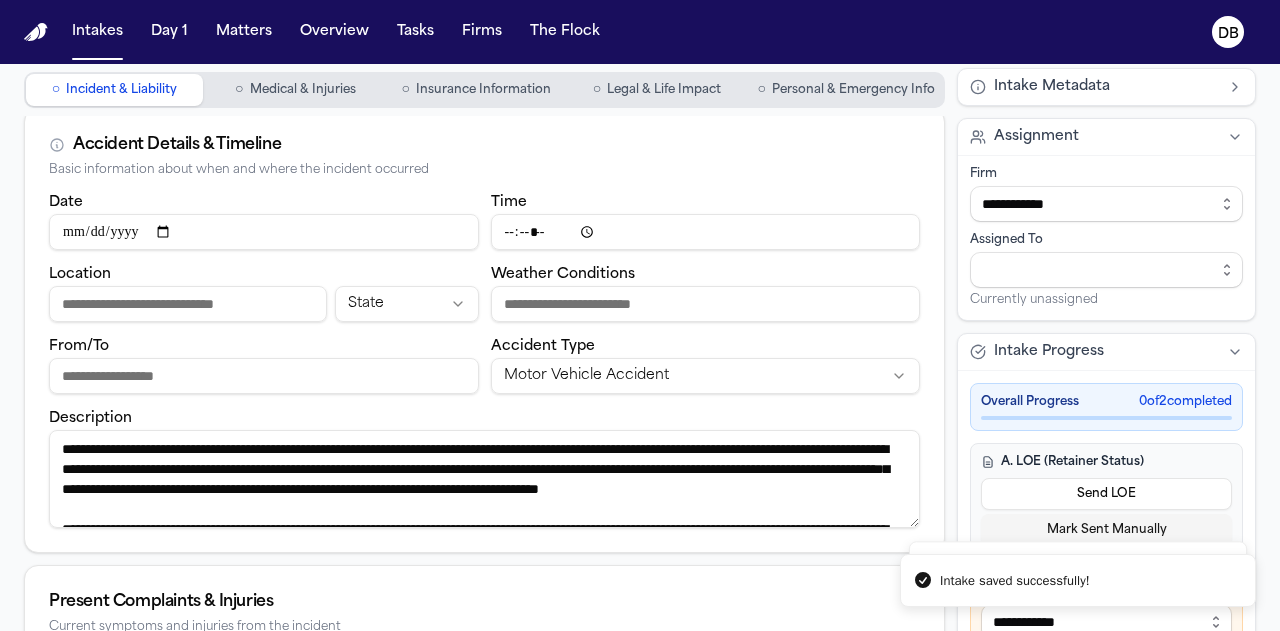 scroll, scrollTop: 249, scrollLeft: 0, axis: vertical 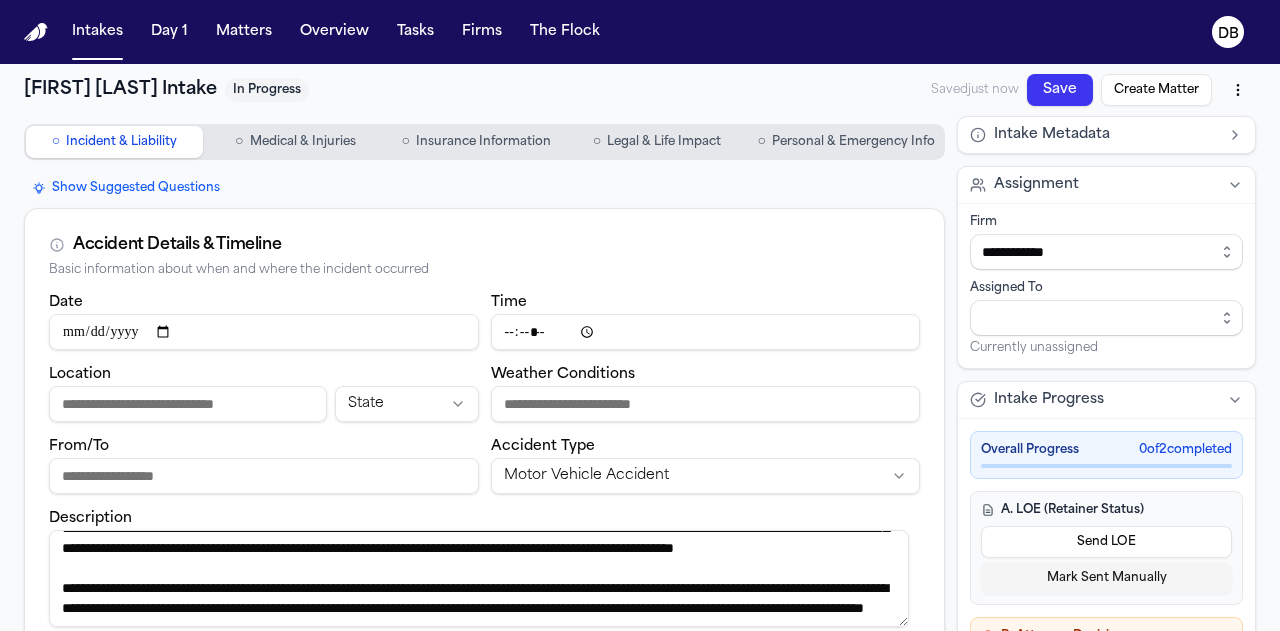 type on "**********" 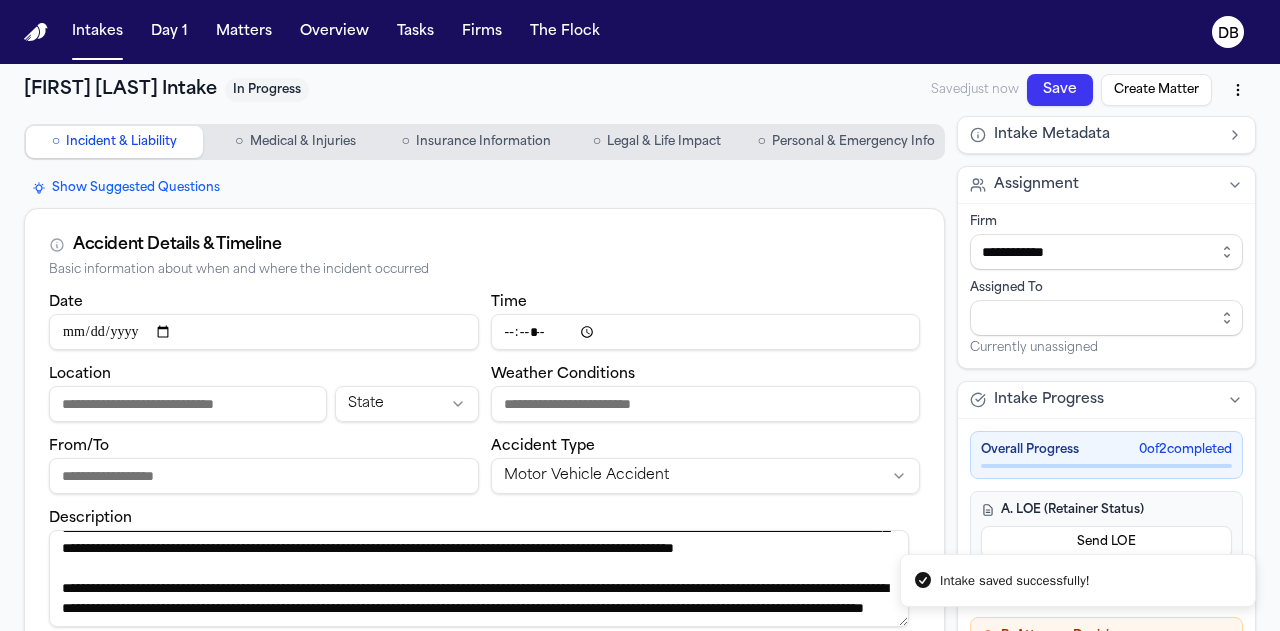 click on "Location" at bounding box center [188, 404] 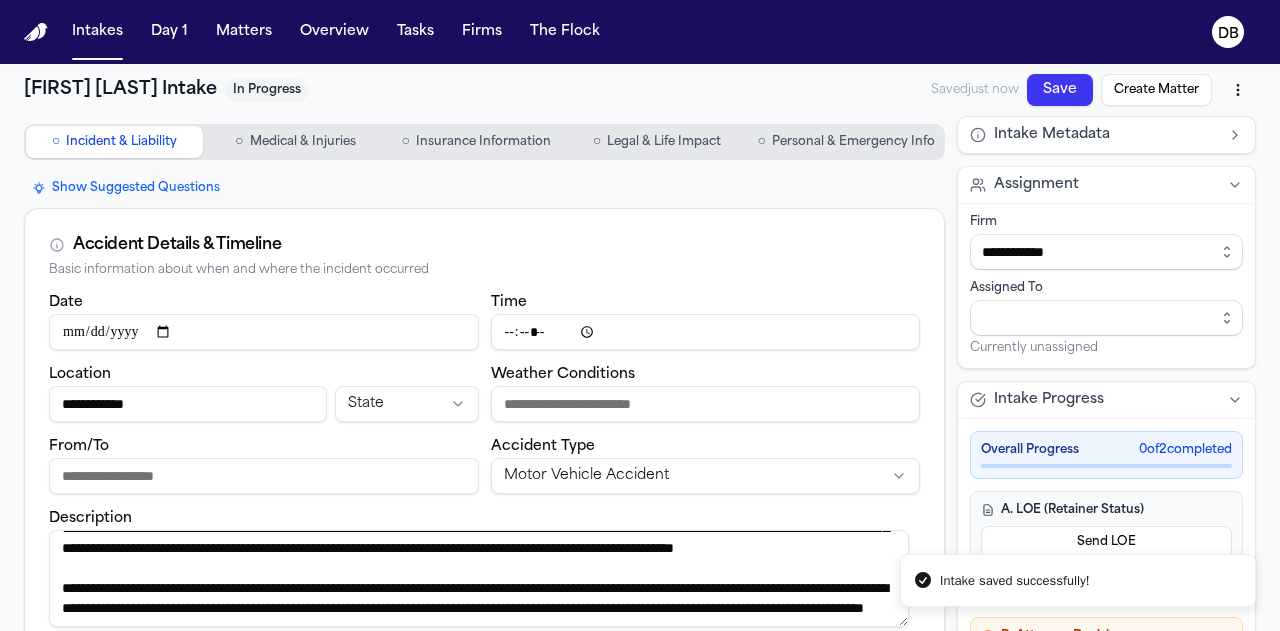 type on "**********" 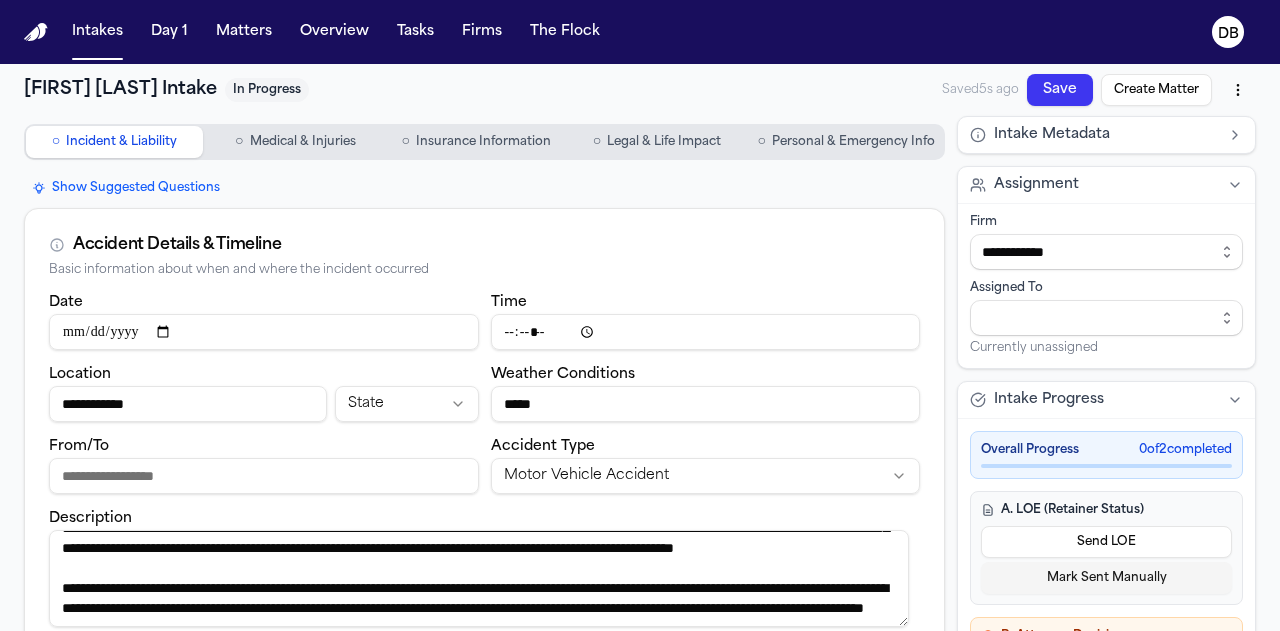 type on "*****" 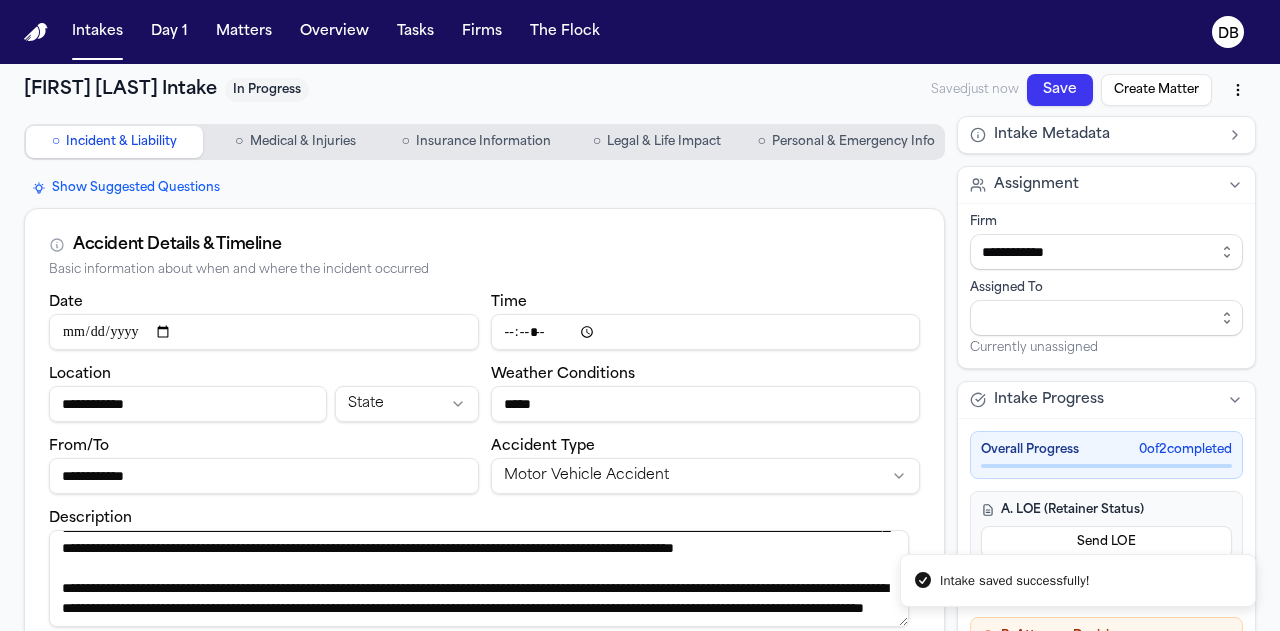 click on "**********" at bounding box center (264, 476) 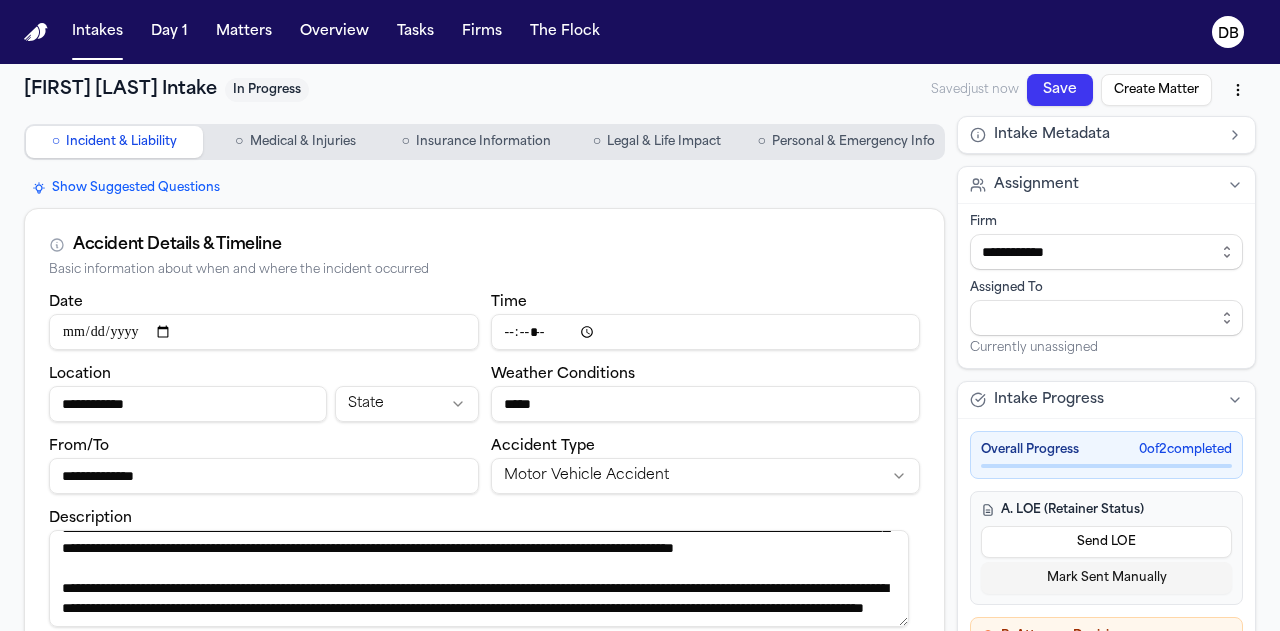 type on "**********" 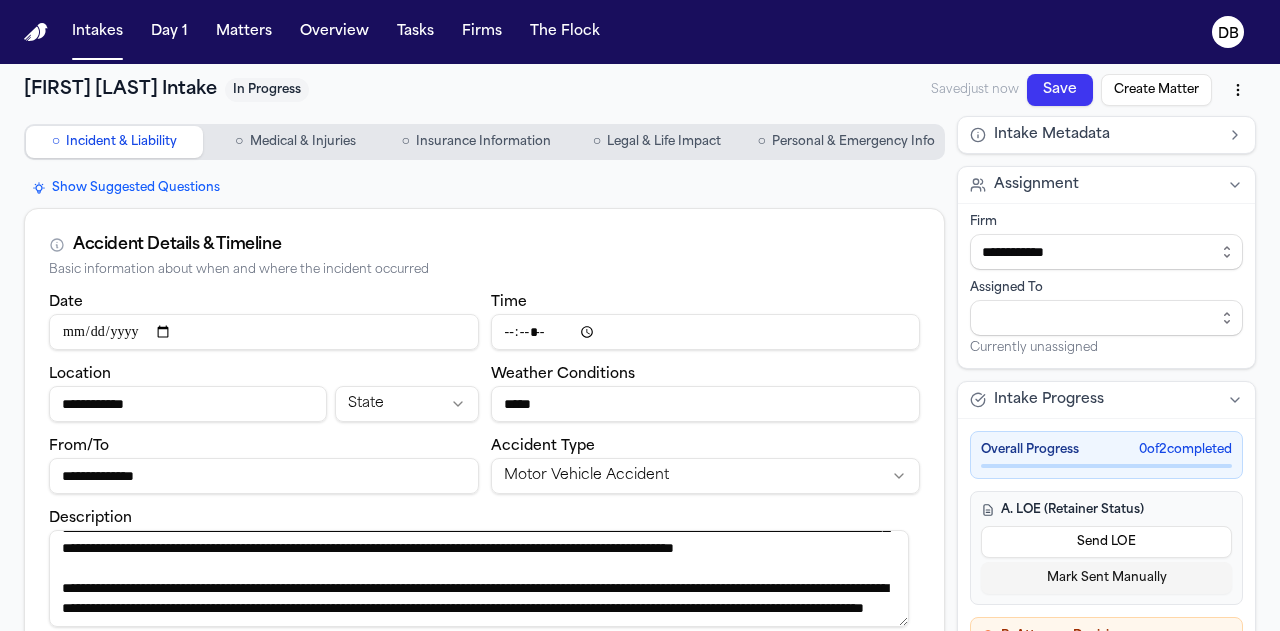 click on "Intakes Day 1 Matters Overview Tasks Firms The Flock DB [FIRST] [LAST] Intake In Progress Saved  just now Save Create Matter ○ Incident & Liability ○ Medical & Injuries ○ Insurance Information ○ Legal & Life Impact ○ Personal & Emergency Info Show Suggested Questions Accident Details & Timeline Basic information about when and where the incident occurred Date Time Location [LOCATION] State Weather Conditions From/To Accident Type Motor Vehicle Accident Description Present Complaints & Injuries Current symptoms and injuries from the incident Present Complaints Emergency Medical Care Information about immediate medical response EMS Called Hospital/Medical Facility Currently Under Treatment Supporting Evidence Documentation and evidence related to the incident Police Report Filed Police Department Firm" at bounding box center [640, 315] 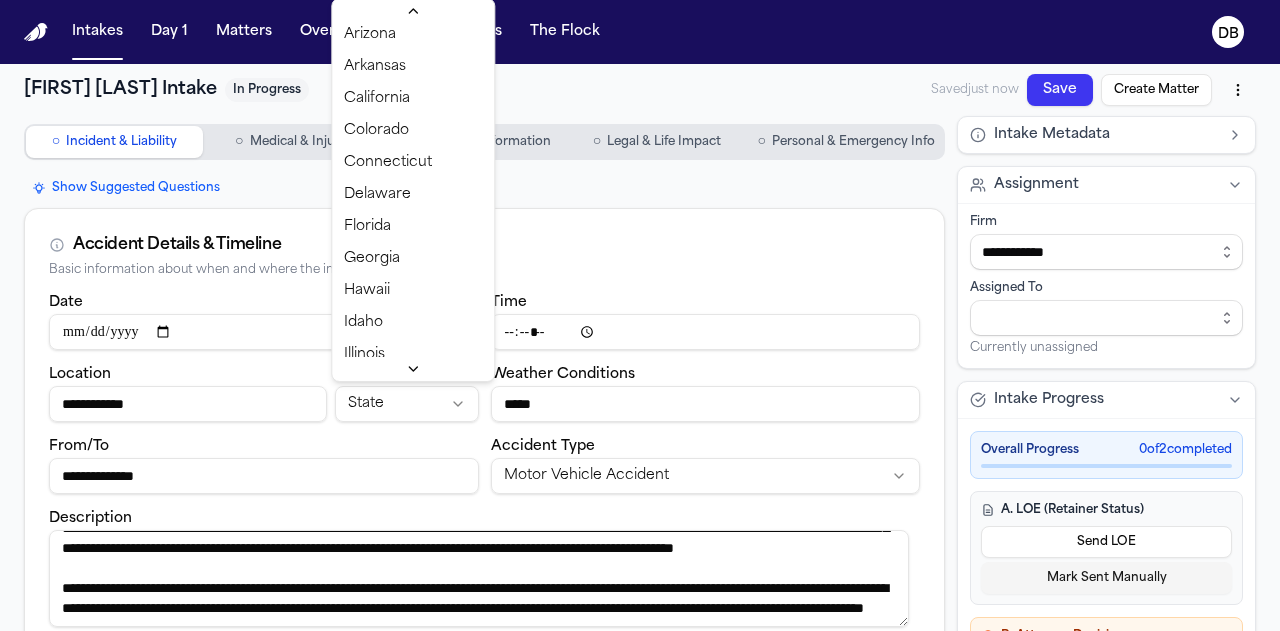 scroll, scrollTop: 100, scrollLeft: 0, axis: vertical 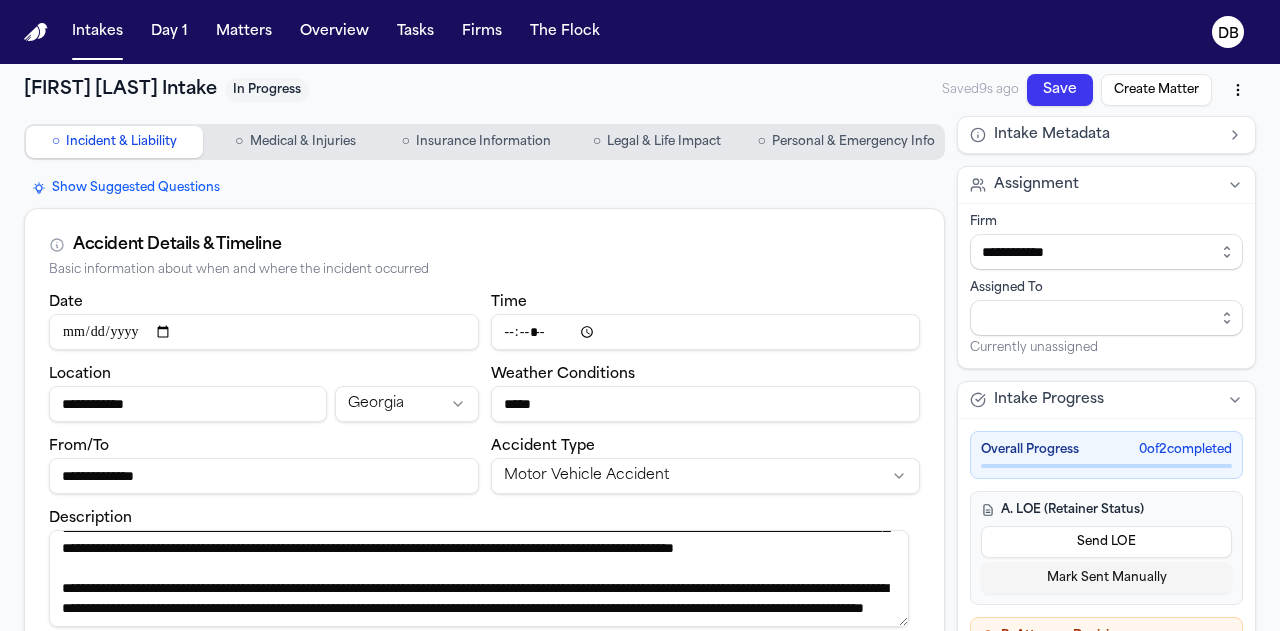 click on "Accident Details & Timeline Basic information about when and where the incident occurred" at bounding box center [484, 249] 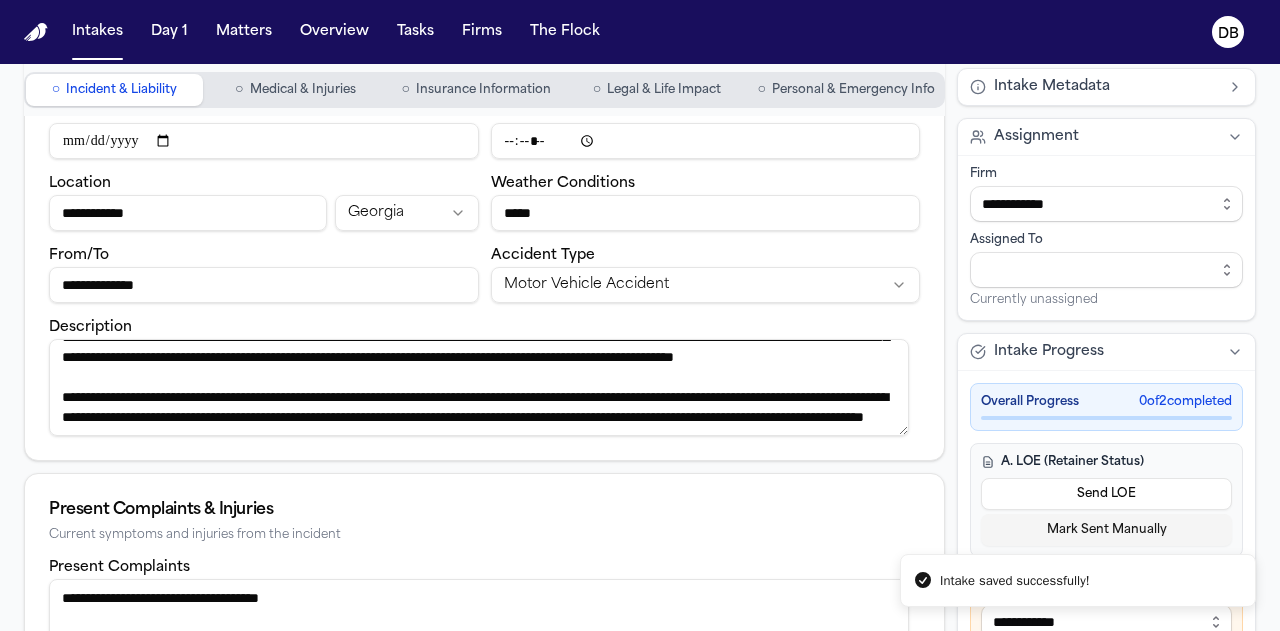 scroll, scrollTop: 300, scrollLeft: 0, axis: vertical 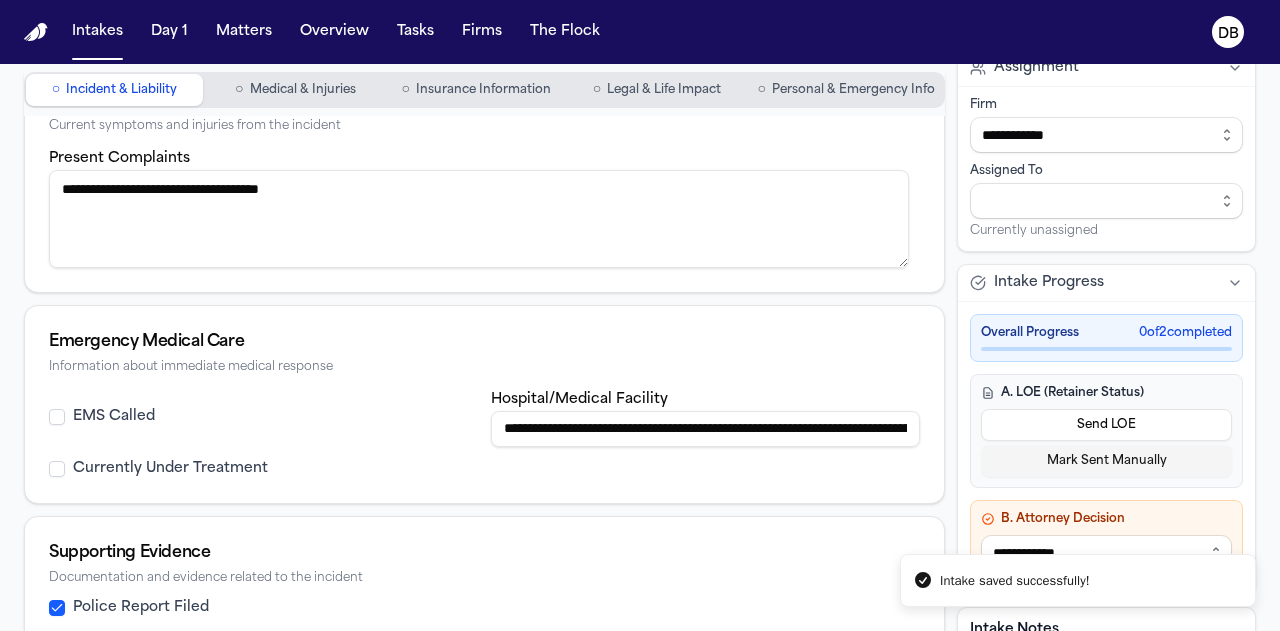 click on "Information about immediate medical response" at bounding box center [484, 367] 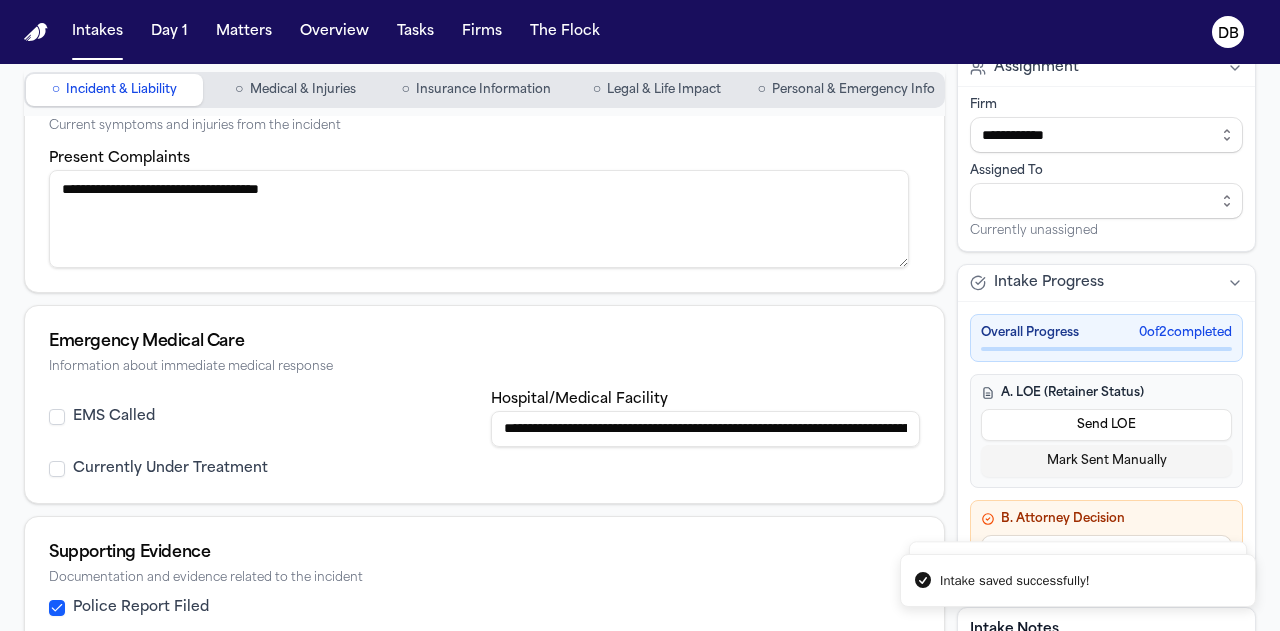 click on "Personal & Emergency Info" at bounding box center (853, 90) 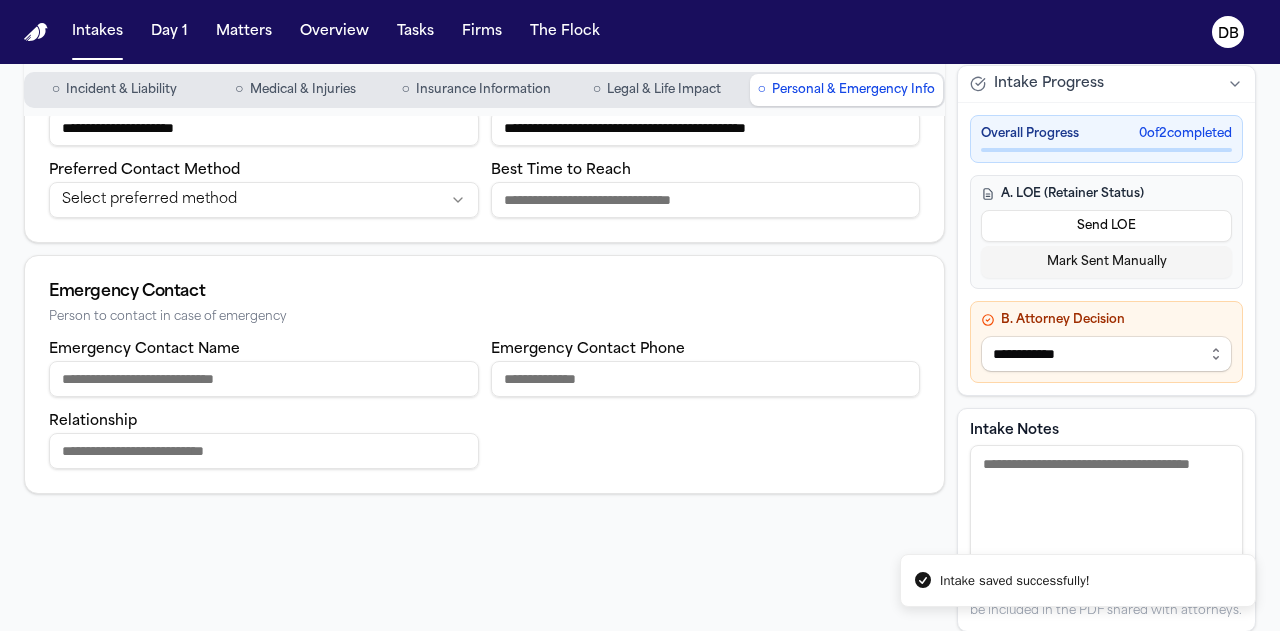 click on "○ Incident & Liability ○ Medical & Injuries ○ Insurance Information ○ Legal & Life Impact ○ Personal & Emergency Info" at bounding box center (484, 90) 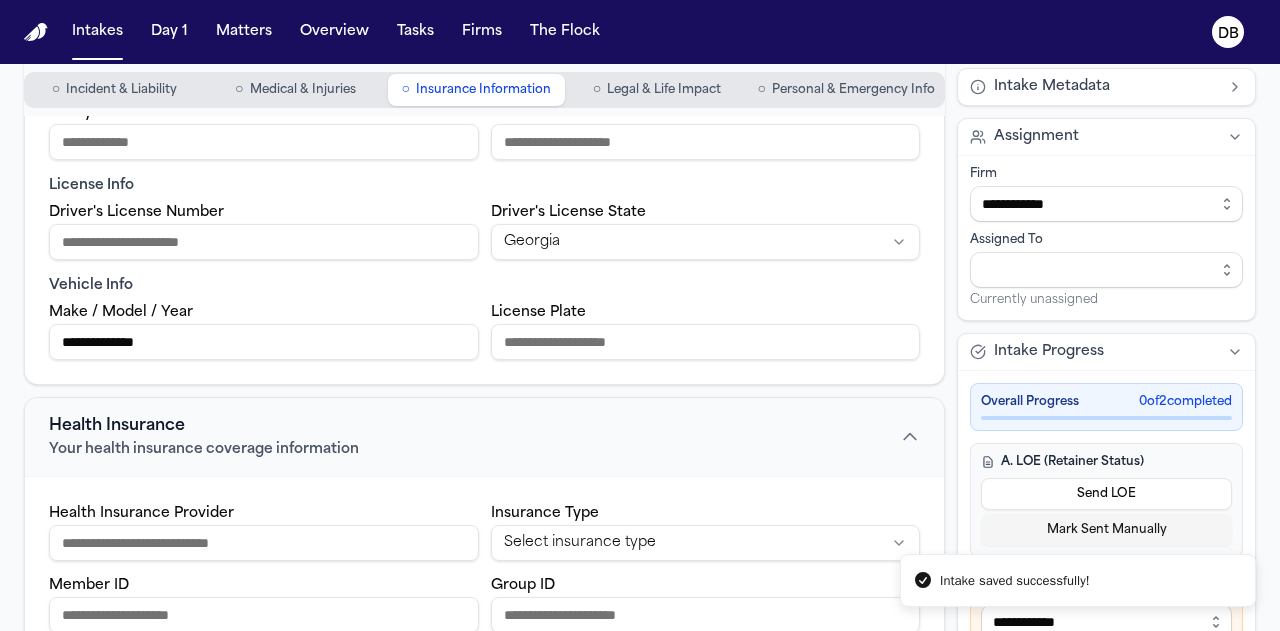 click on "Policy Number" at bounding box center [264, 142] 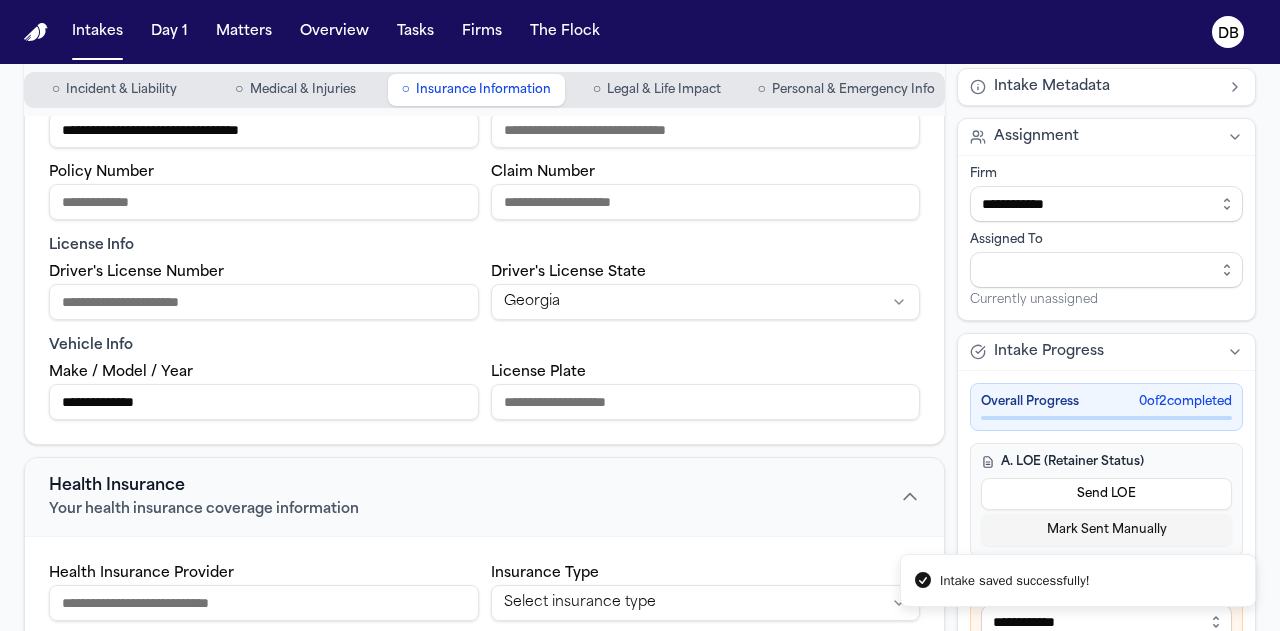 scroll, scrollTop: 216, scrollLeft: 0, axis: vertical 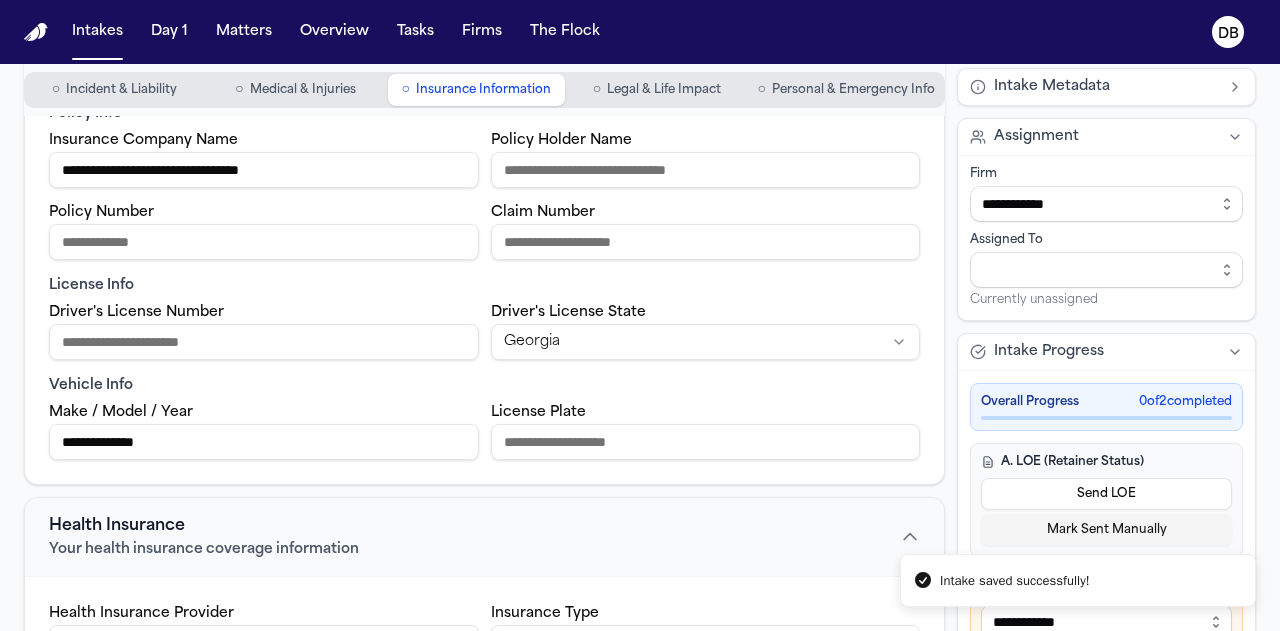 click on "Driver's License Number" at bounding box center (264, 342) 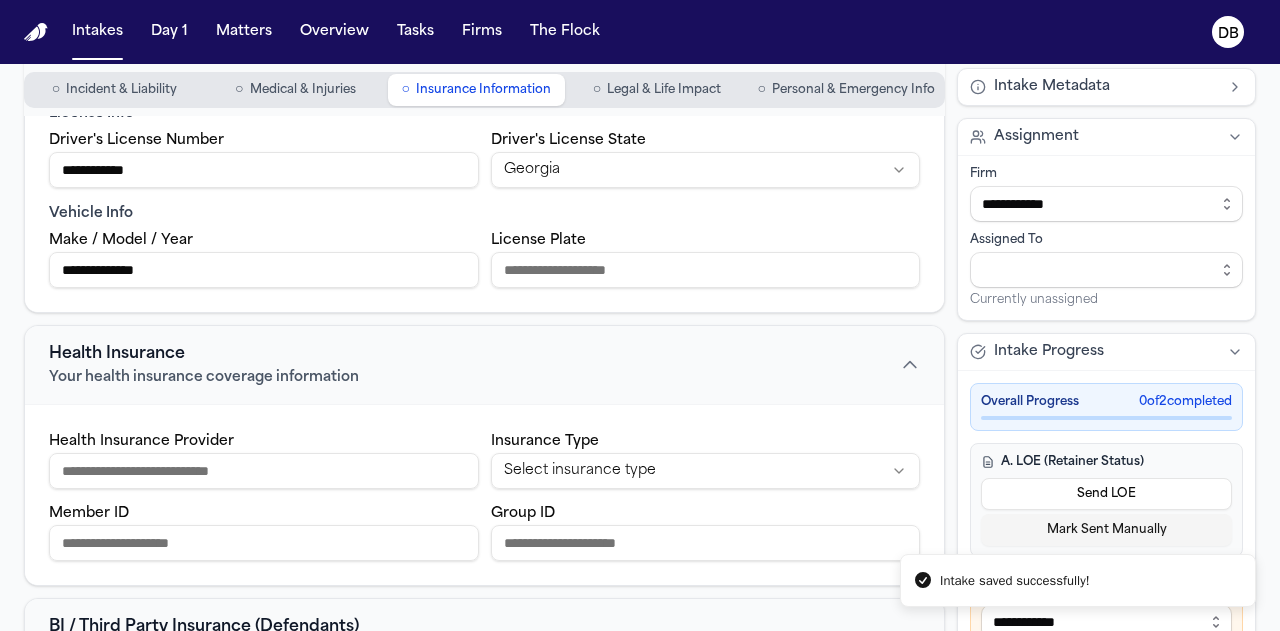 scroll, scrollTop: 616, scrollLeft: 0, axis: vertical 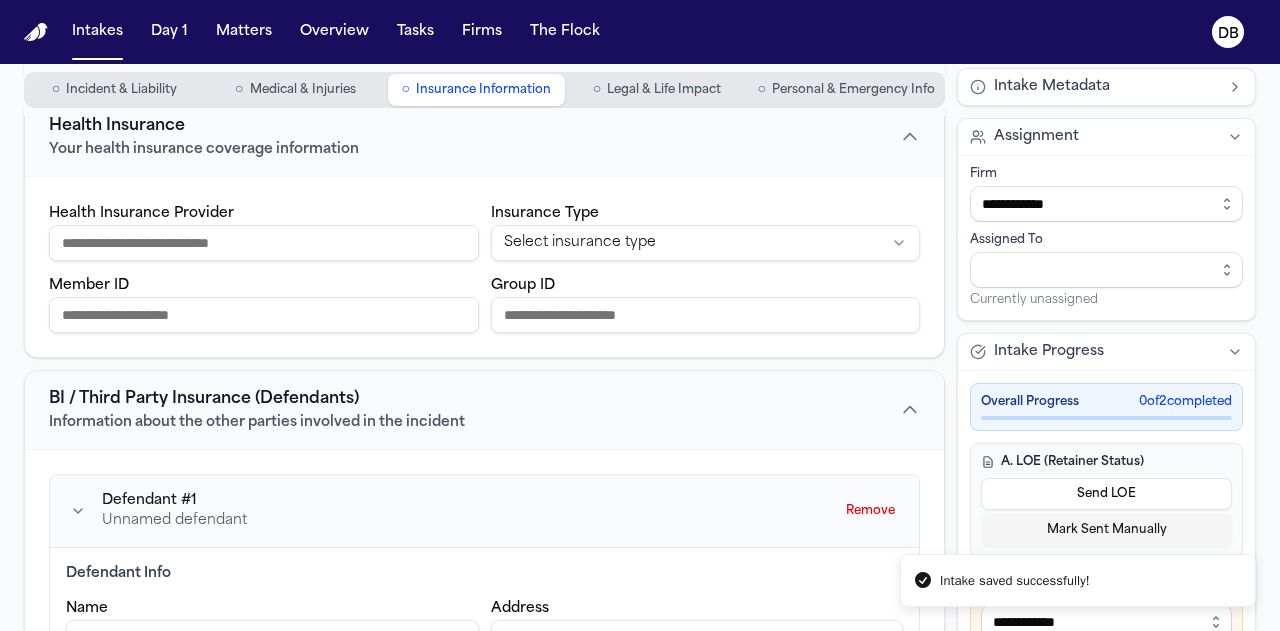 type on "**********" 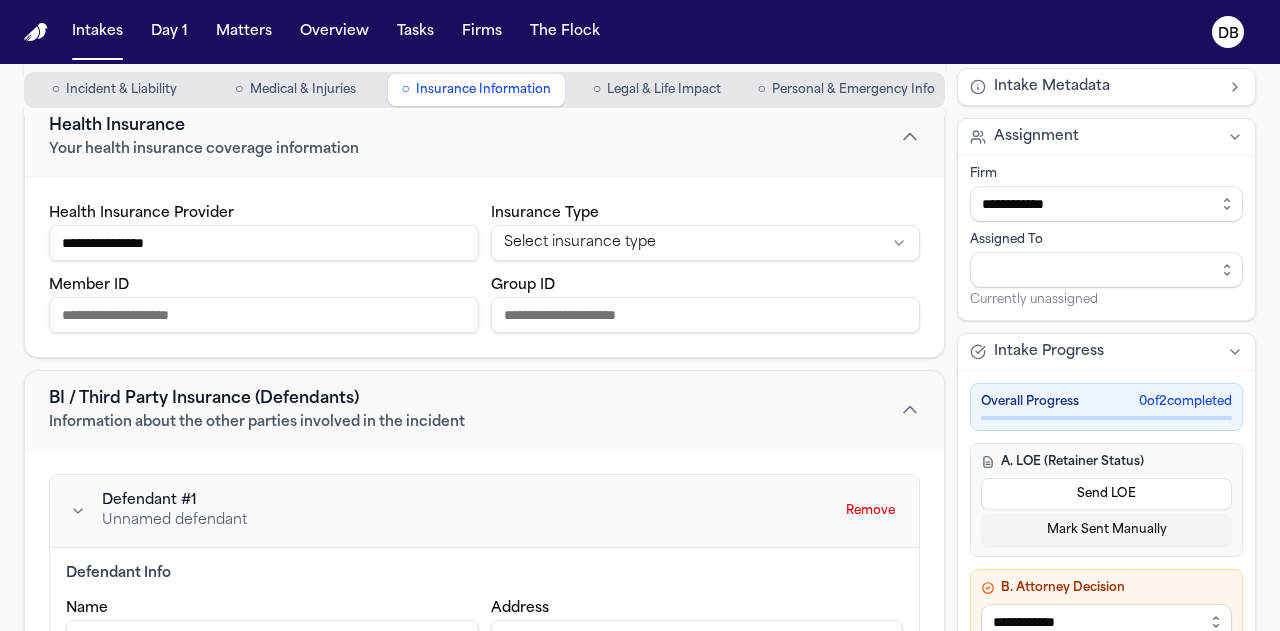 click on "Member ID" at bounding box center [264, 315] 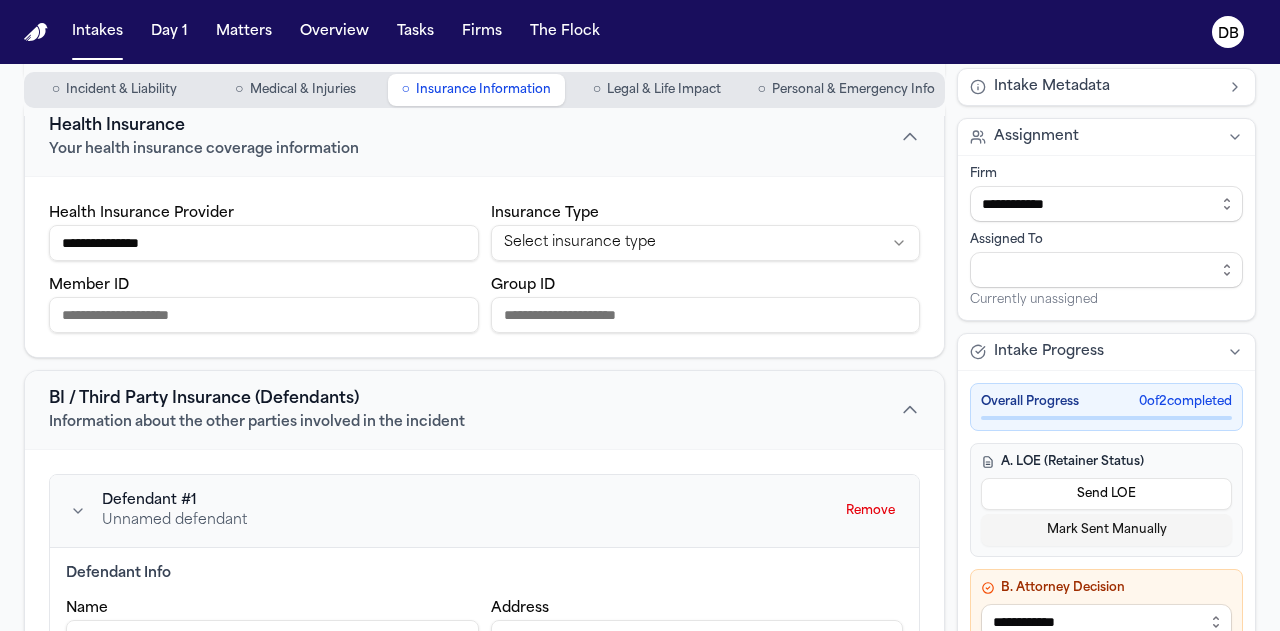 type on "**********" 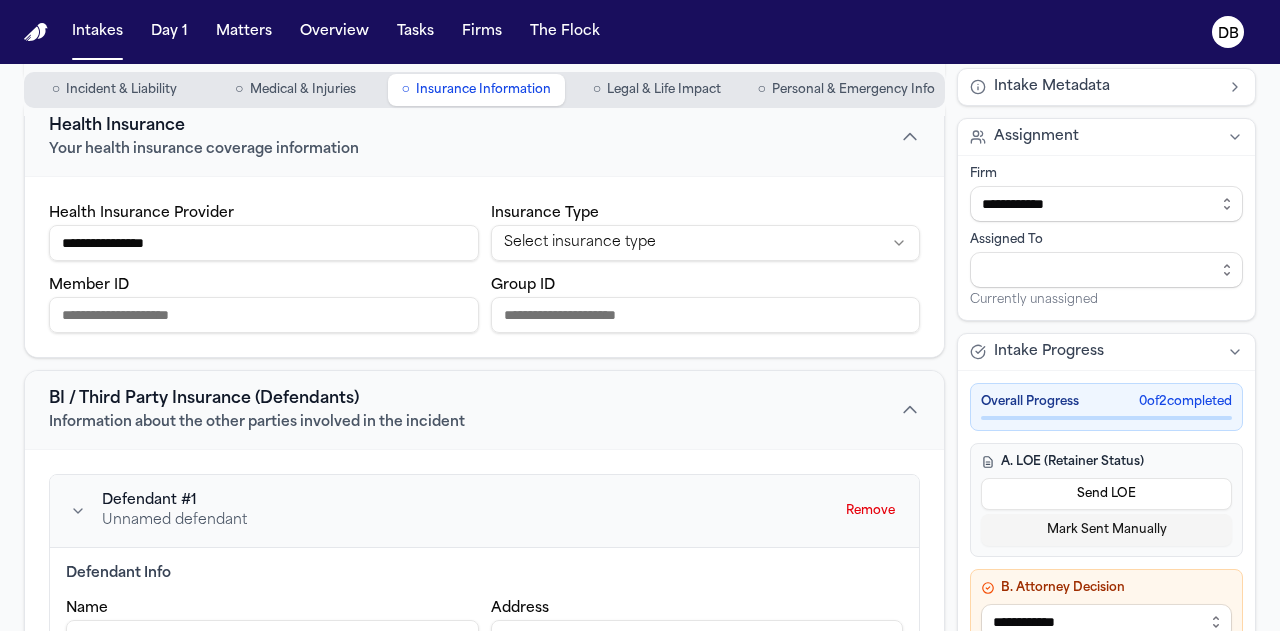 click on "Member ID" at bounding box center [264, 315] 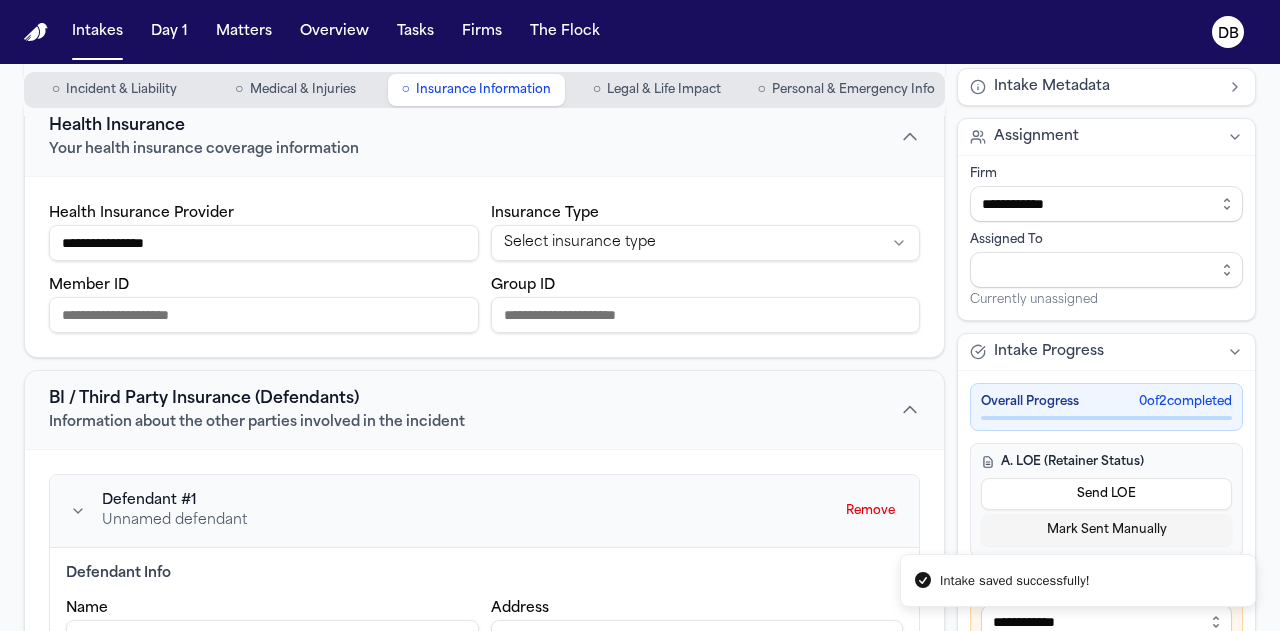 click on "Member ID" at bounding box center [264, 315] 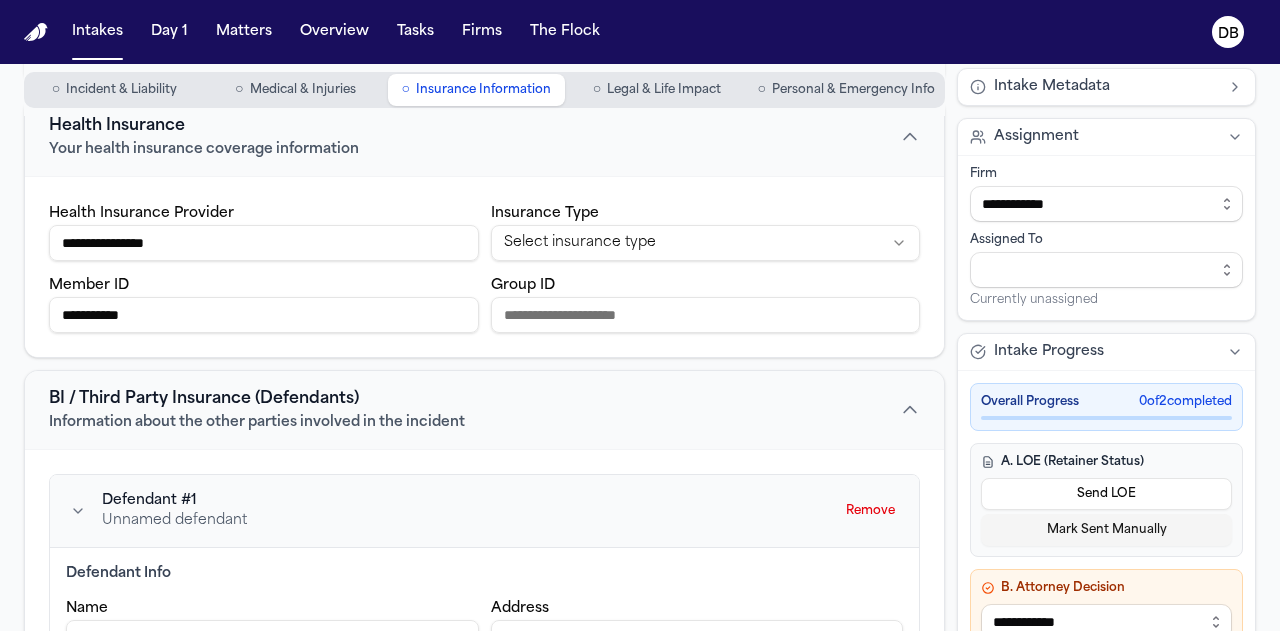 type on "**********" 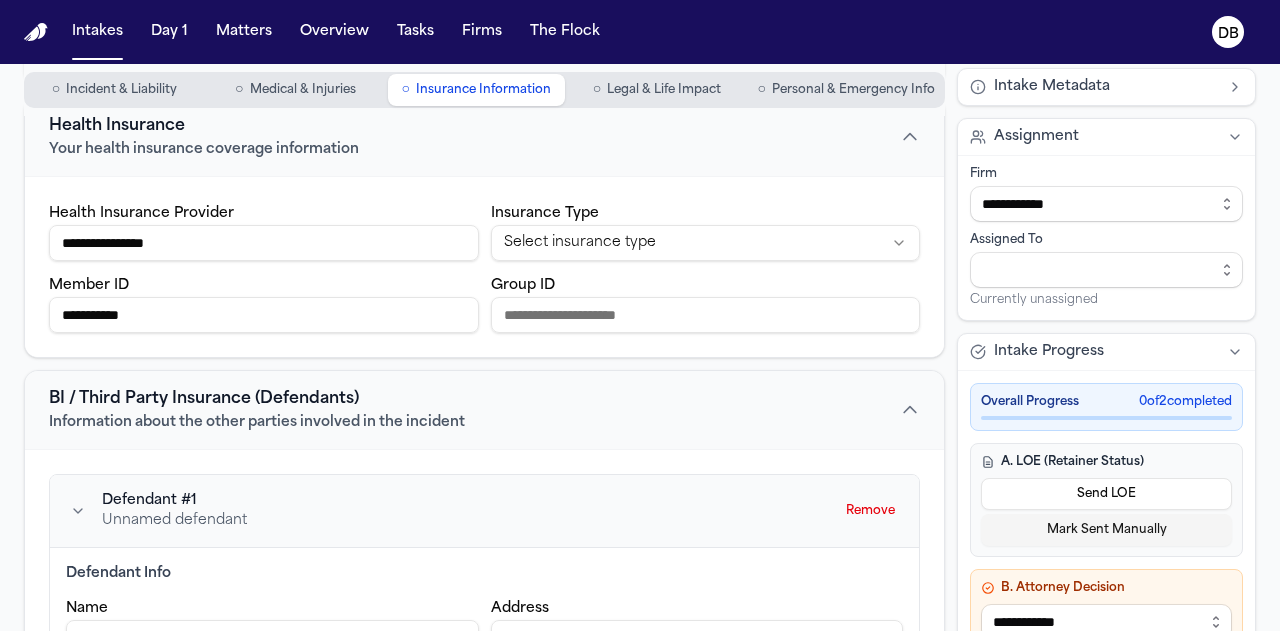 click on "Group ID" at bounding box center [706, 315] 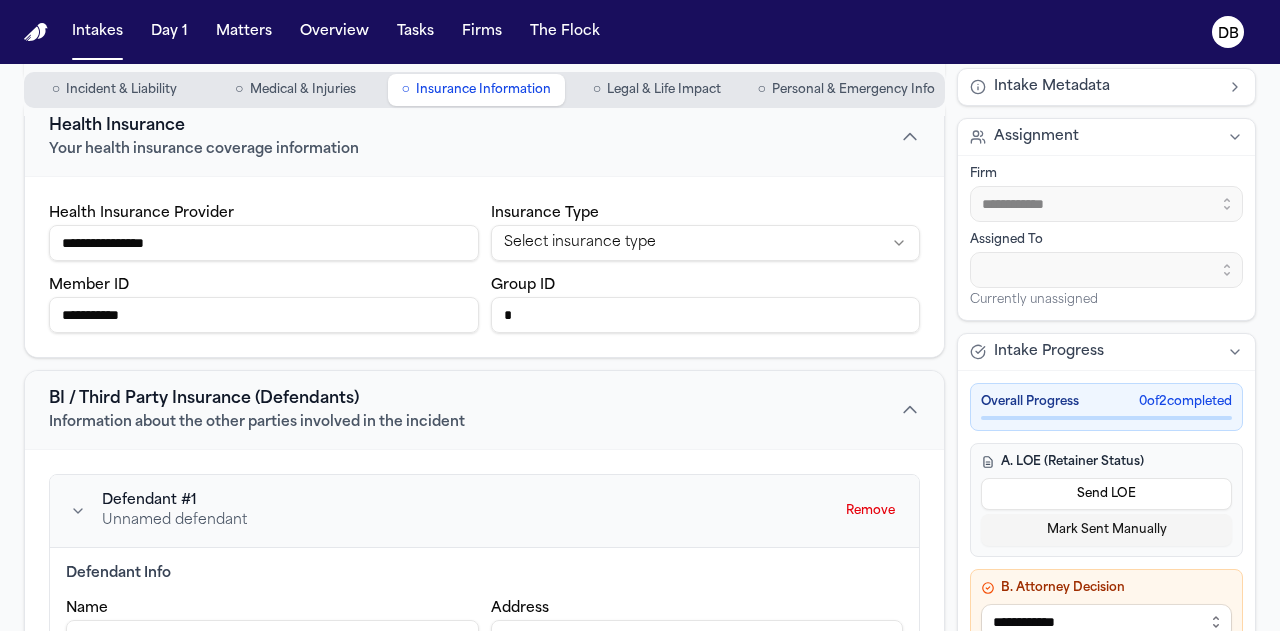 type on "**" 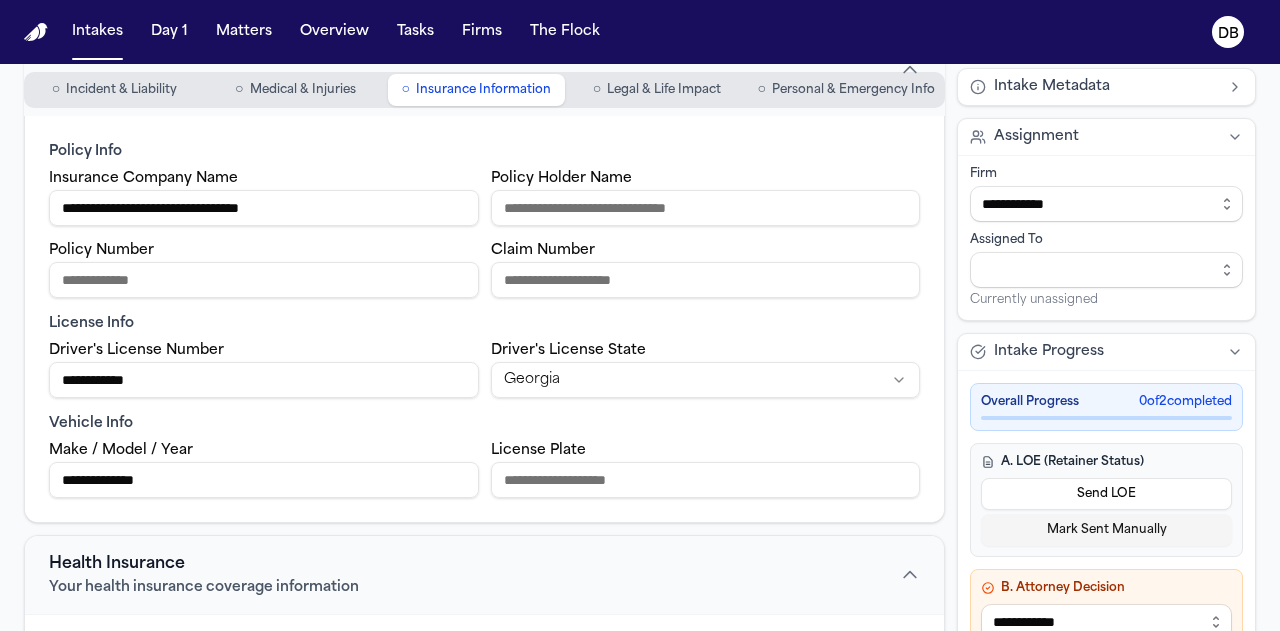 scroll, scrollTop: 0, scrollLeft: 0, axis: both 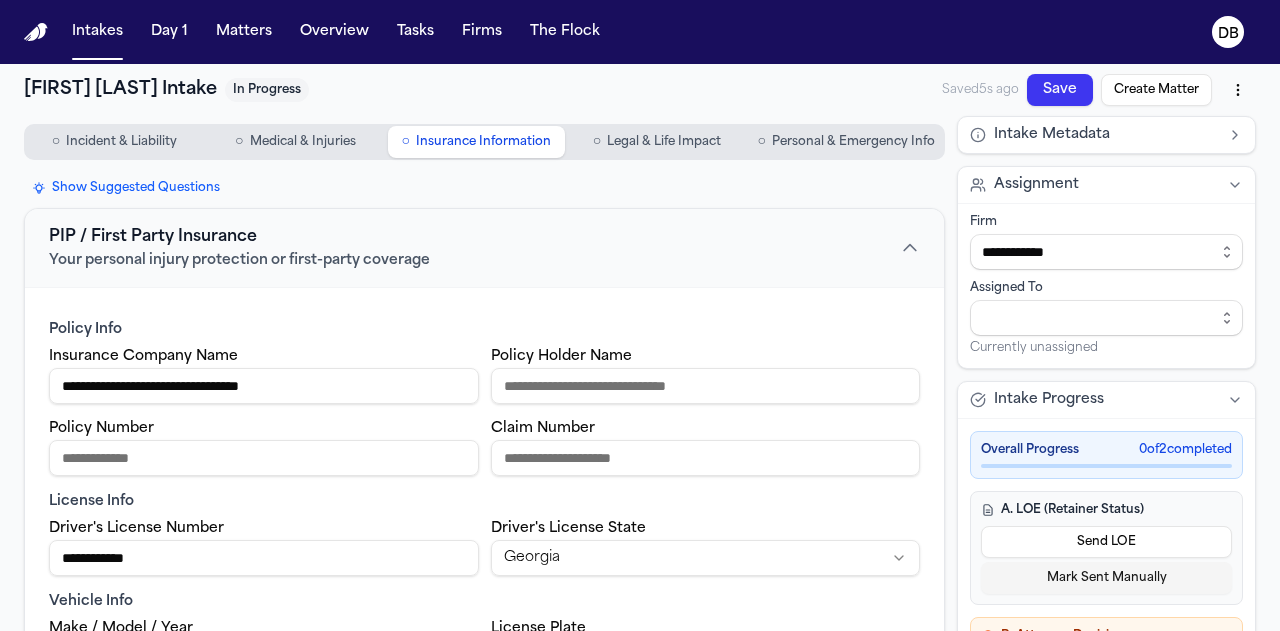type on "********" 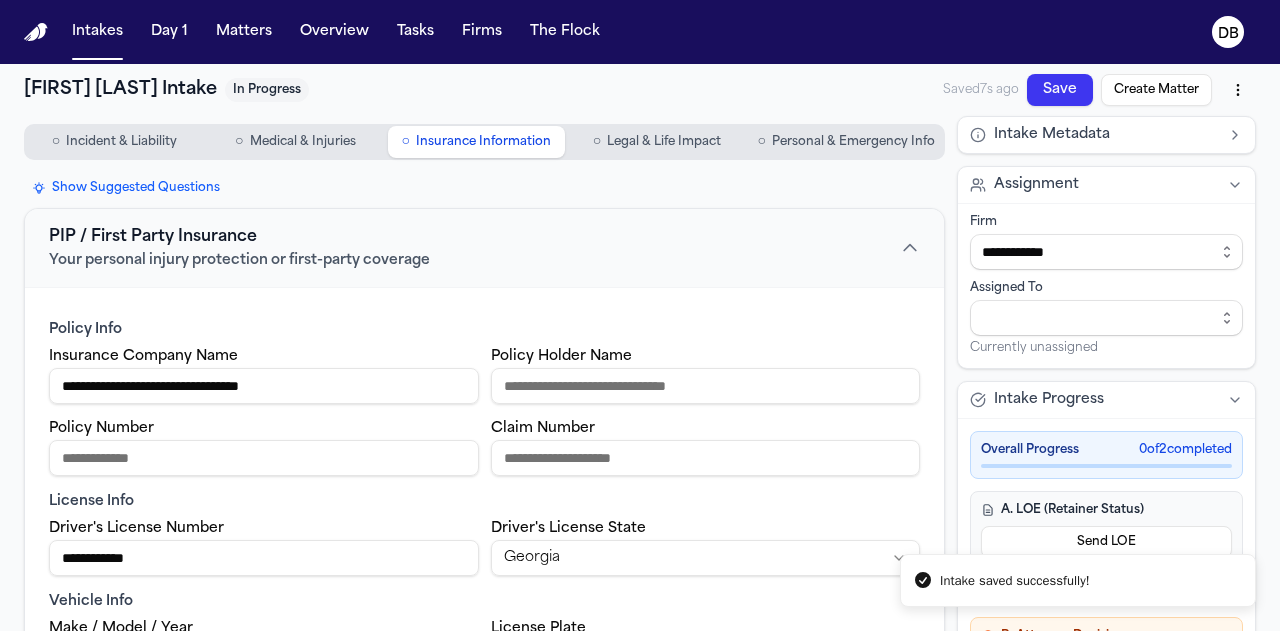 click on "○ Personal & Emergency Info" at bounding box center (846, 142) 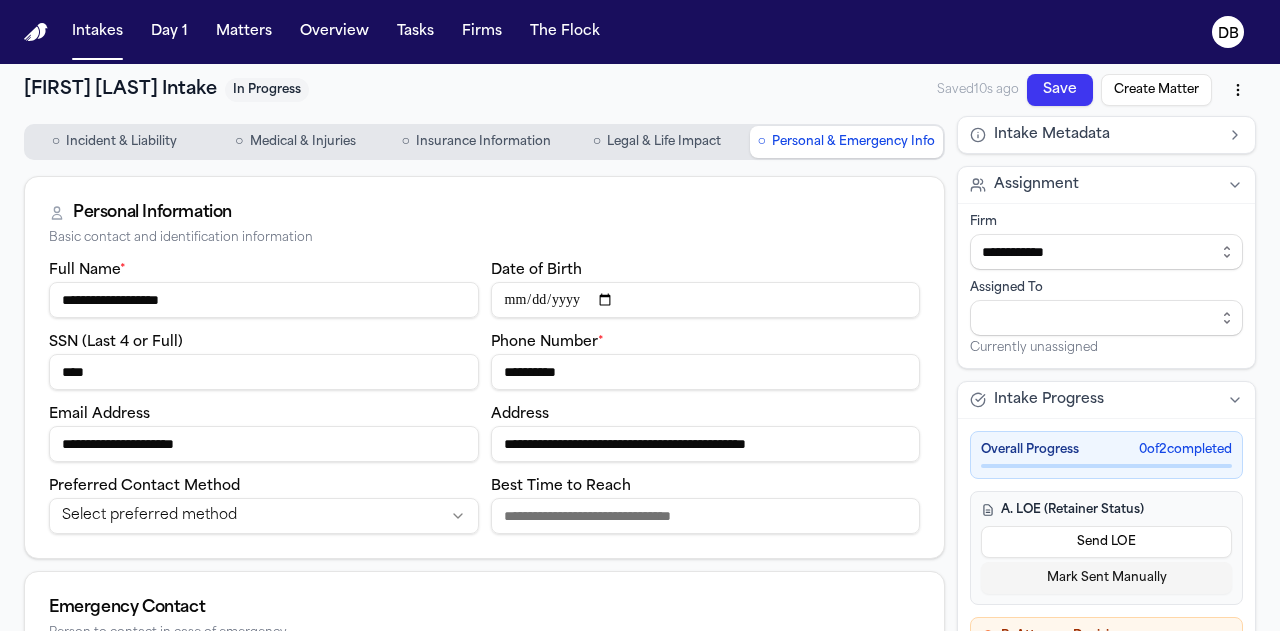 click on "○ Personal & Emergency Info" at bounding box center [846, 142] 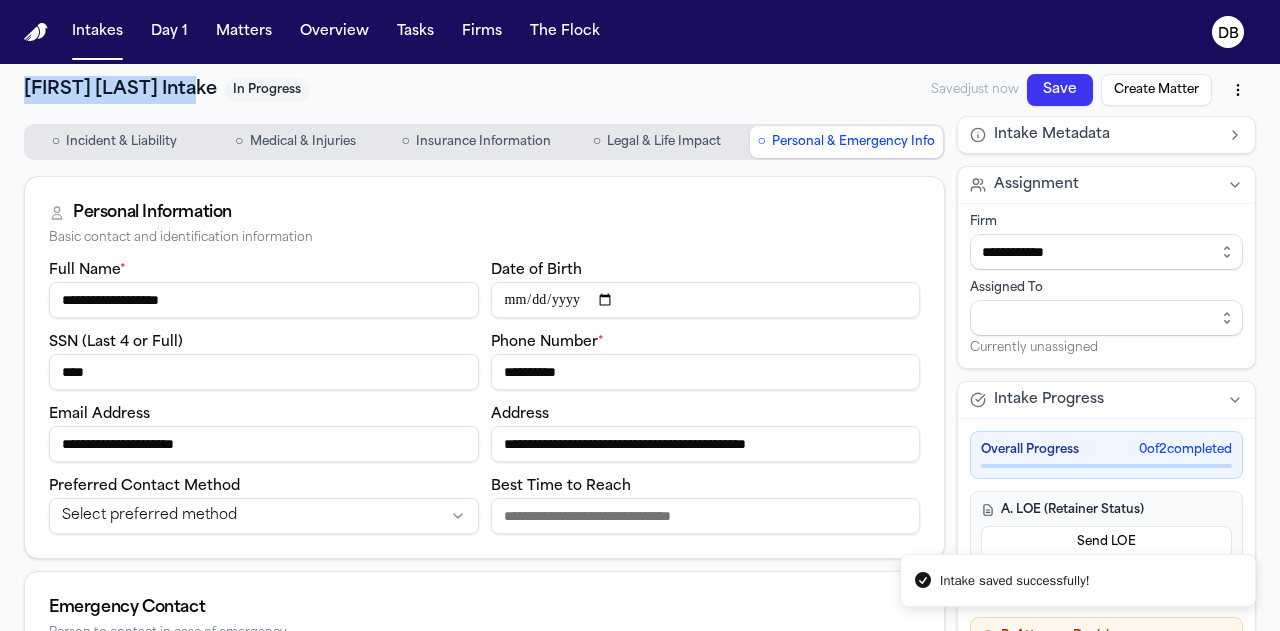drag, startPoint x: 20, startPoint y: 89, endPoint x: 198, endPoint y: 91, distance: 178.01123 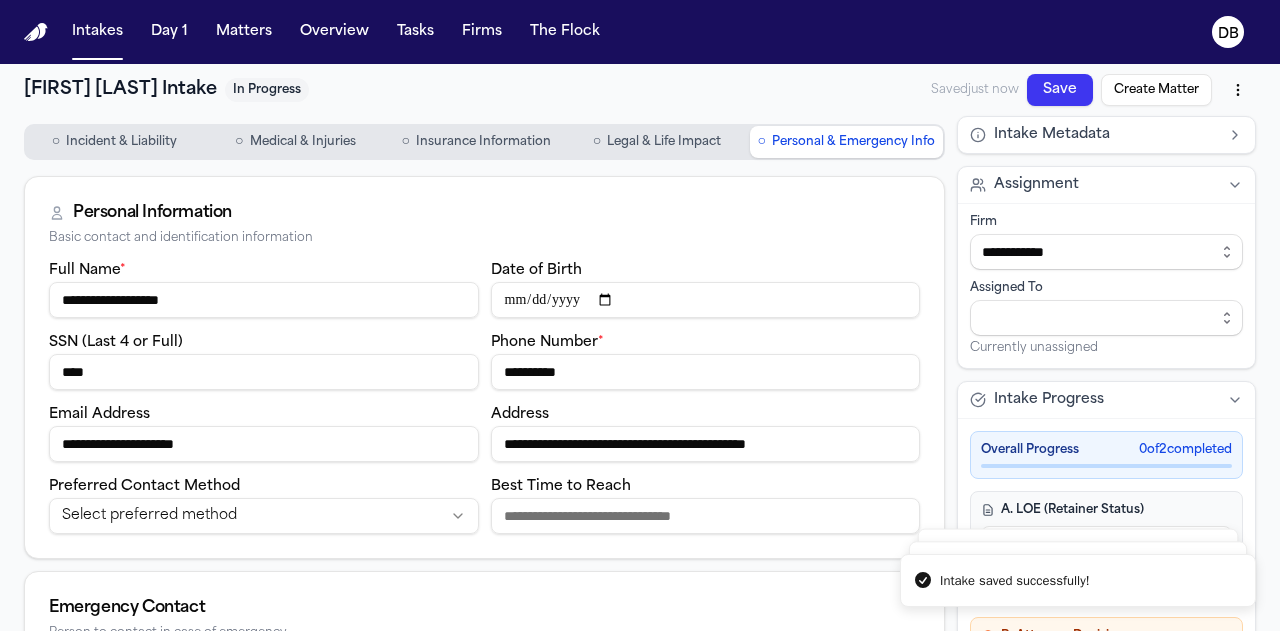 drag, startPoint x: 363, startPoint y: 447, endPoint x: 58, endPoint y: 455, distance: 305.1049 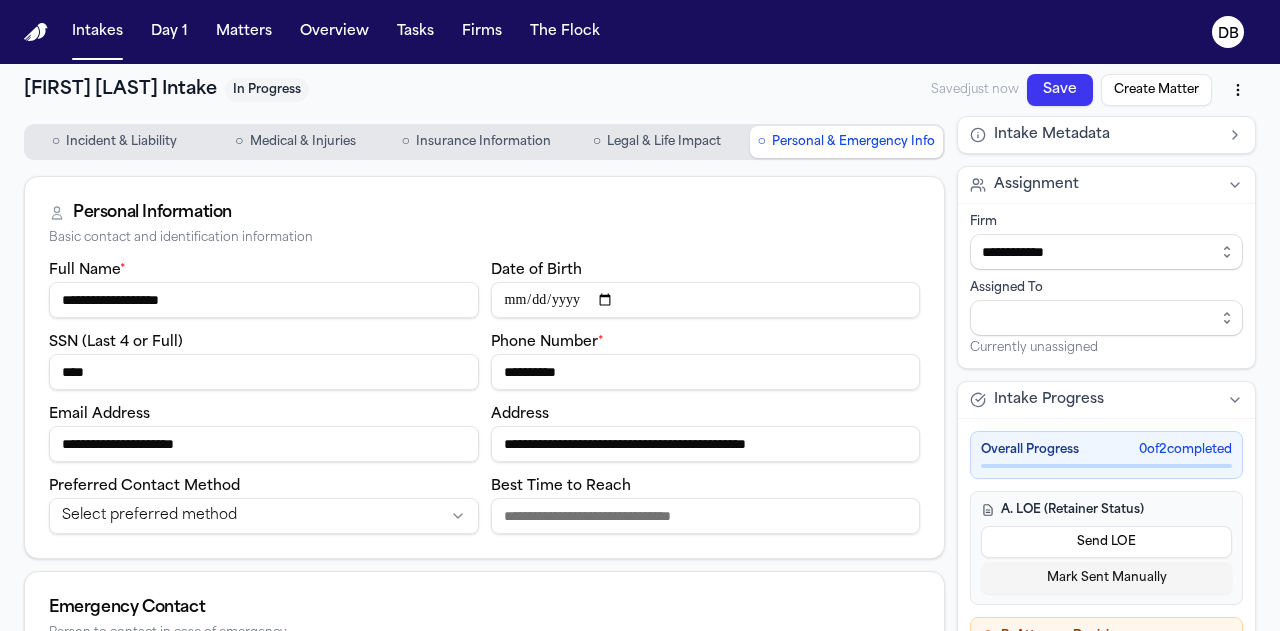click on "**********" at bounding box center (264, 444) 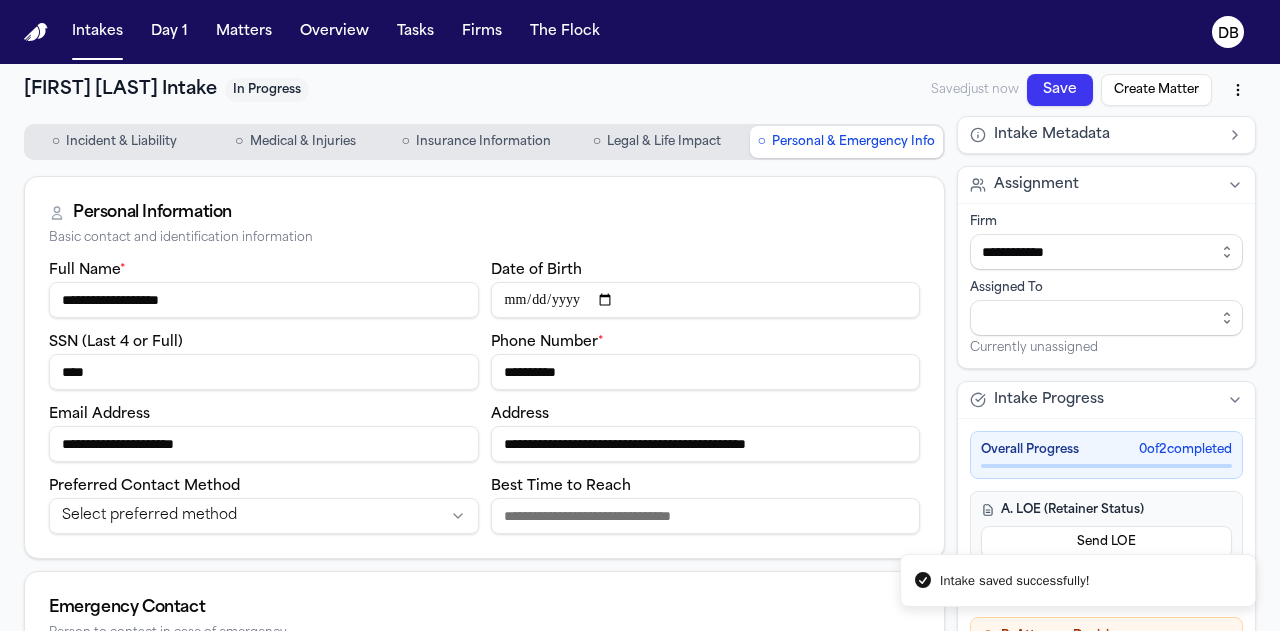 drag, startPoint x: 280, startPoint y: 449, endPoint x: 60, endPoint y: 447, distance: 220.0091 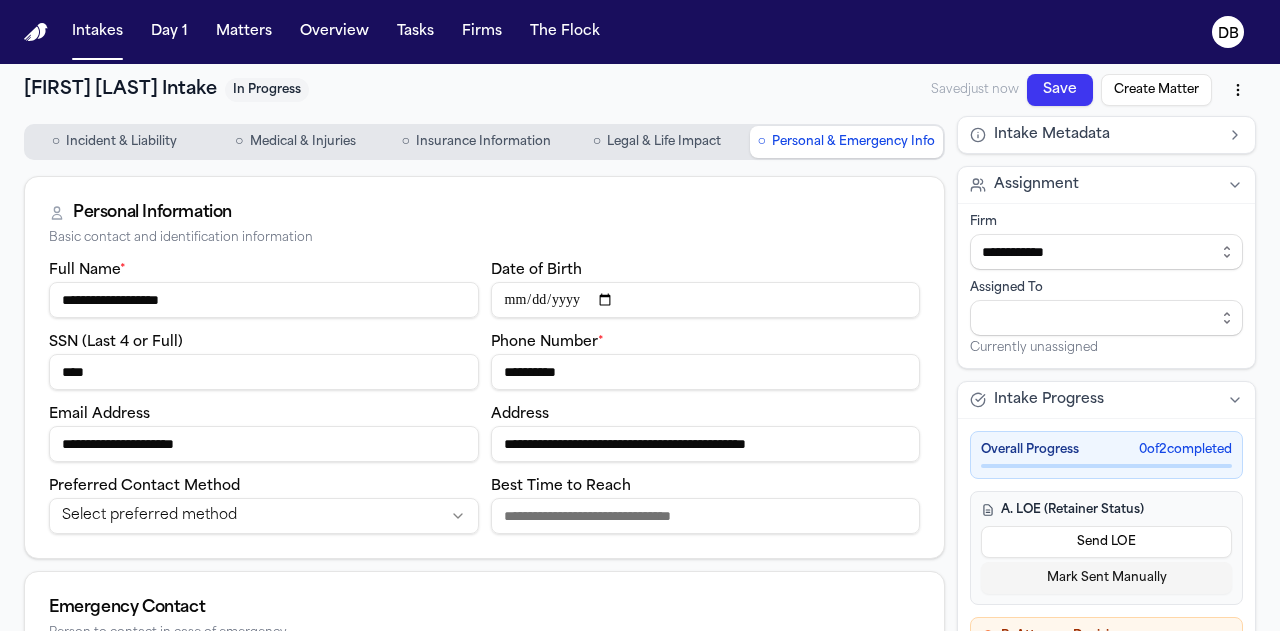 type on "**********" 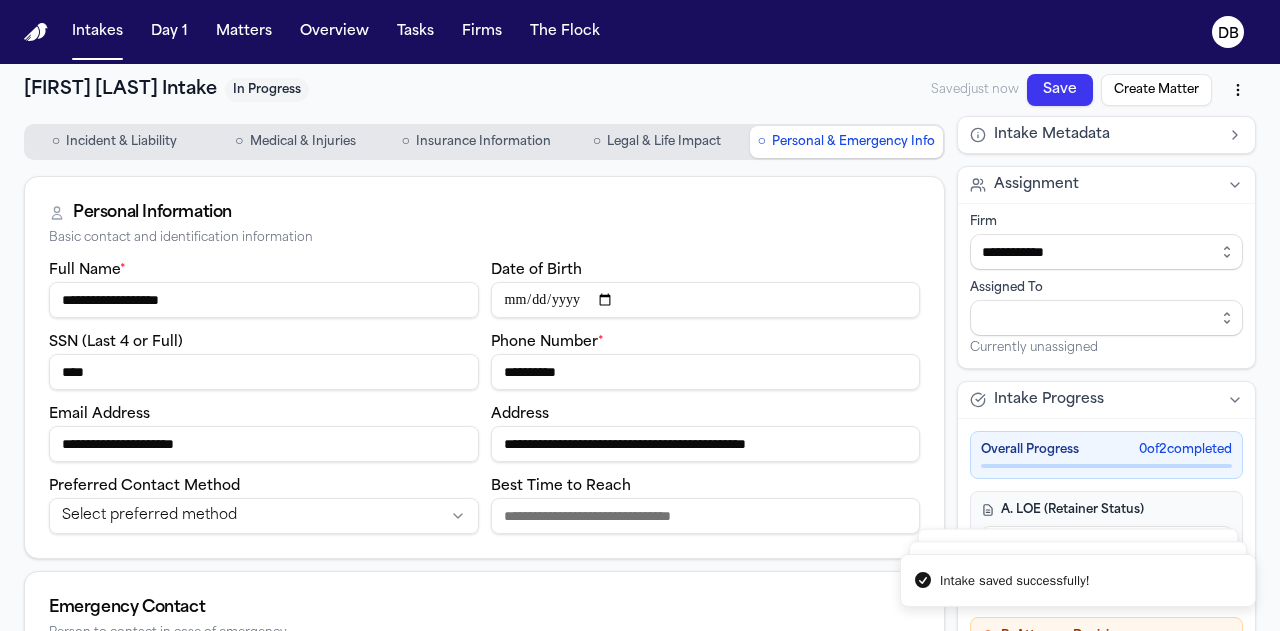 click on "Save" at bounding box center (1060, 90) 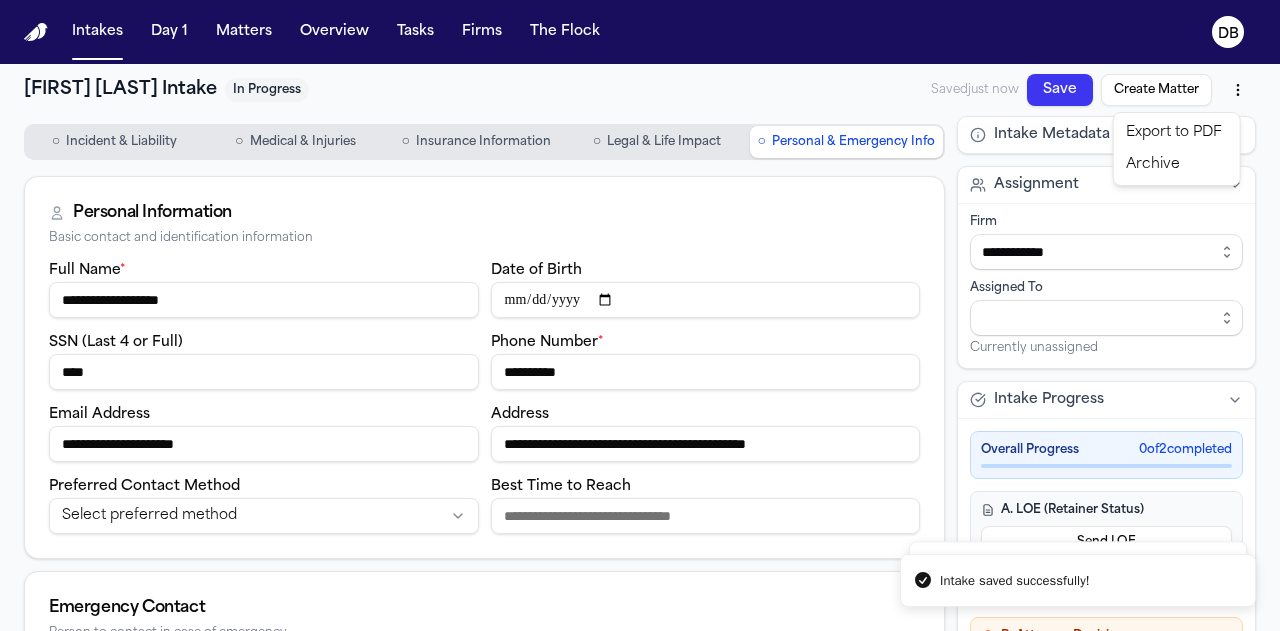 click on "**********" at bounding box center [640, 315] 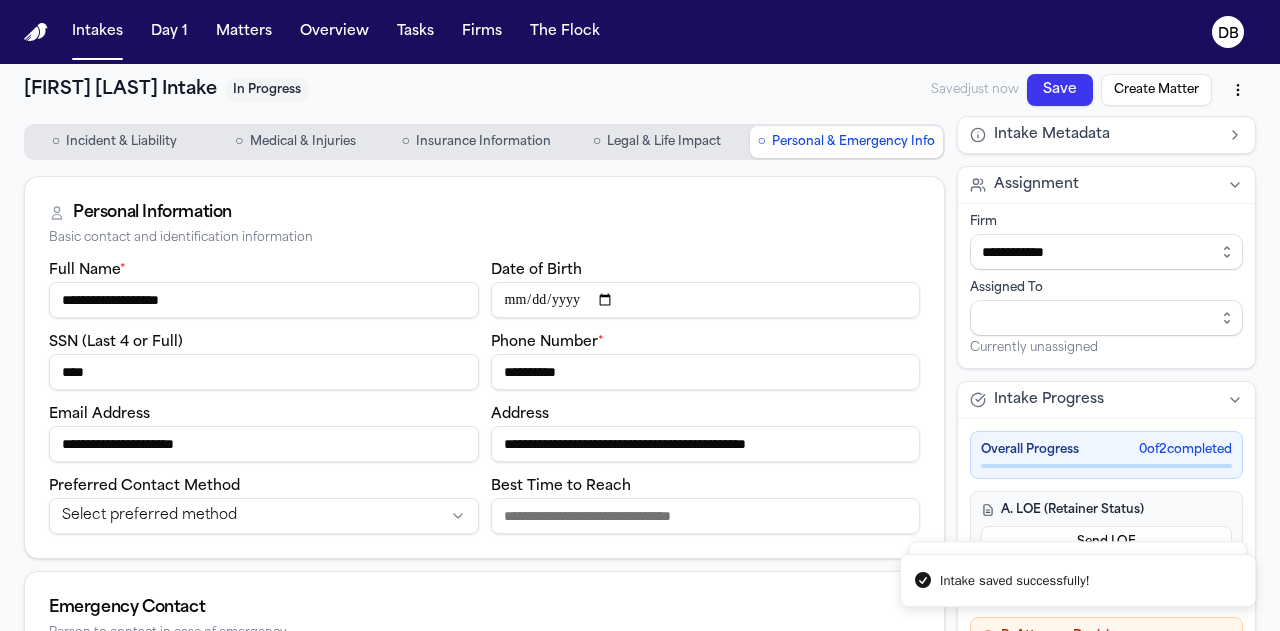 click on "**********" at bounding box center [264, 300] 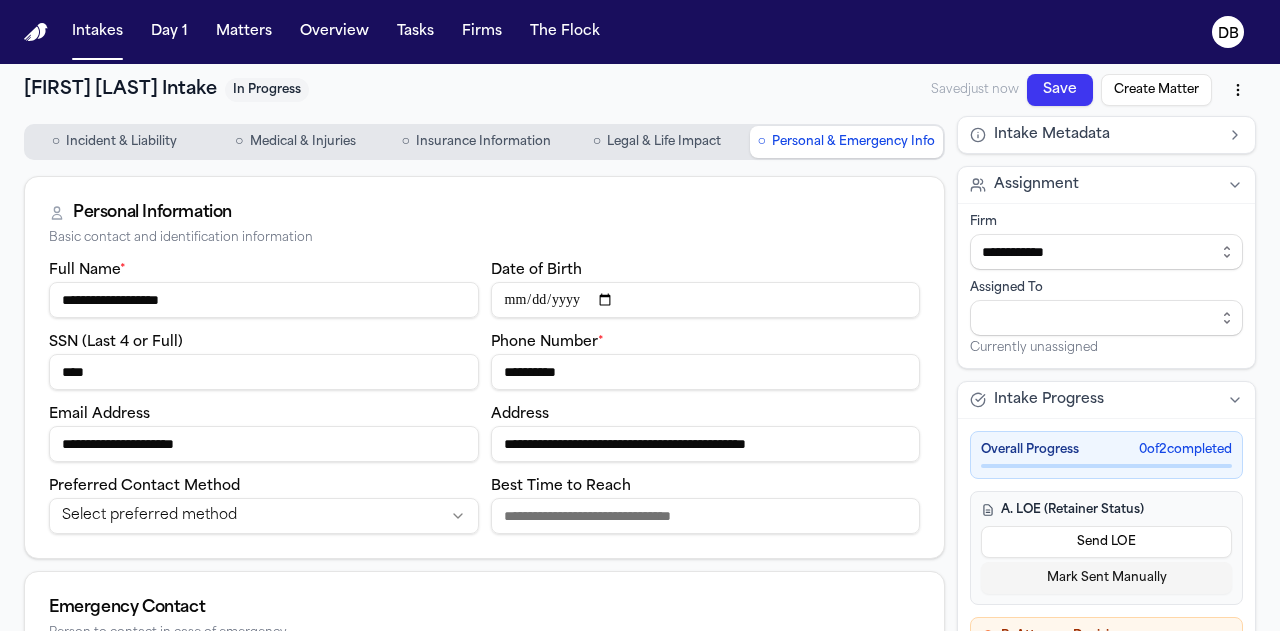 click on "**********" at bounding box center [640, 315] 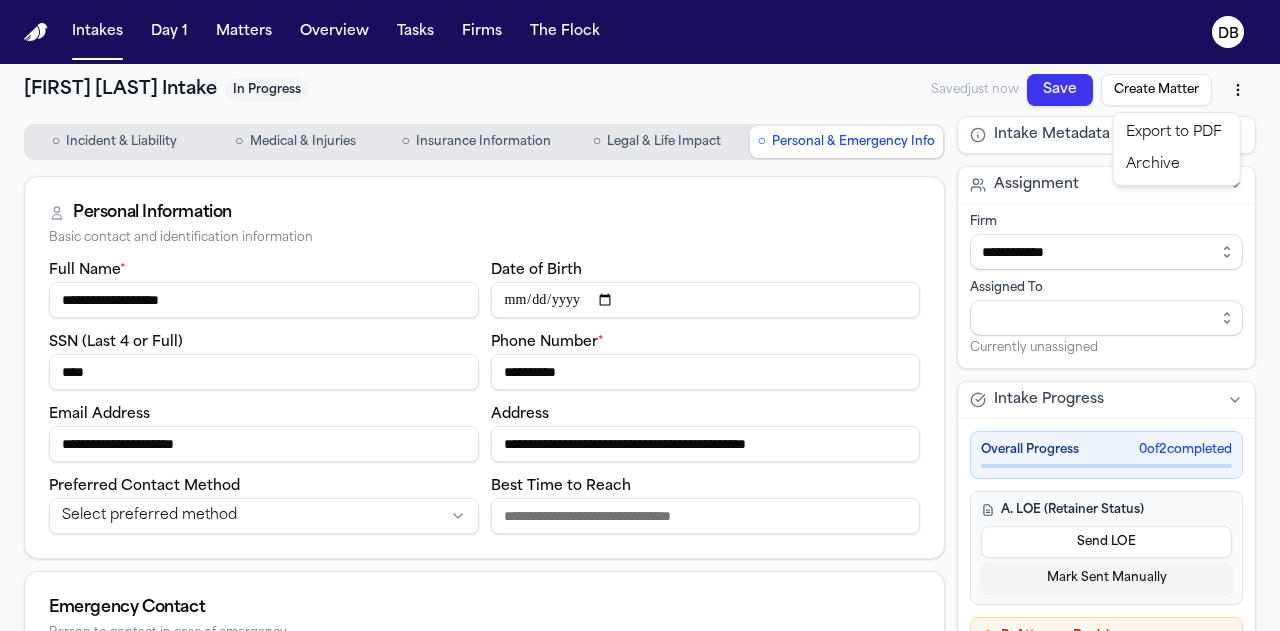 click on "Export to PDF" at bounding box center (1177, 133) 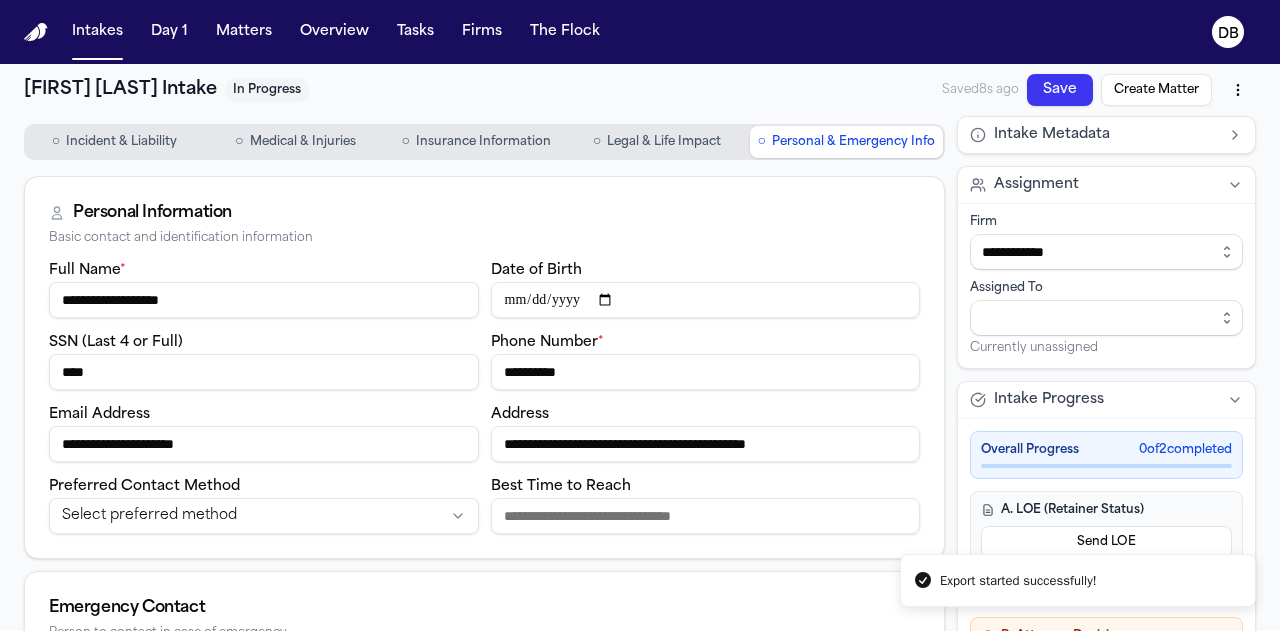 click on "Create Matter" at bounding box center [1156, 90] 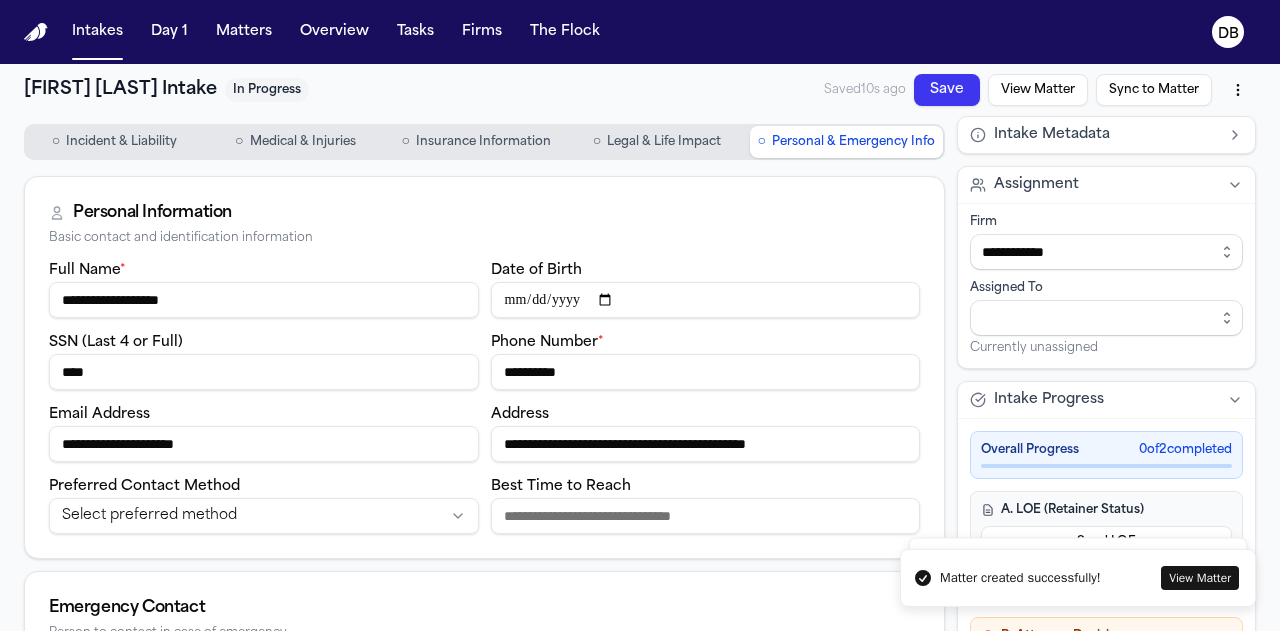 click on "Sync to Matter" at bounding box center (1154, 90) 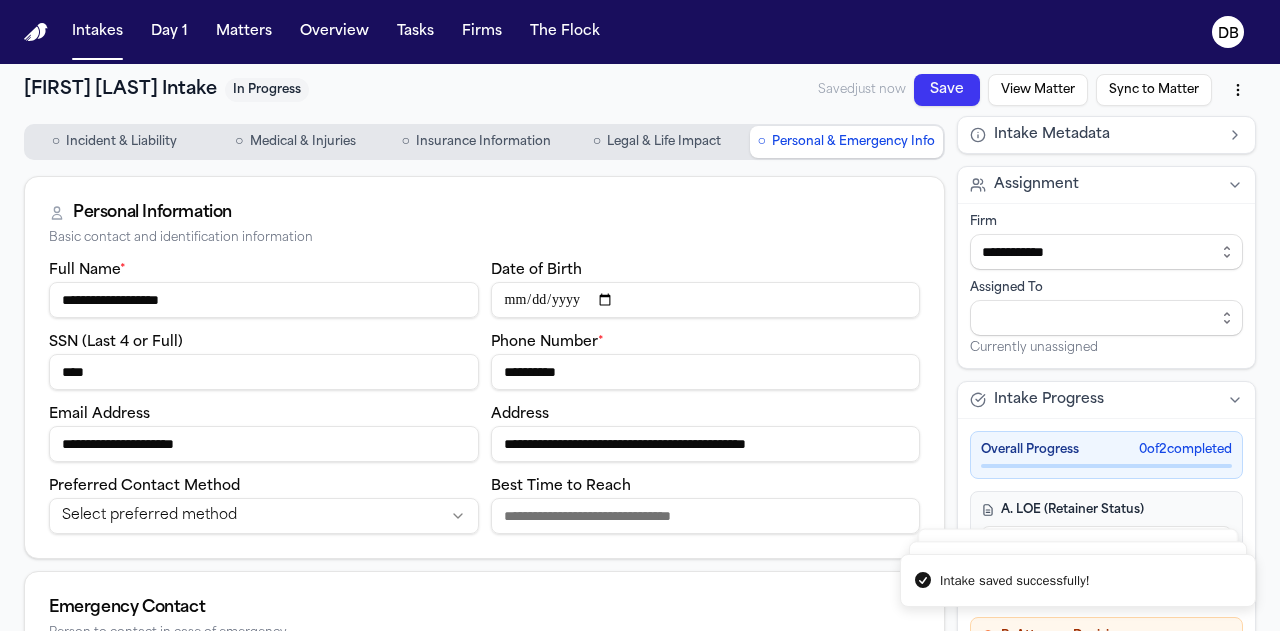click on "Sync to Matter" at bounding box center [1154, 90] 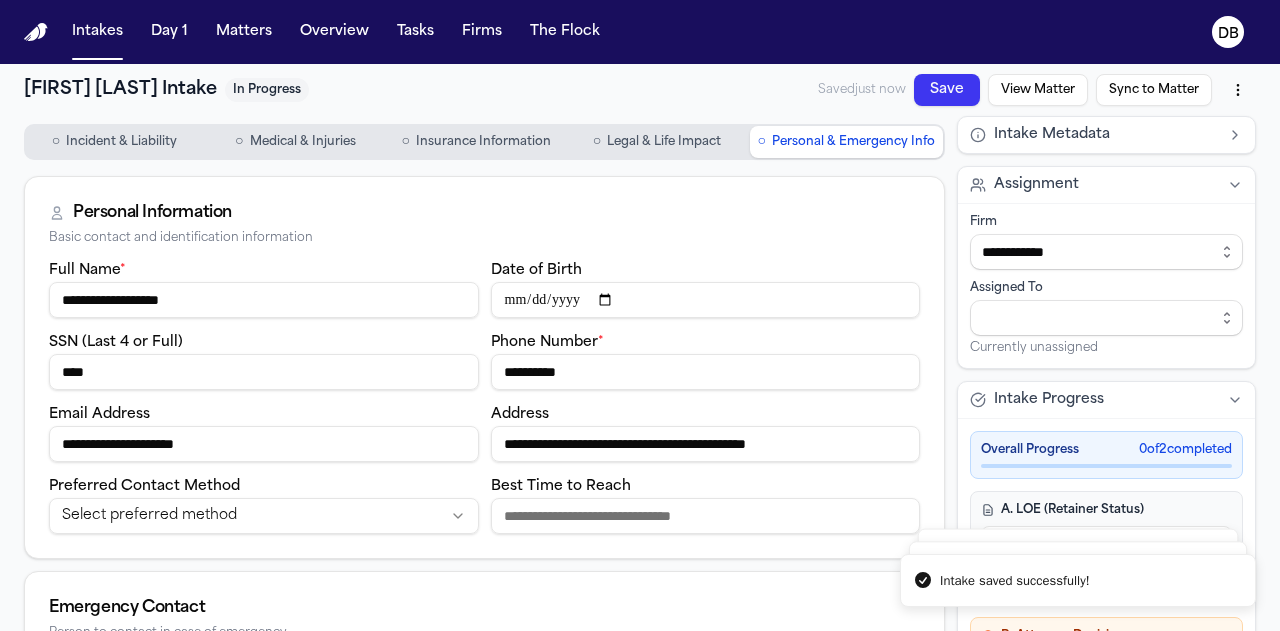 click on "Save" at bounding box center (947, 90) 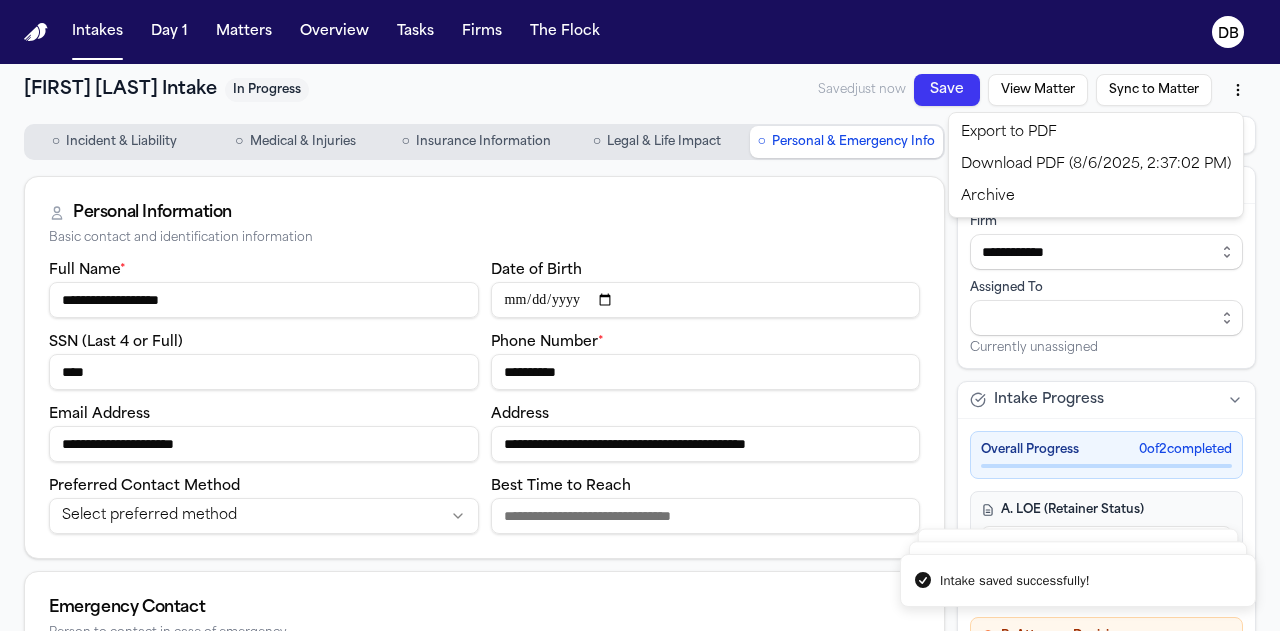 click on "Download PDF (8/6/2025, 2:37:02 PM)" at bounding box center (1096, 165) 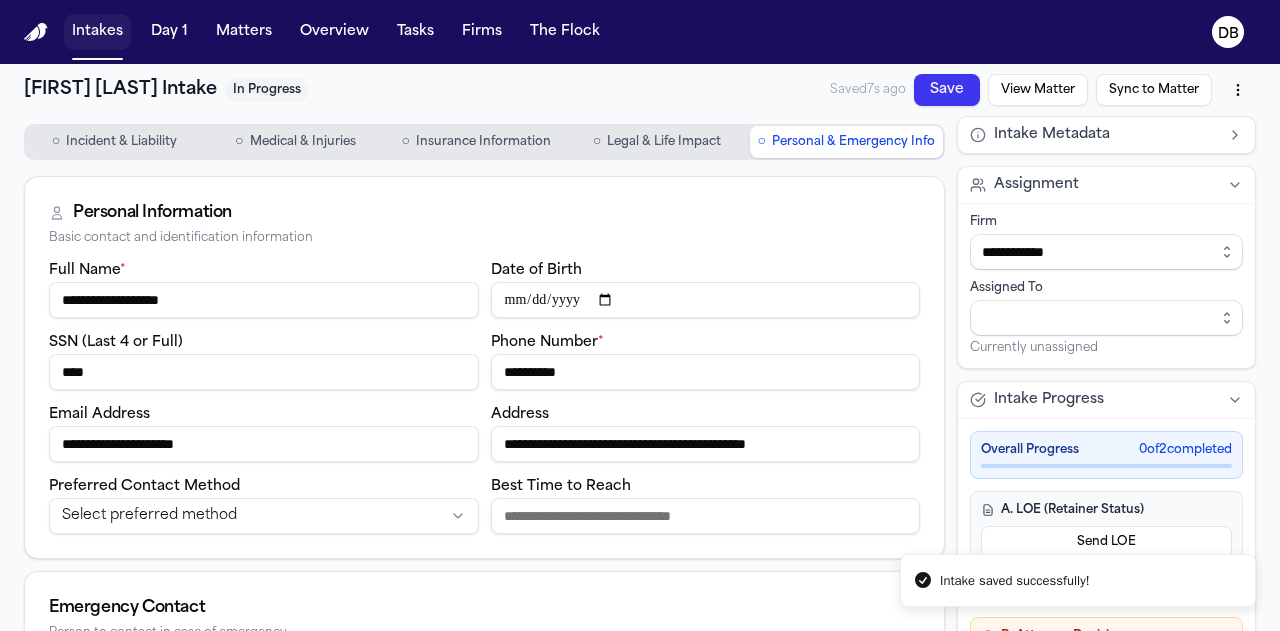 click on "Intakes" at bounding box center [97, 32] 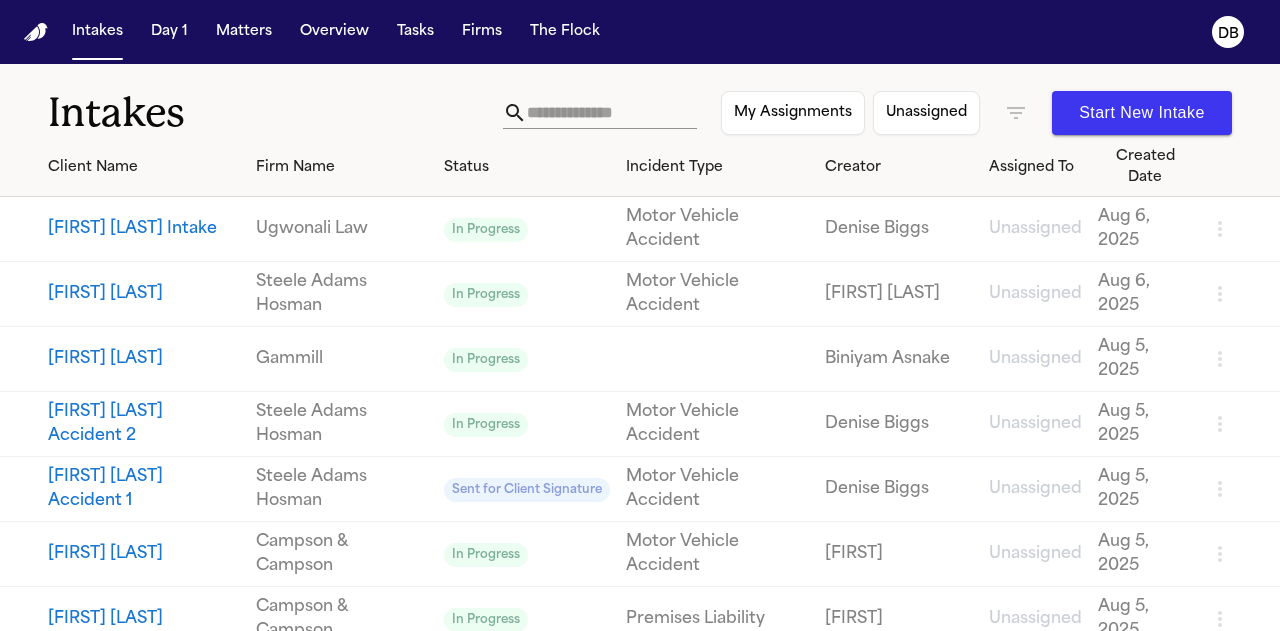 click 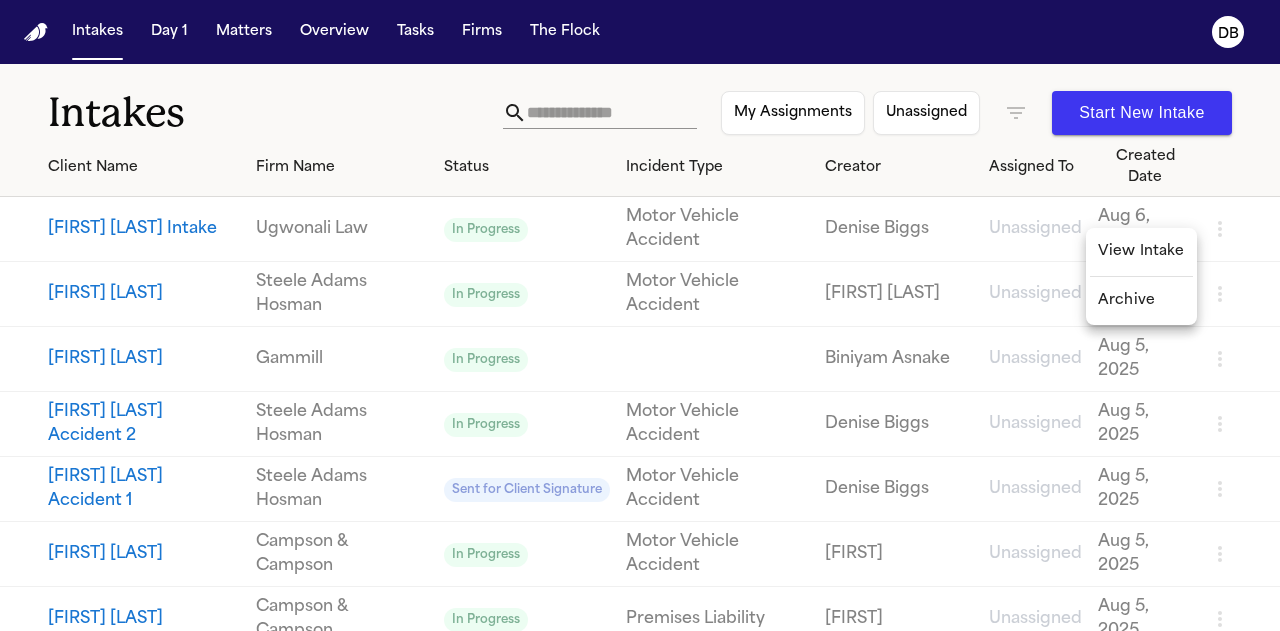 click on "Archive" at bounding box center (1141, 301) 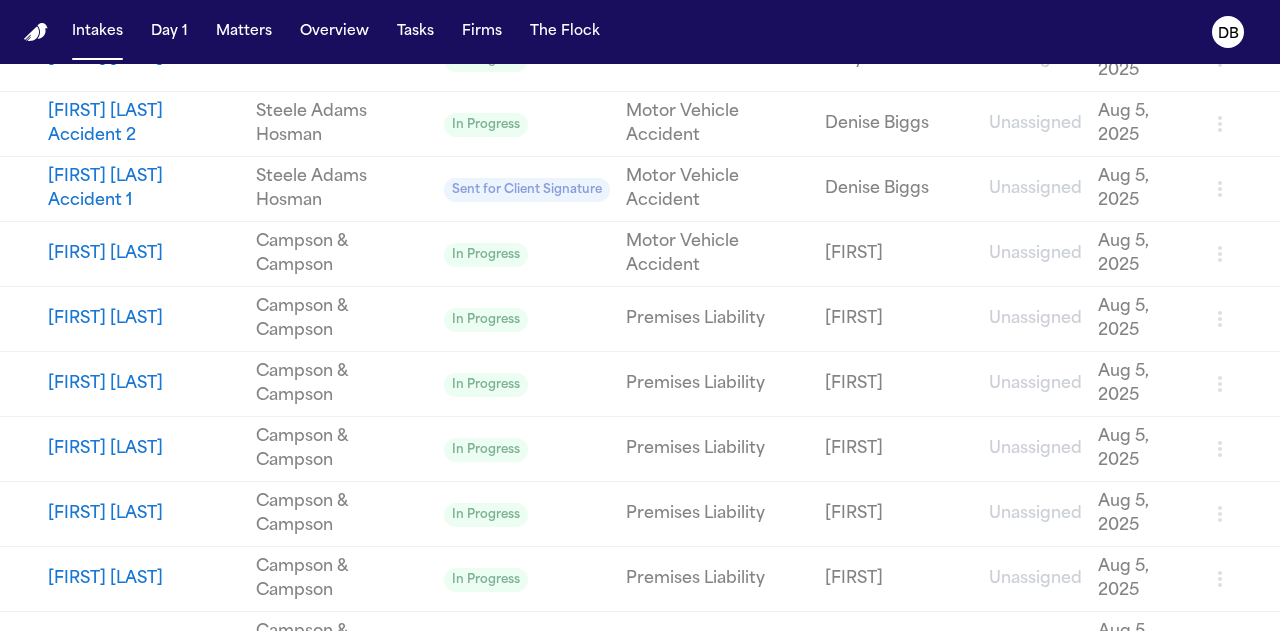 scroll, scrollTop: 0, scrollLeft: 0, axis: both 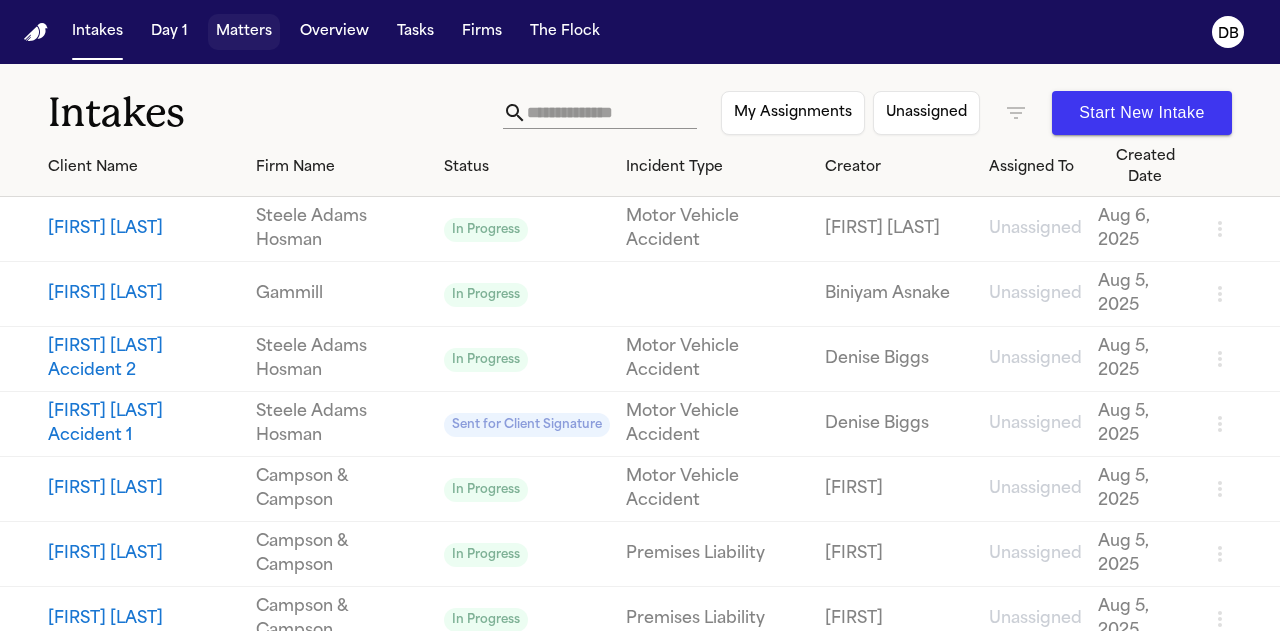 click on "Matters" at bounding box center (244, 32) 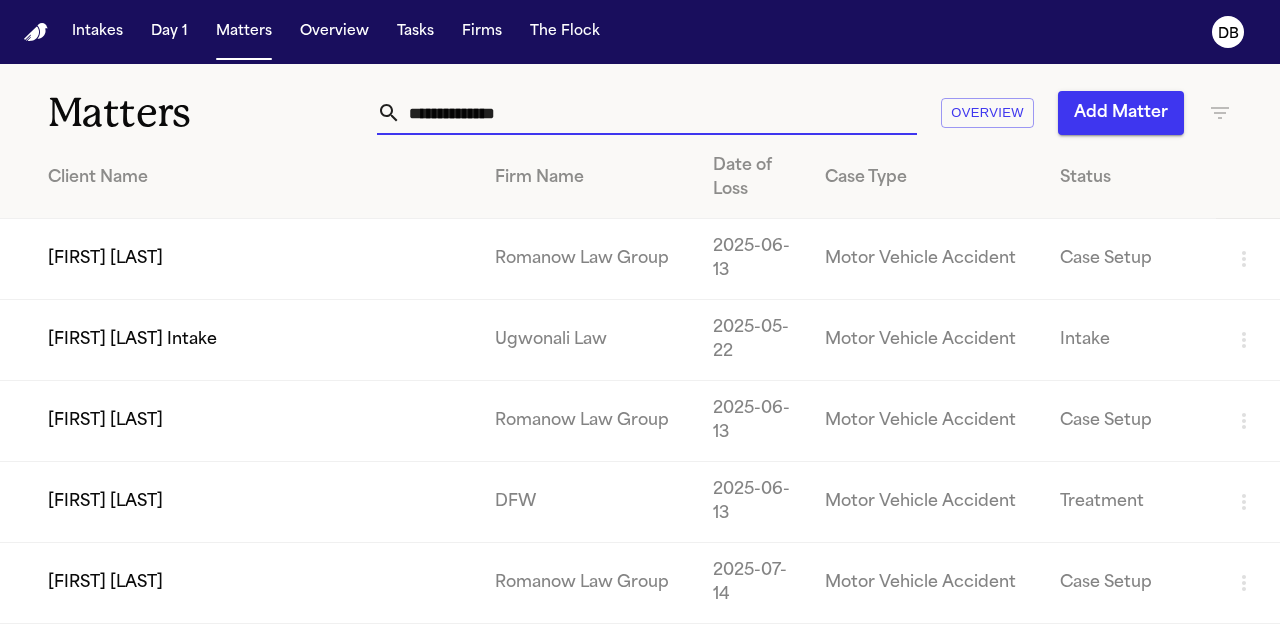 click at bounding box center [659, 113] 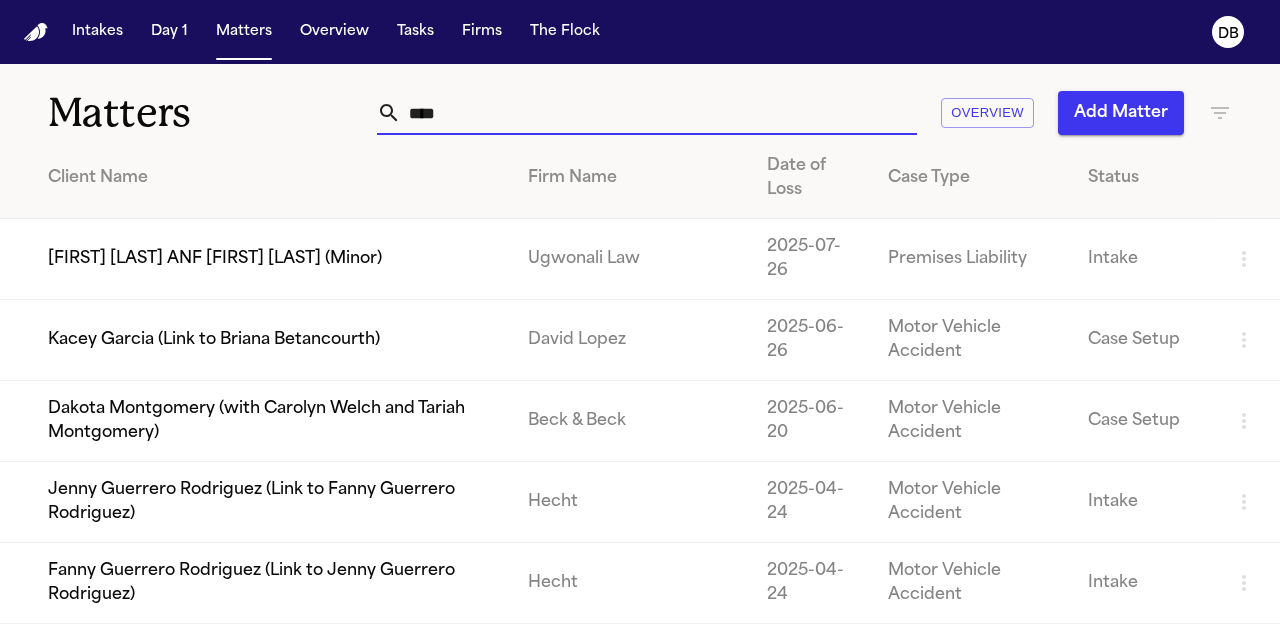 type on "****" 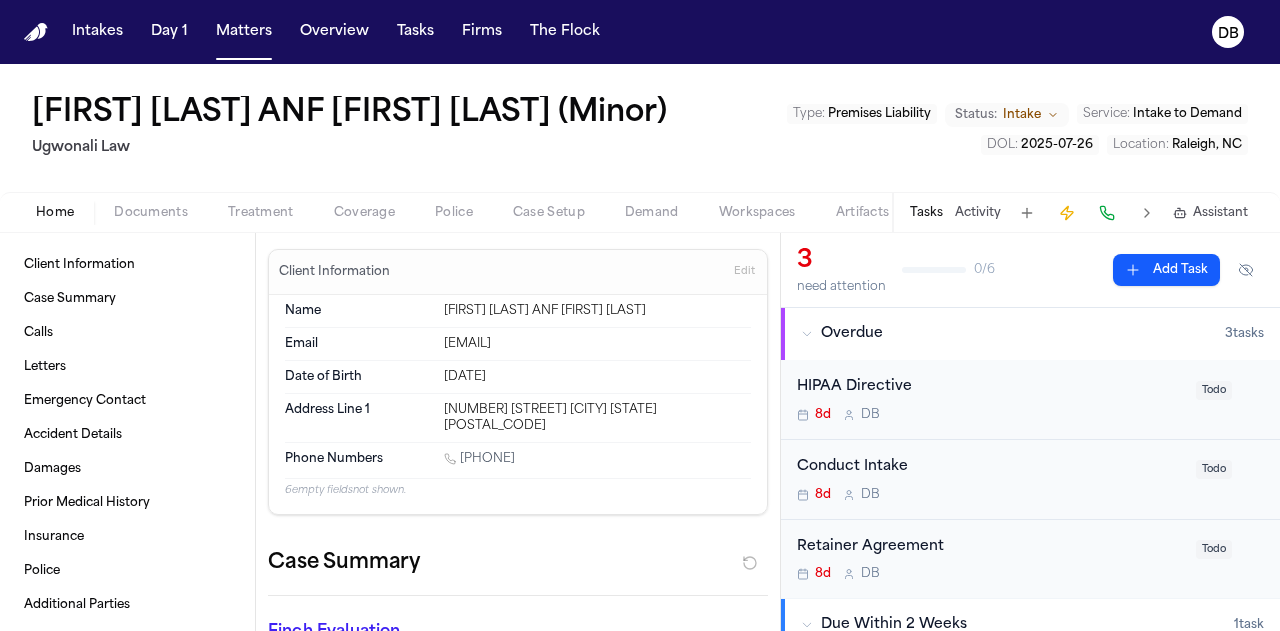 drag, startPoint x: 564, startPoint y: 442, endPoint x: 466, endPoint y: 443, distance: 98.005104 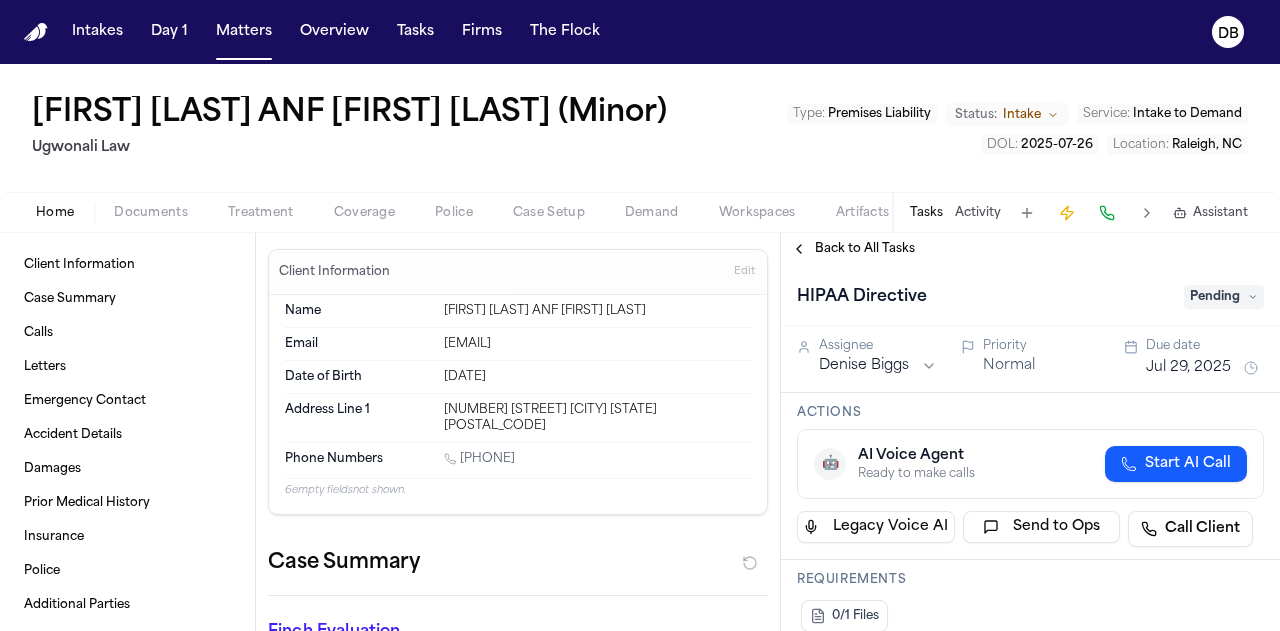 type 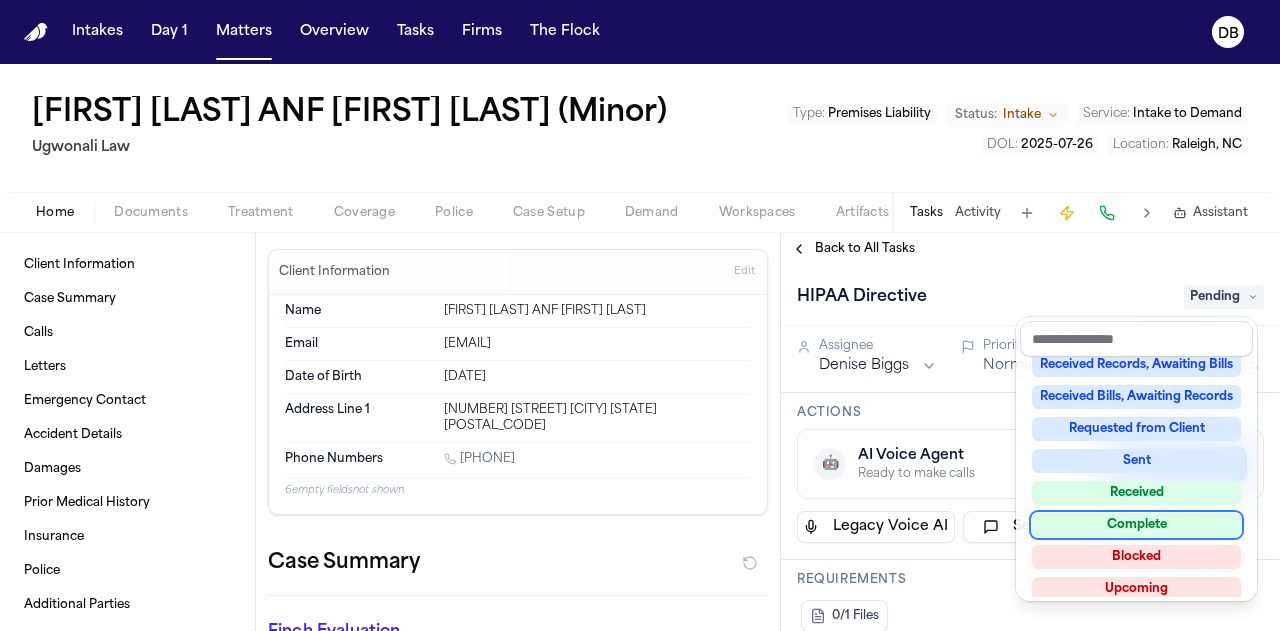 click on "Complete" at bounding box center (1136, 525) 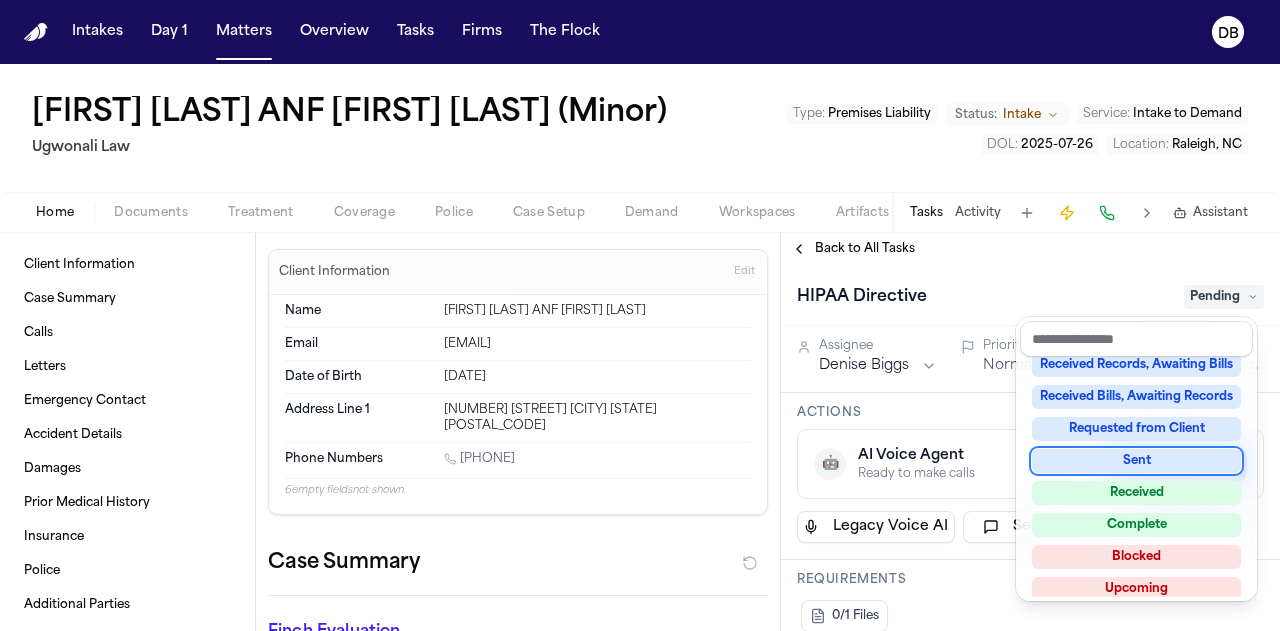 scroll, scrollTop: 247, scrollLeft: 0, axis: vertical 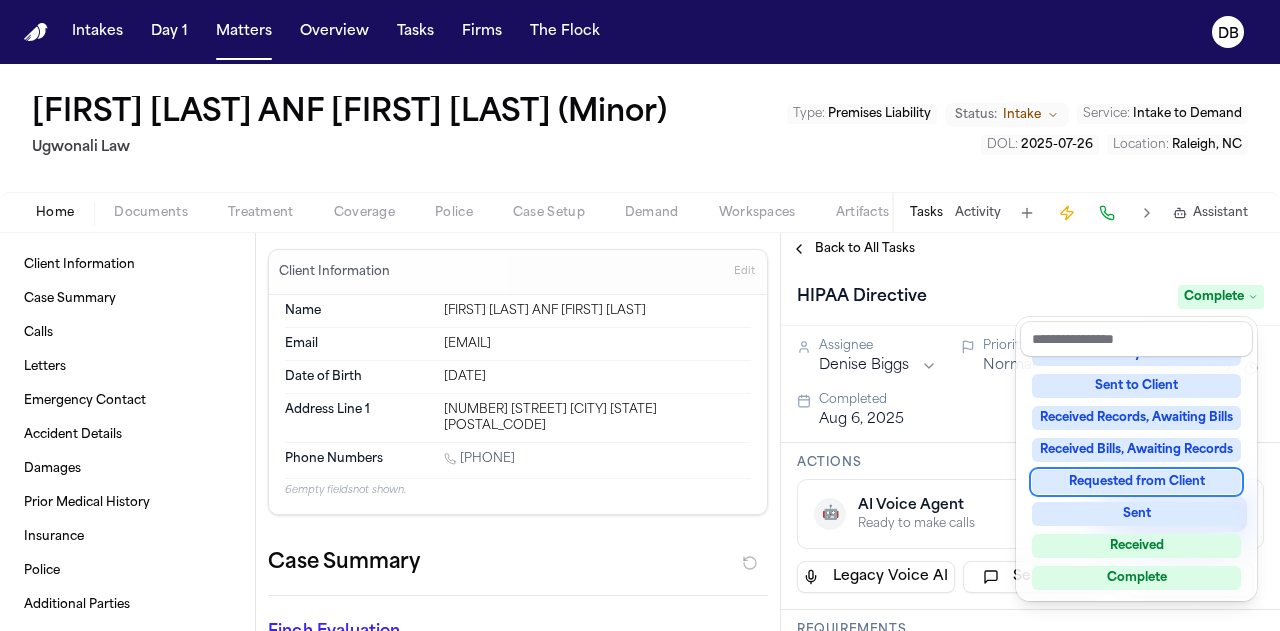click on "Back to All Tasks HIPAA Directive Complete Assignee [FIRST] [LAST] Priority Normal Due date Jul 29, 2025 Completed Aug 6, 2025 Actions 🤖 AI Voice Agent Ready to make calls Start AI Call Legacy Voice AI Send to Ops Call Client Requirements 0/1 Files Updates No updates Add update Attachments No attachments yet Add Attachment Notes These notes are only visible to your team and will not be shared with attorneys. Schedules Schedule Voice AI Call No Scheduled Calls You haven't set up any scheduled calls for this task yet. Create a schedule to automatically run this task at specific times. Delete Task" at bounding box center [1030, 432] 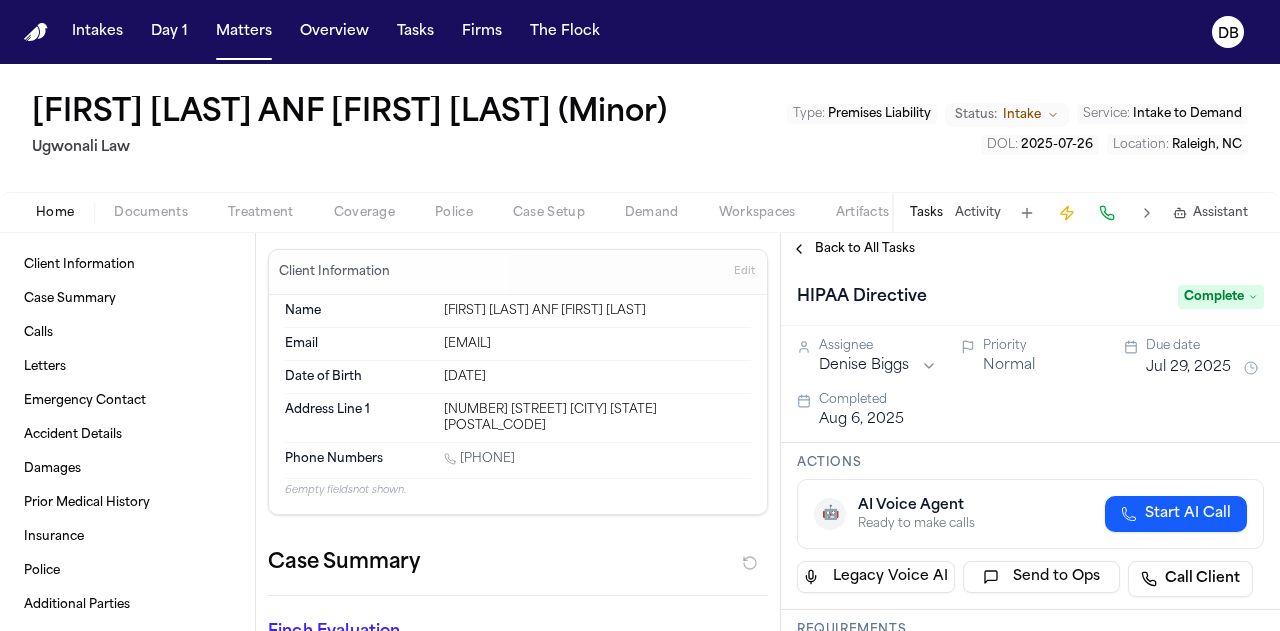 click on "Back to All Tasks" at bounding box center [865, 249] 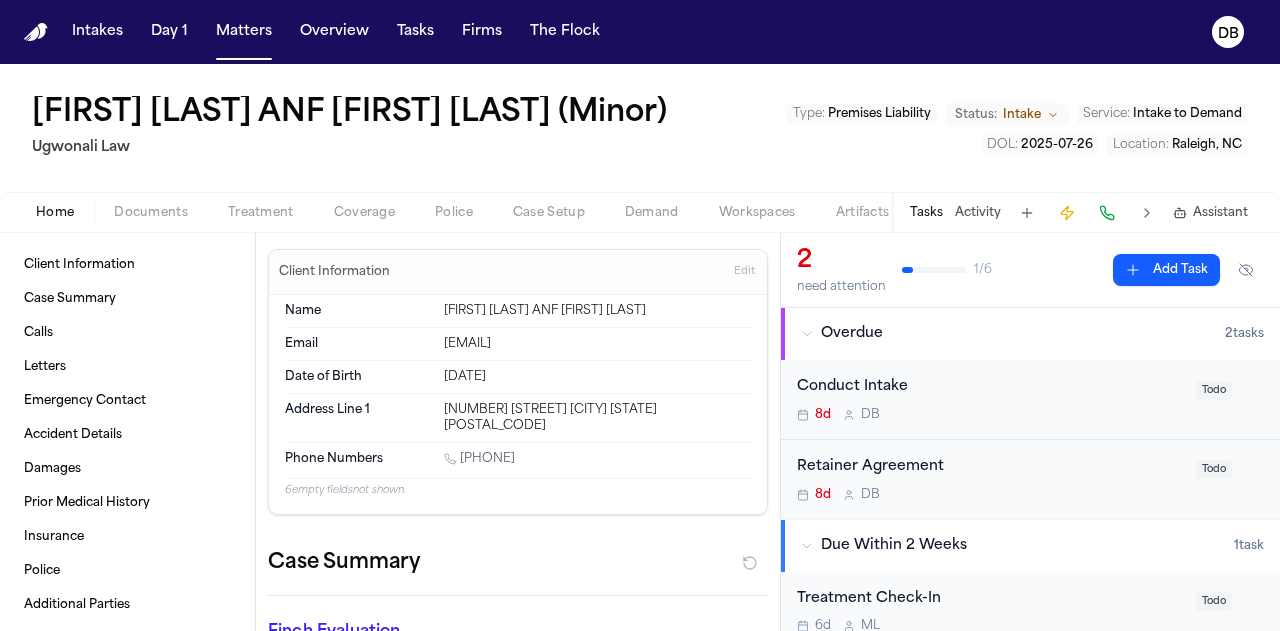 click on "Conduct Intake 8d D B Todo" at bounding box center (1030, 399) 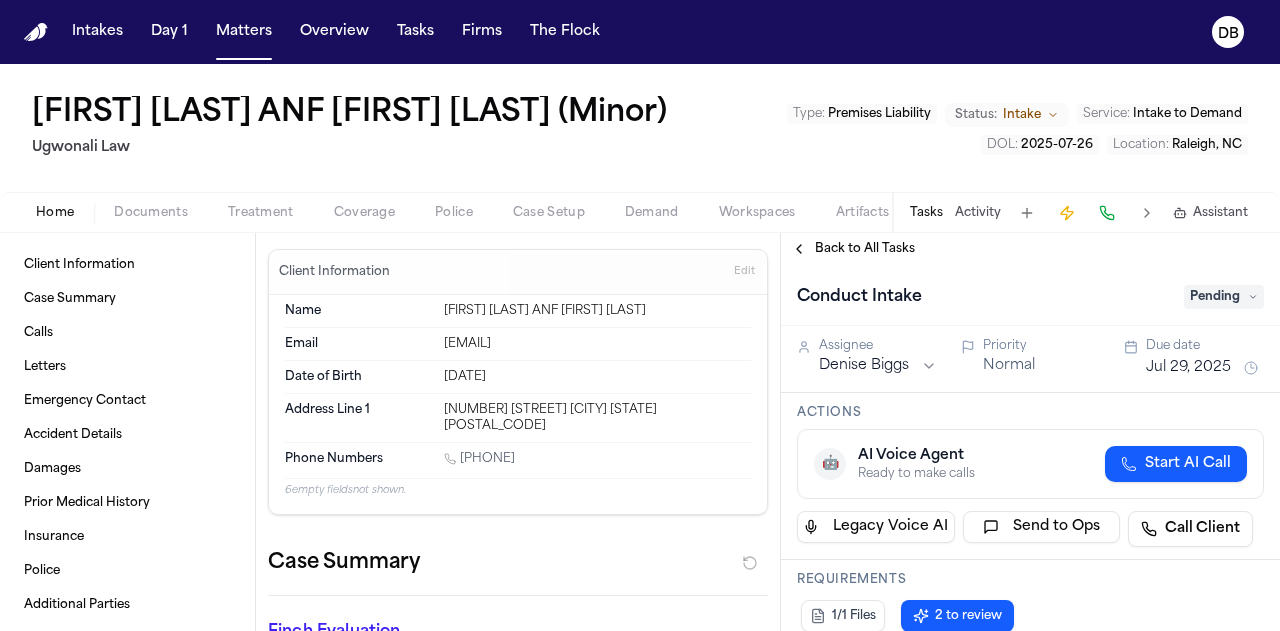 type 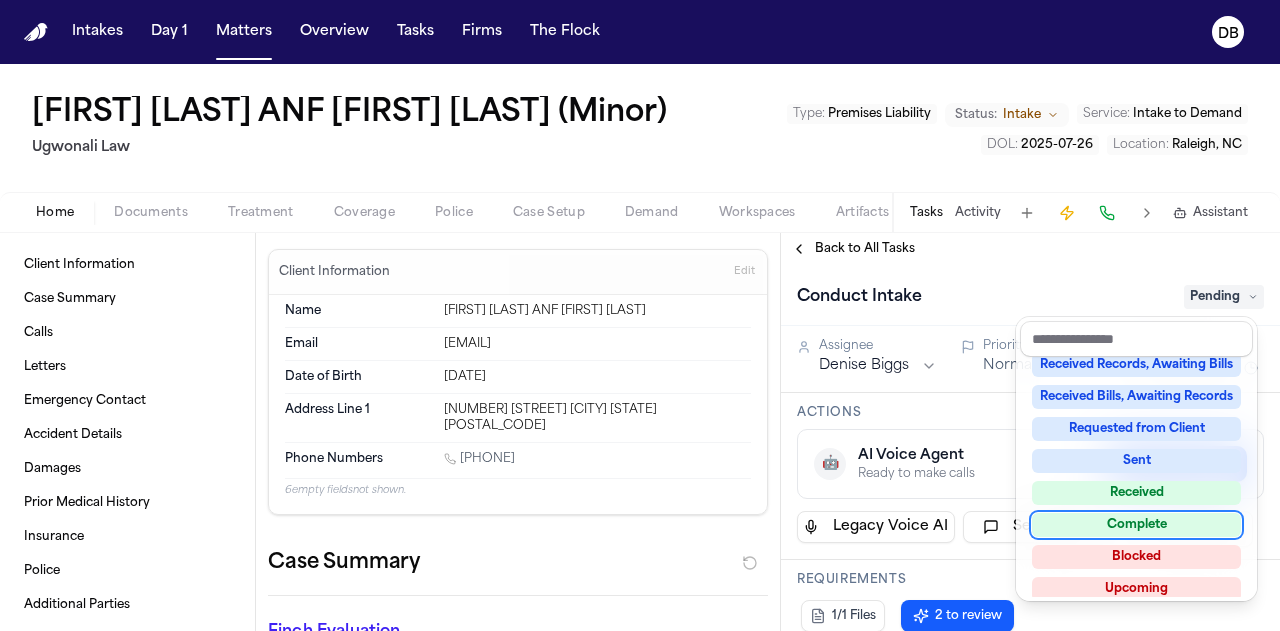 click on "Complete" at bounding box center (1136, 525) 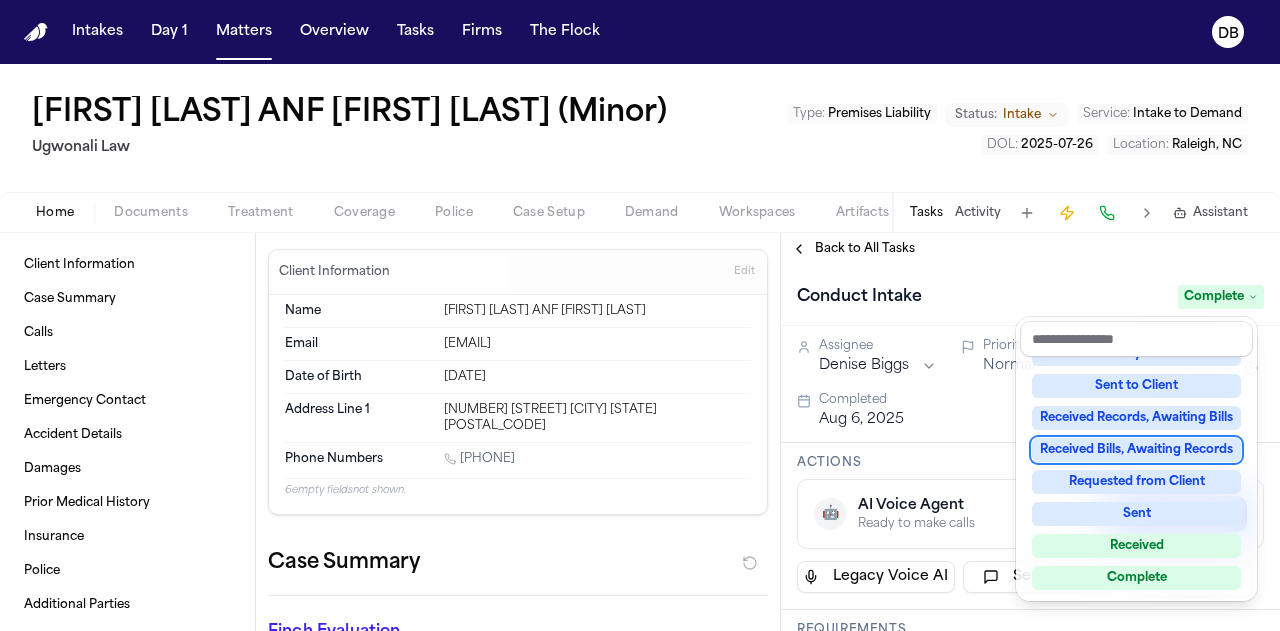 click on "Back to All Tasks Conduct Intake Complete Assignee [FIRST] [LAST] Priority Normal Due date Jul 29, 2025 Completed Aug 6, 2025 Actions 🤖 AI Voice Agent Ready to make calls Start AI Call Legacy Voice AI Send to Ops Call Client Requirements 1/1 Files 2 to review Updates No updates Add update Attachments No attachments yet Add Attachment Notes These notes are only visible to your team and will not be shared with attorneys. Schedules Schedule Voice AI Call No Scheduled Calls You haven't set up any scheduled calls for this task yet. Create a schedule to automatically run this task at specific times. Delete Task" at bounding box center [1030, 432] 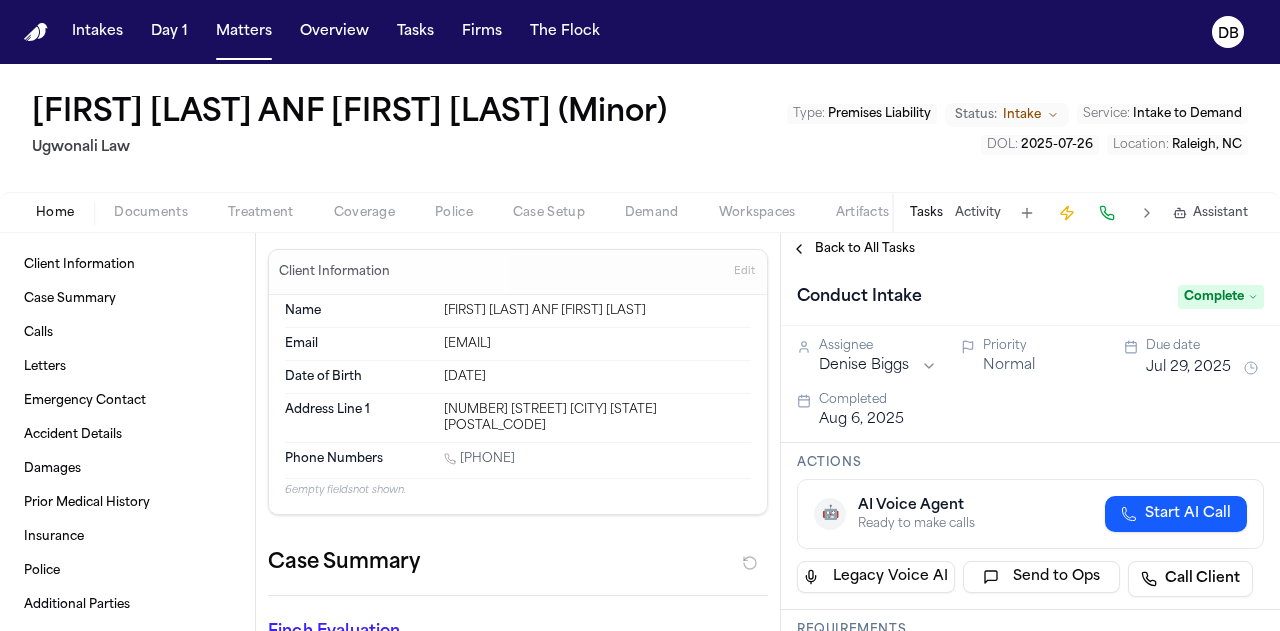 click on "Back to All Tasks" at bounding box center (865, 249) 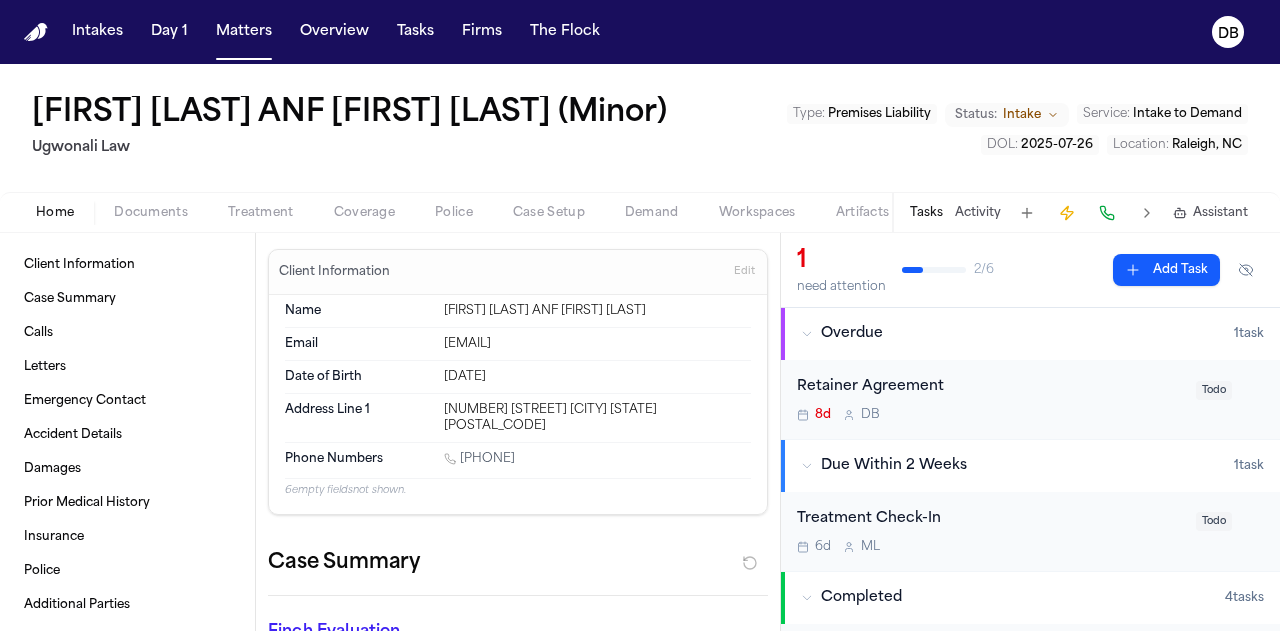click on "Retainer Agreement" at bounding box center (990, 387) 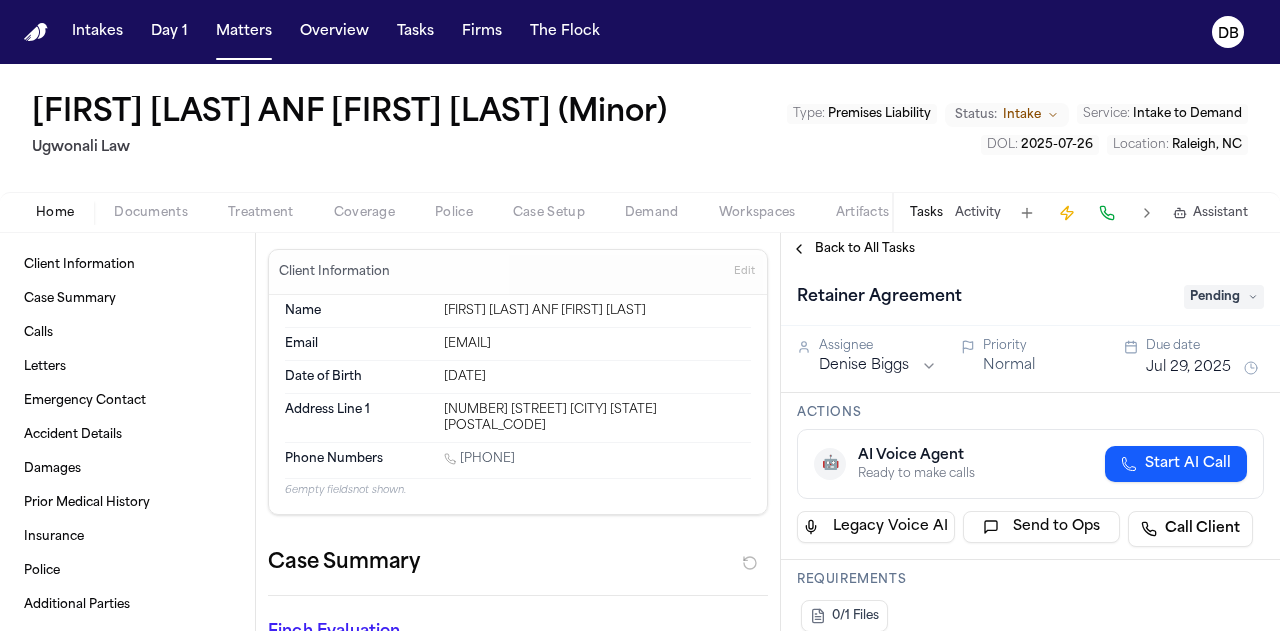 type 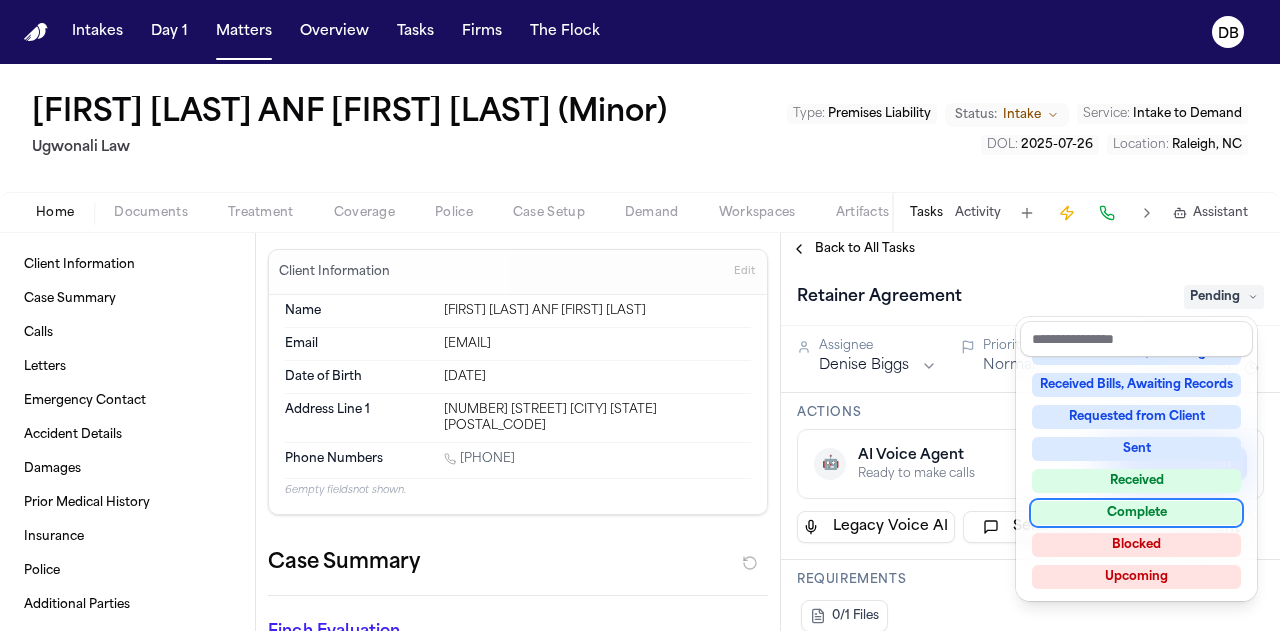click on "Complete" at bounding box center [1136, 513] 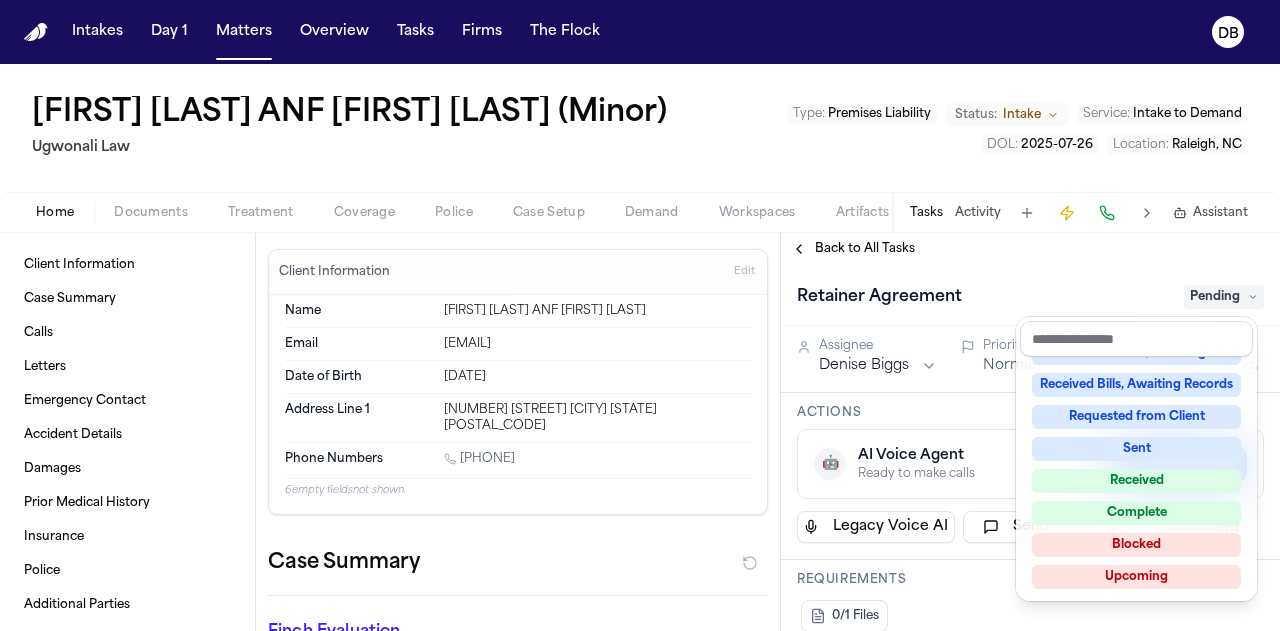 scroll, scrollTop: 262, scrollLeft: 0, axis: vertical 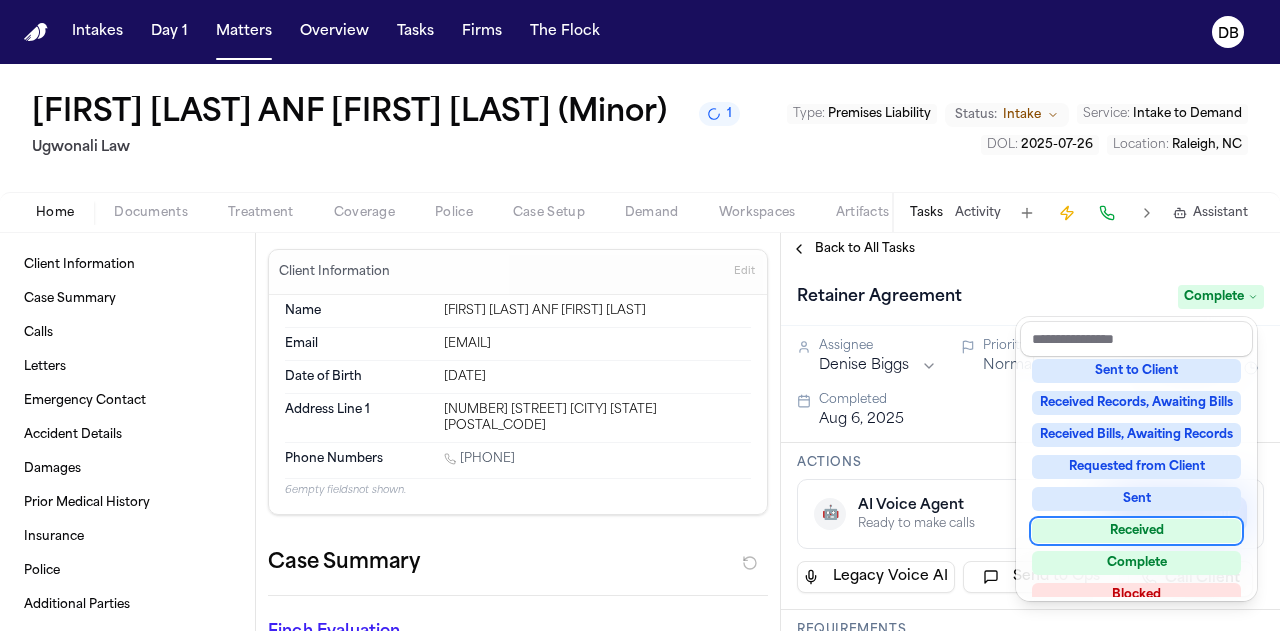 drag, startPoint x: 24, startPoint y: 109, endPoint x: 474, endPoint y: 160, distance: 452.88077 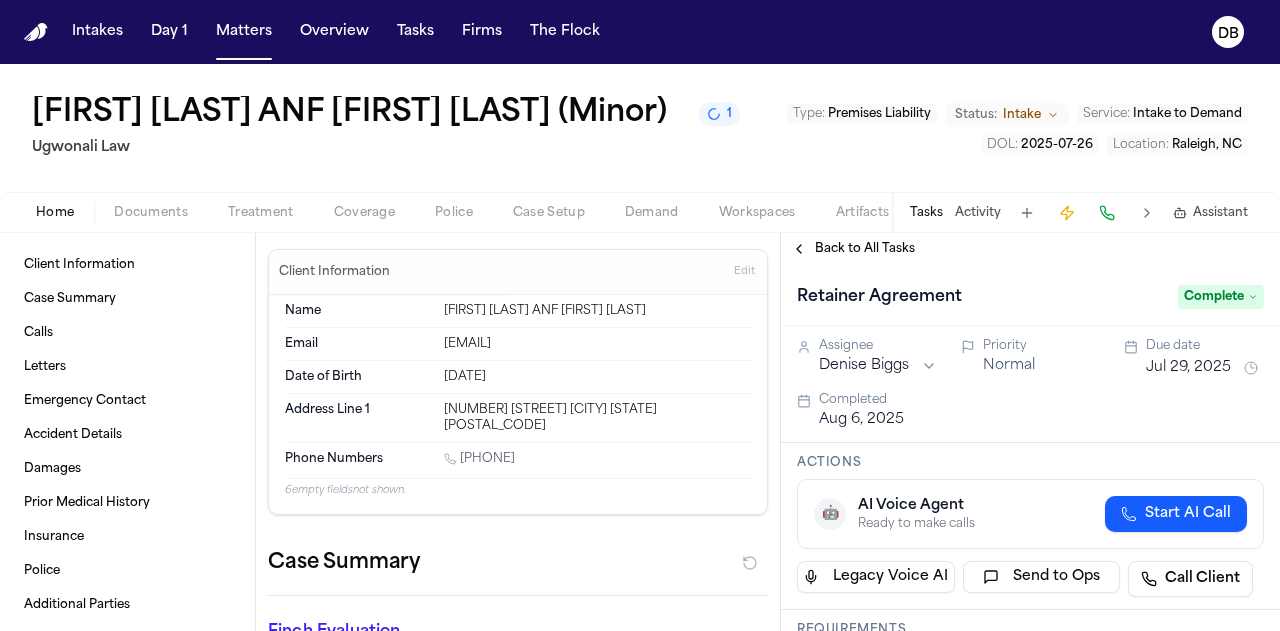 drag, startPoint x: 534, startPoint y: 104, endPoint x: 4, endPoint y: 55, distance: 532.26025 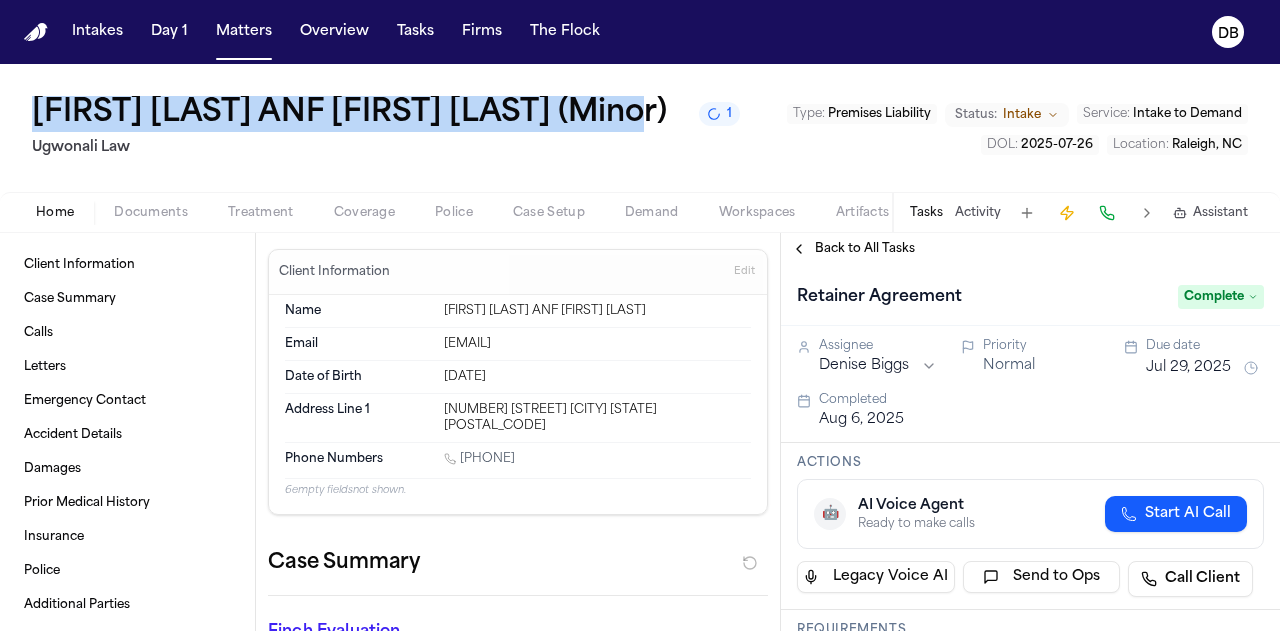 drag, startPoint x: 11, startPoint y: 104, endPoint x: 652, endPoint y: 116, distance: 641.1123 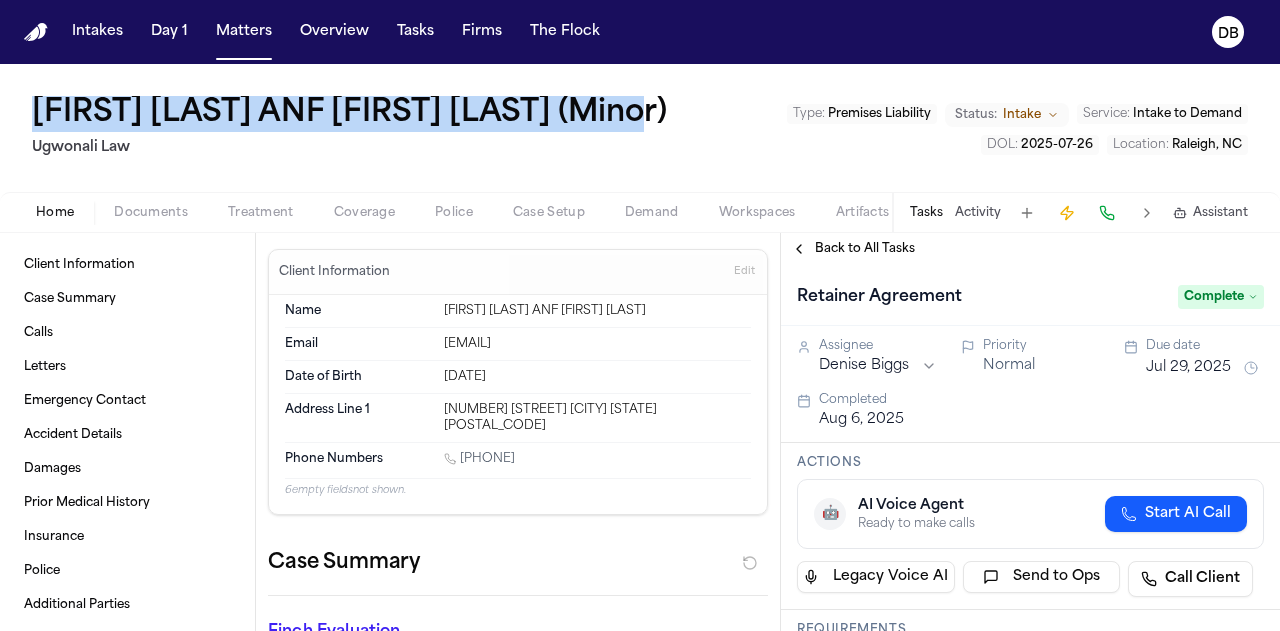 copy on "[FIRST] [LAST] ANF [FIRST] [LAST] (Minor)" 